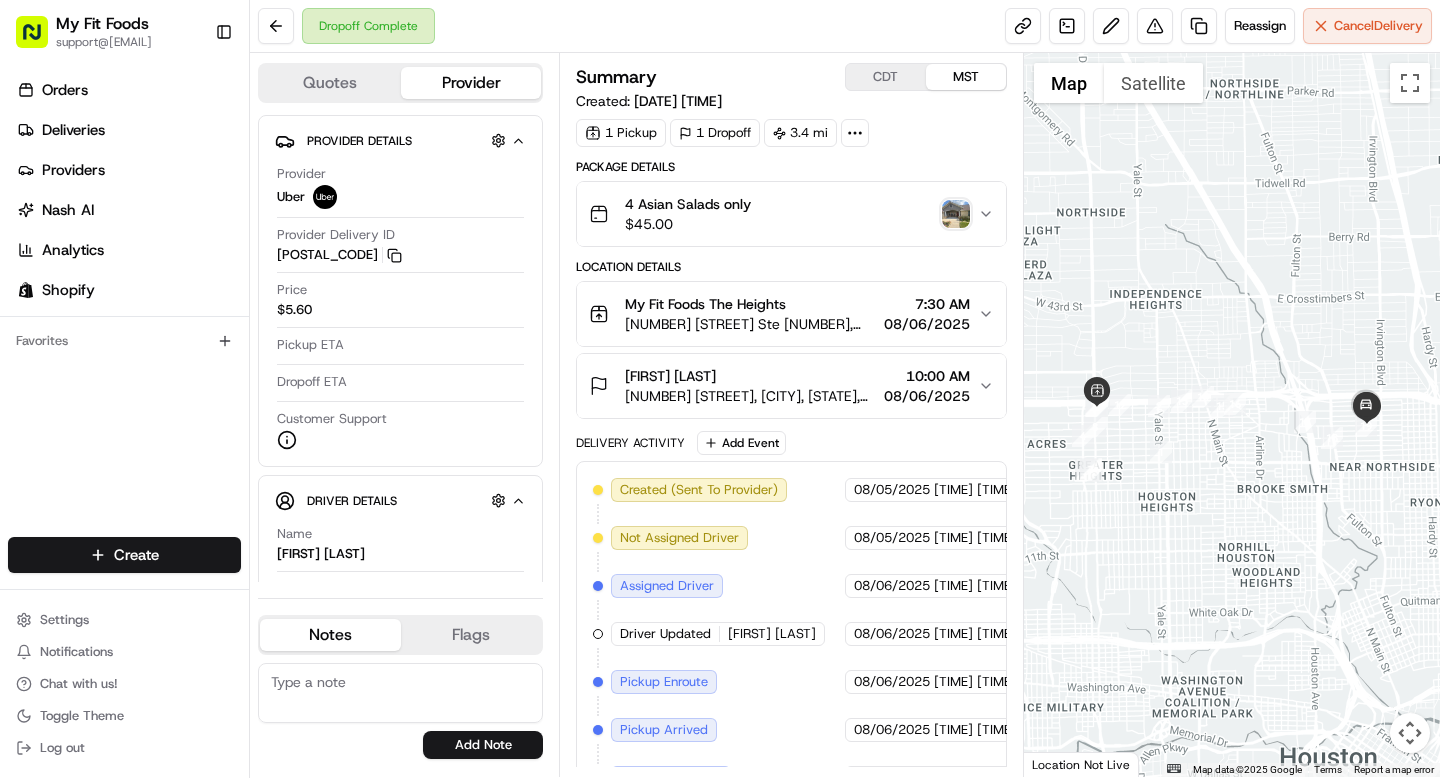 scroll, scrollTop: 0, scrollLeft: 0, axis: both 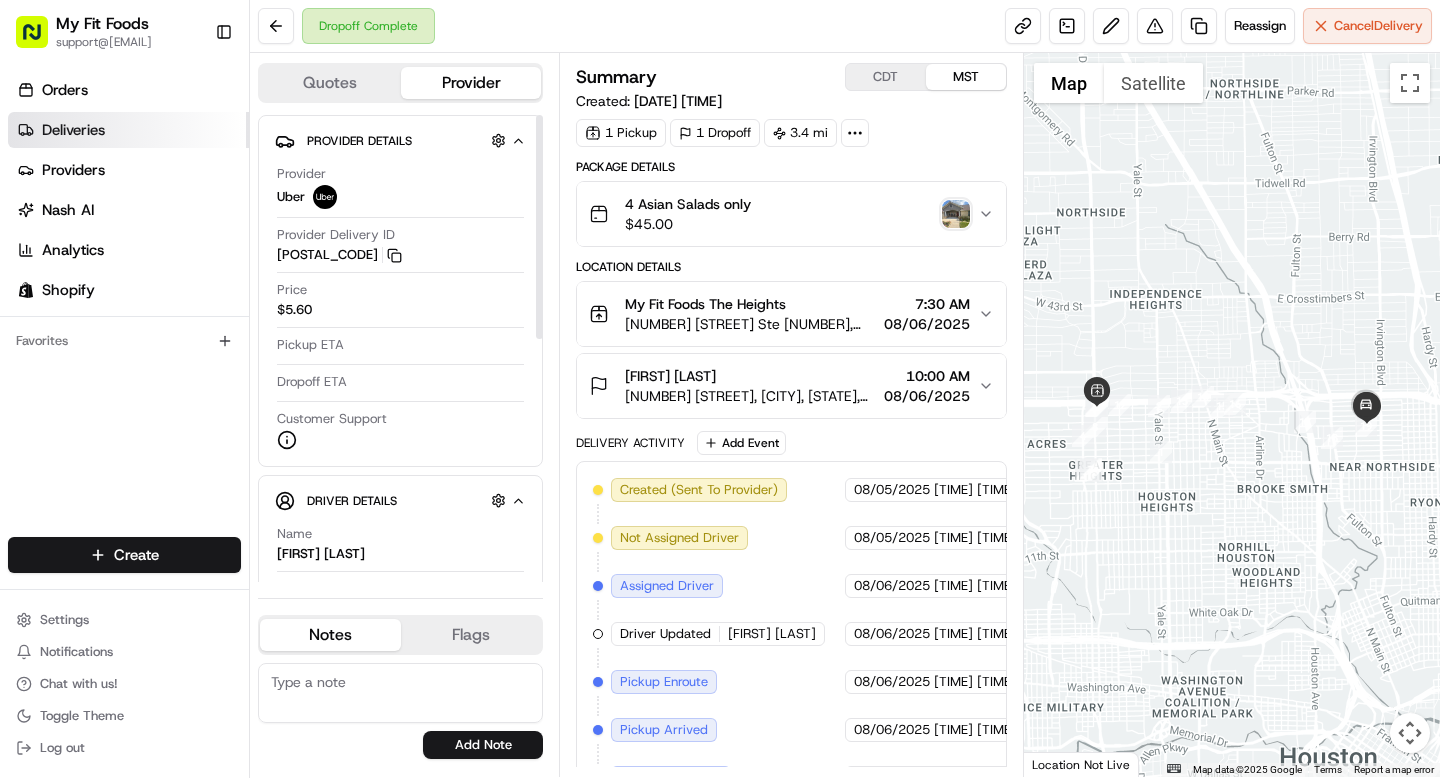 click on "Deliveries" at bounding box center (73, 130) 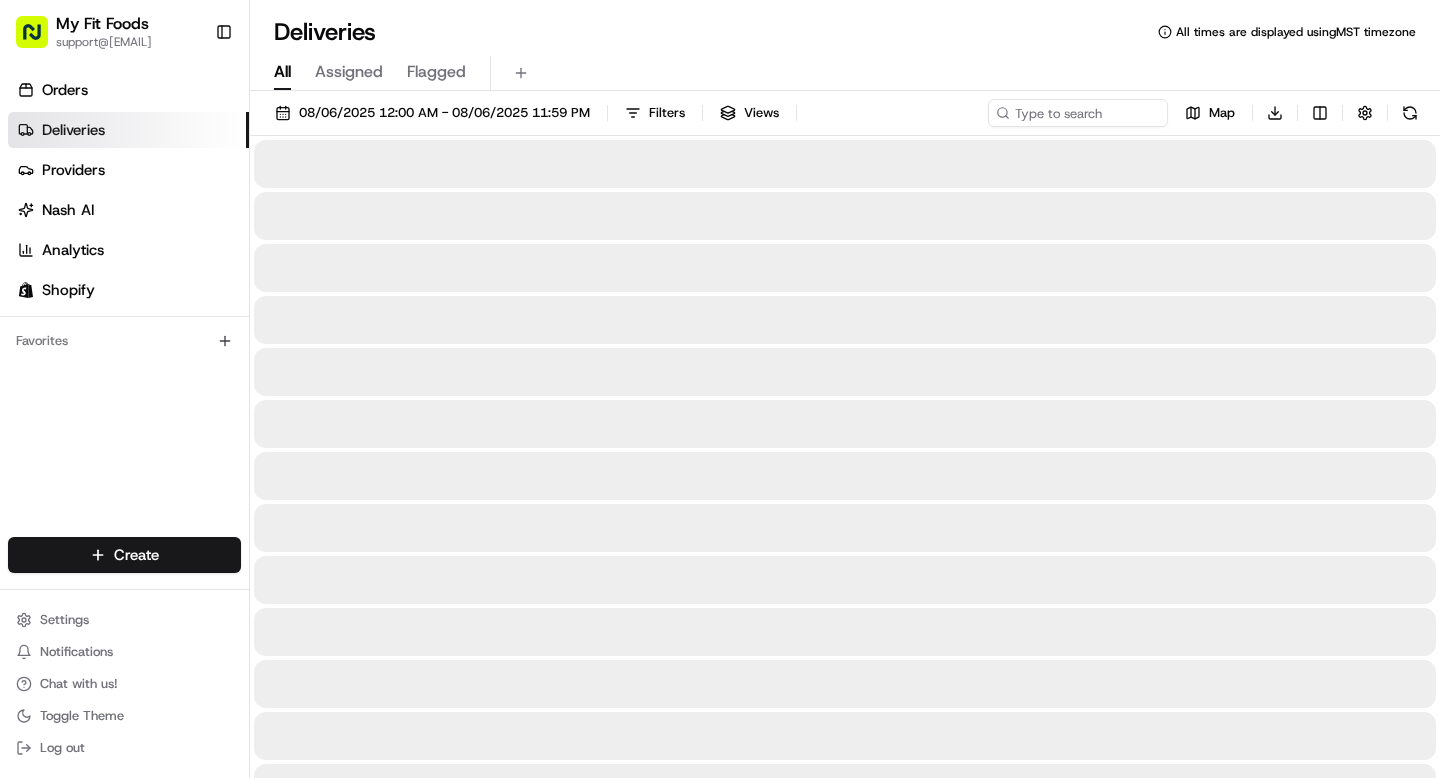 click on "All" at bounding box center [282, 72] 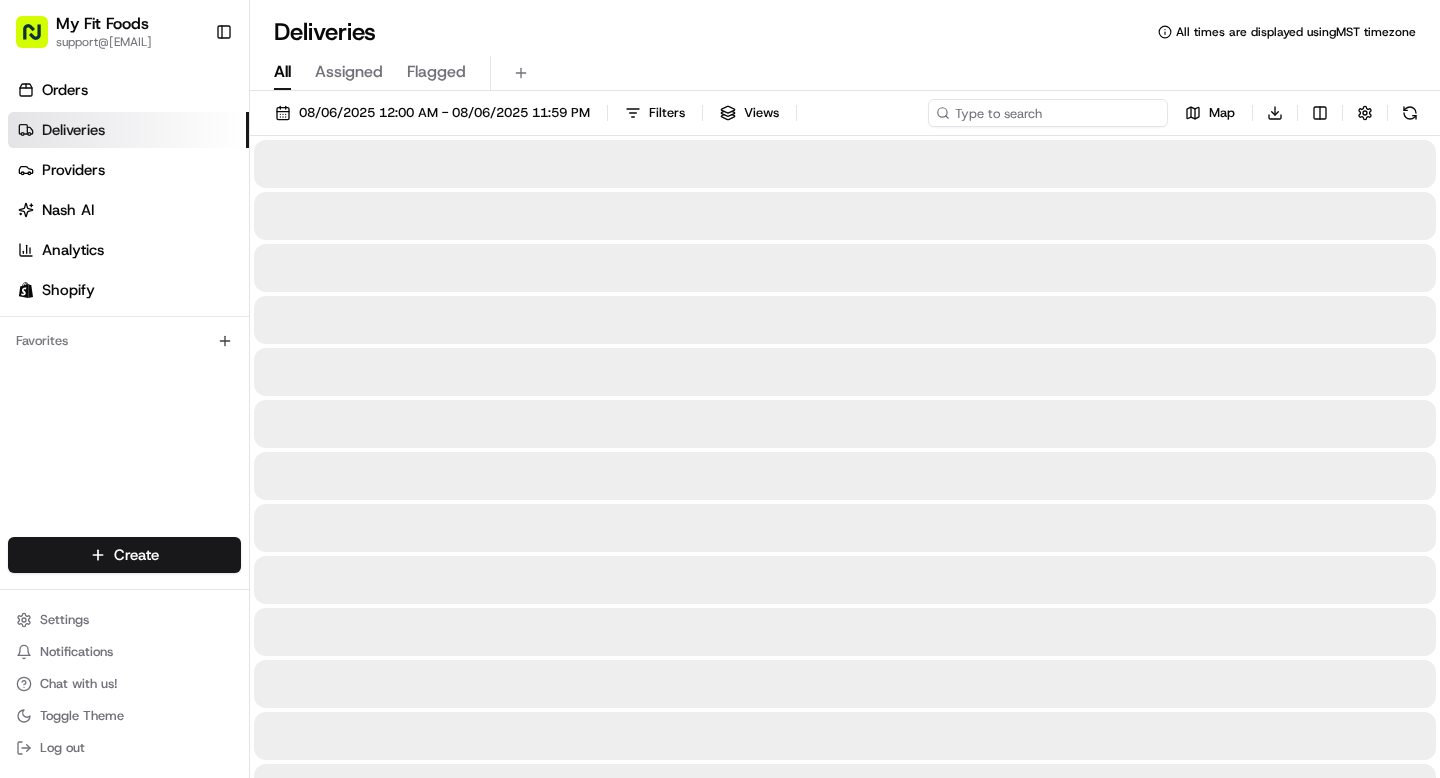 click at bounding box center (1048, 113) 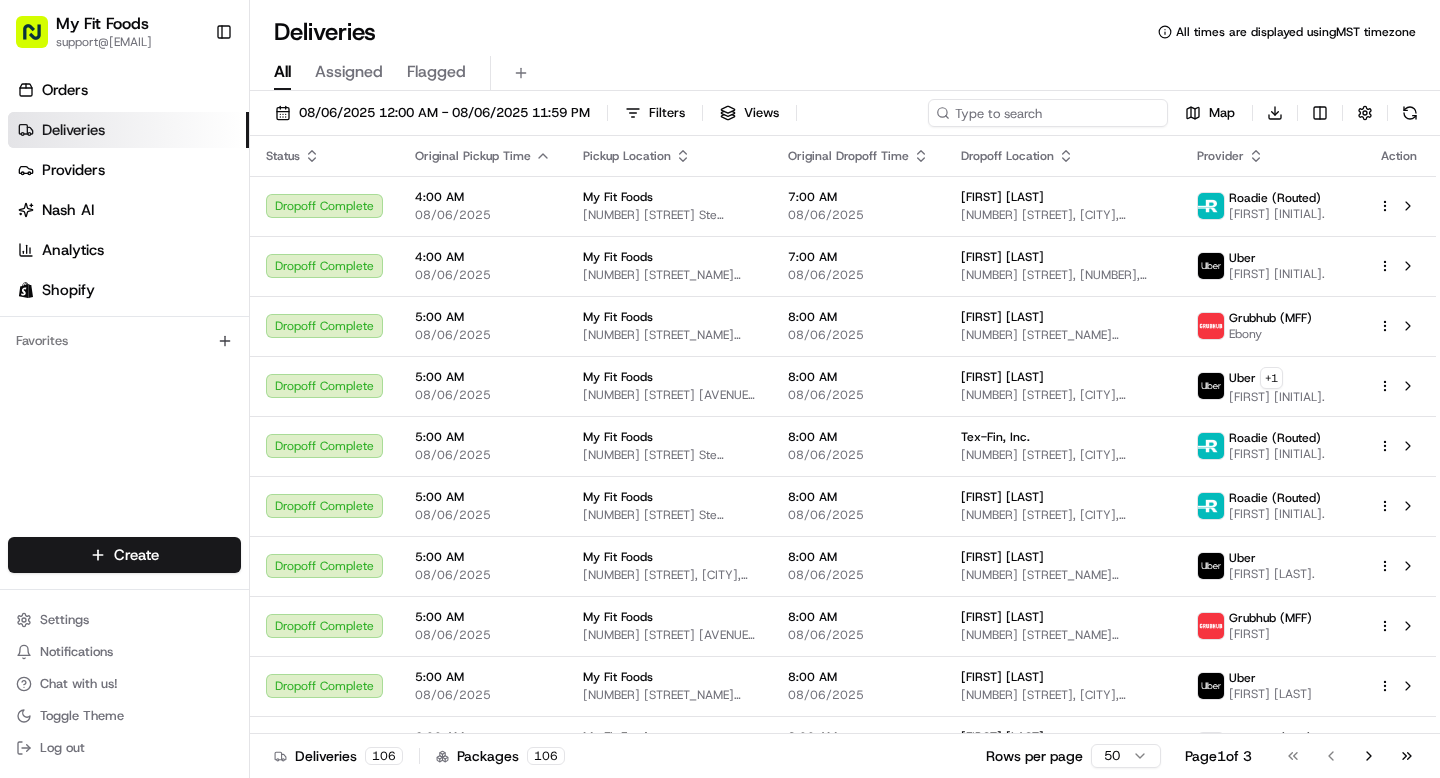 paste on "836940" 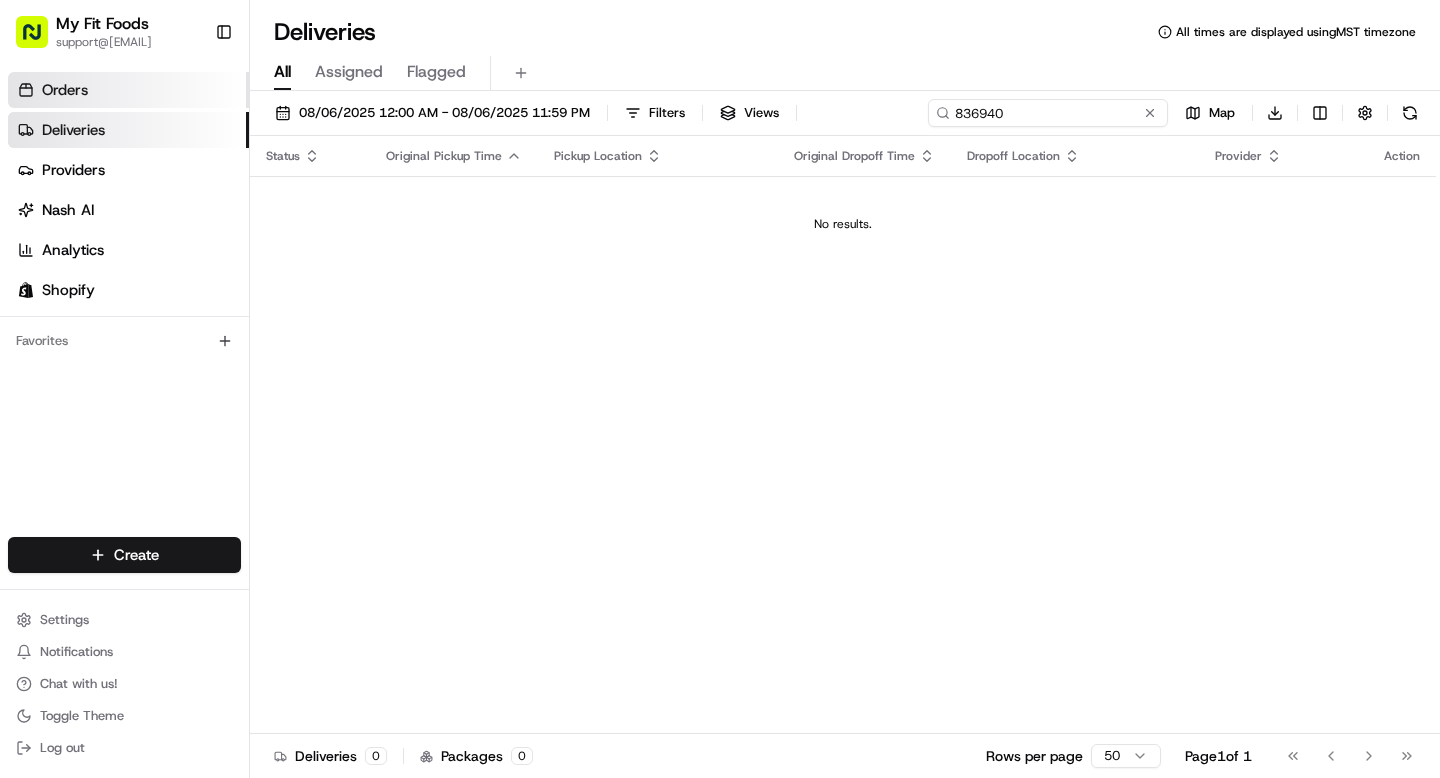 type on "836940" 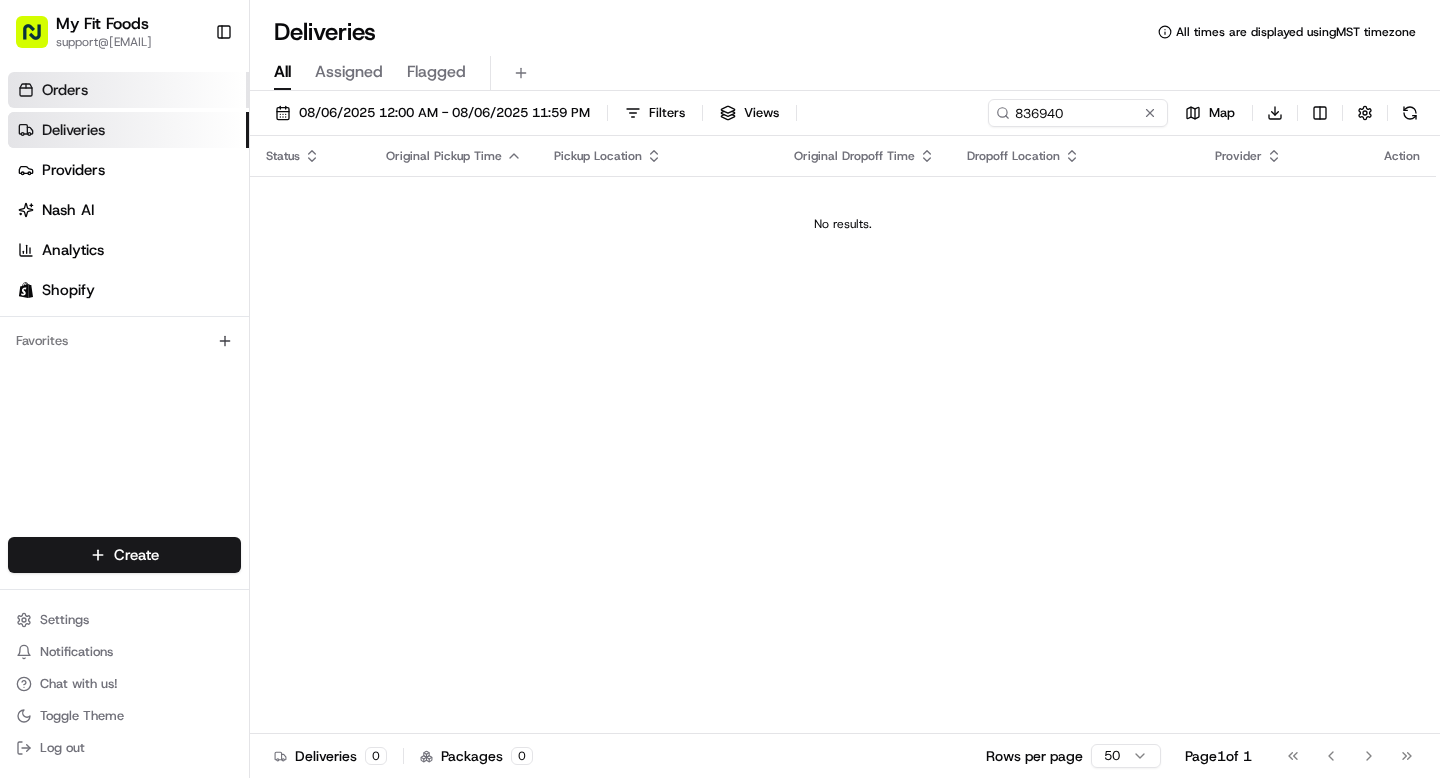 click on "Orders" at bounding box center [65, 90] 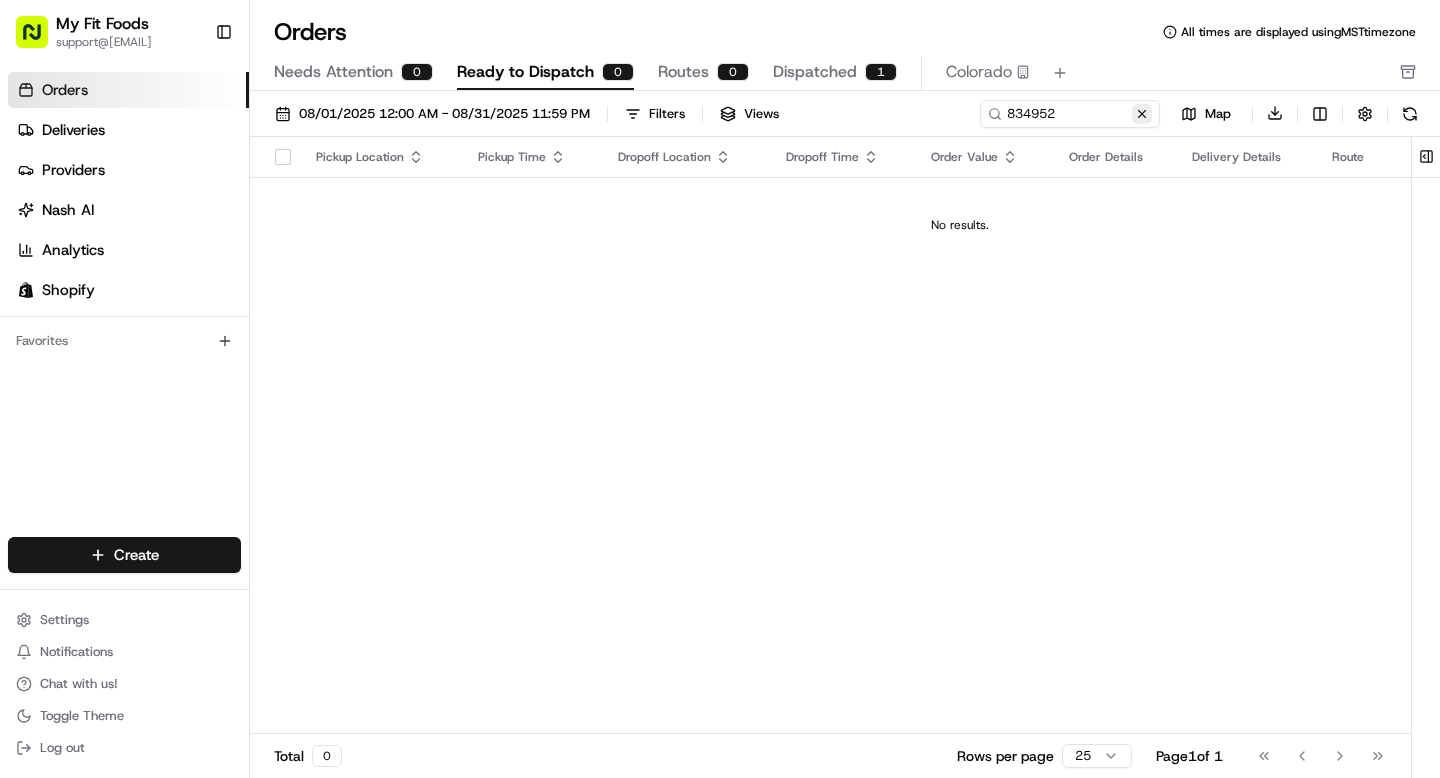 click at bounding box center [1142, 114] 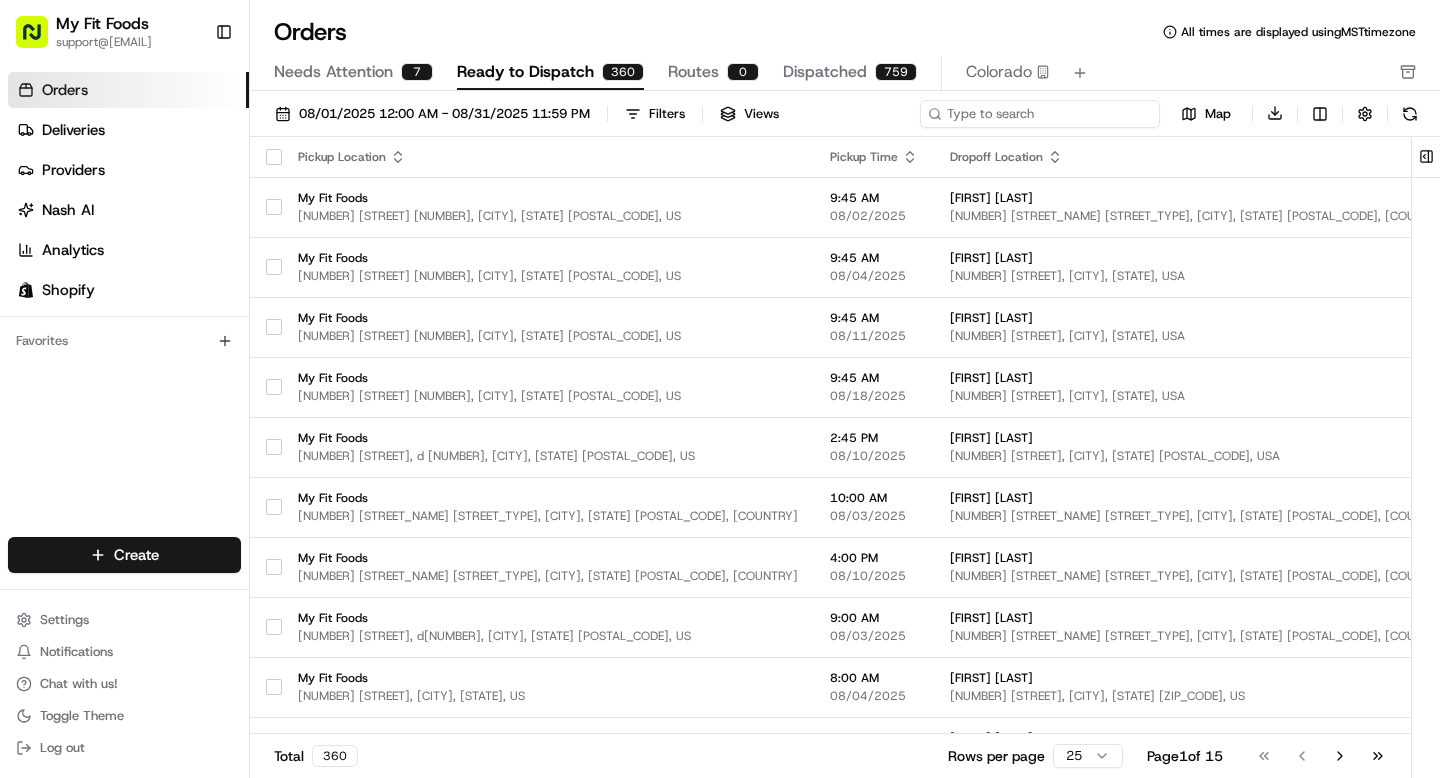 click at bounding box center (1040, 114) 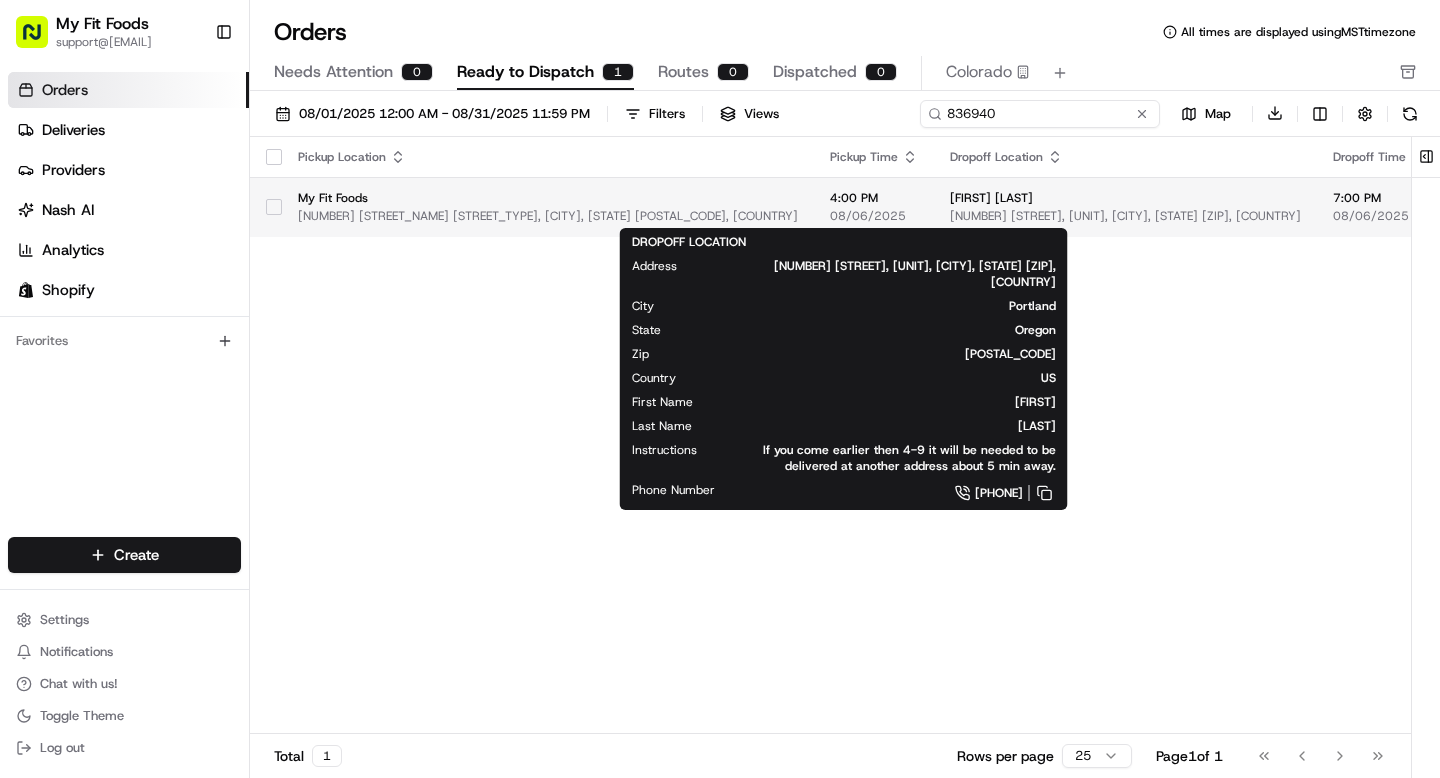 type on "836940" 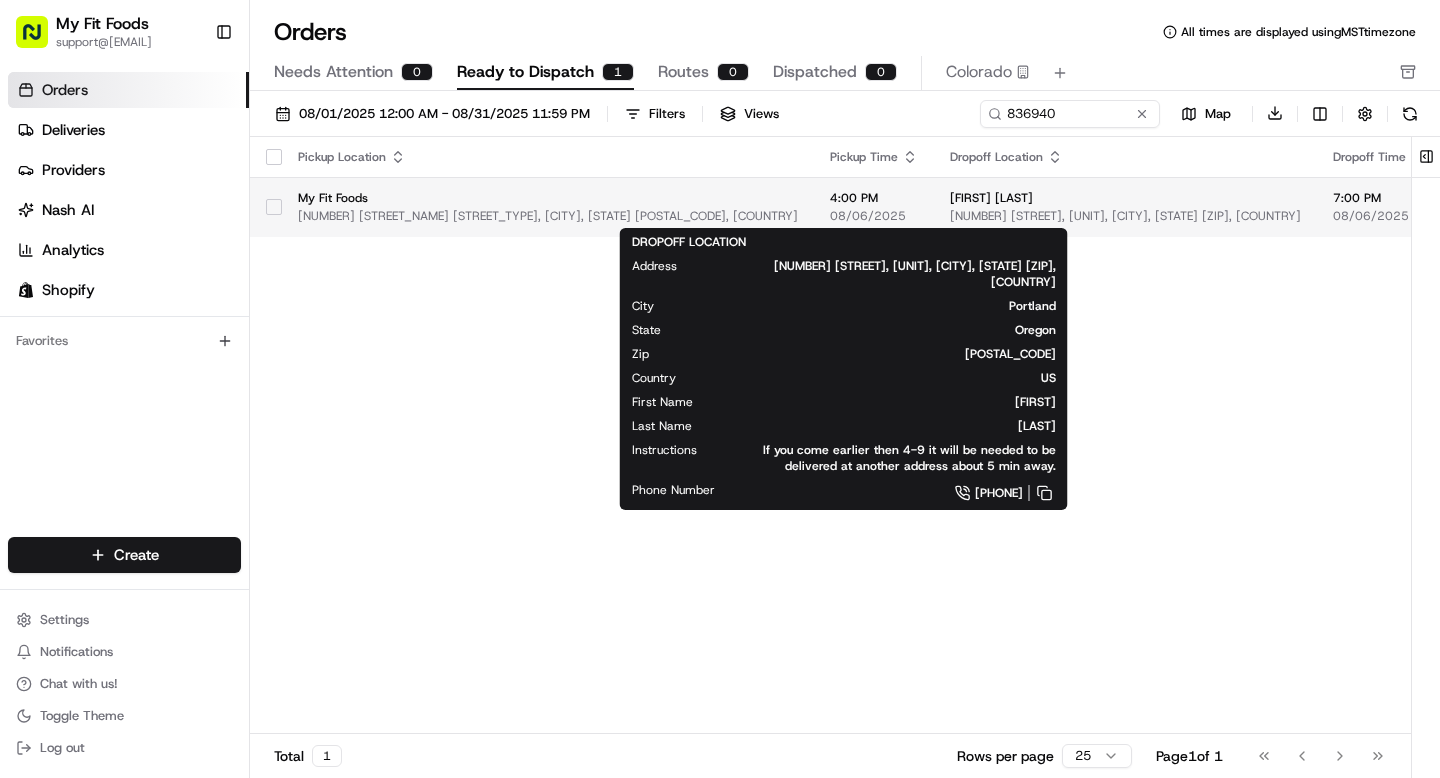 click on "[FIRST] [LAST]" at bounding box center (1125, 198) 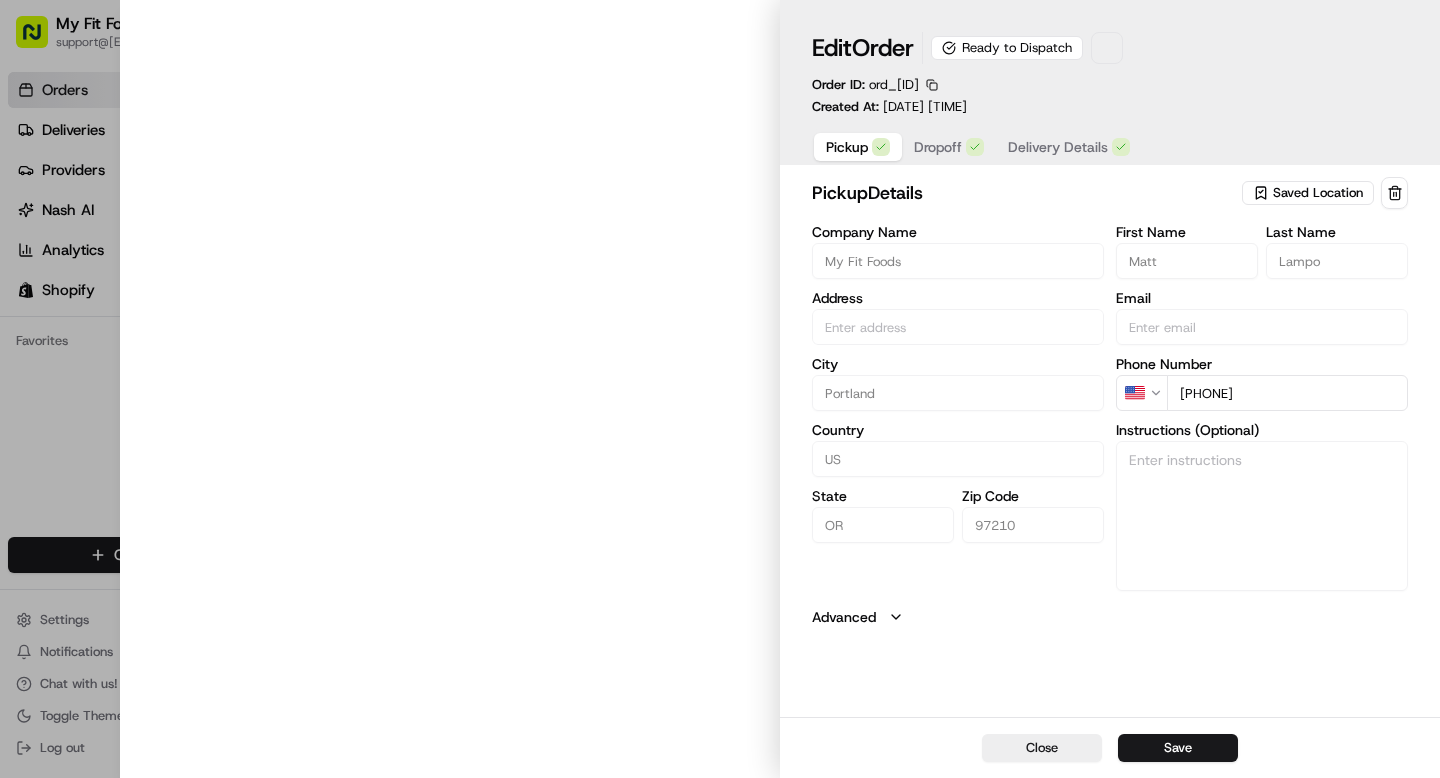 type on "[NUMBER] [STREET_NAME] [STREET_TYPE], [CITY], [STATE] [POSTAL_CODE], [COUNTRY]" 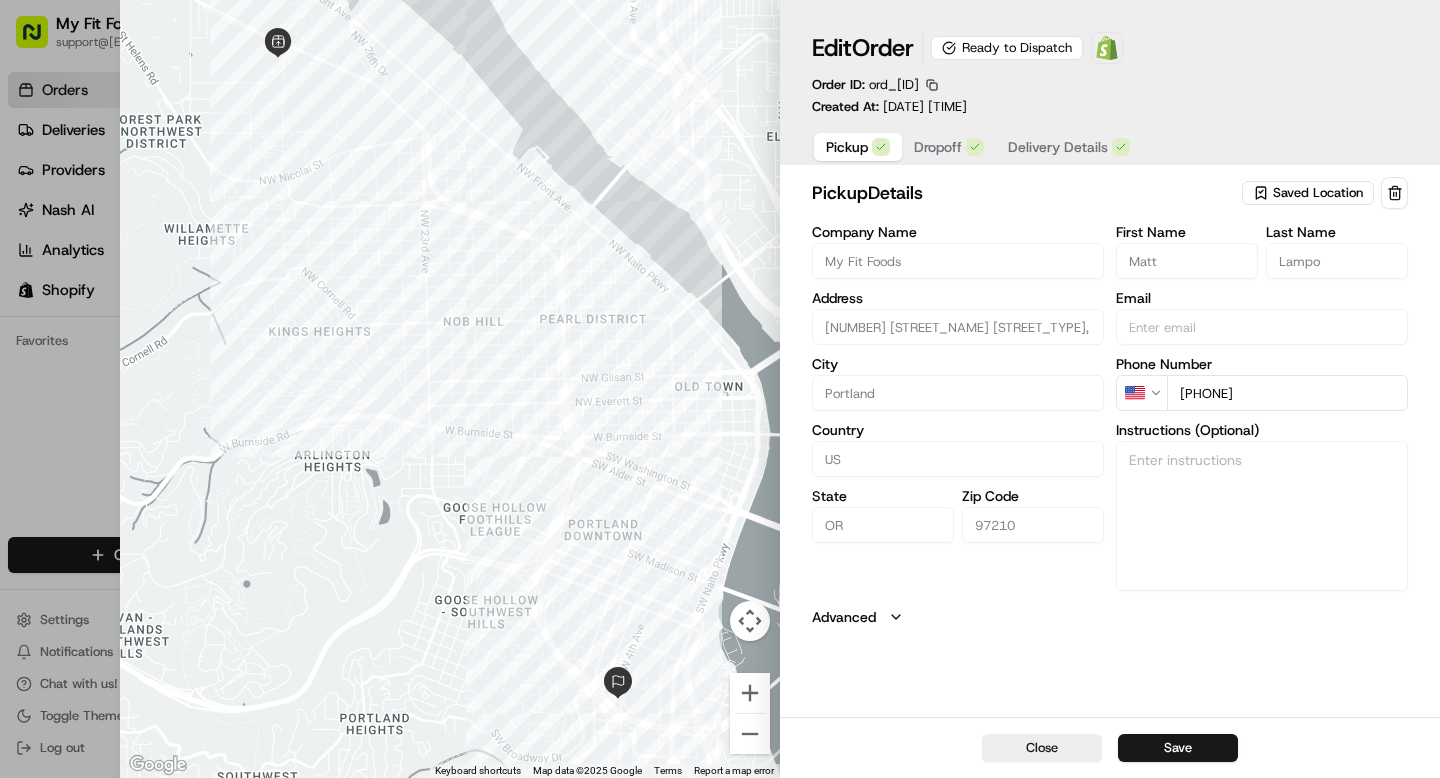 click on "Delivery Details" at bounding box center (1058, 147) 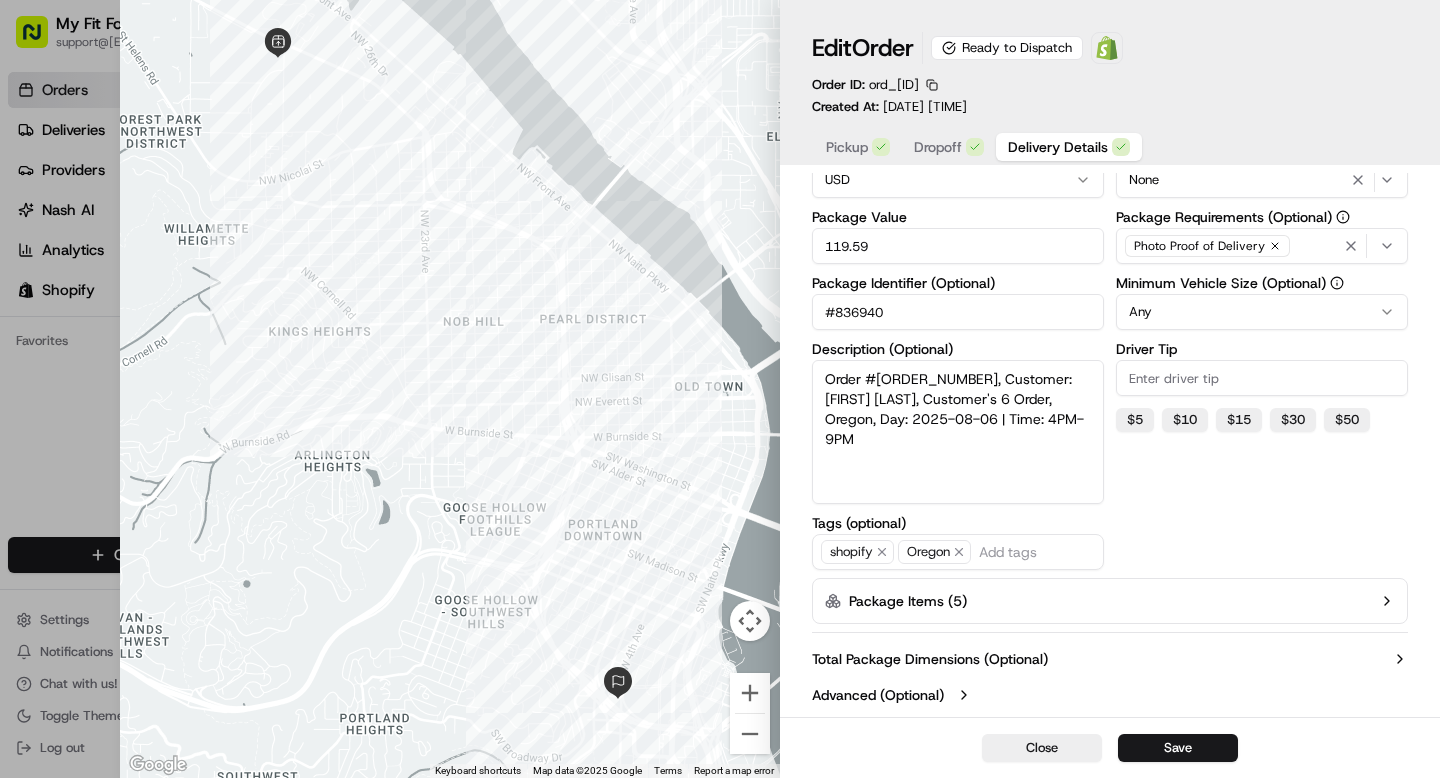scroll, scrollTop: 0, scrollLeft: 0, axis: both 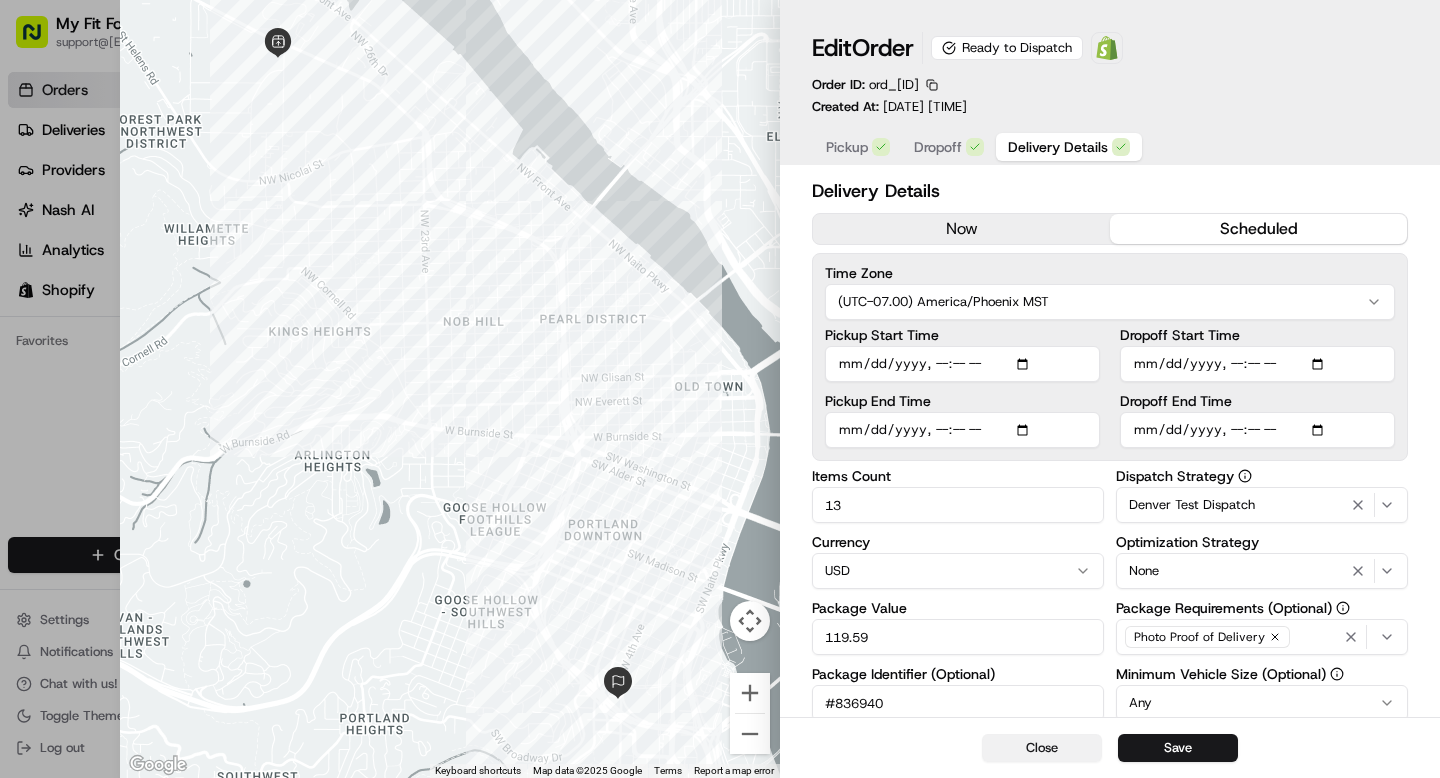 click on "Close" at bounding box center [1042, 748] 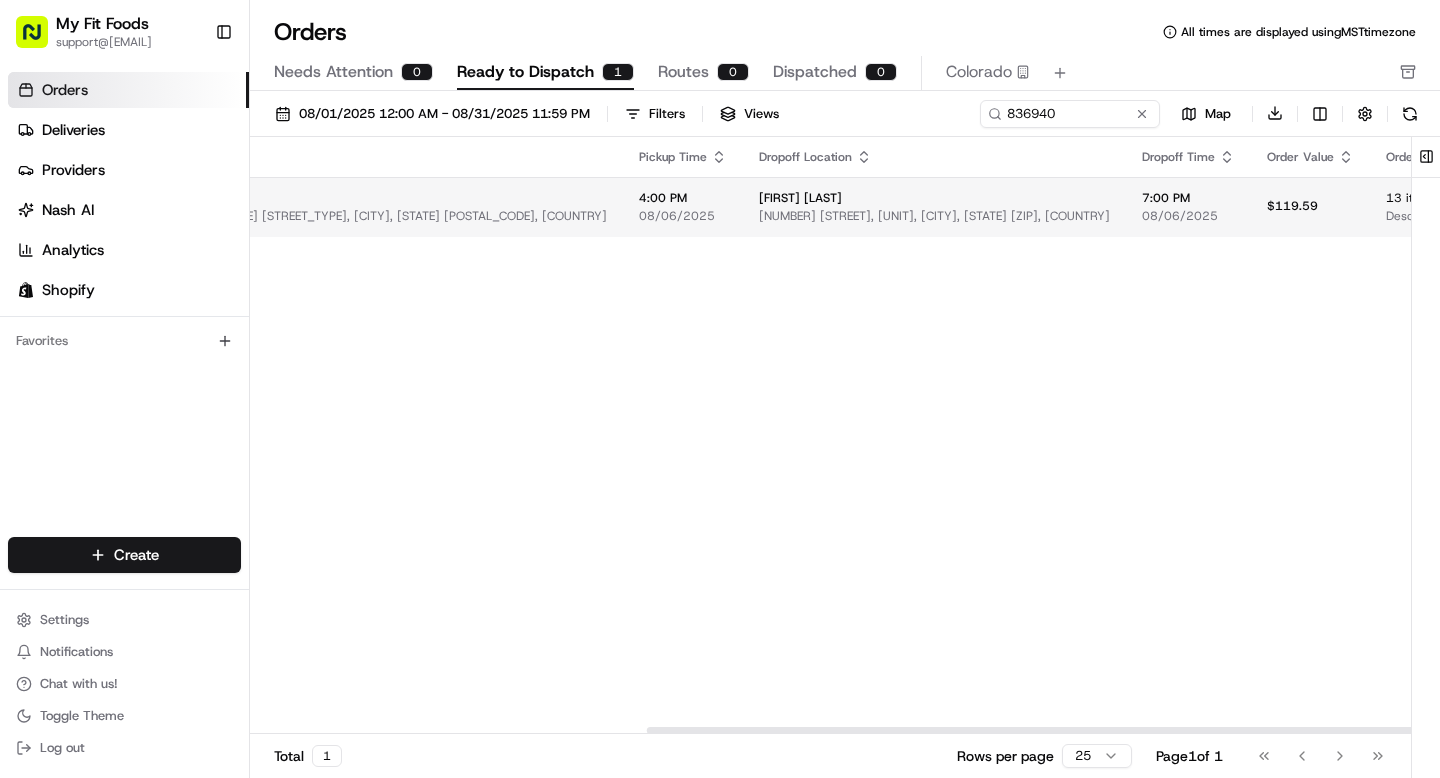 scroll, scrollTop: 0, scrollLeft: 602, axis: horizontal 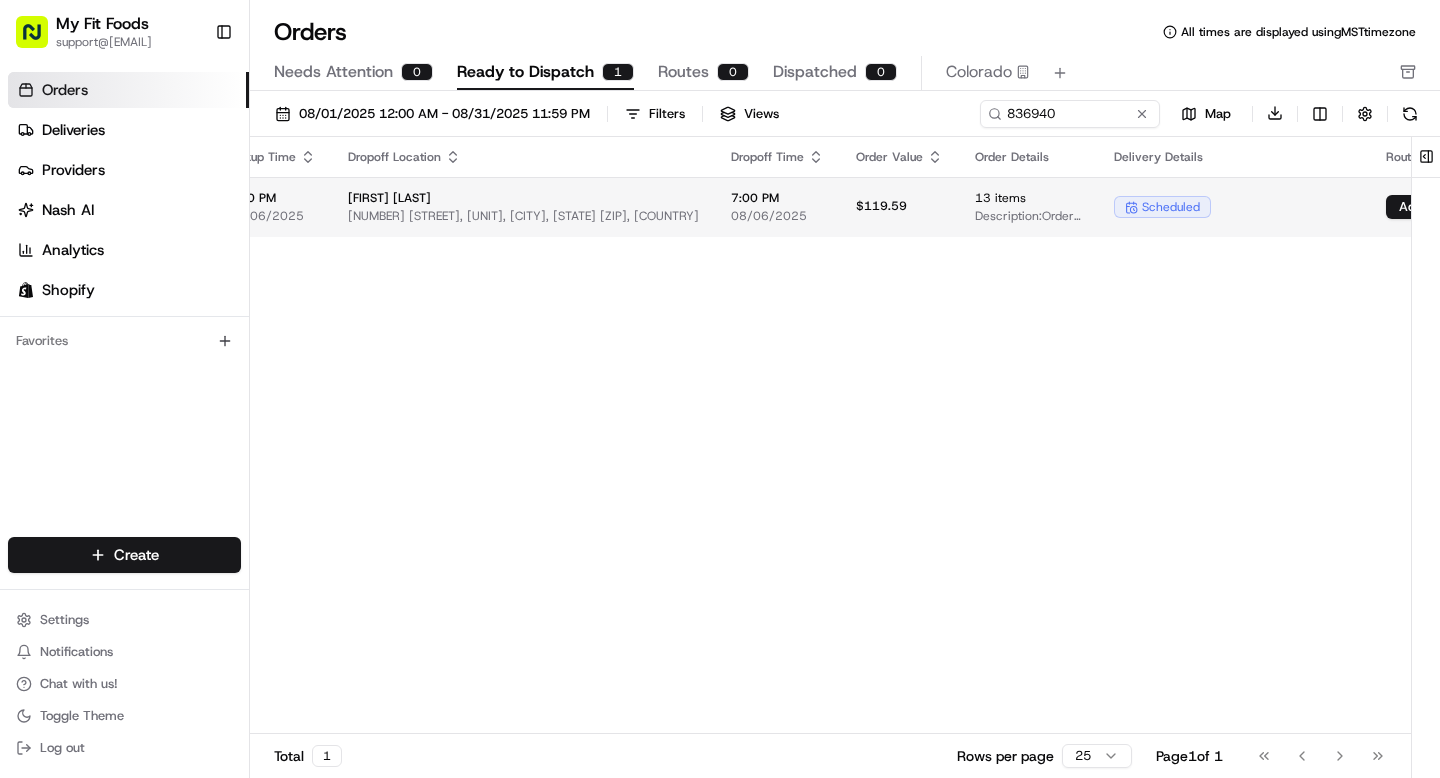 click on "Assign Provider" at bounding box center (1582, 207) 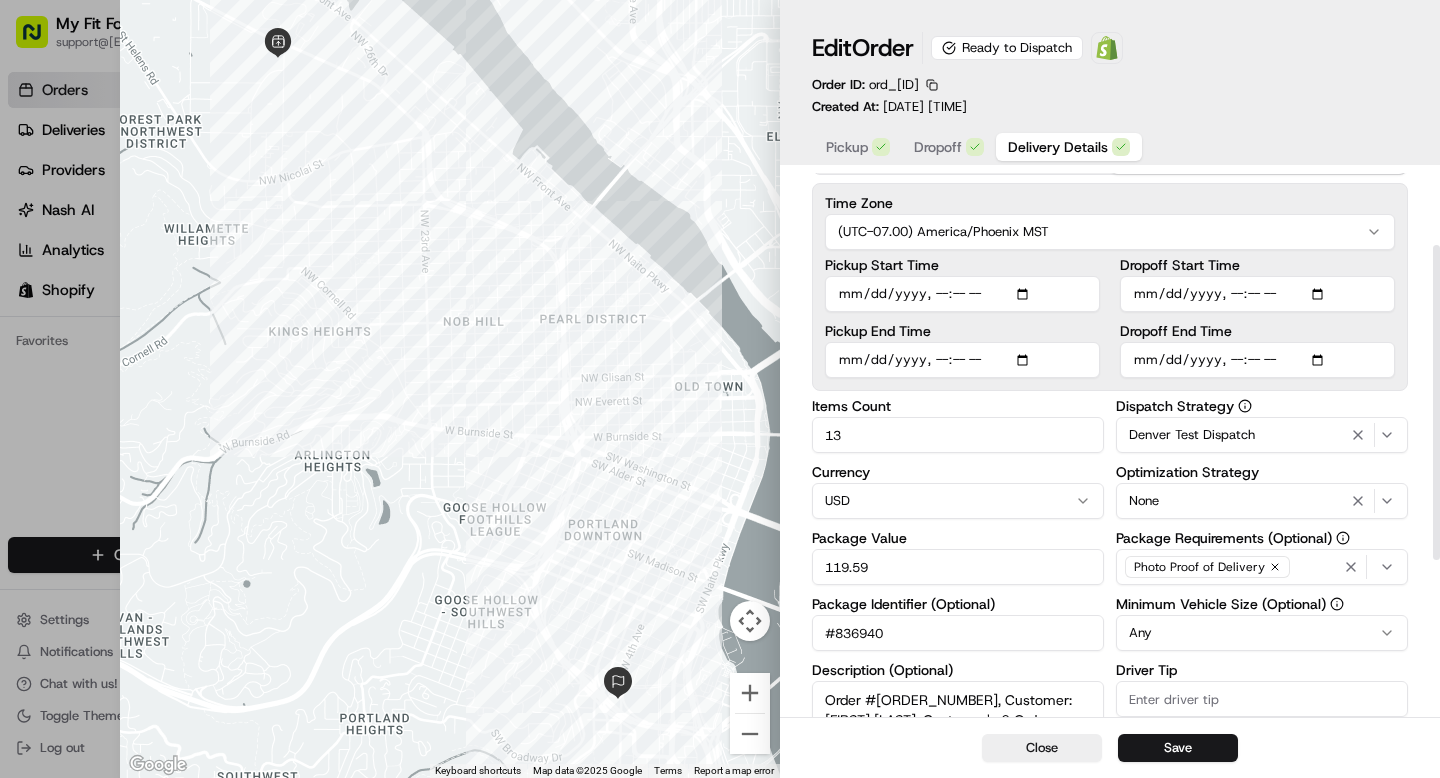 scroll, scrollTop: 0, scrollLeft: 0, axis: both 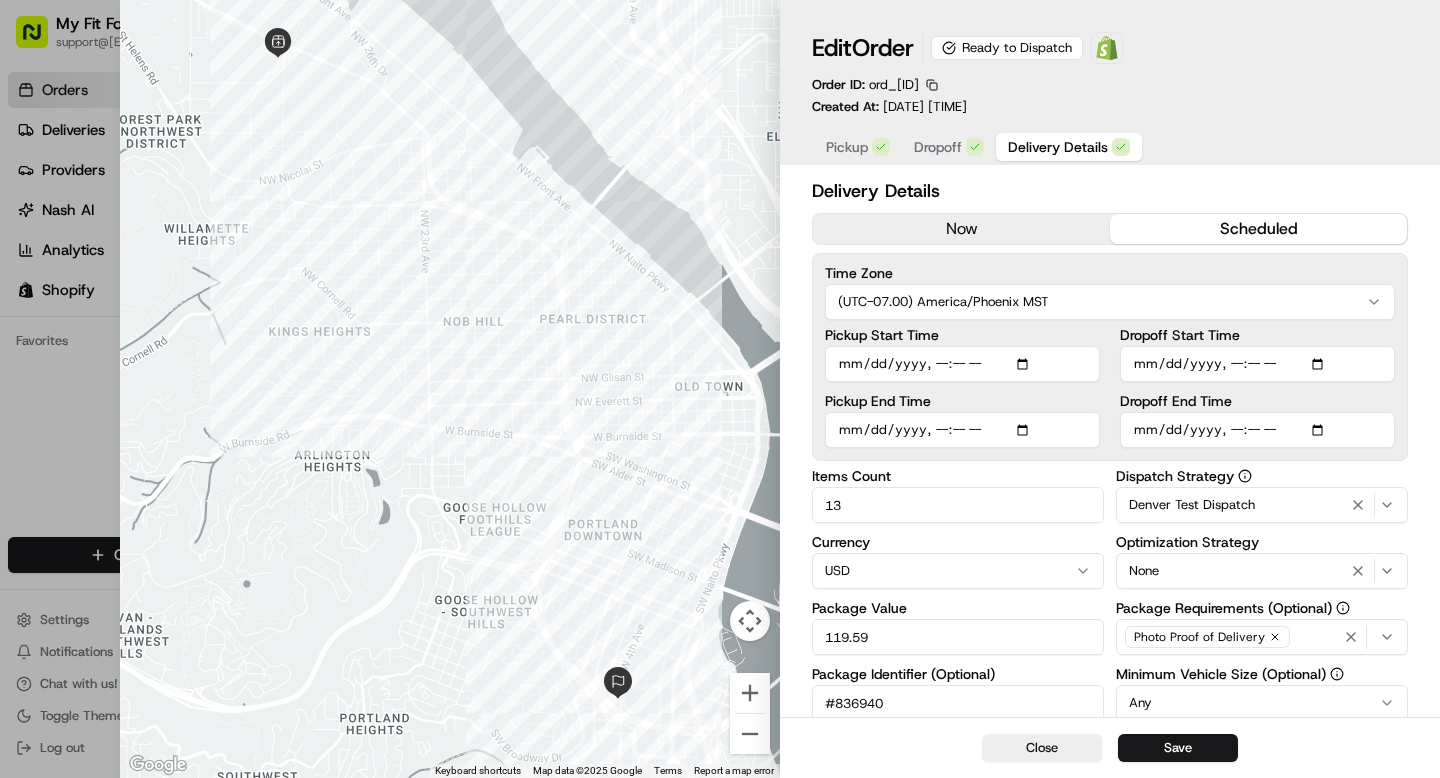 click on "Dropoff" at bounding box center [949, 147] 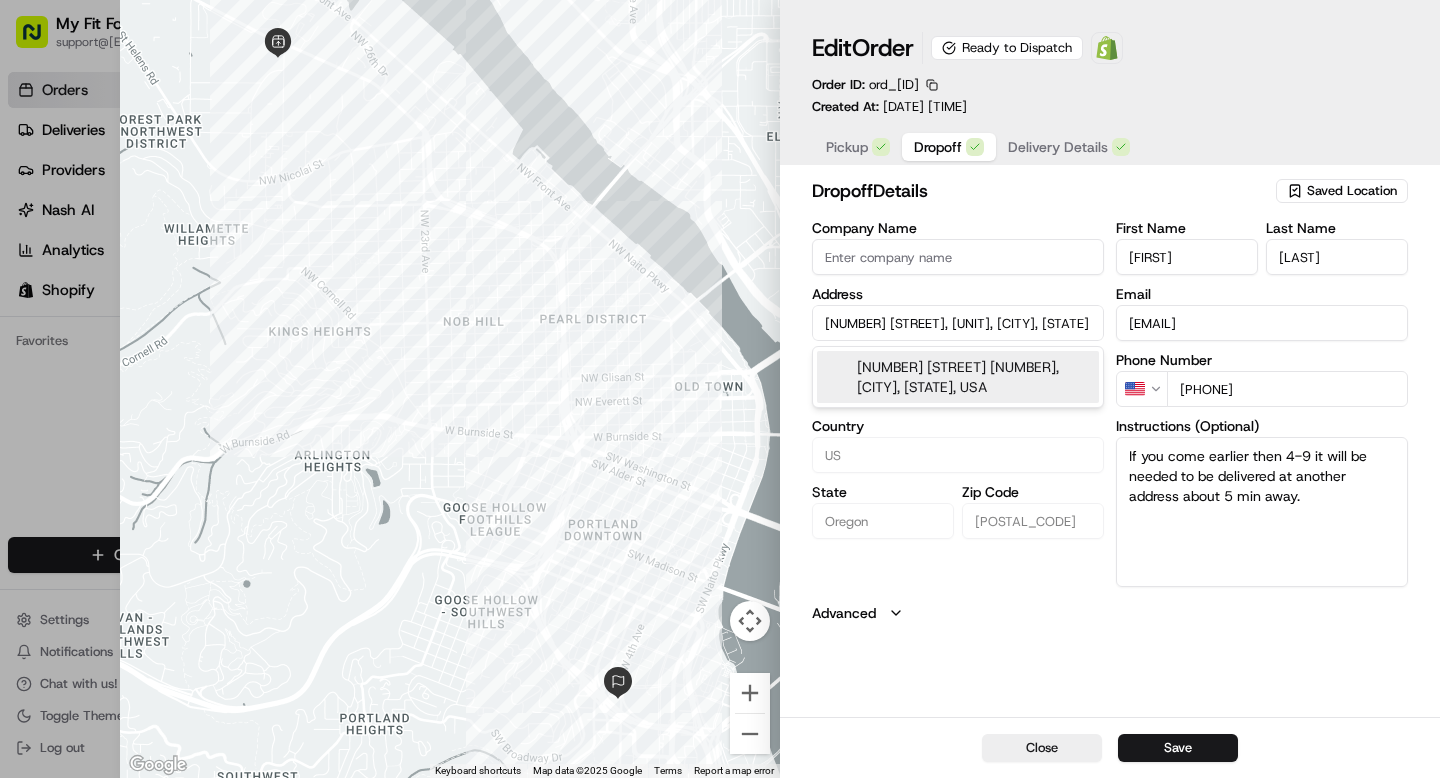 scroll, scrollTop: 0, scrollLeft: 51, axis: horizontal 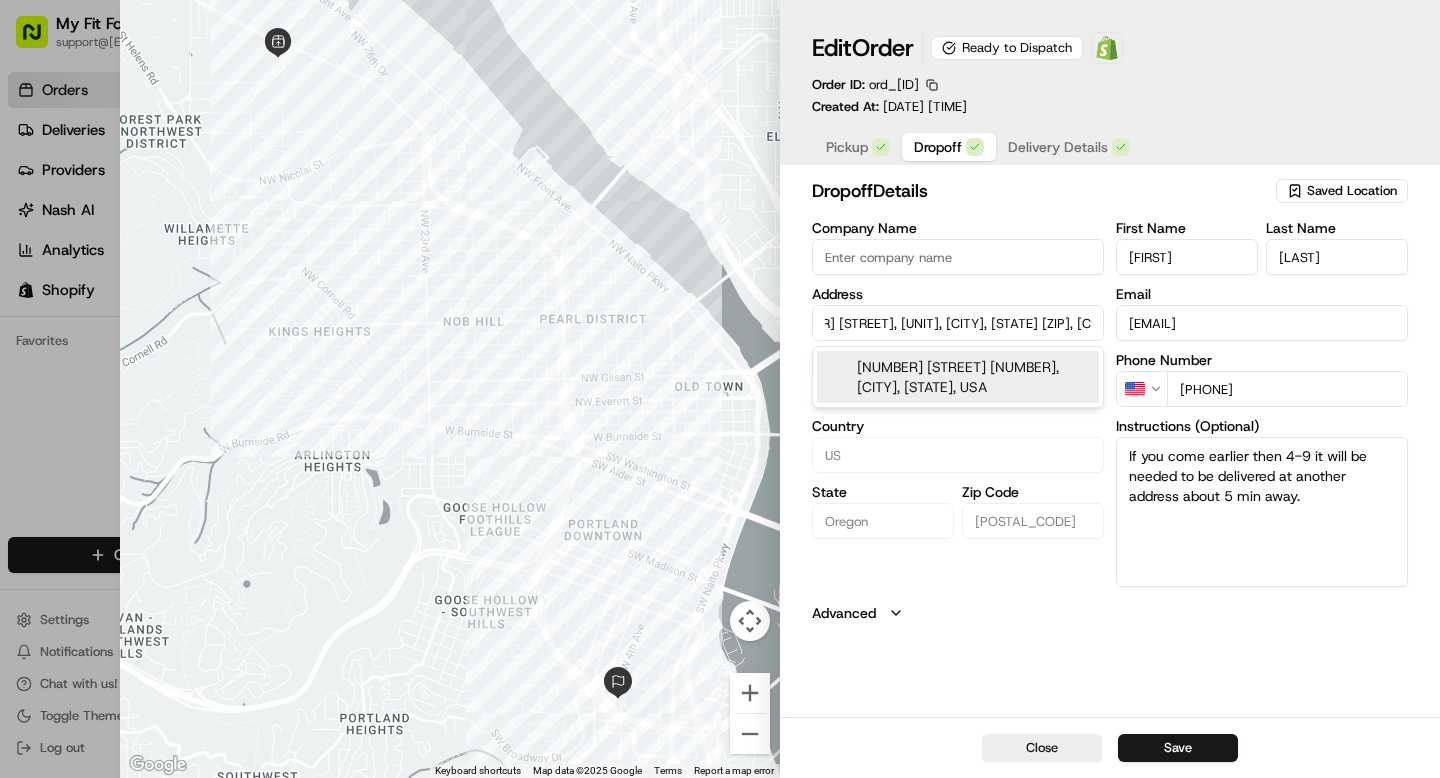 drag, startPoint x: 824, startPoint y: 325, endPoint x: 1224, endPoint y: 347, distance: 400.60455 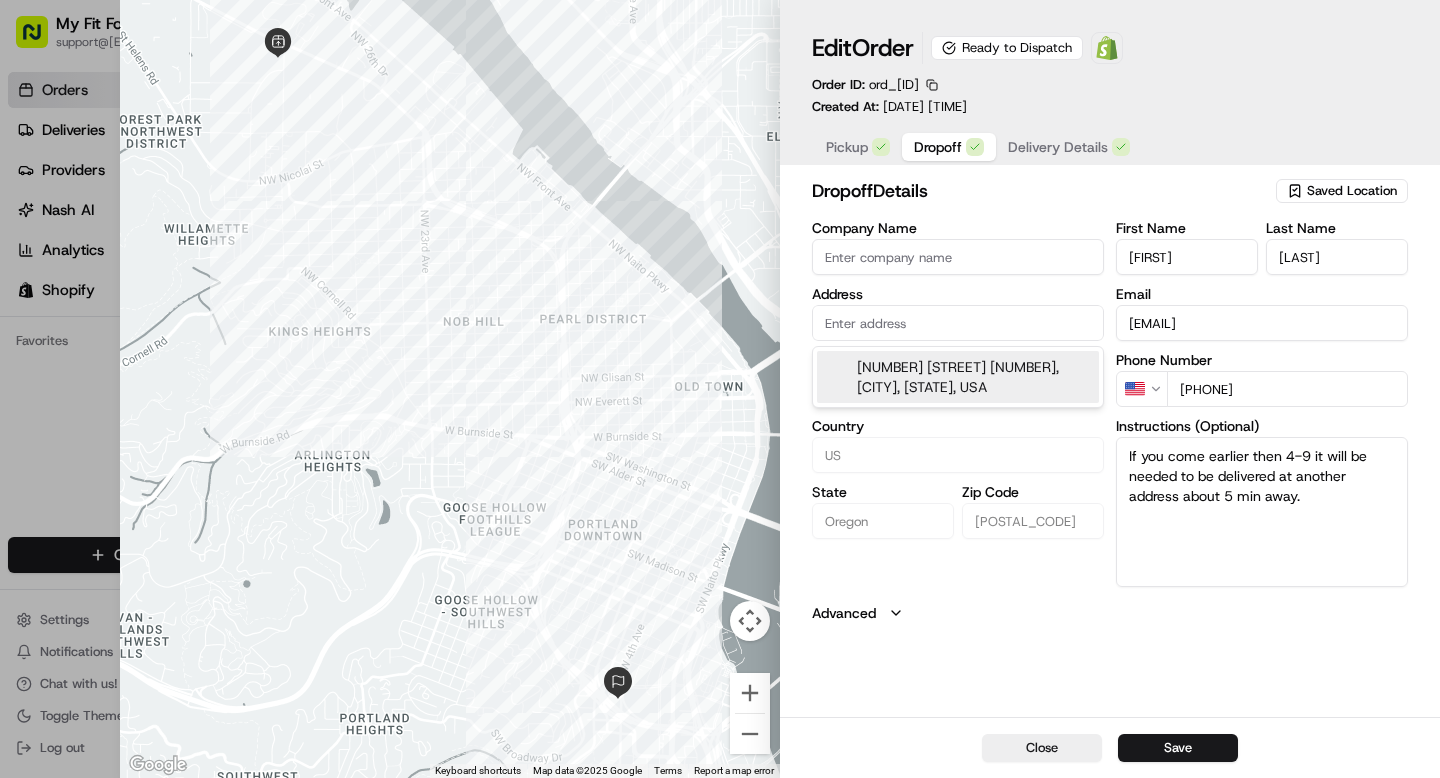 scroll, scrollTop: 0, scrollLeft: 0, axis: both 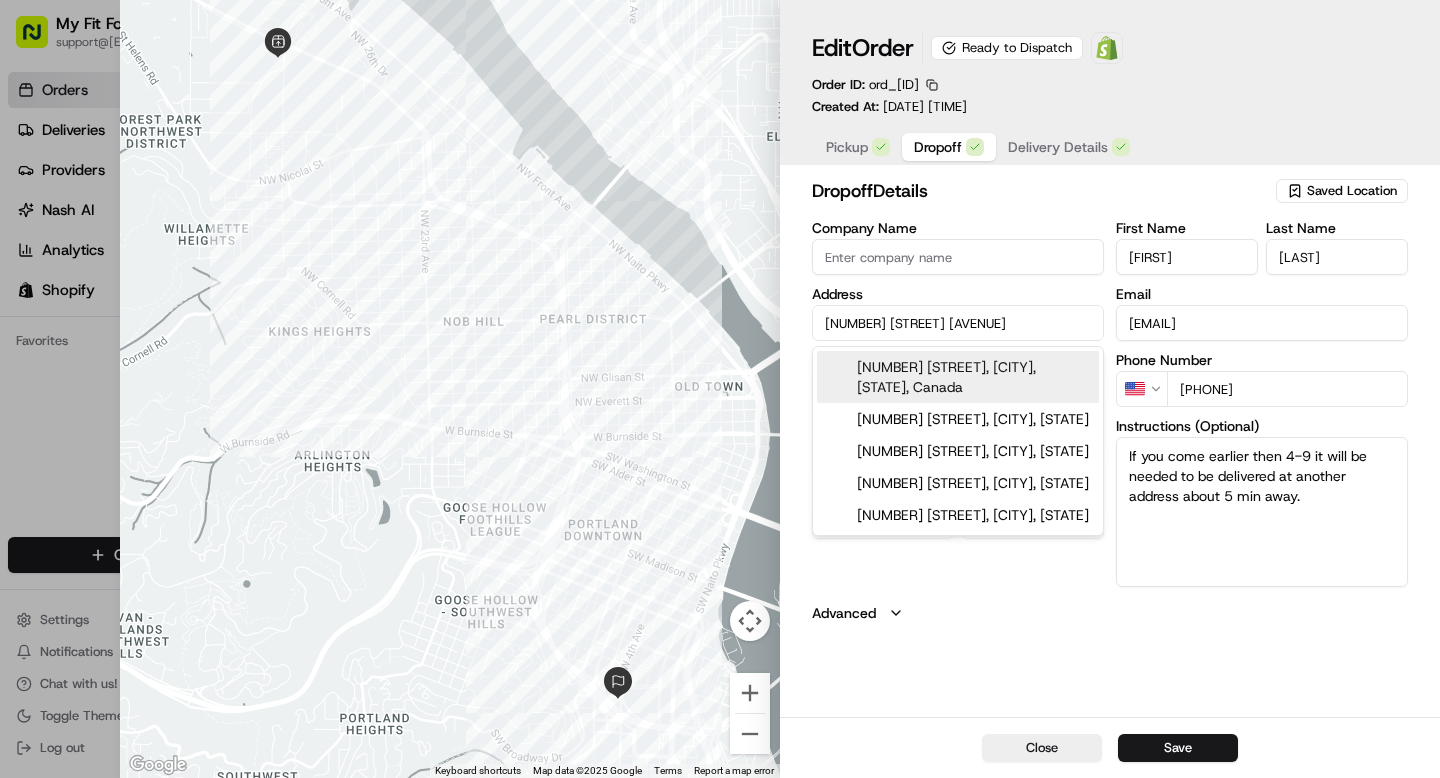 click on "[NUMBER] [STREET] [AVENUE]" at bounding box center [958, 323] 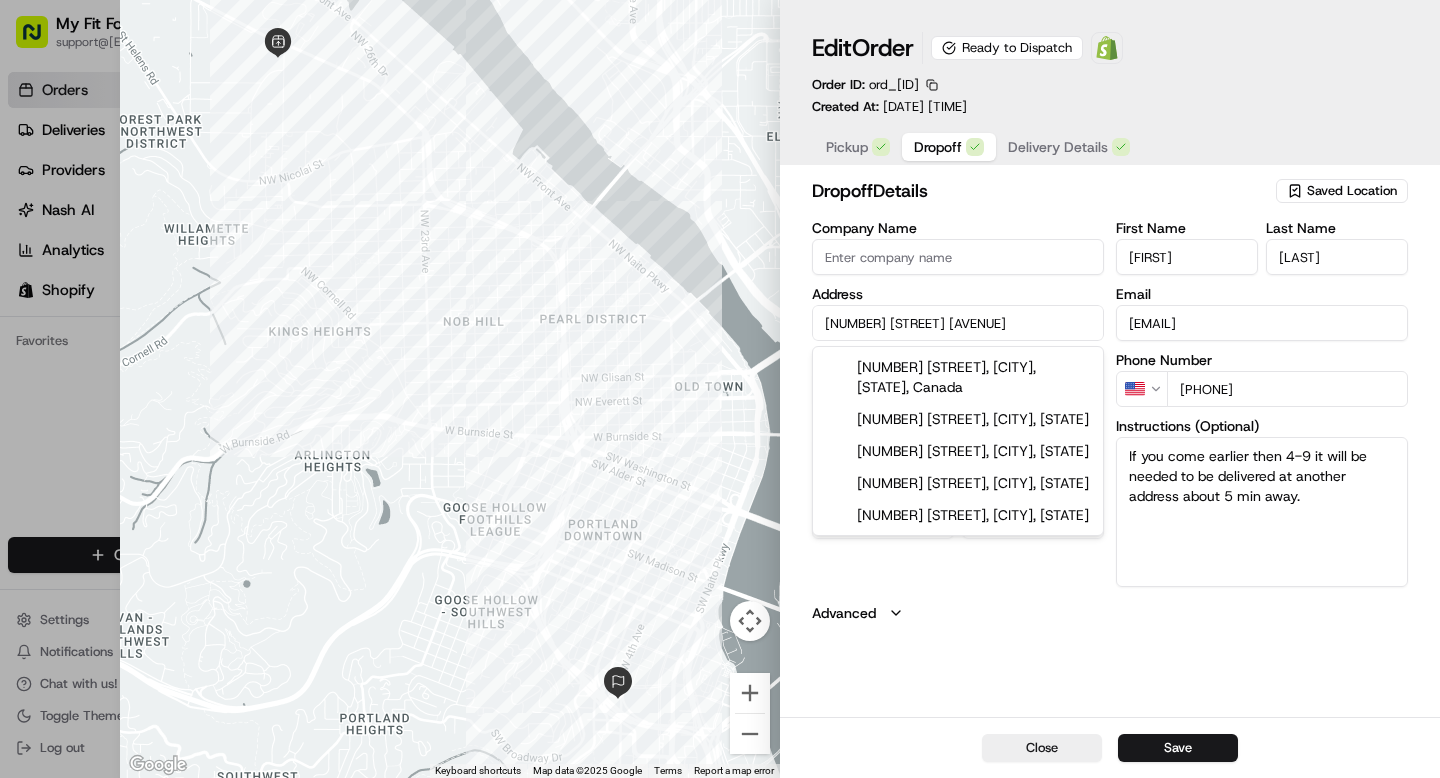 click on "[NUMBER] [STREET] [AVENUE]" at bounding box center [958, 323] 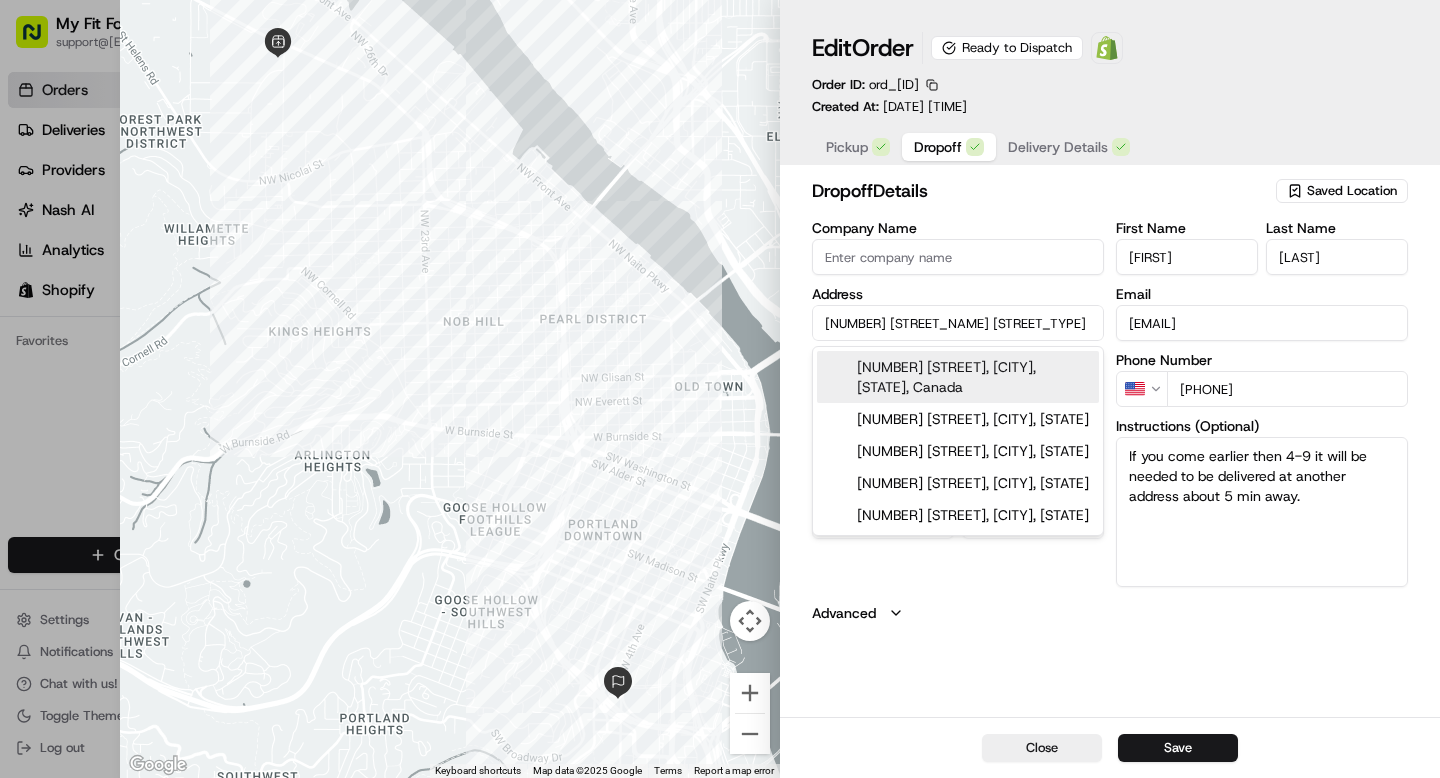 type on "[NUMBER] [STREET_NAME] [STREET_TYPE]" 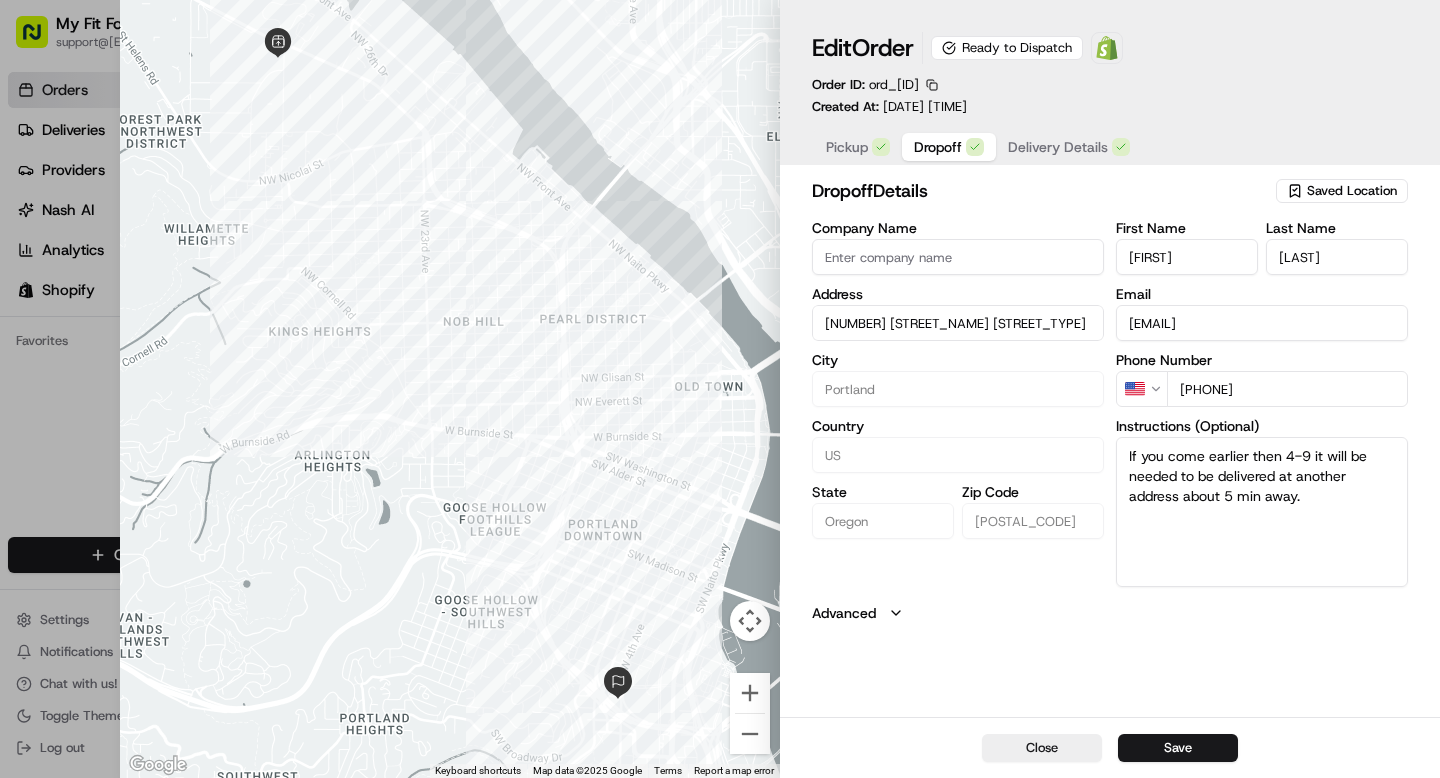 click on "[NUMBER] [STREET_NAME] [STREET_TYPE]" at bounding box center (958, 323) 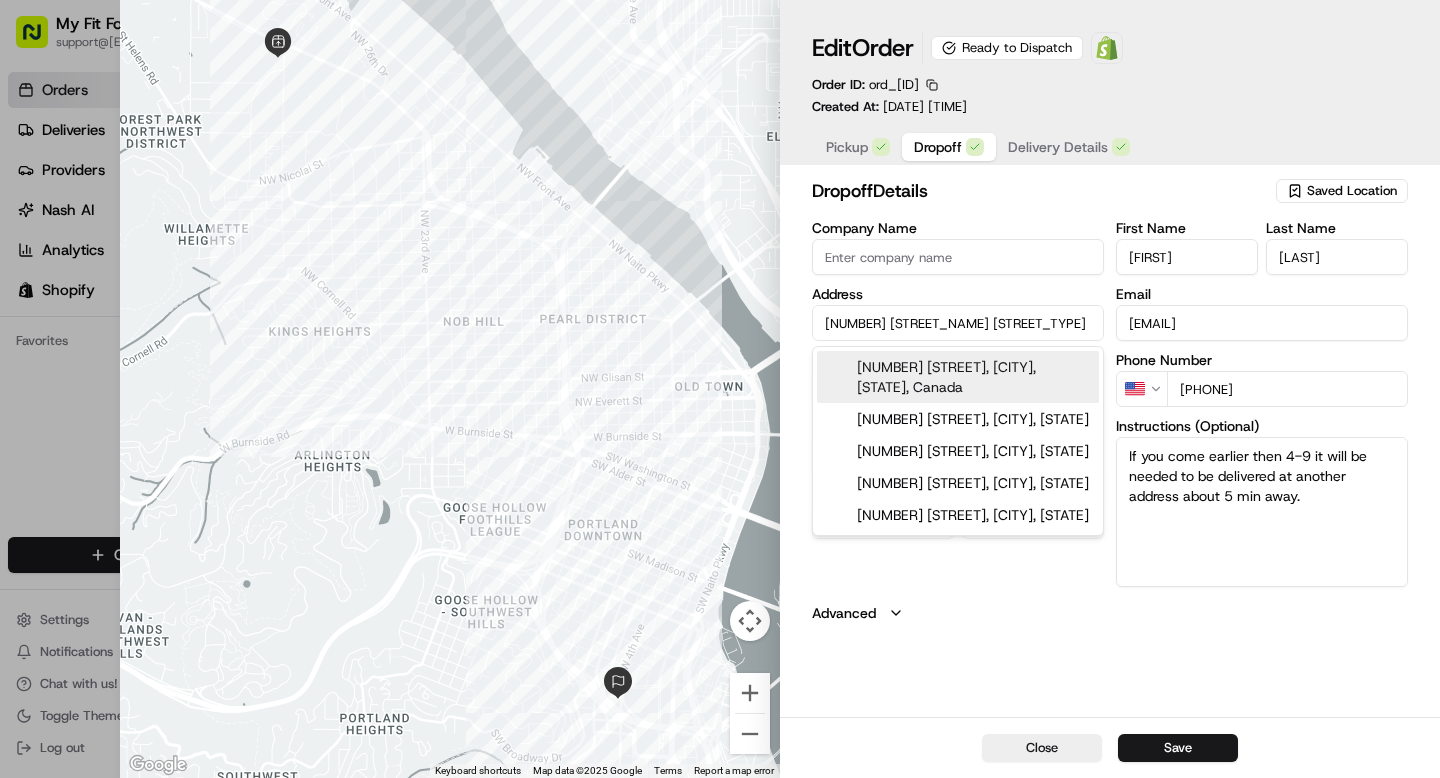 drag, startPoint x: 999, startPoint y: 326, endPoint x: 774, endPoint y: 309, distance: 225.64131 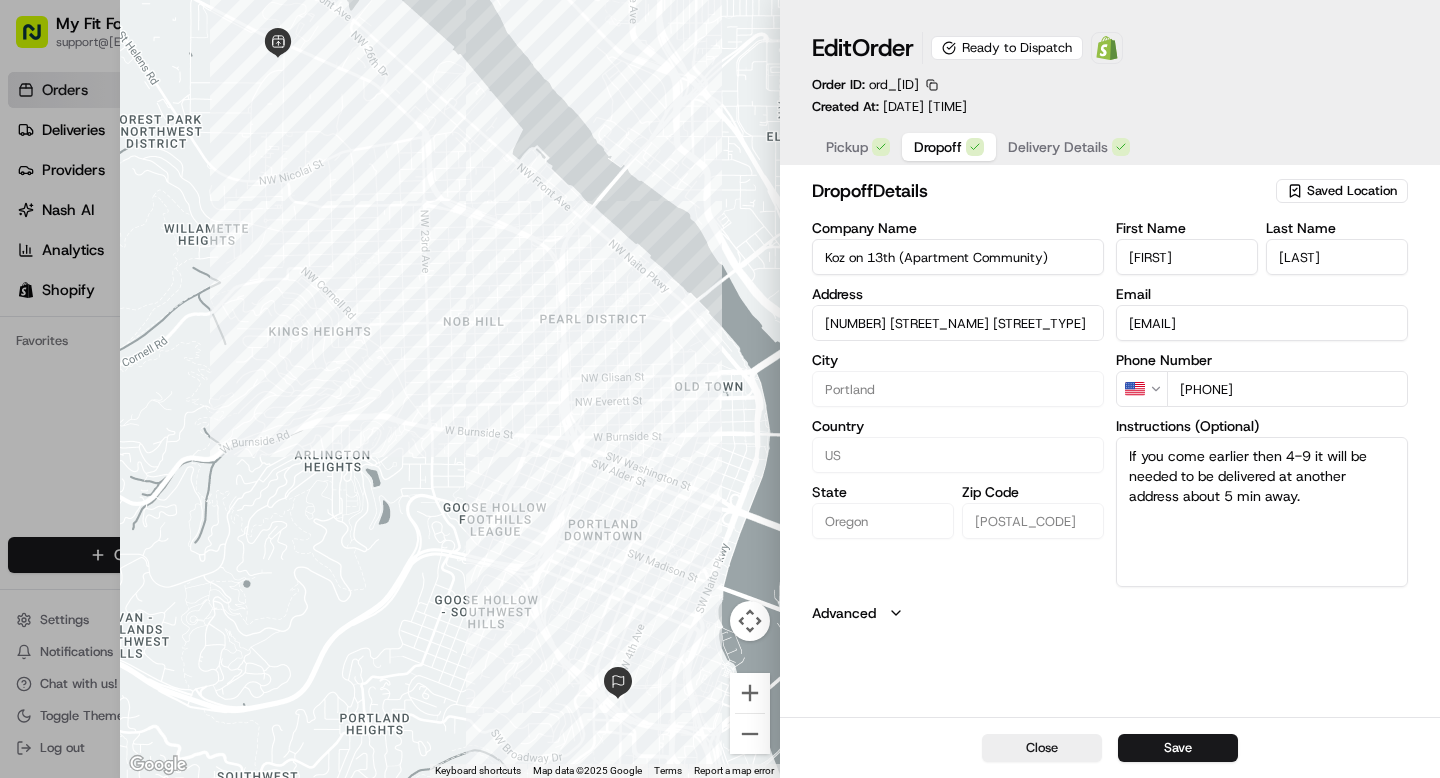 type on "Koz on 13th (Apartment Community)" 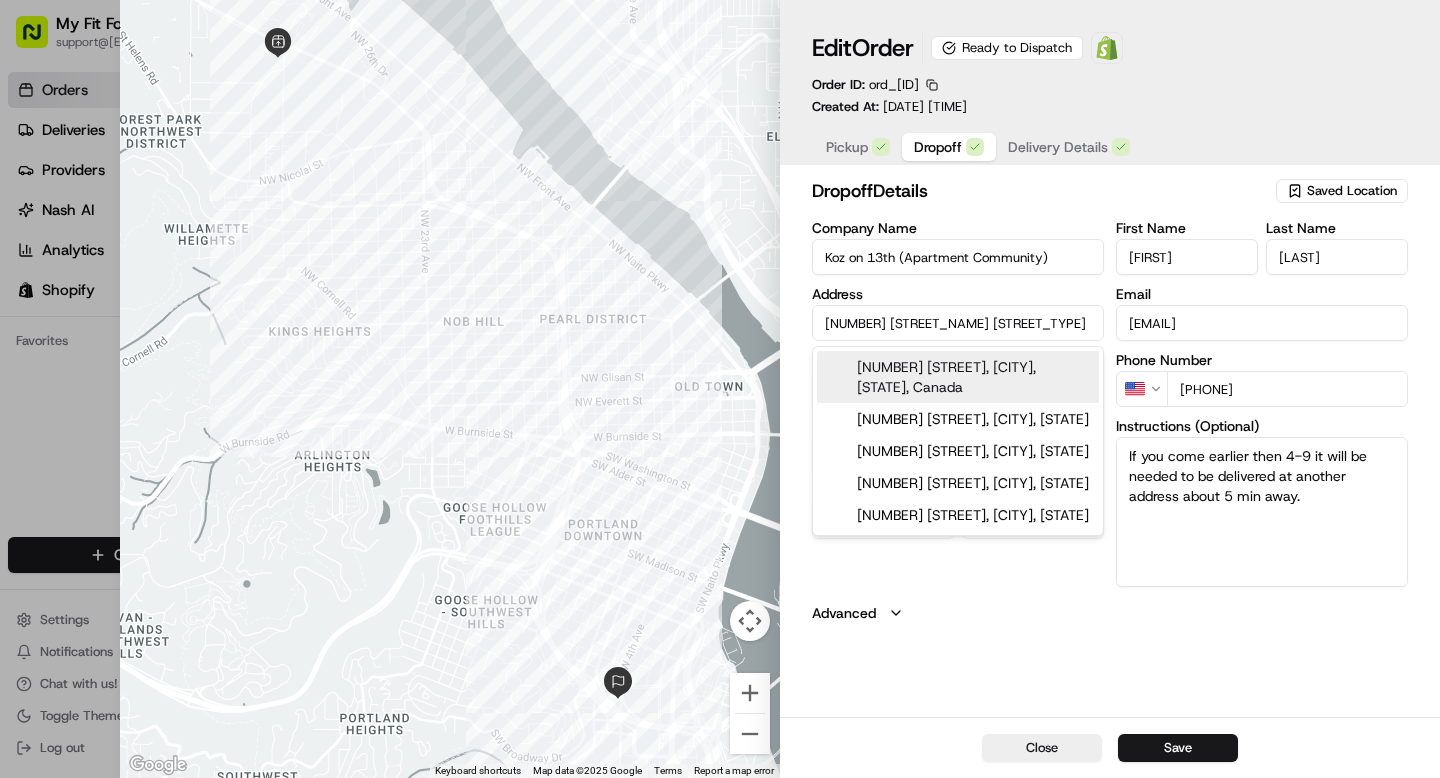 click on "[NUMBER] [STREET_NAME] [STREET_TYPE]" at bounding box center (958, 323) 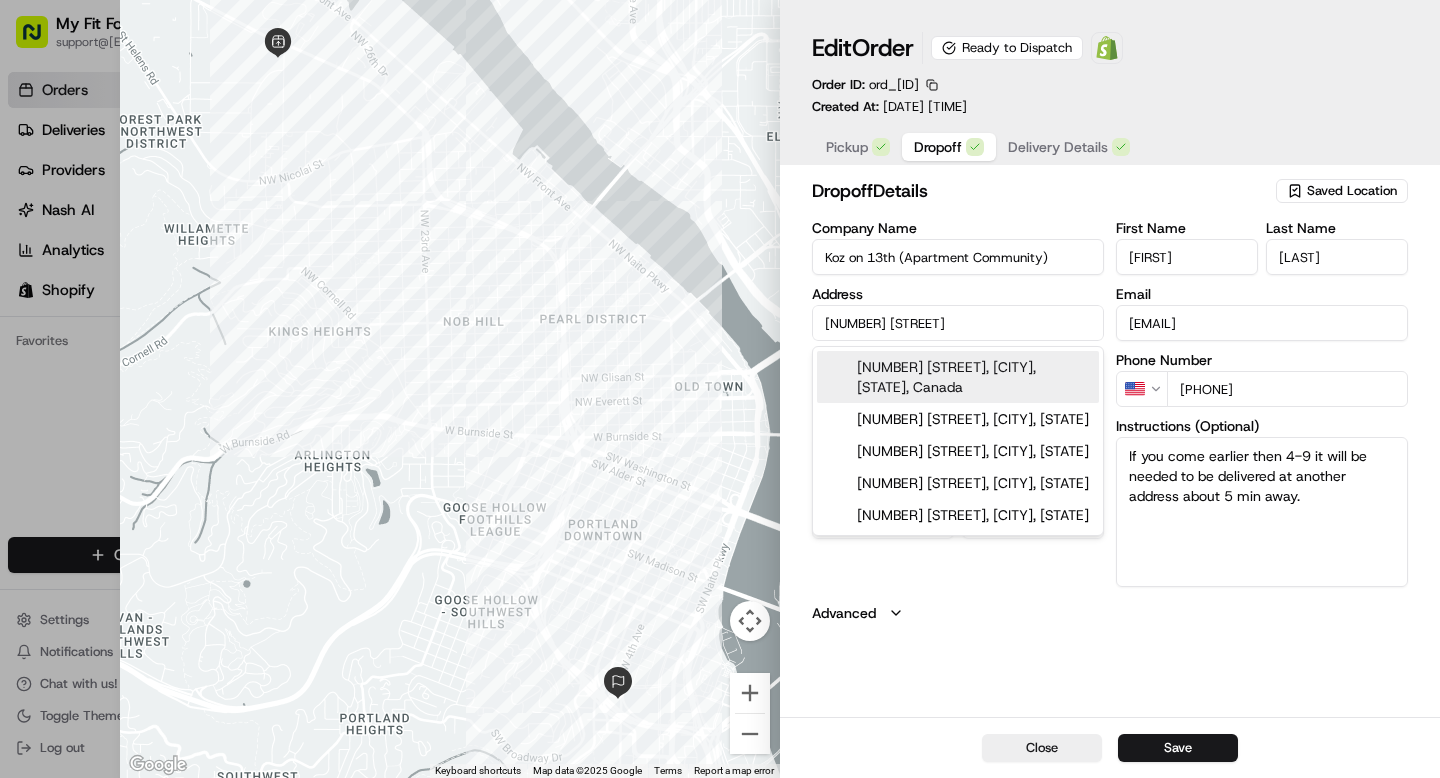 type on "[NUMBER] [STREET]" 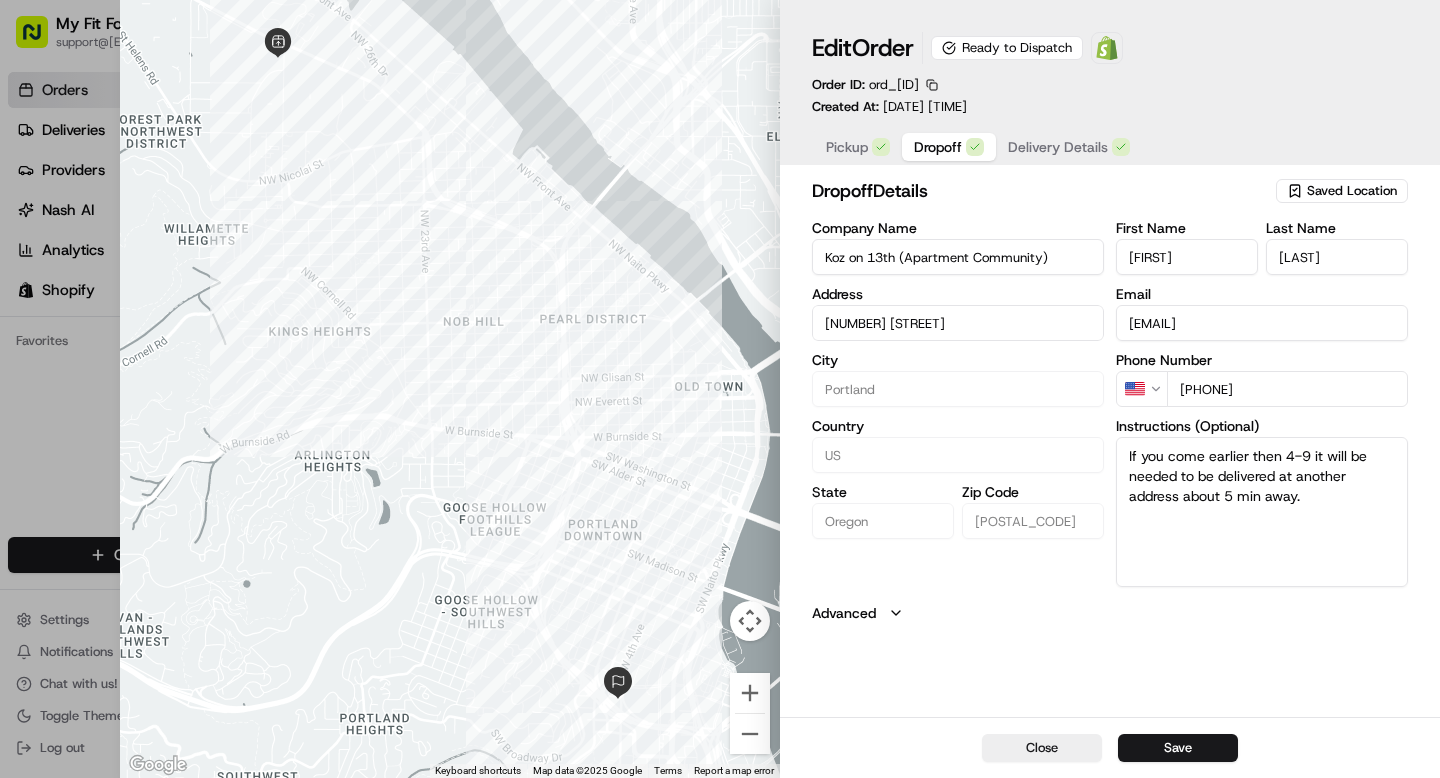 drag, startPoint x: 1340, startPoint y: 510, endPoint x: 1113, endPoint y: 432, distance: 240.02708 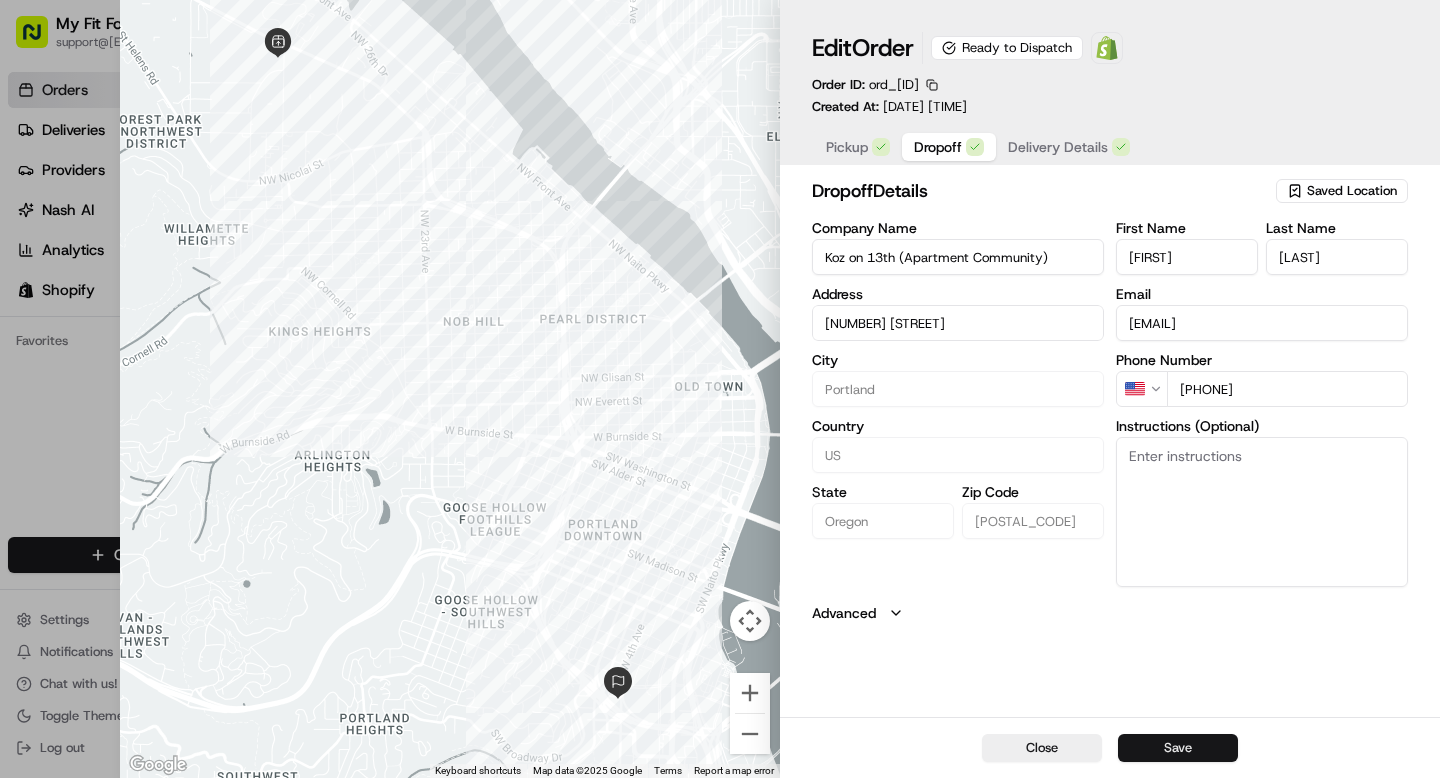 type 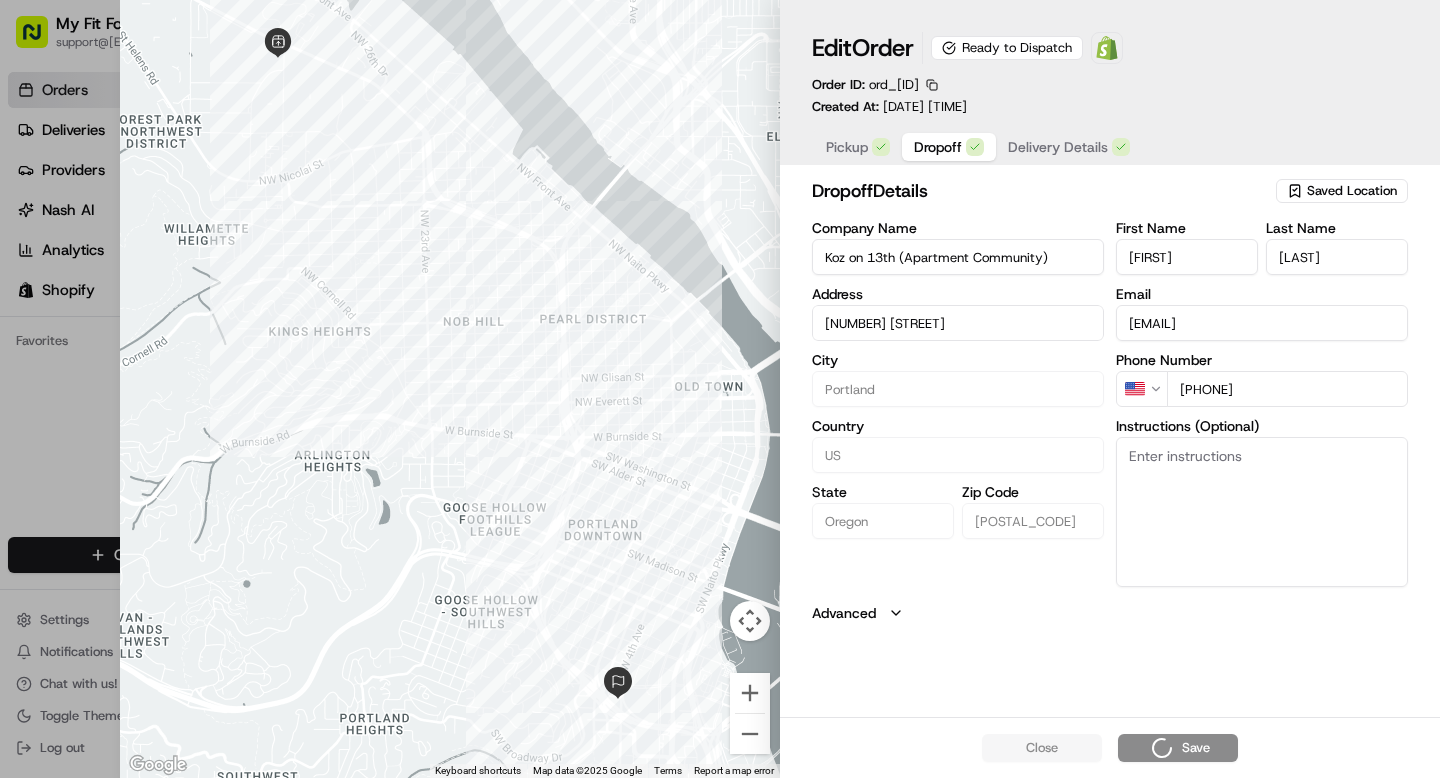 type 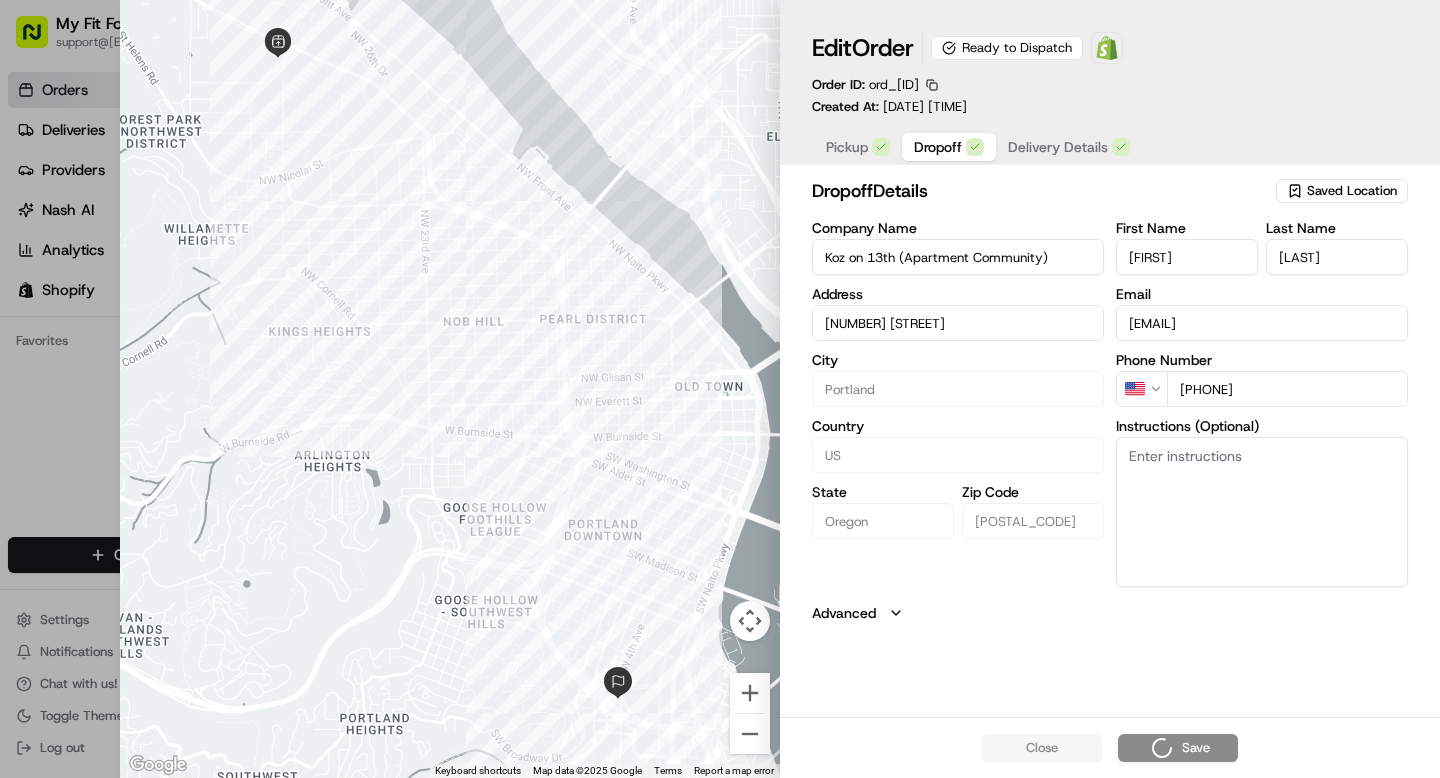 type 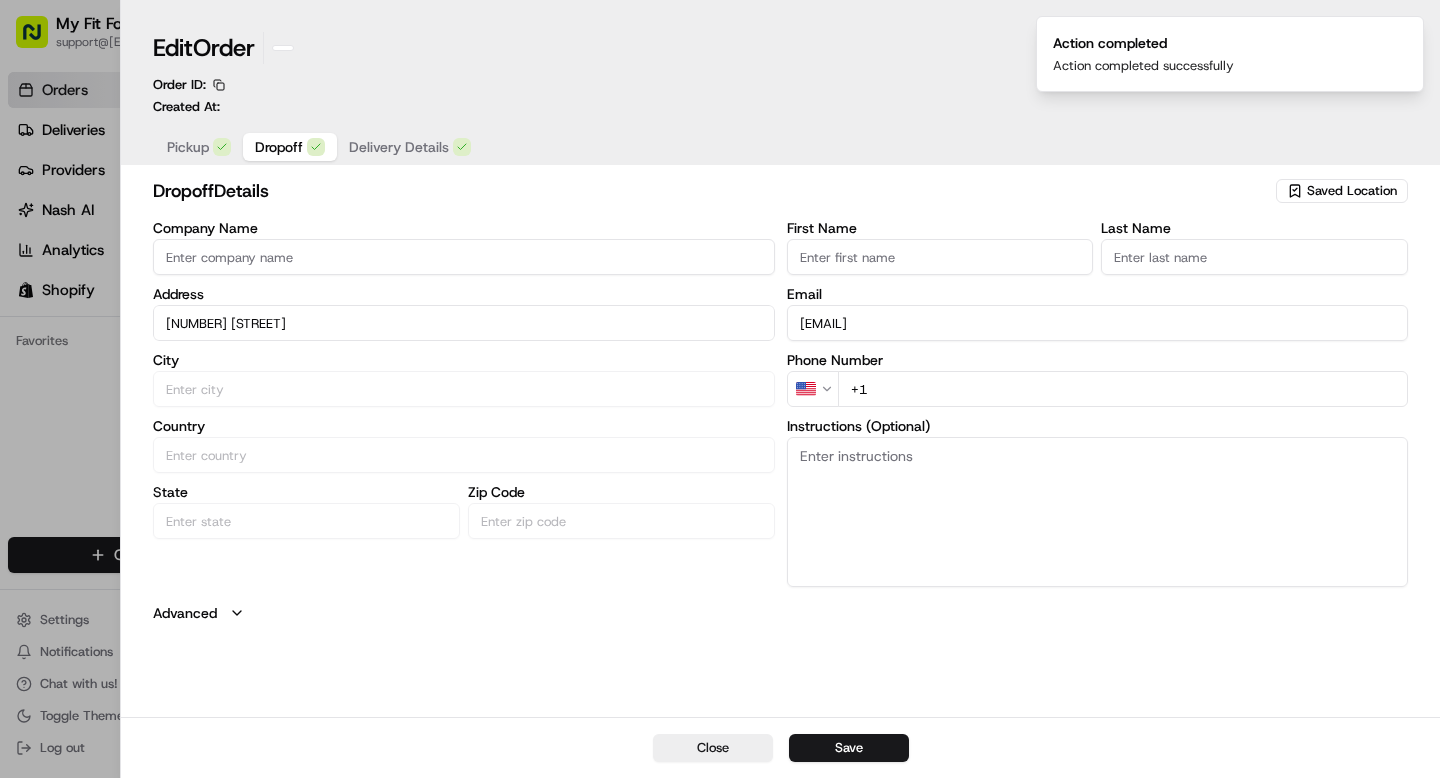 type 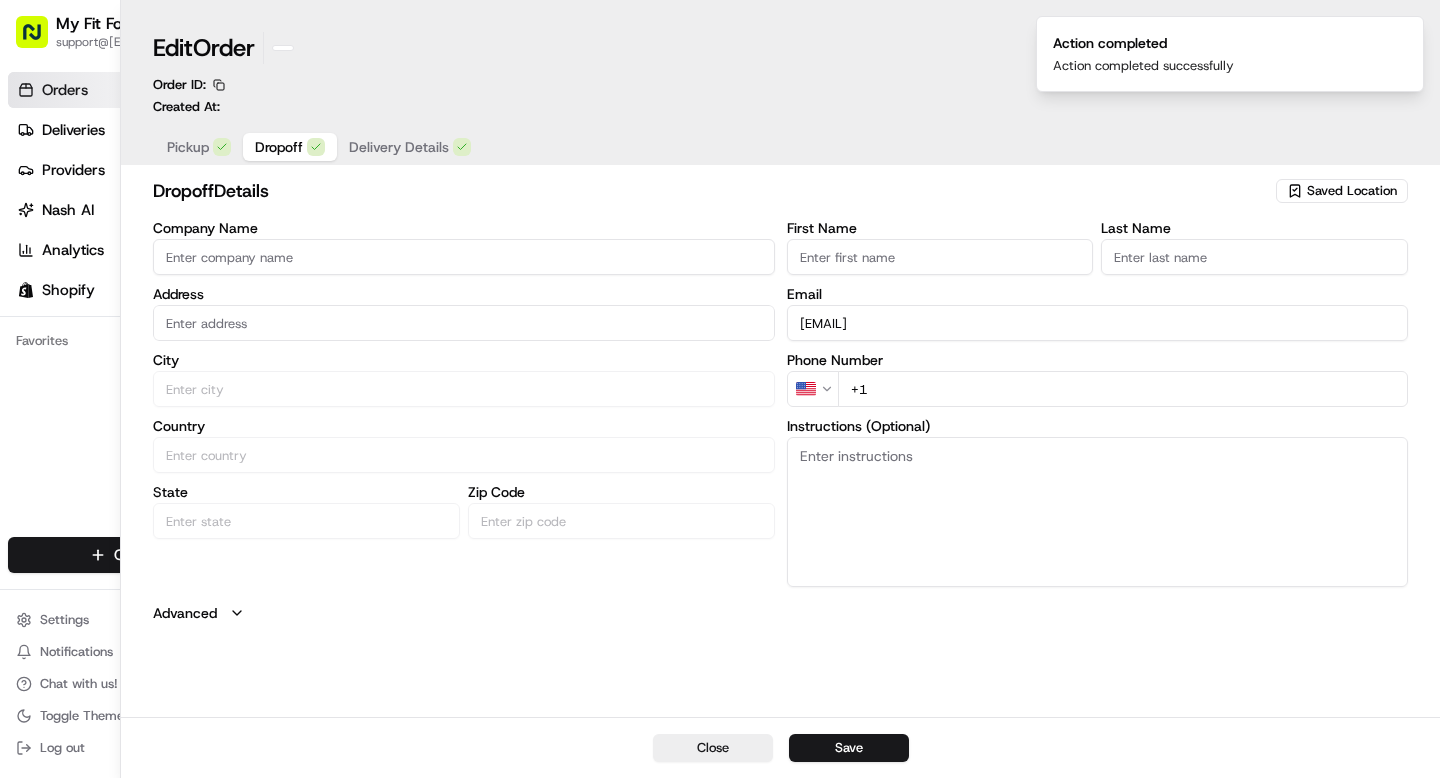 scroll, scrollTop: 0, scrollLeft: 259, axis: horizontal 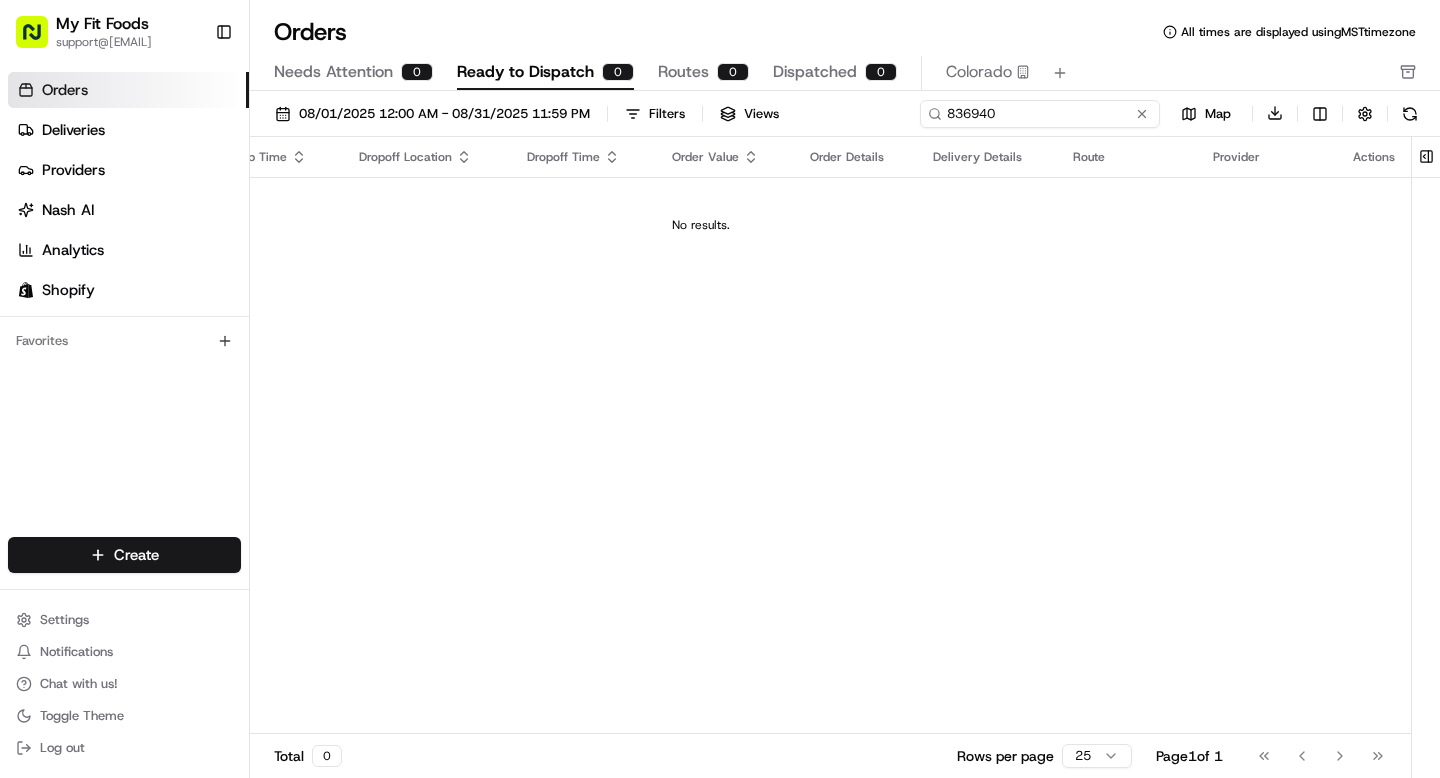 drag, startPoint x: 1080, startPoint y: 115, endPoint x: 920, endPoint y: 111, distance: 160.04999 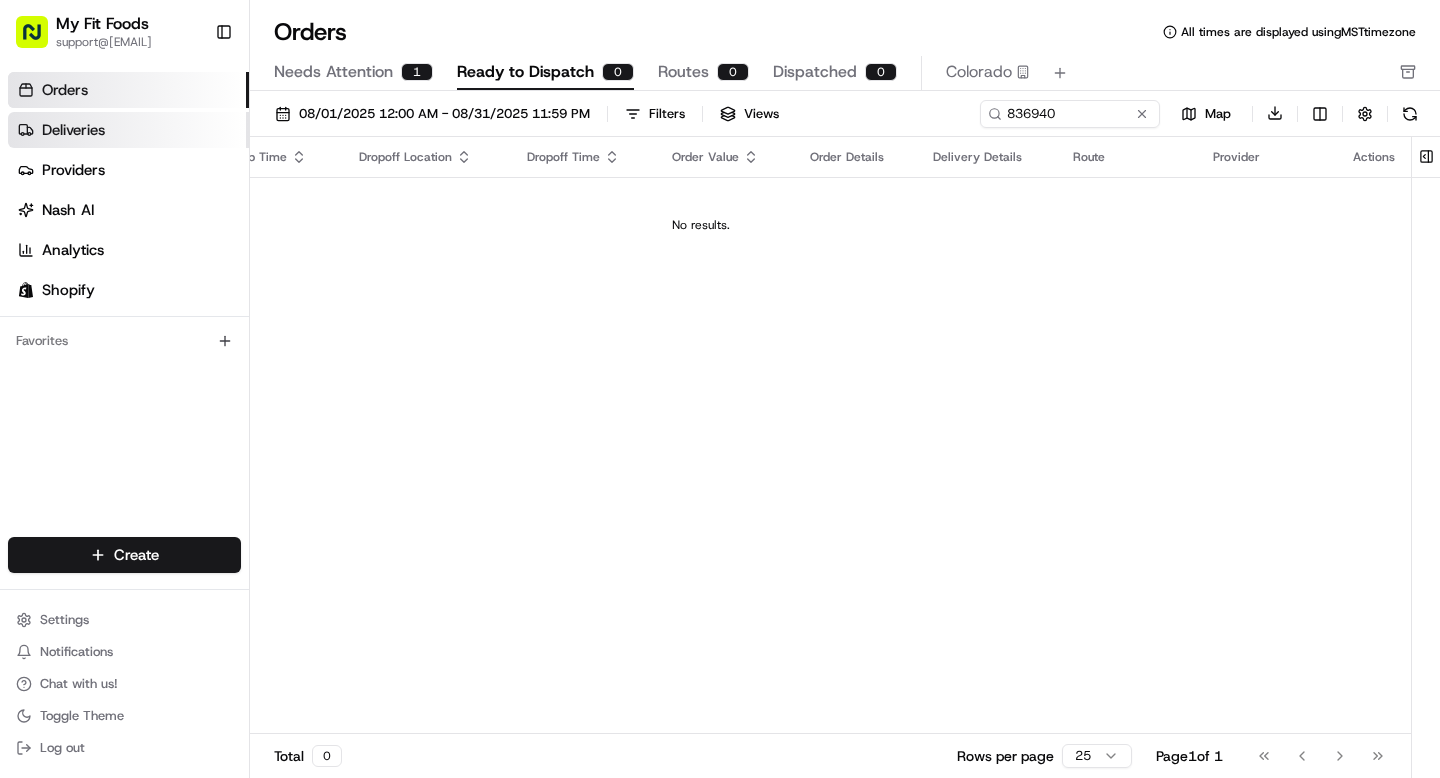 click on "Deliveries" at bounding box center [128, 130] 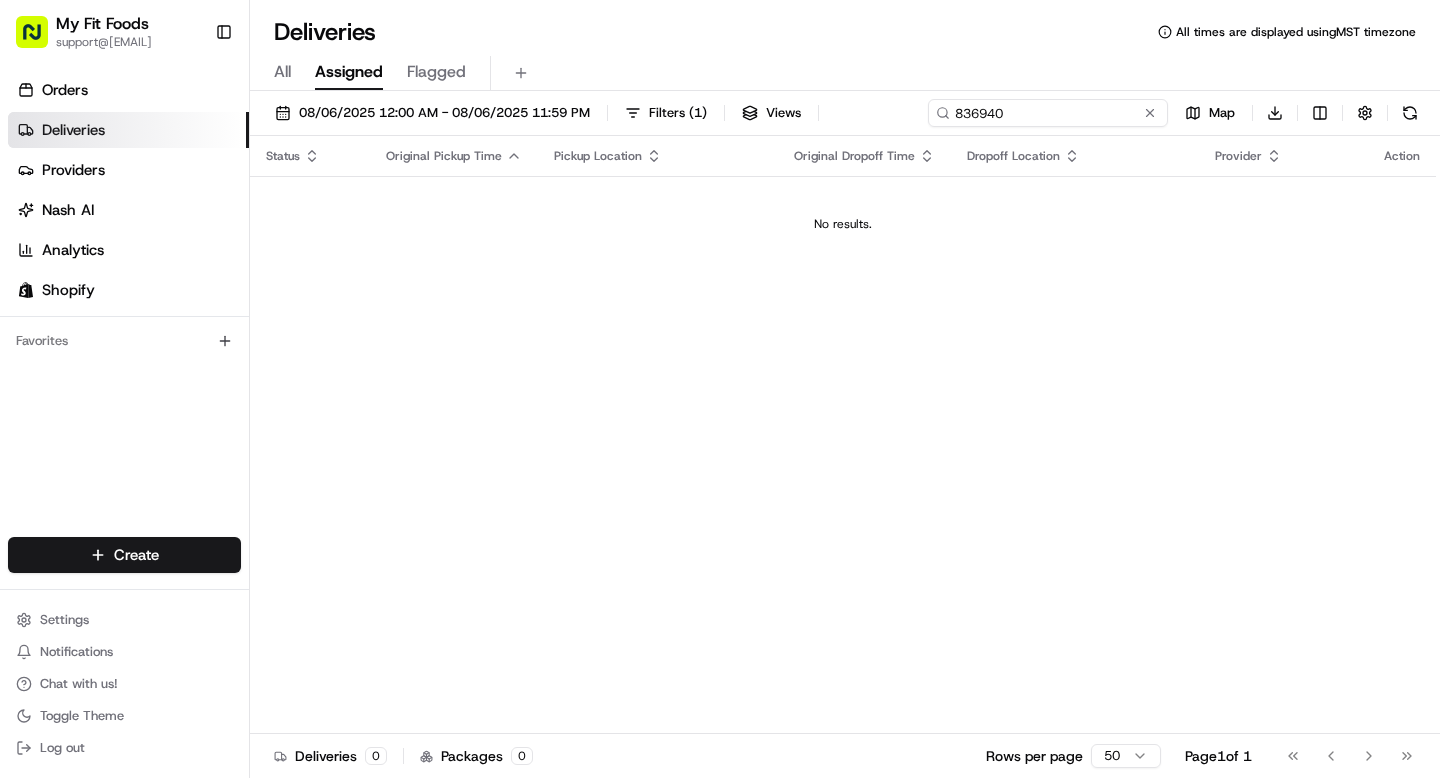 click on "836940" at bounding box center [1048, 113] 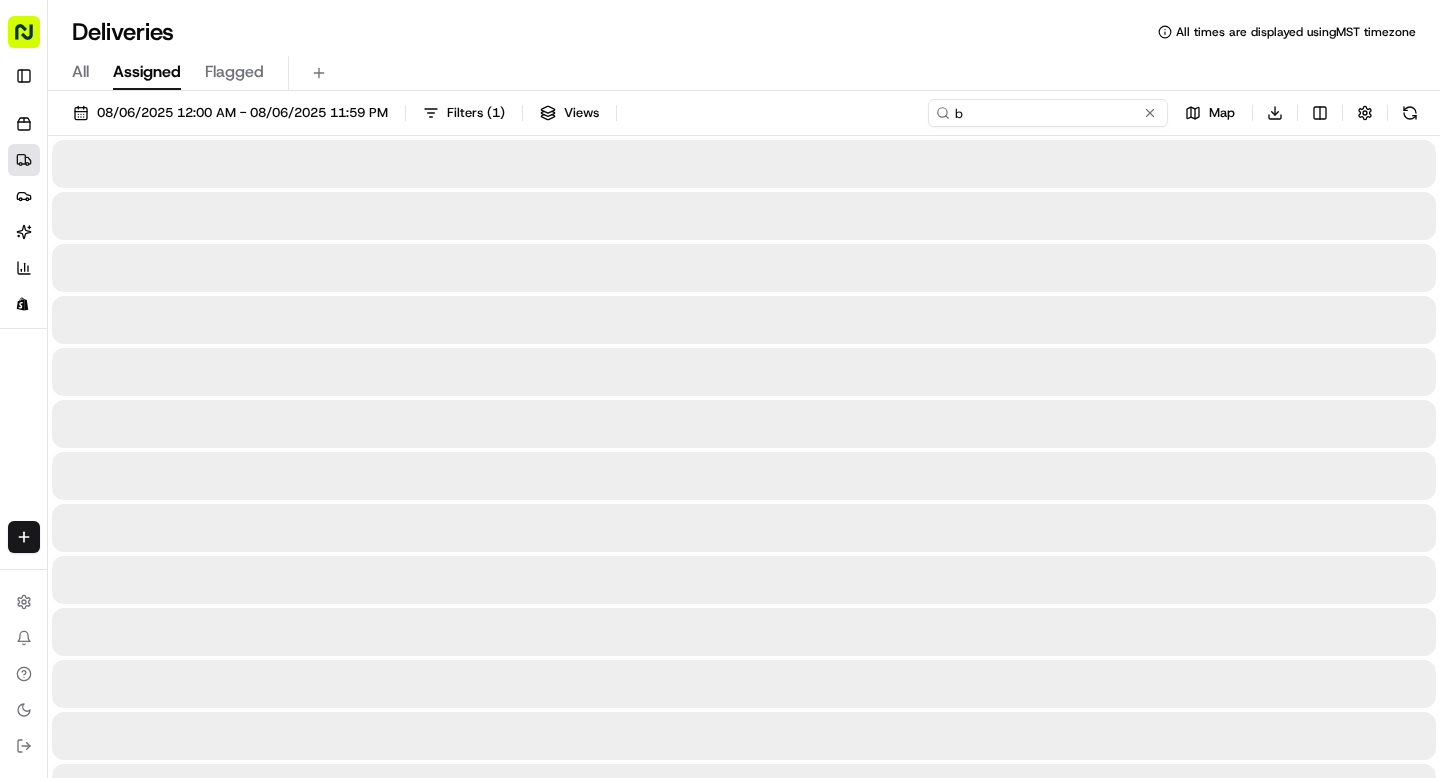 type on "b" 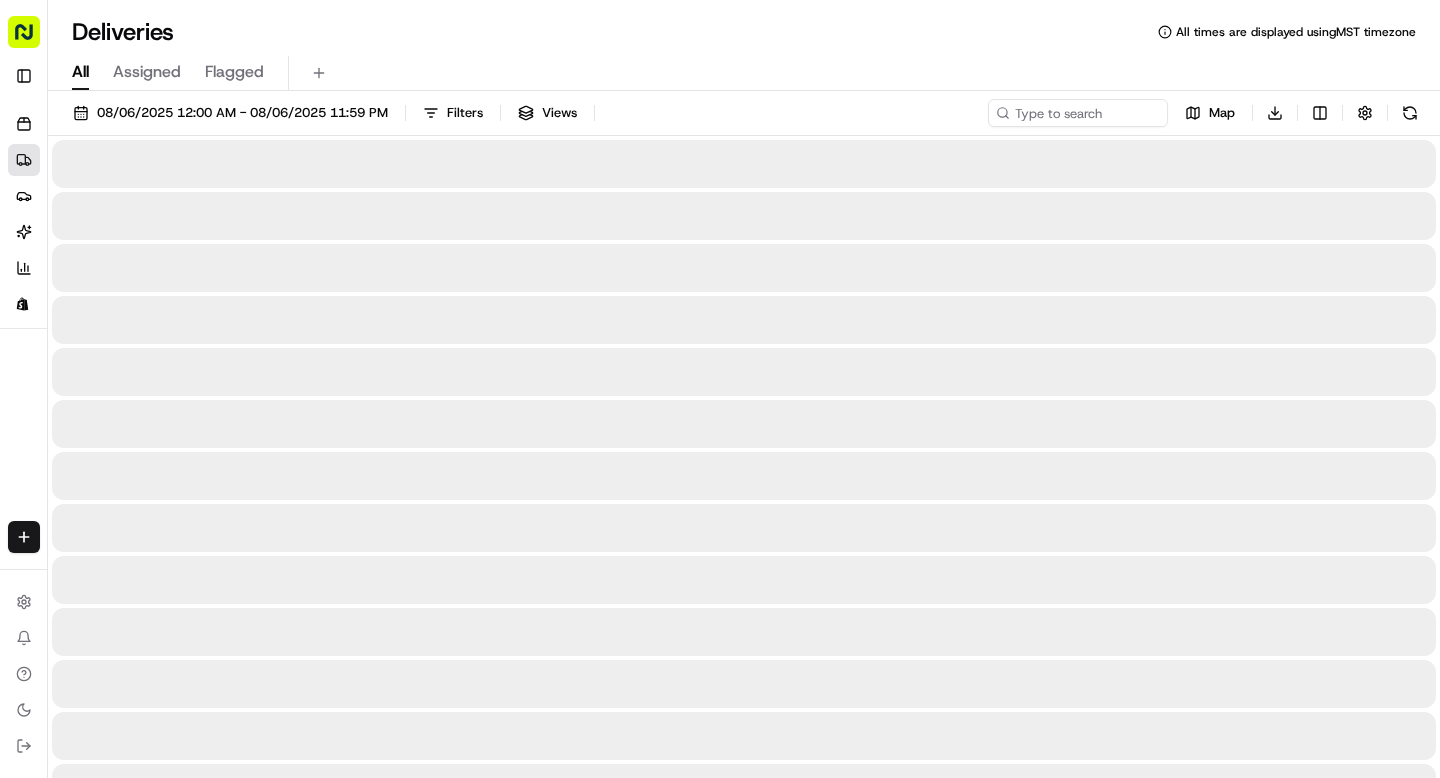 click on "All" at bounding box center [80, 72] 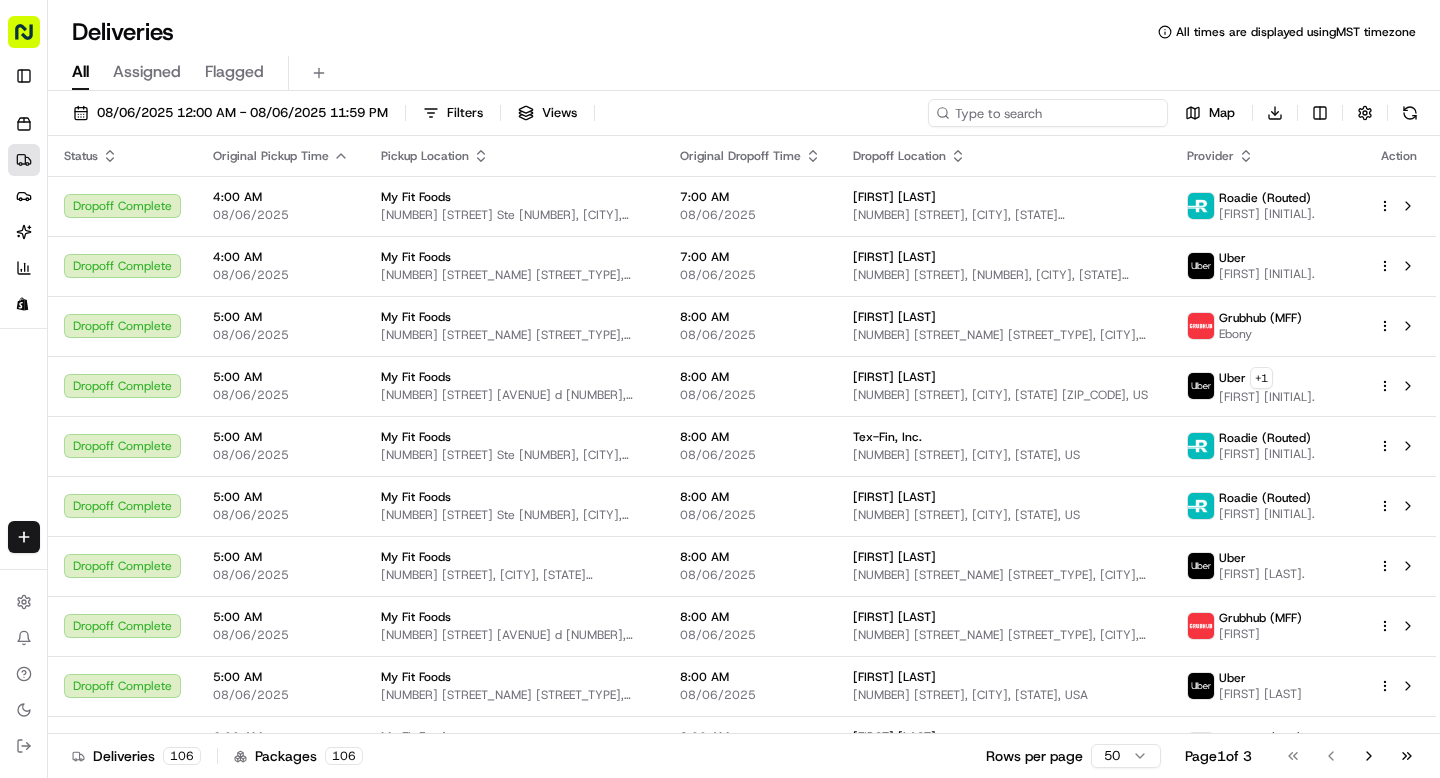 click at bounding box center [1048, 113] 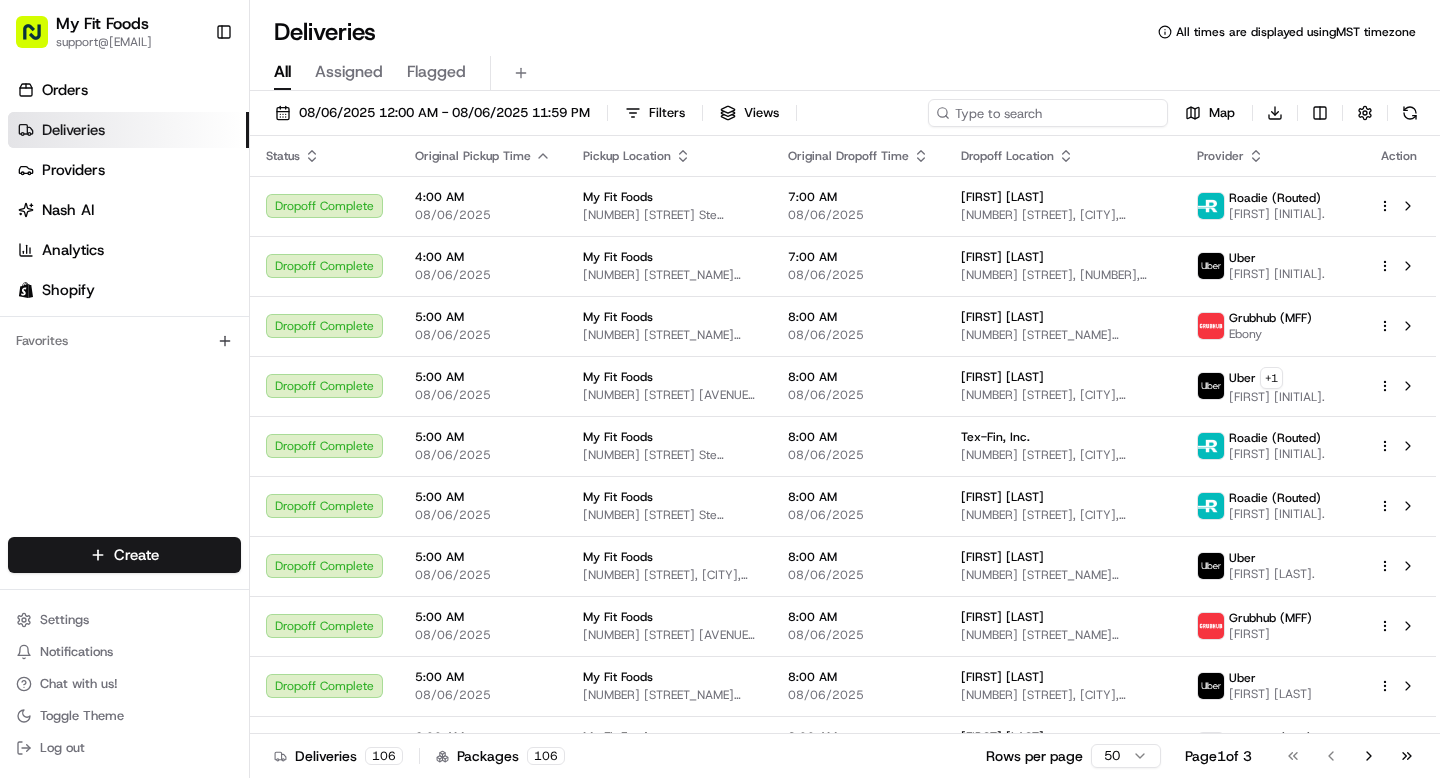 paste on "836940" 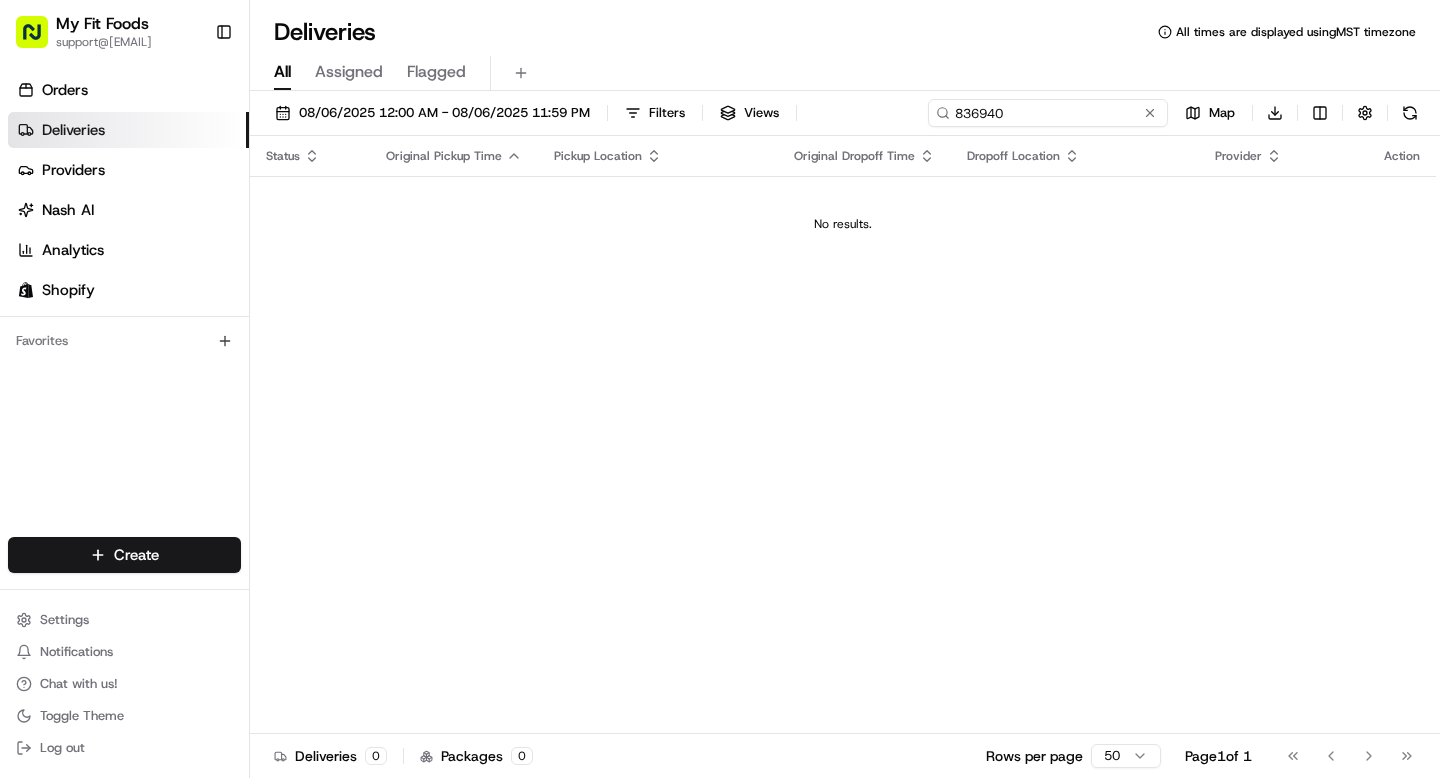 type on "836940" 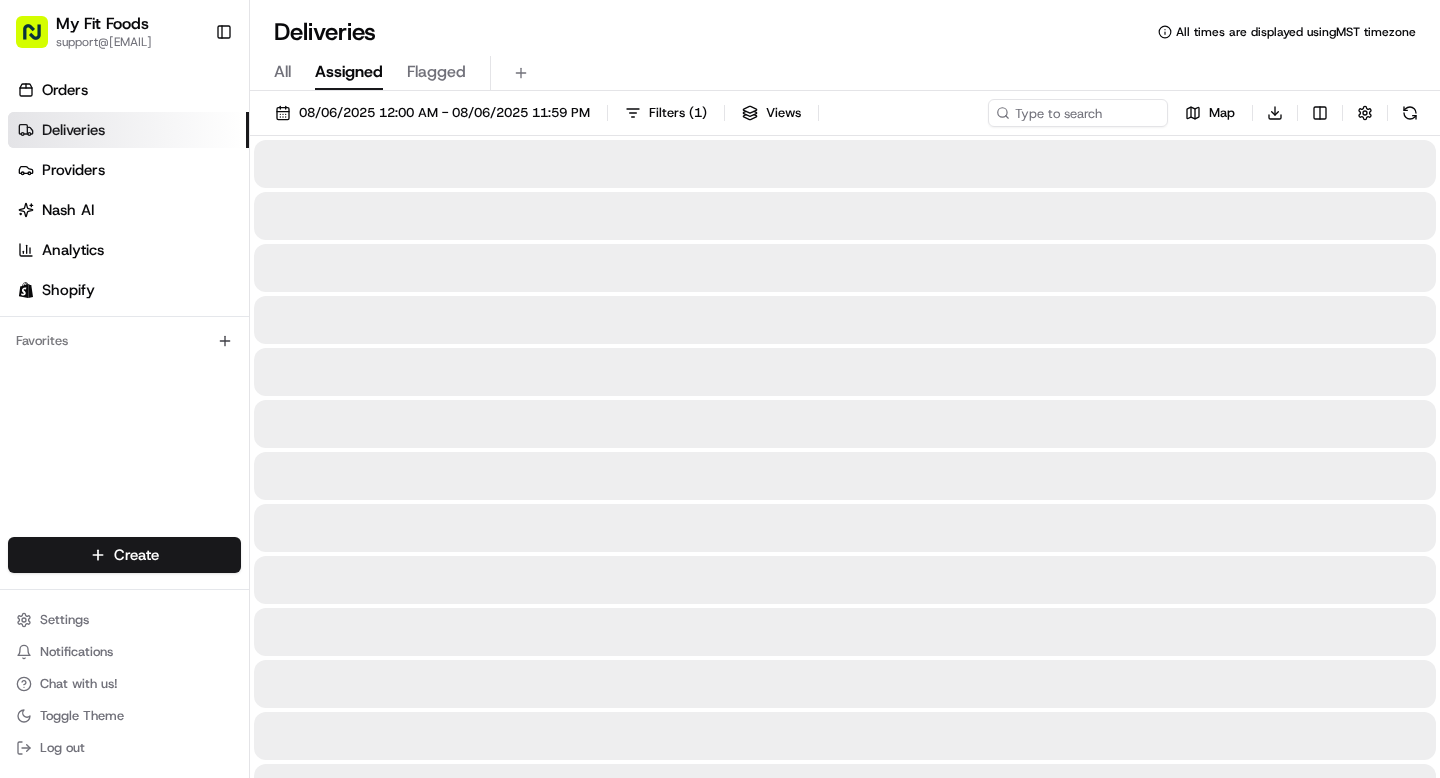 click on "Assigned" at bounding box center (349, 72) 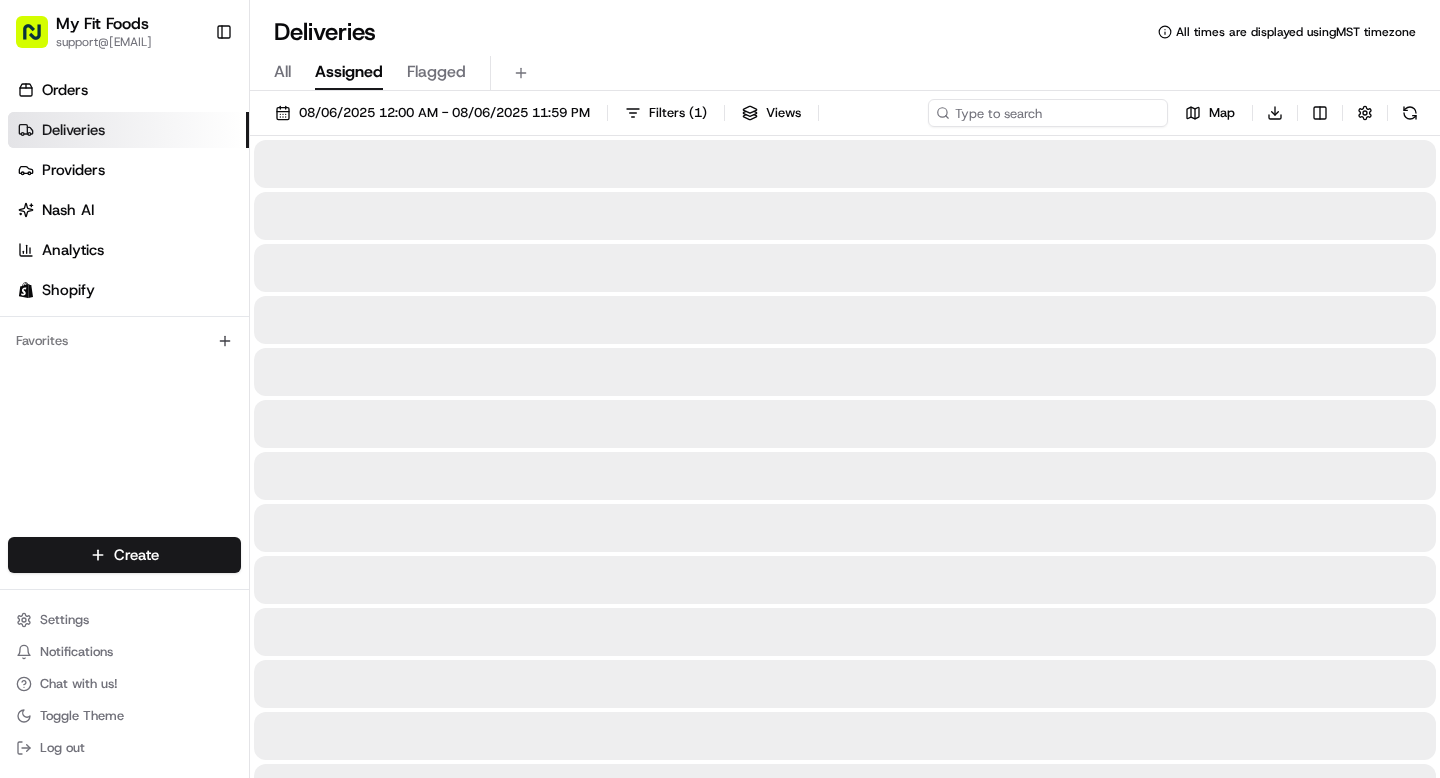 click at bounding box center (1048, 113) 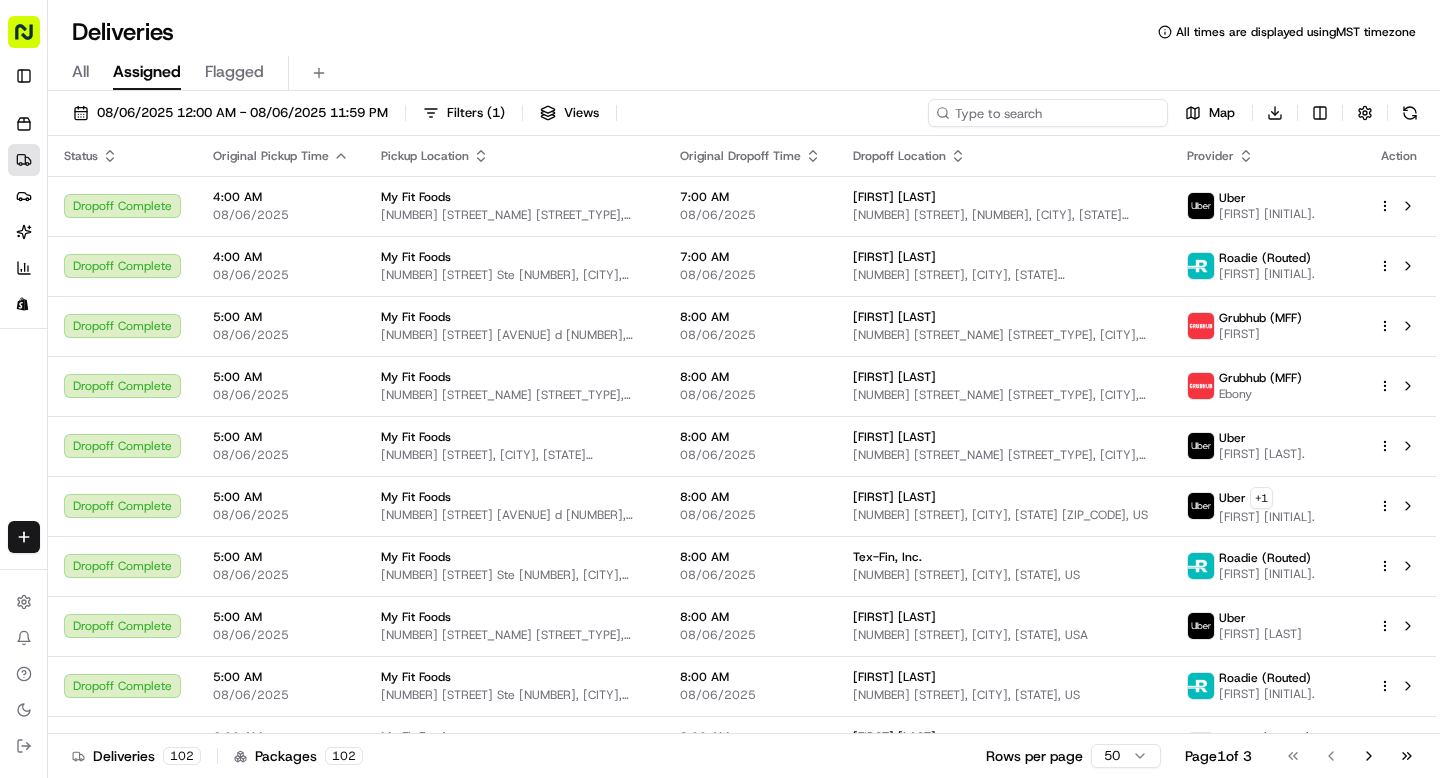 paste on "836940" 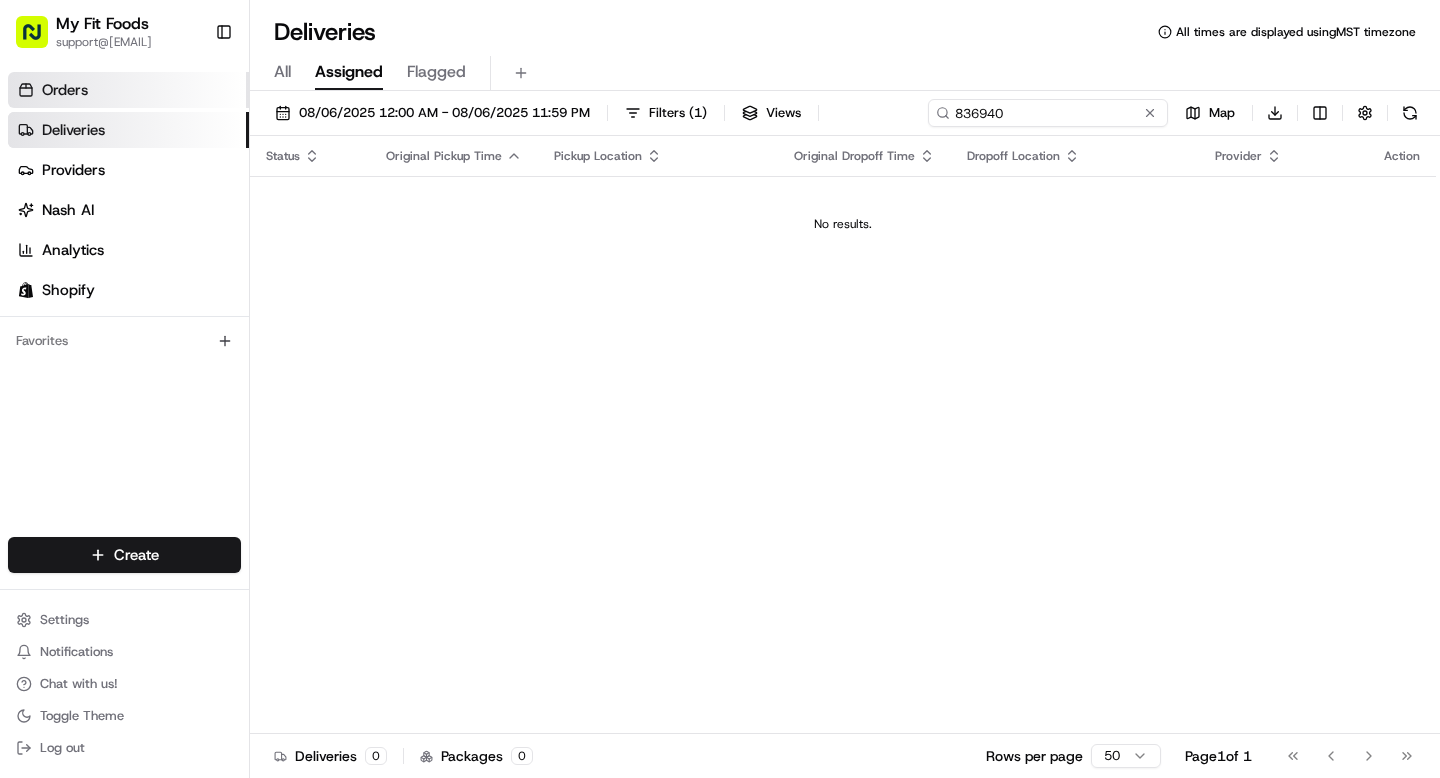 type on "836940" 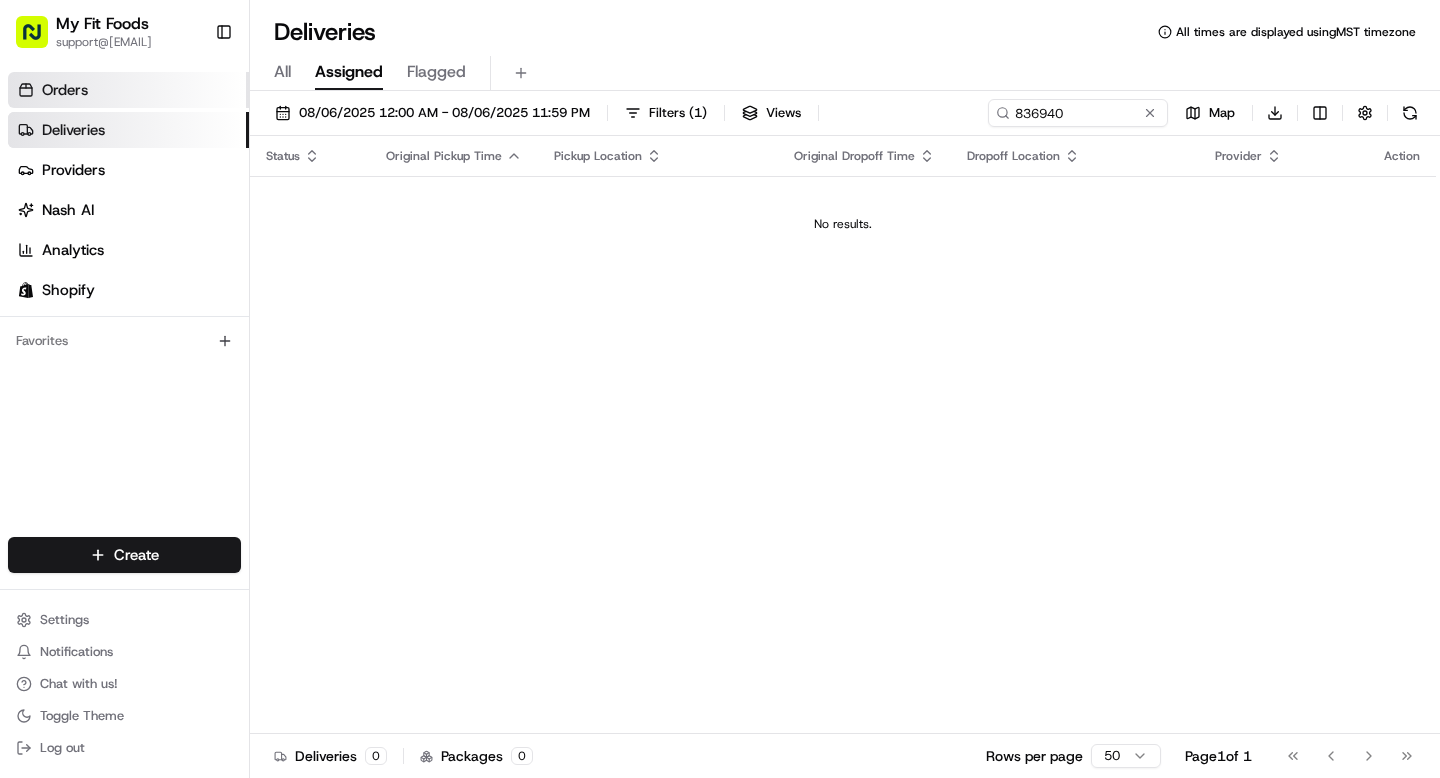click on "Orders" at bounding box center [128, 90] 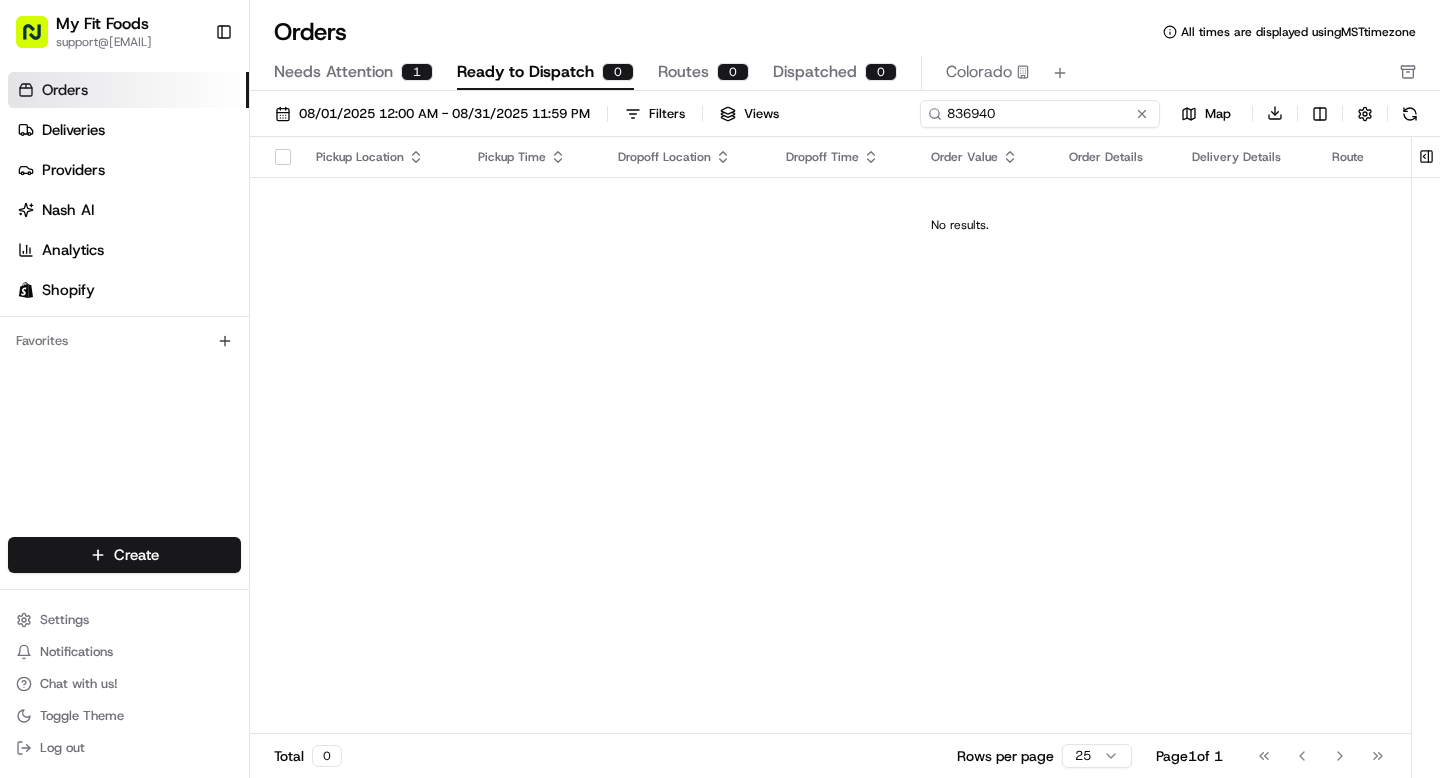 click on "836940" at bounding box center (1040, 114) 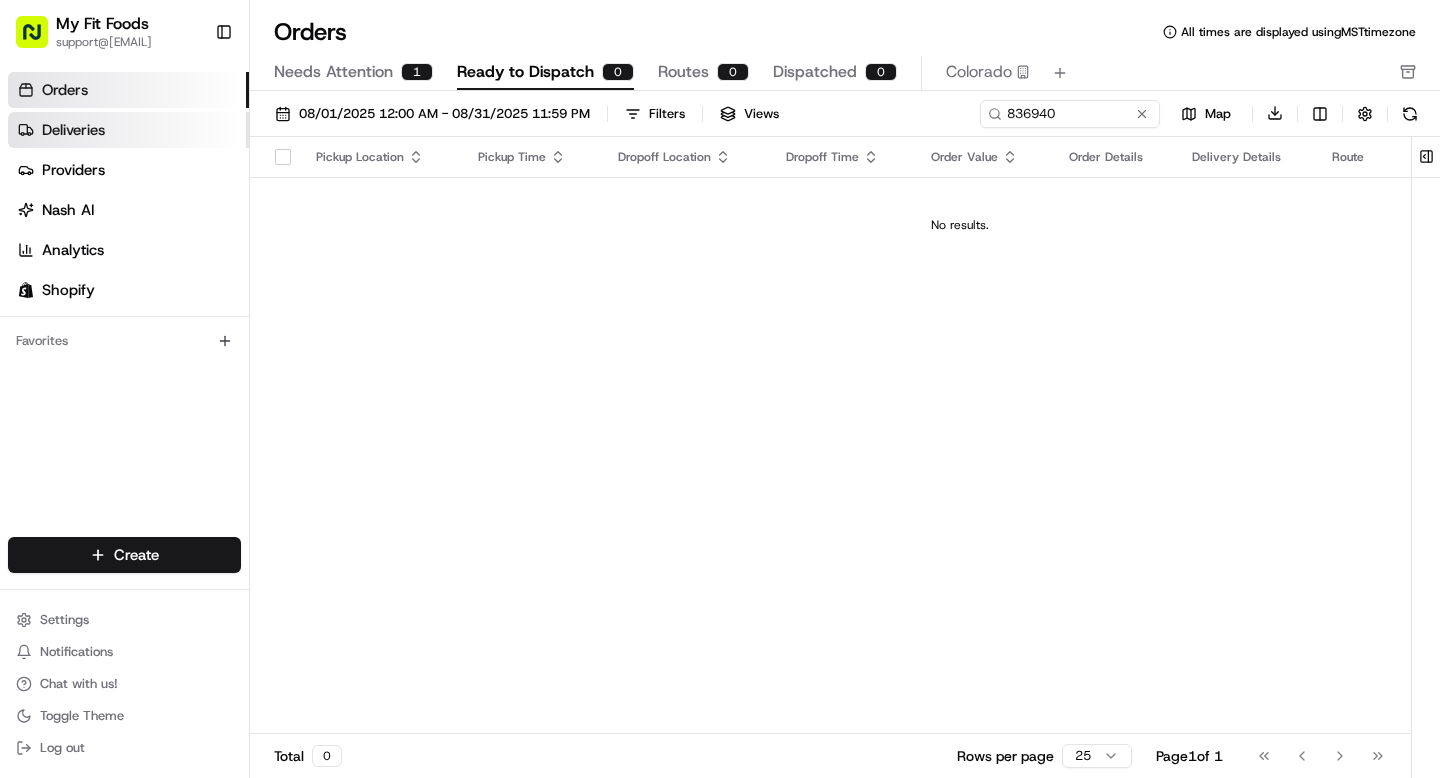 click on "Deliveries" at bounding box center [128, 130] 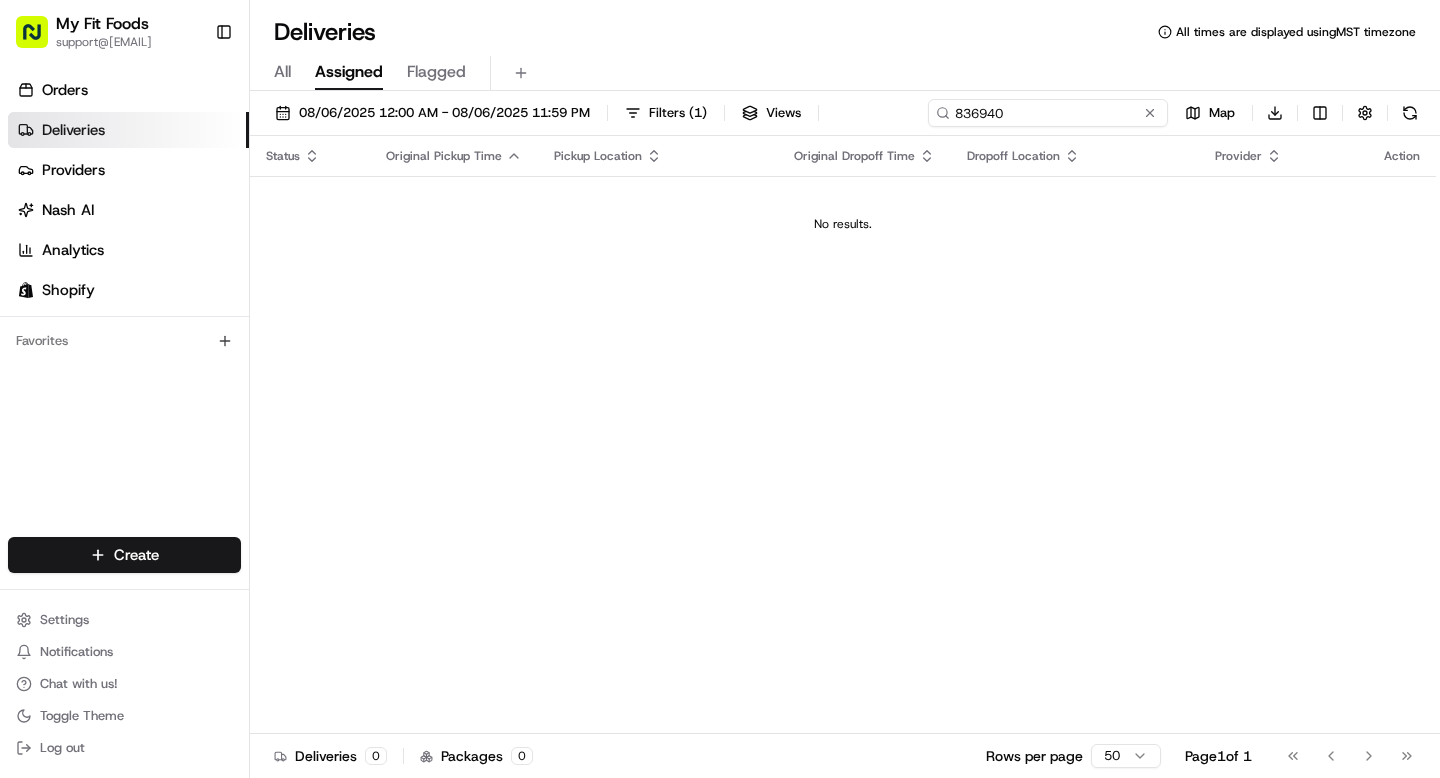 drag, startPoint x: 1105, startPoint y: 109, endPoint x: 874, endPoint y: 132, distance: 232.1422 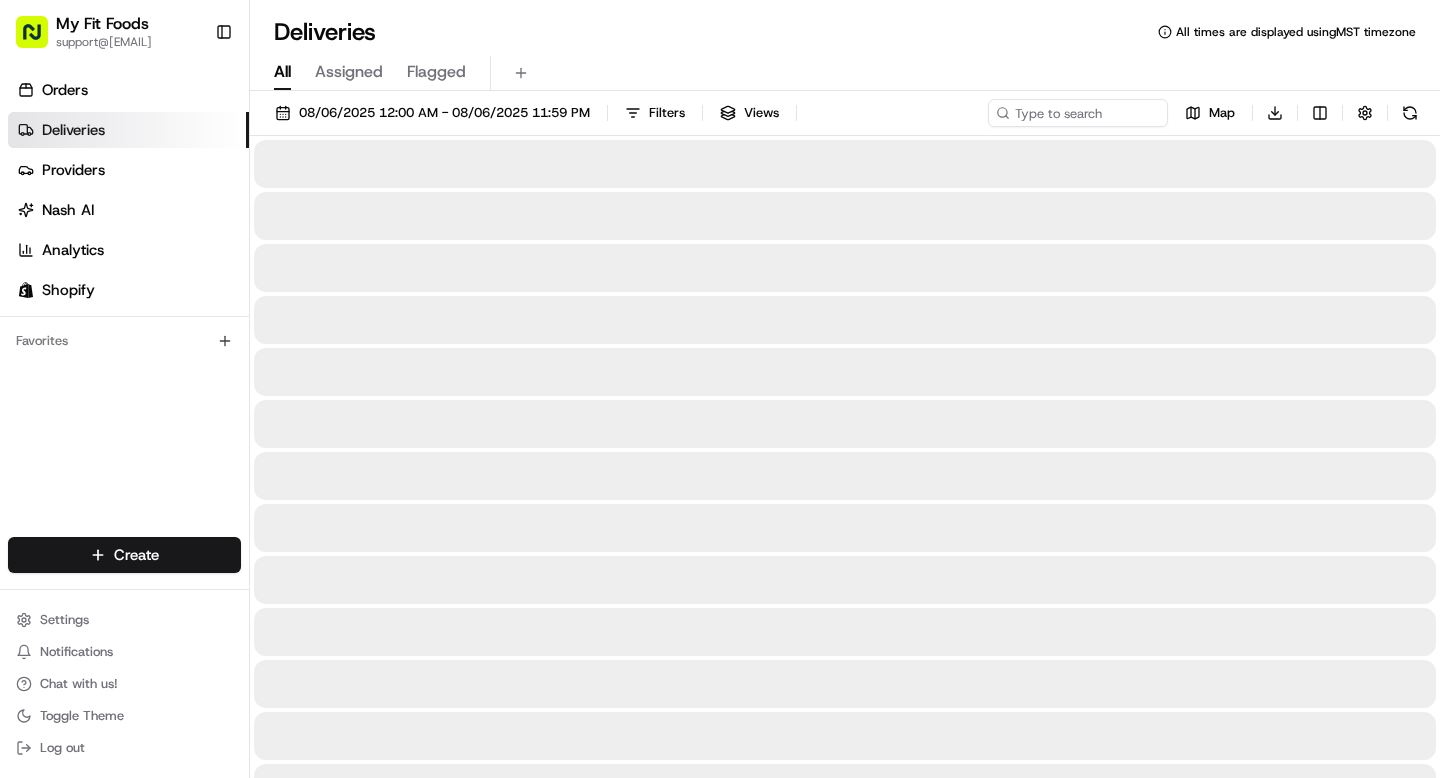 click on "All" at bounding box center [282, 72] 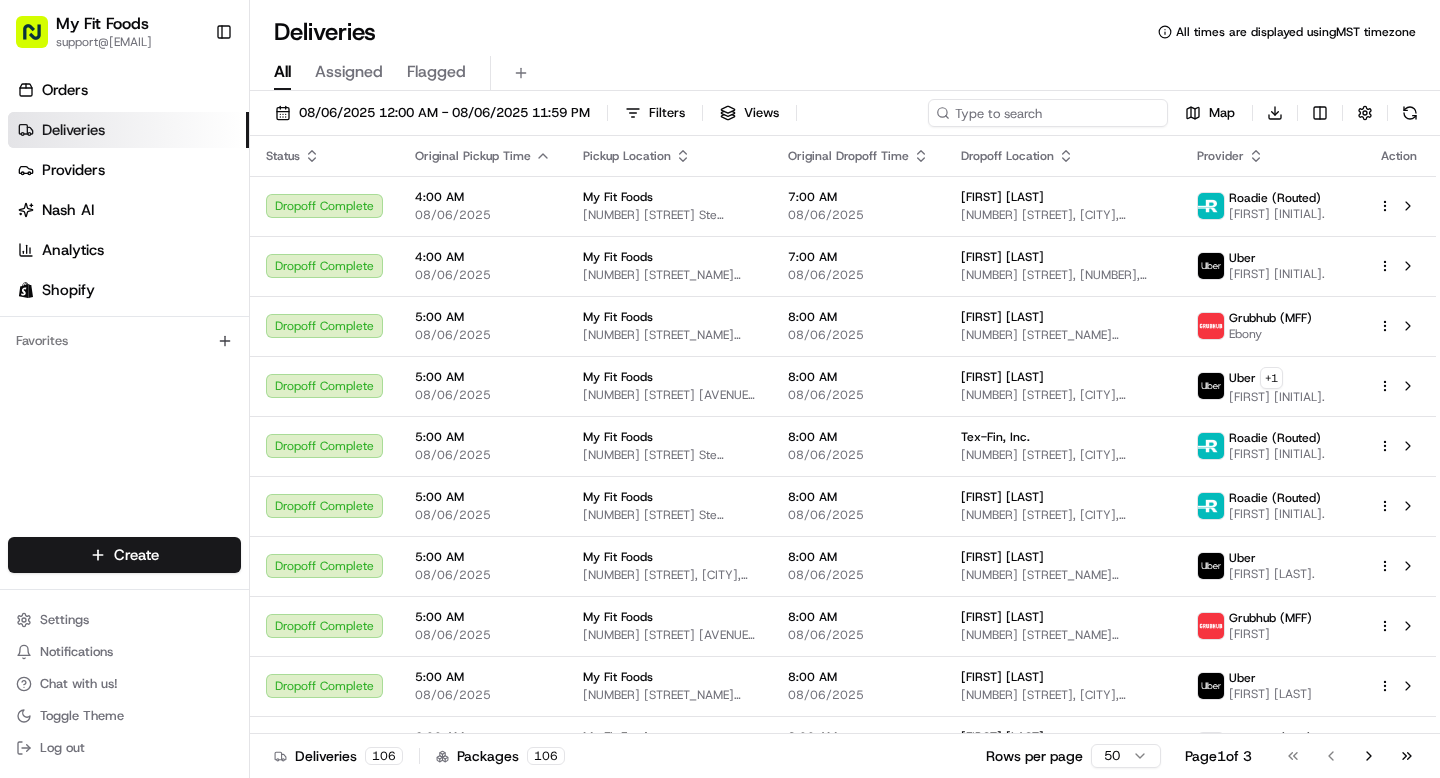 click at bounding box center (1048, 113) 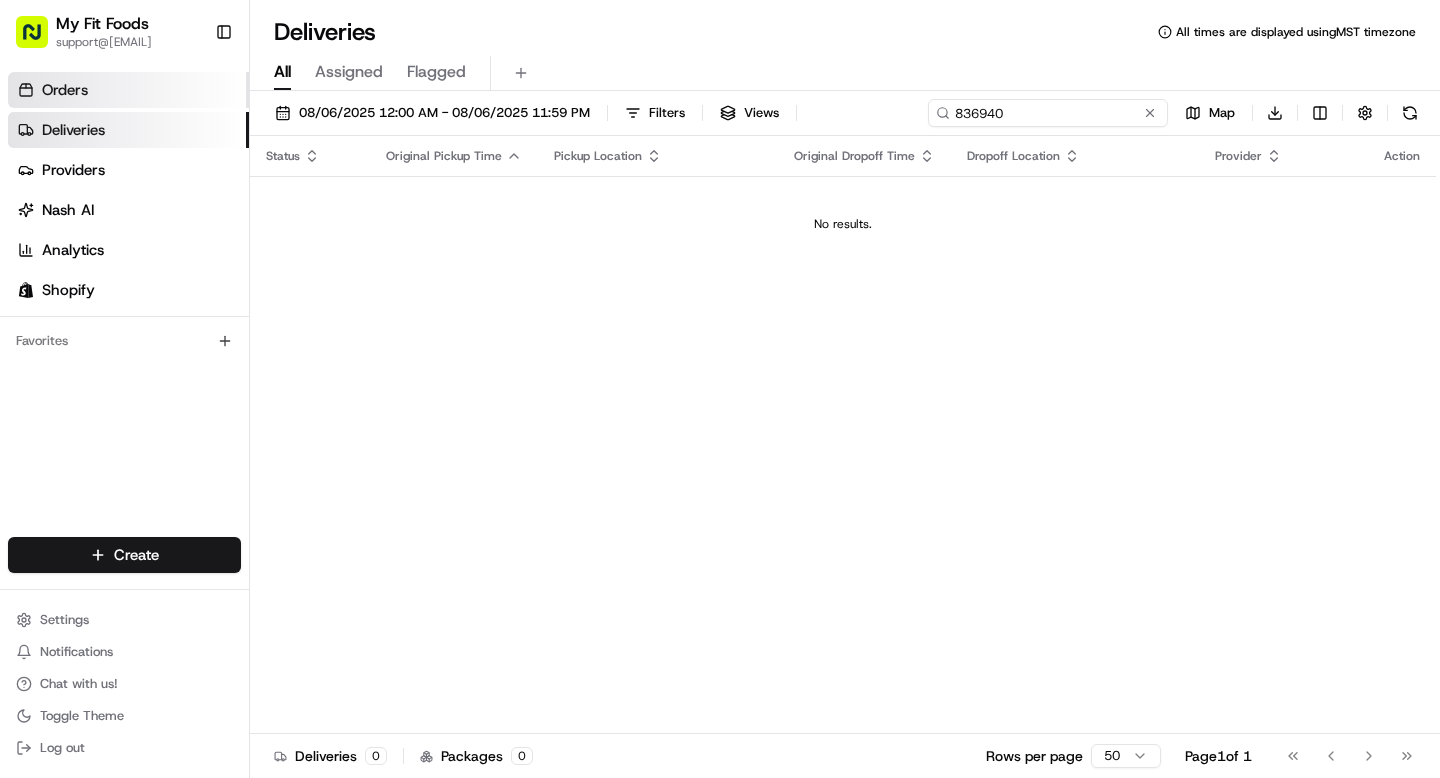 type on "836940" 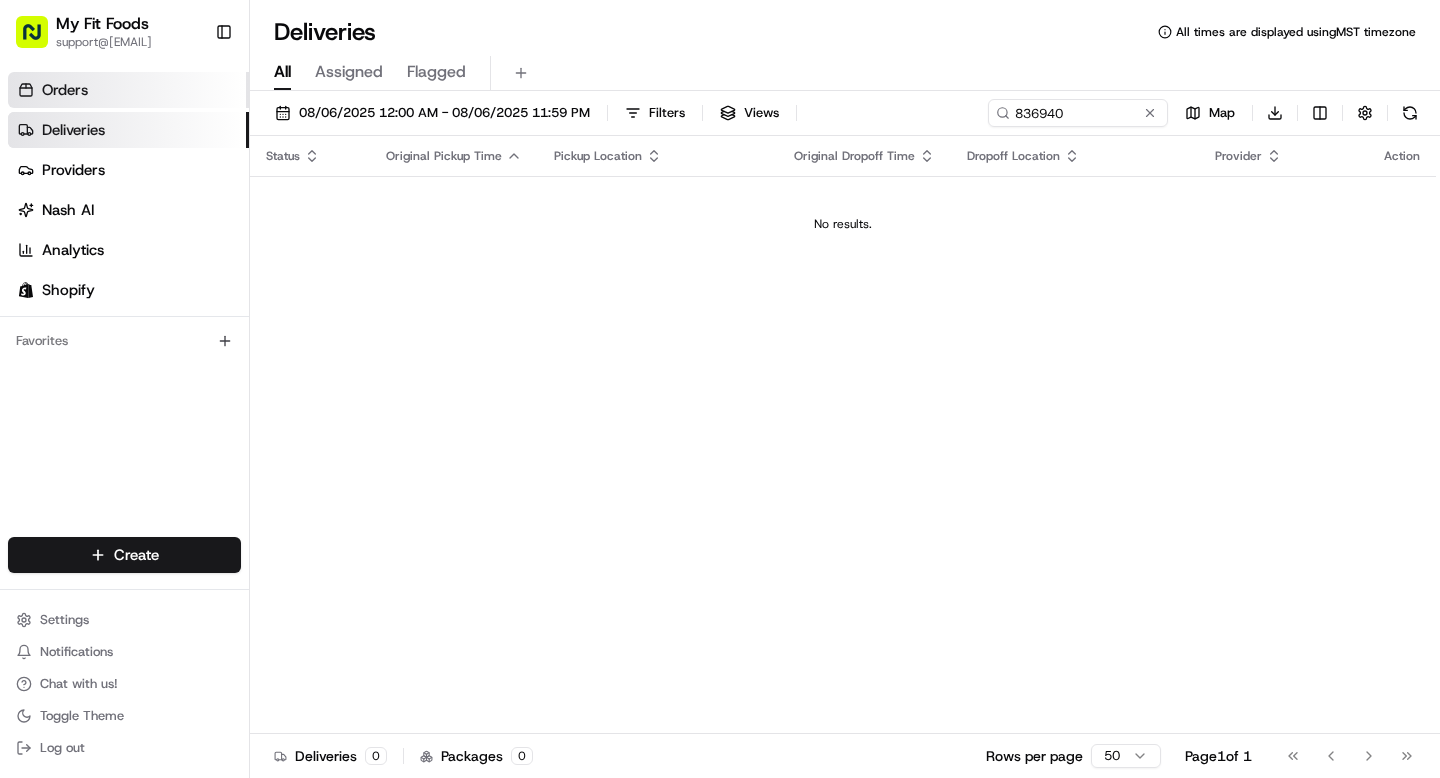 click on "Orders" at bounding box center [128, 90] 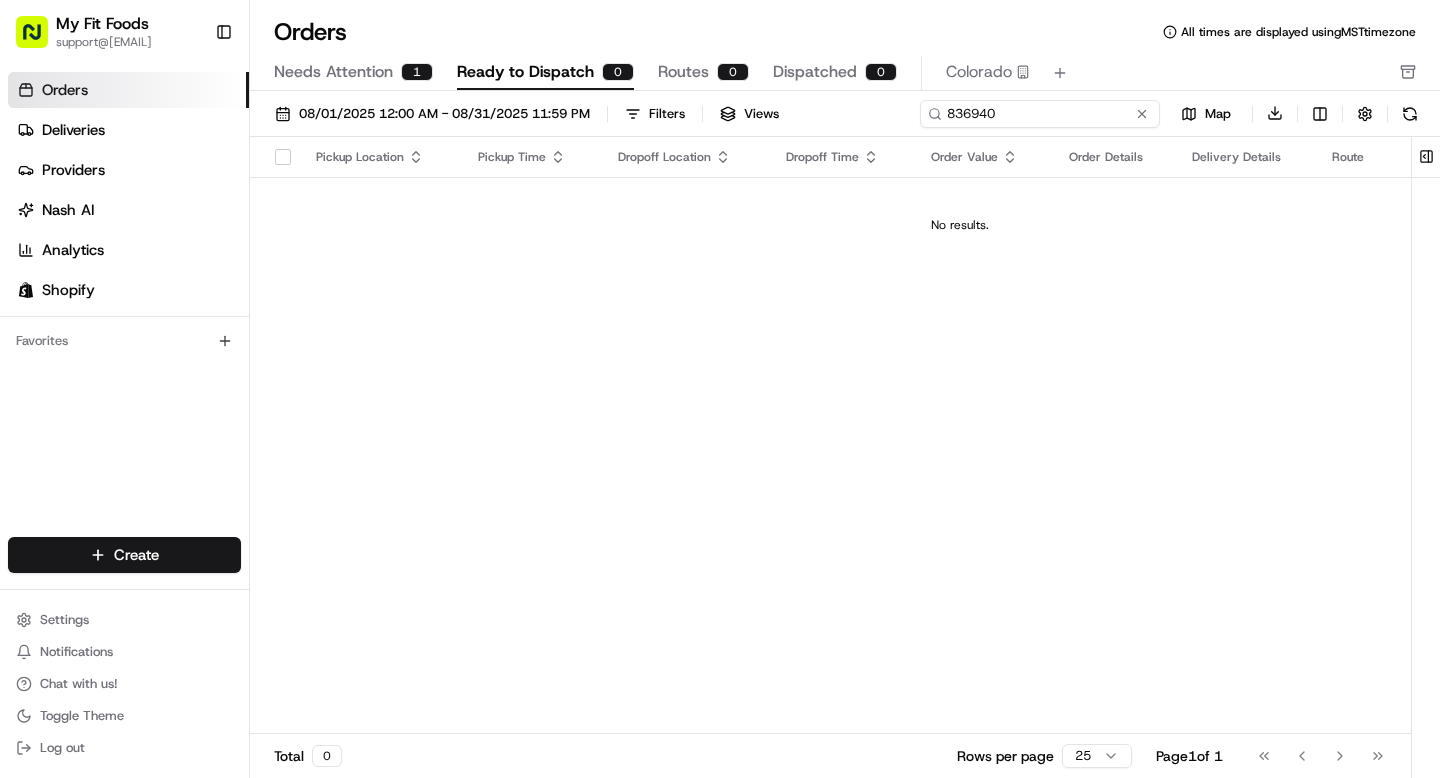 drag, startPoint x: 1084, startPoint y: 112, endPoint x: 808, endPoint y: 93, distance: 276.6532 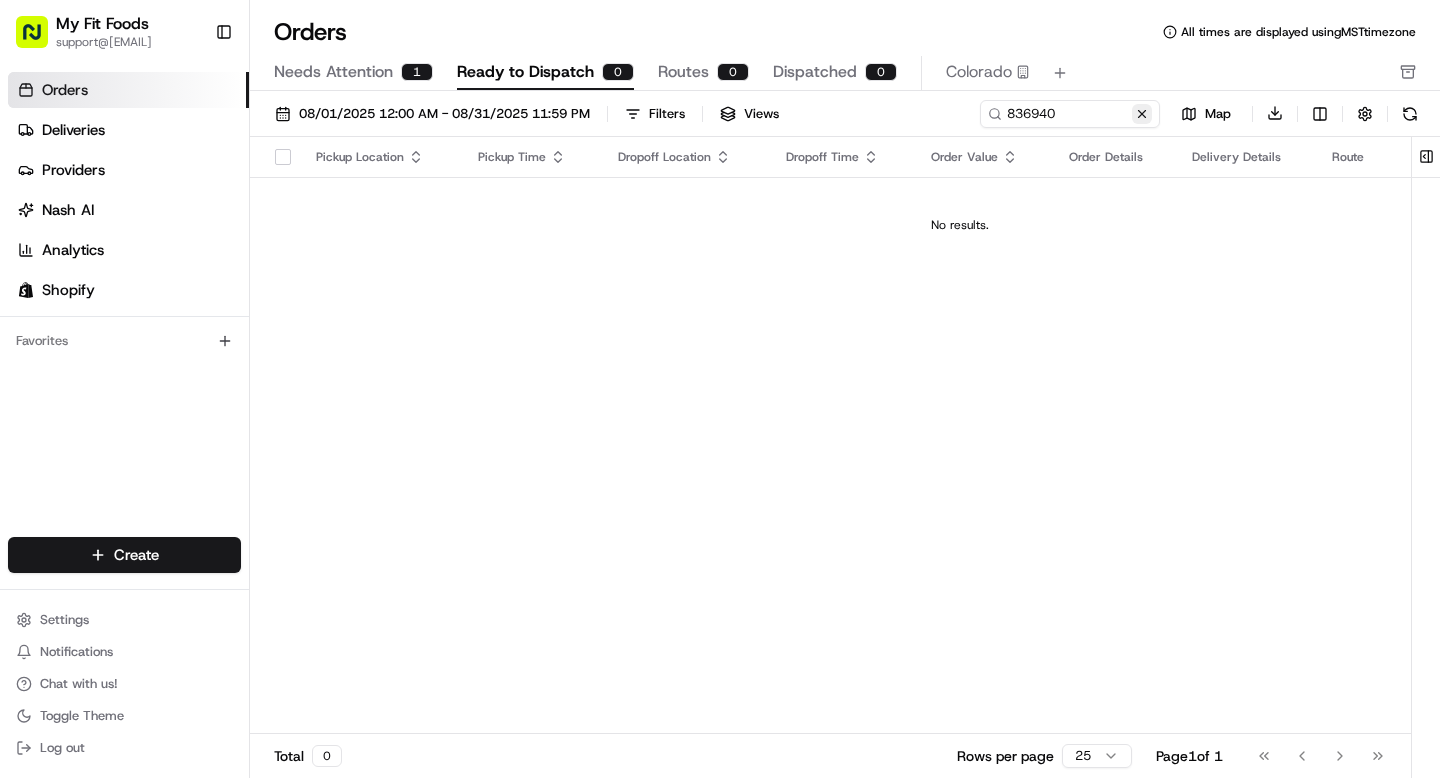 click at bounding box center [1142, 114] 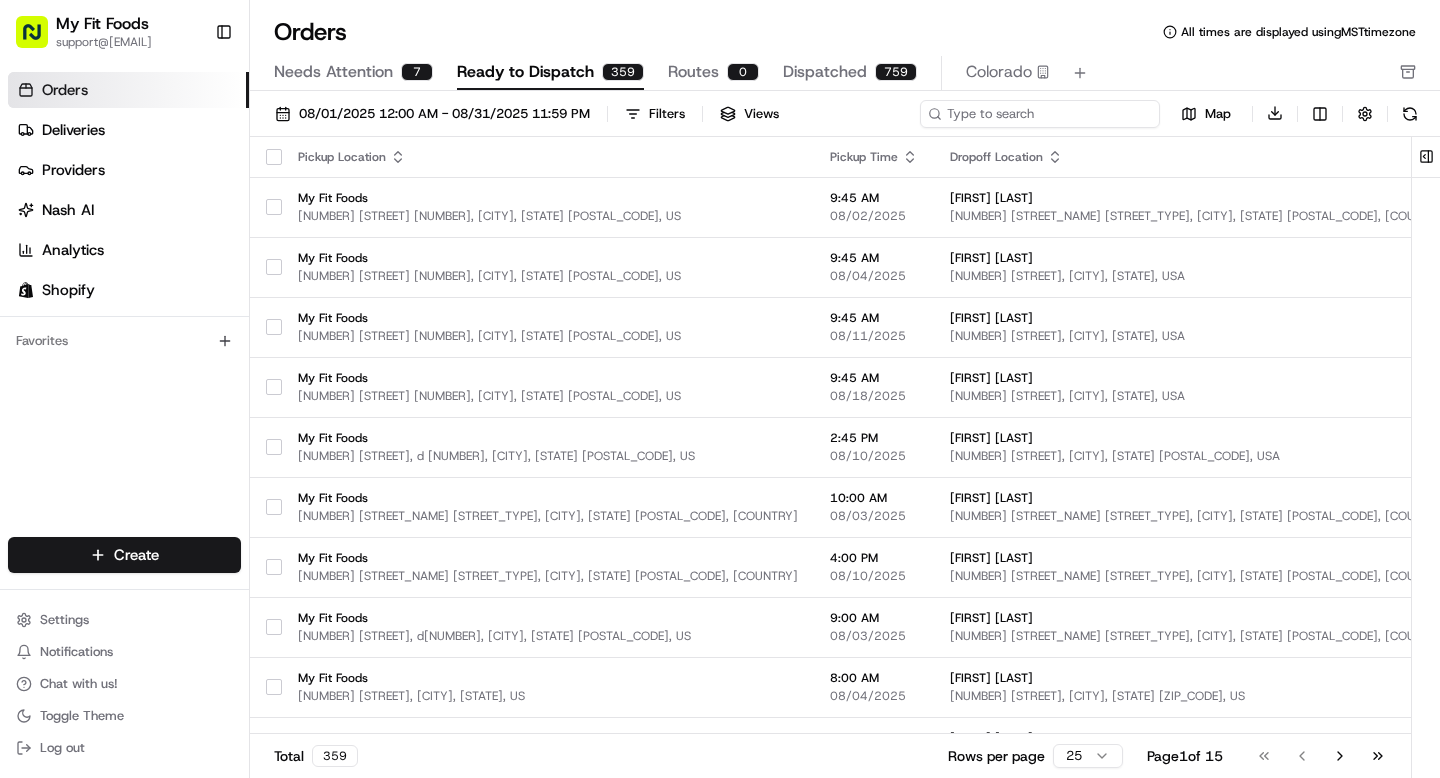 click at bounding box center (1040, 114) 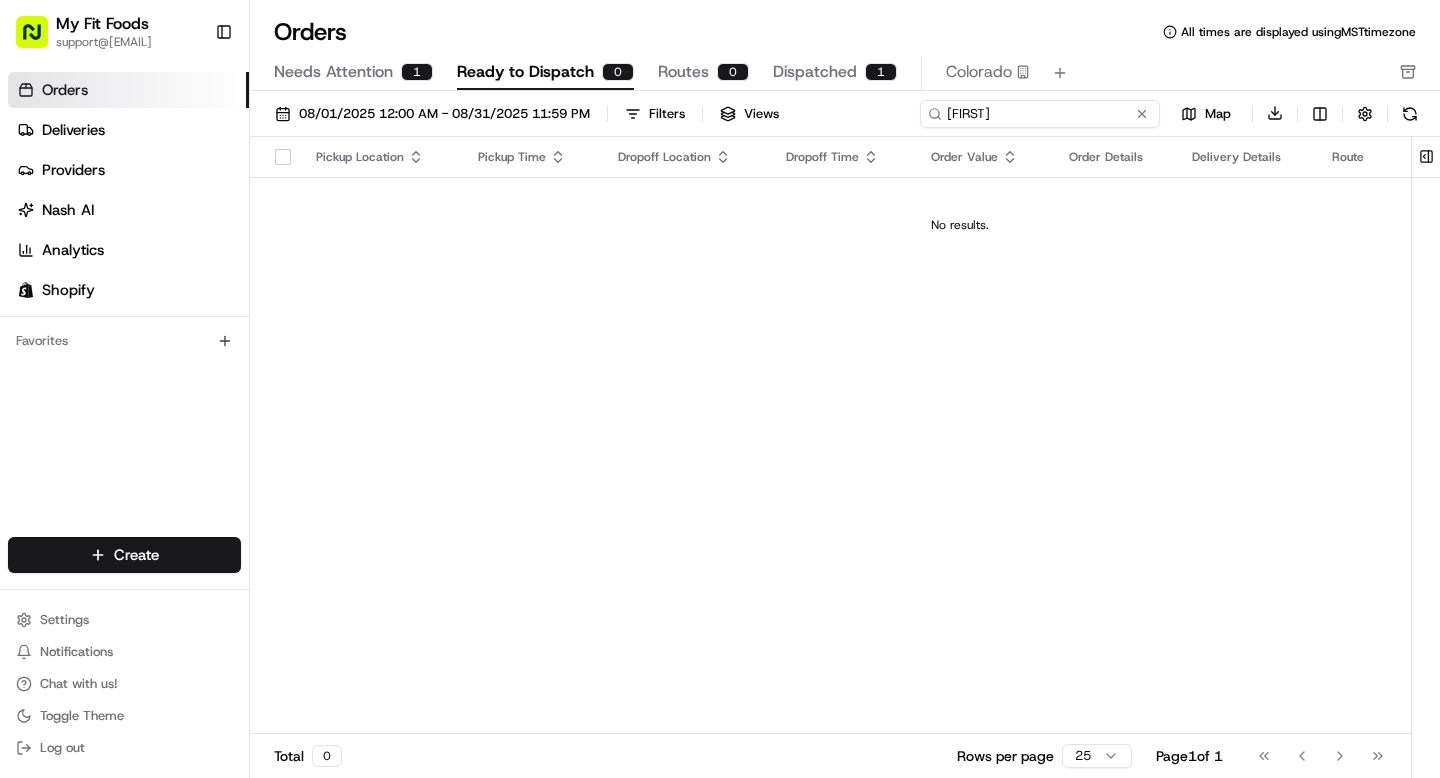 type on "[FIRST]" 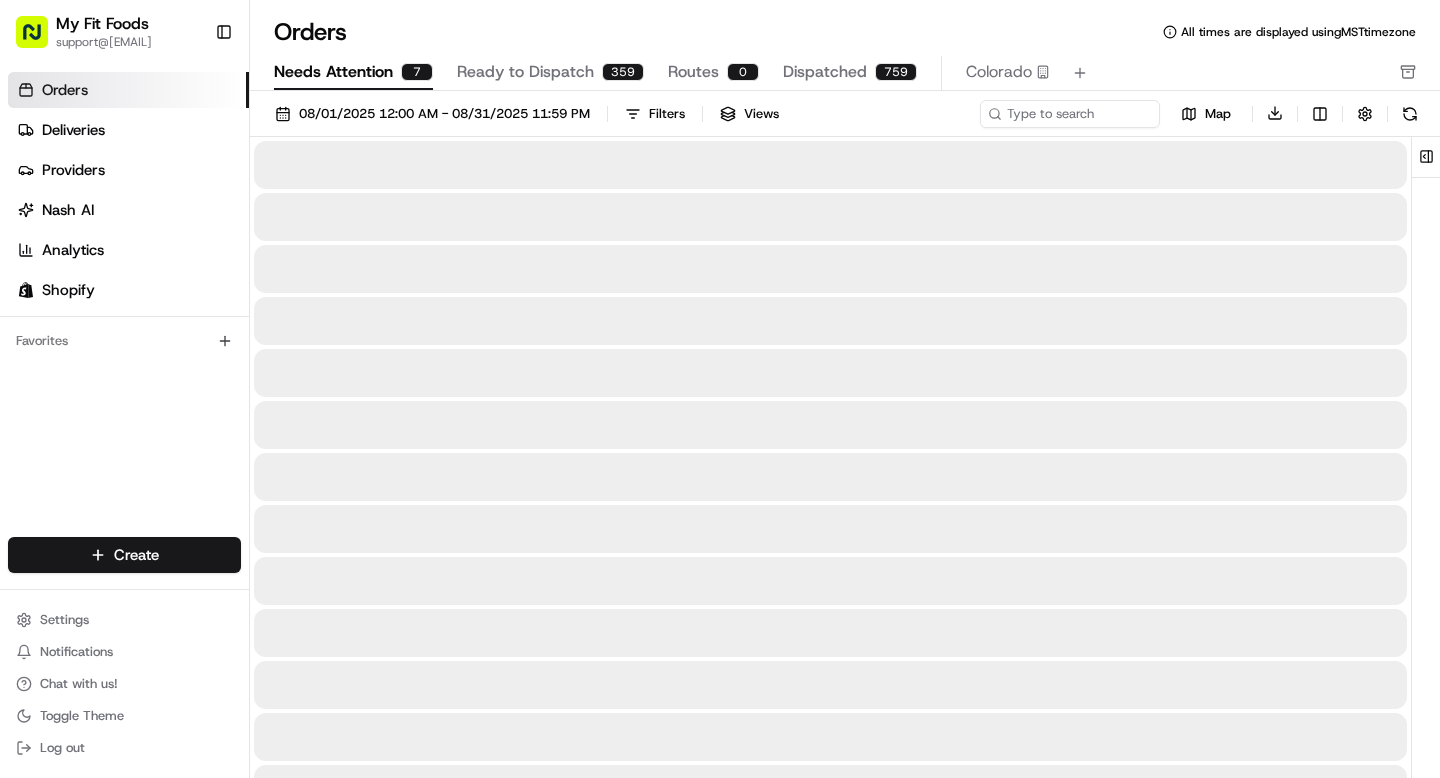 click on "Needs Attention" at bounding box center [333, 72] 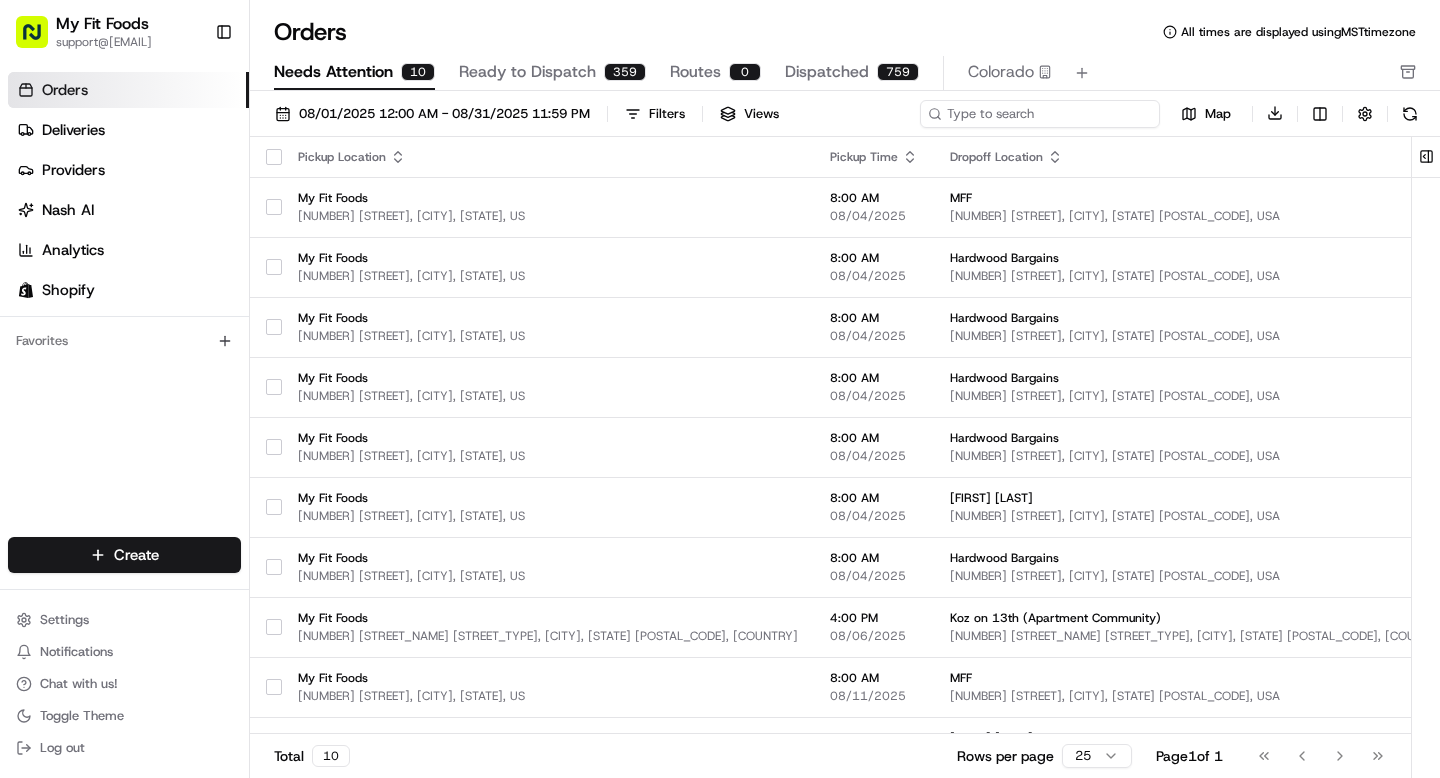 click at bounding box center [1040, 114] 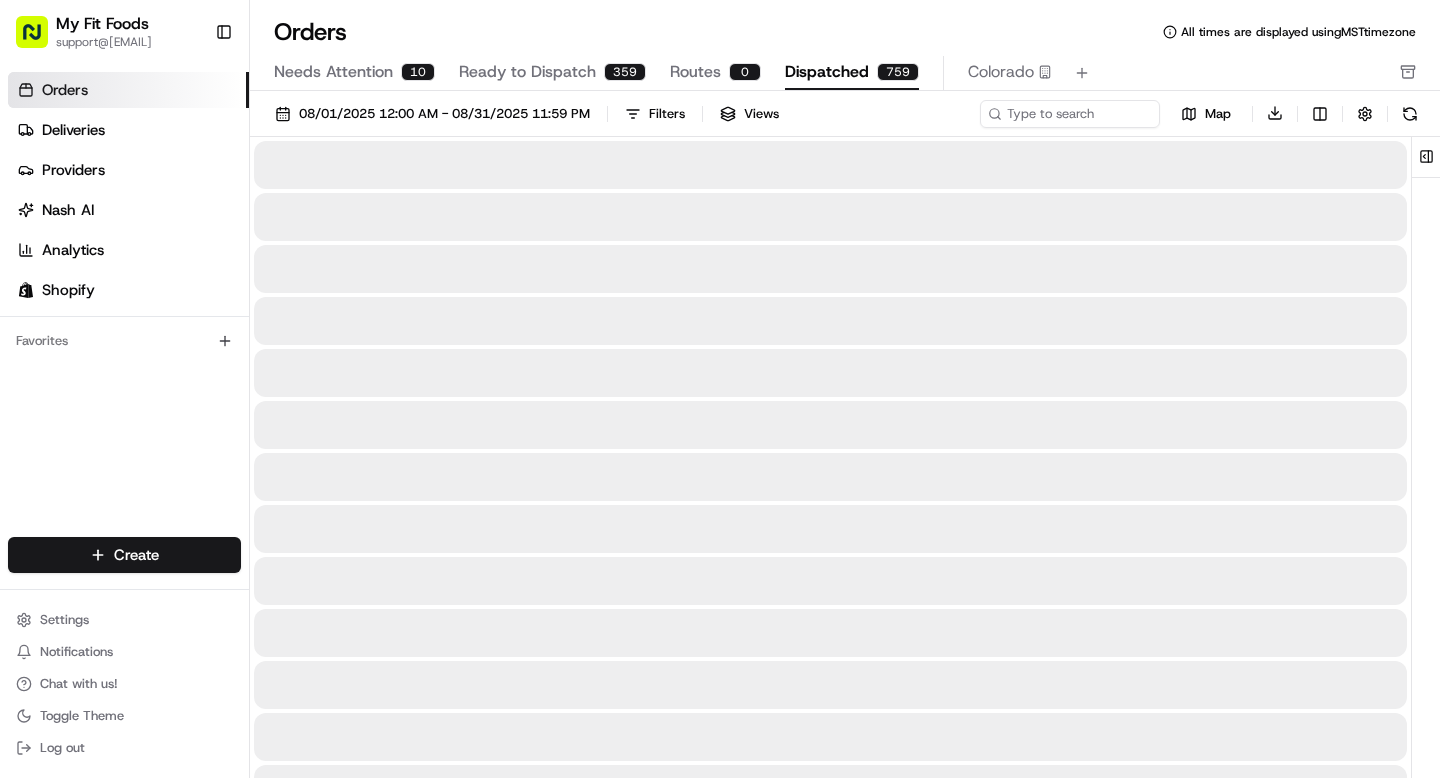 click on "Dispatched 759" at bounding box center [852, 73] 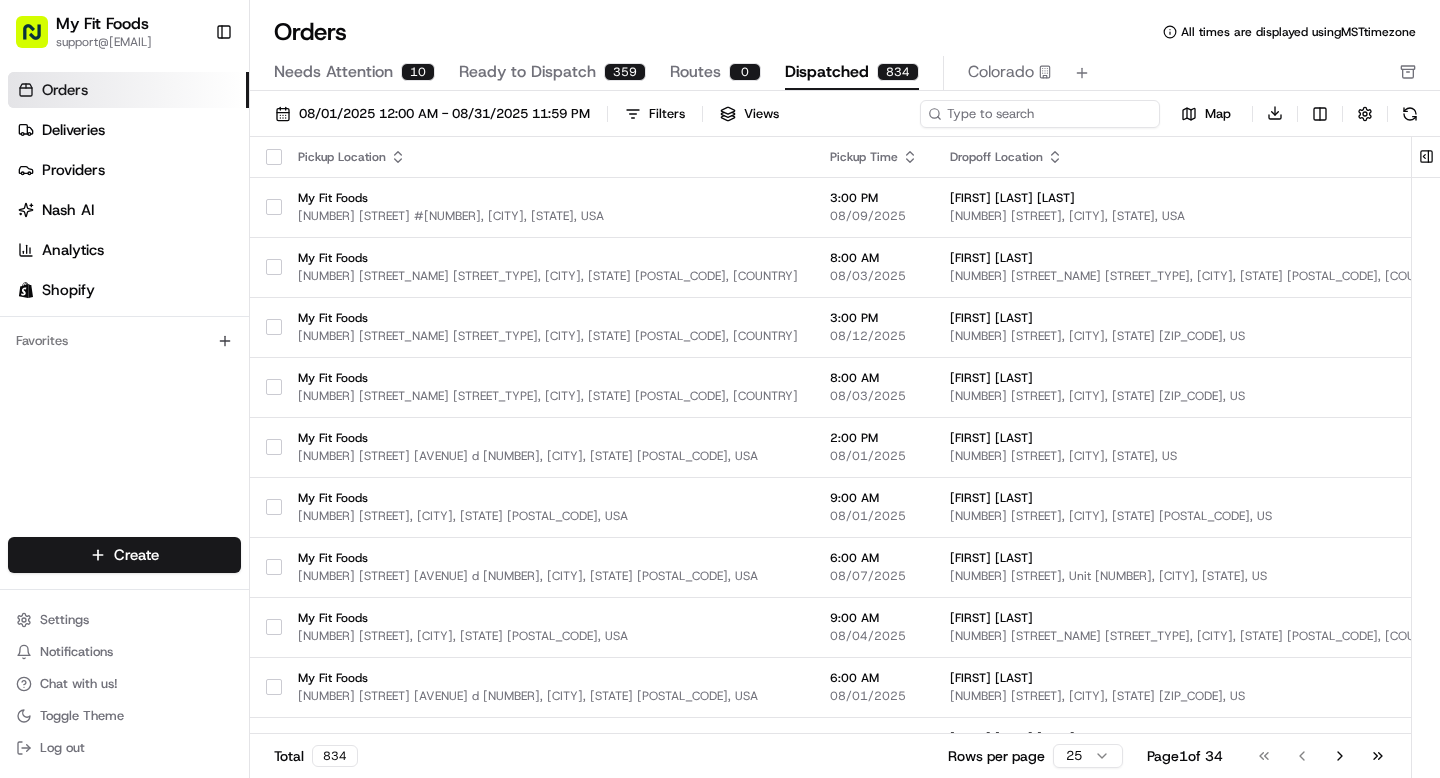 click at bounding box center [1040, 114] 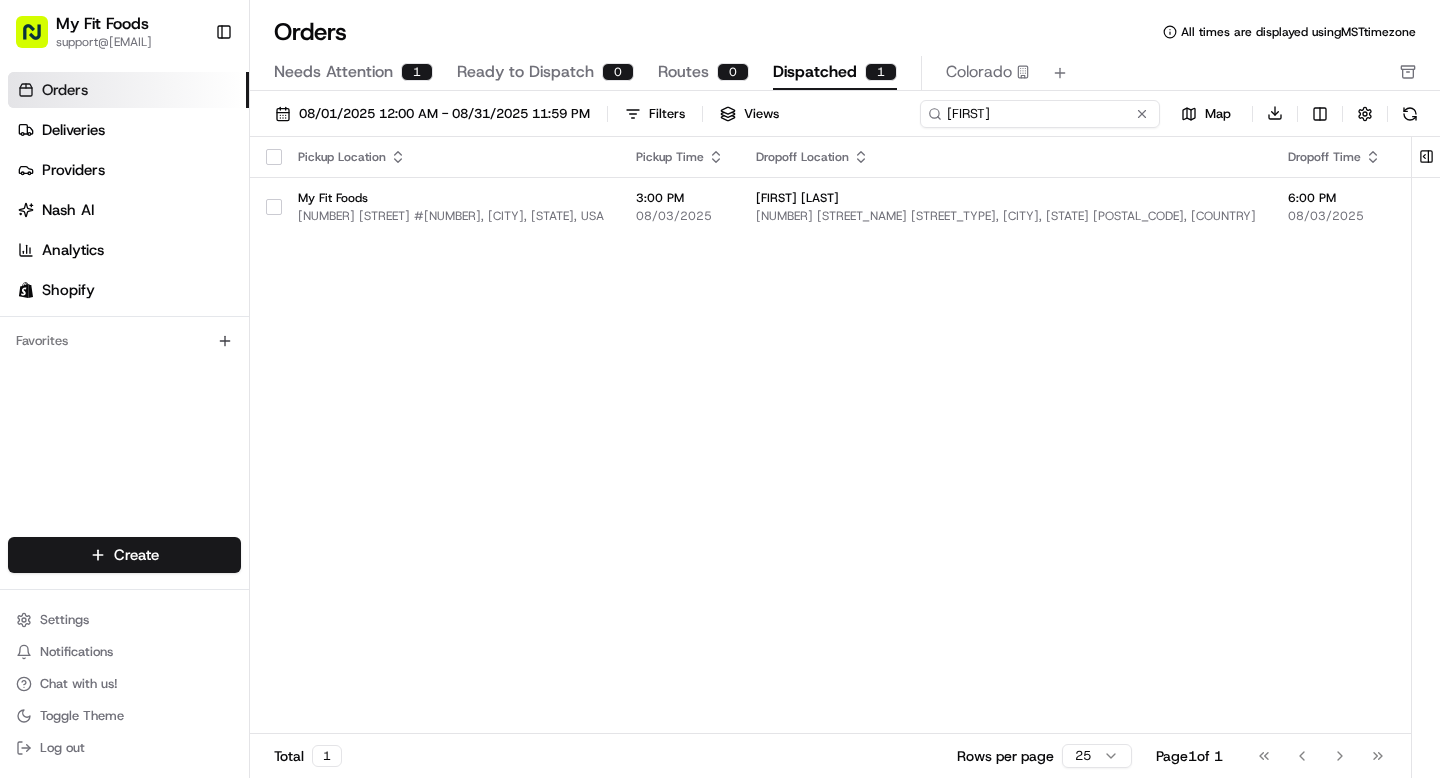 click on "[FIRST]" at bounding box center [1040, 114] 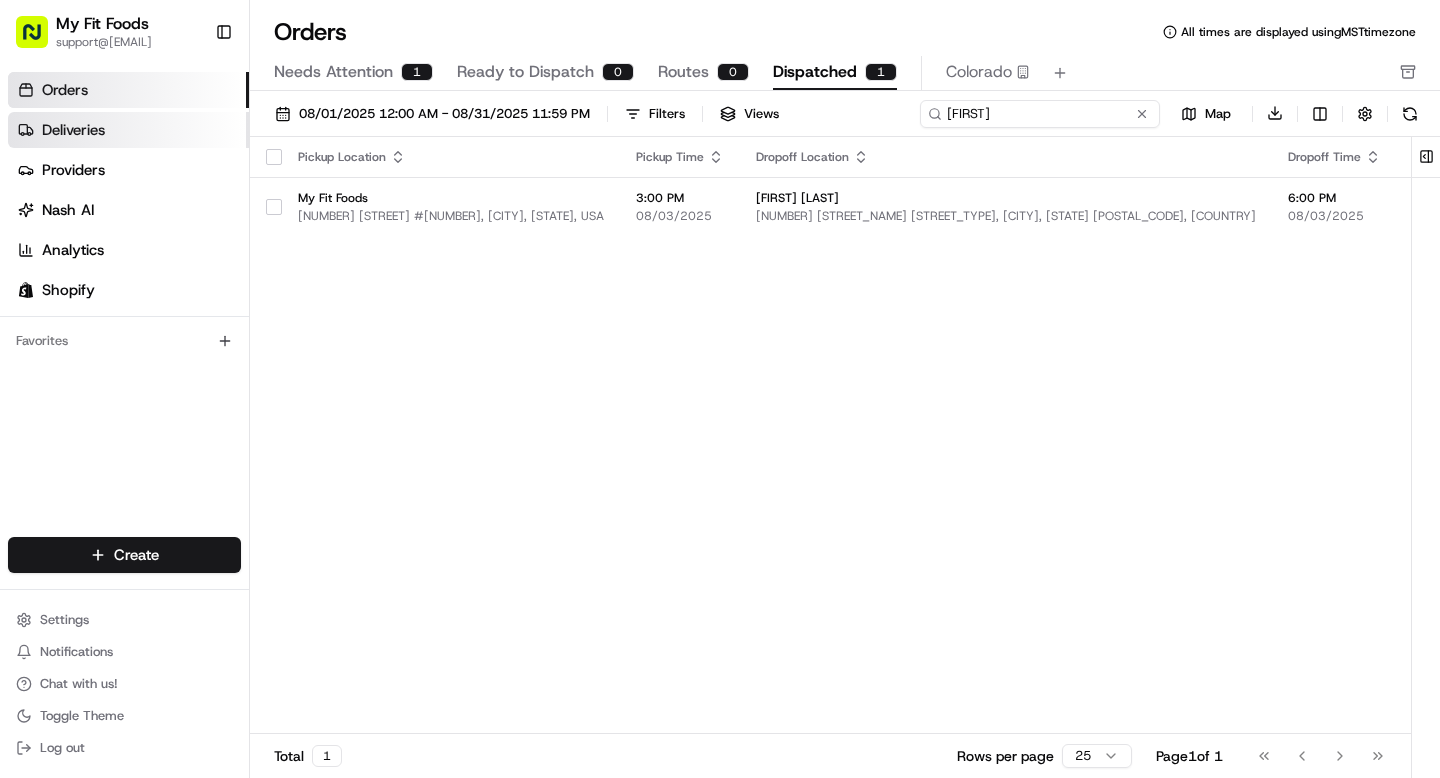 type on "[FIRST]" 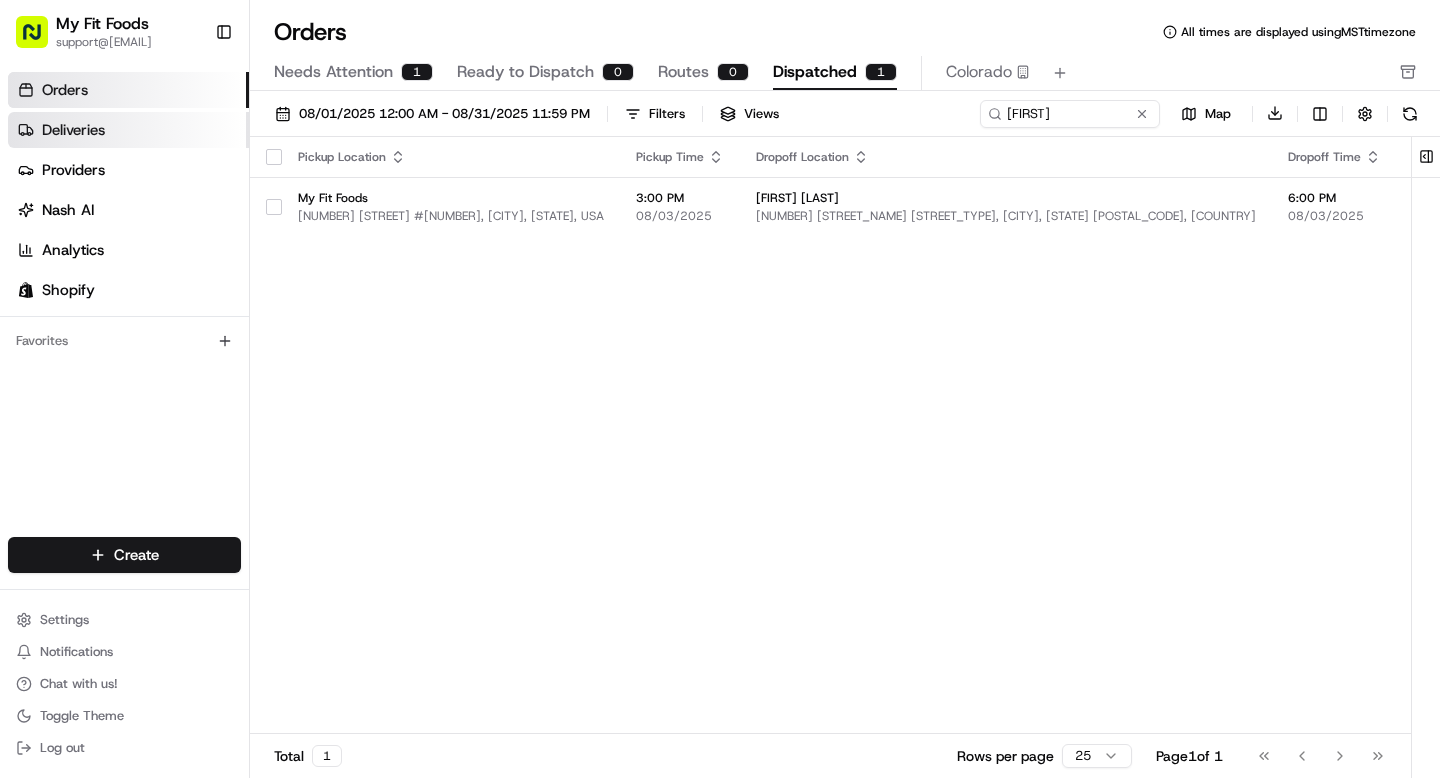 click on "Deliveries" at bounding box center (128, 130) 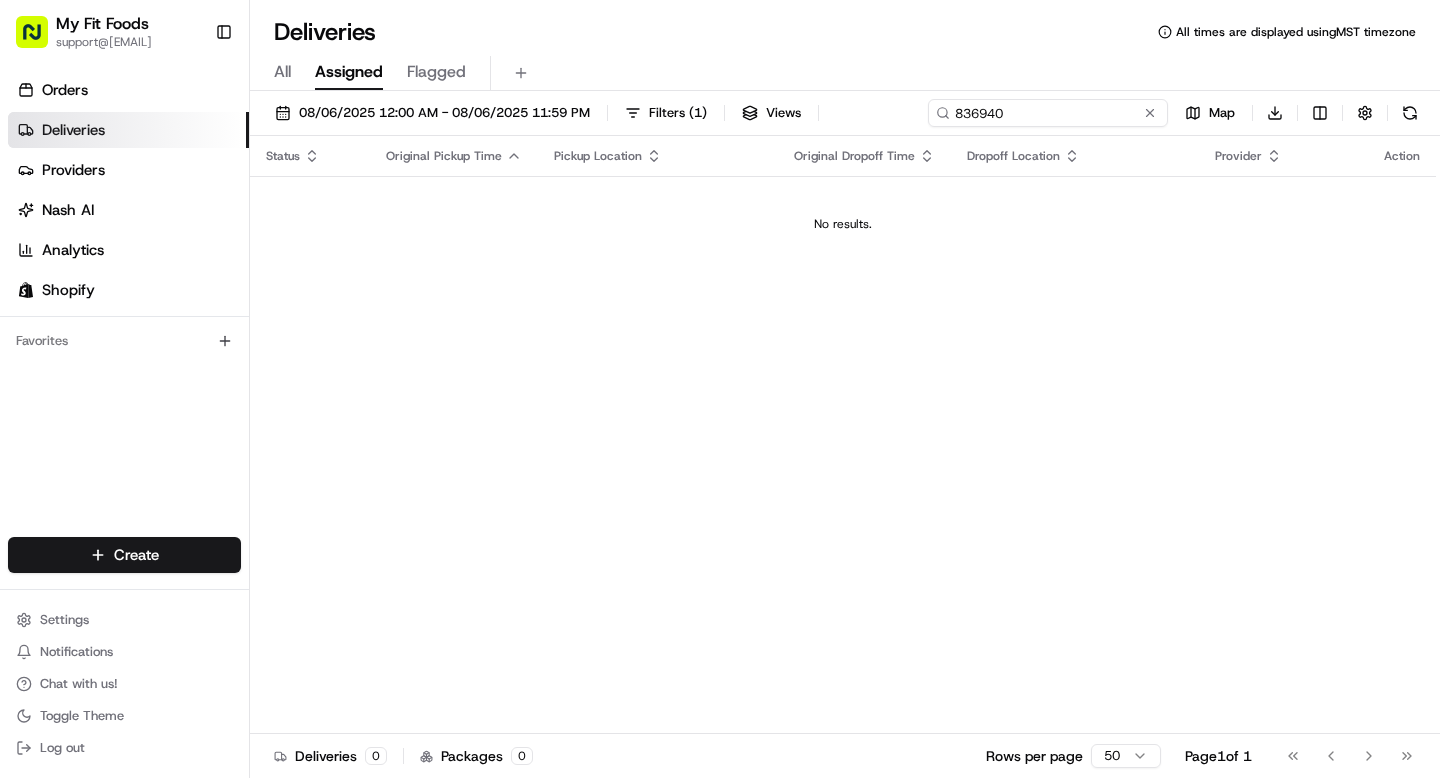 click on "836940" at bounding box center [1048, 113] 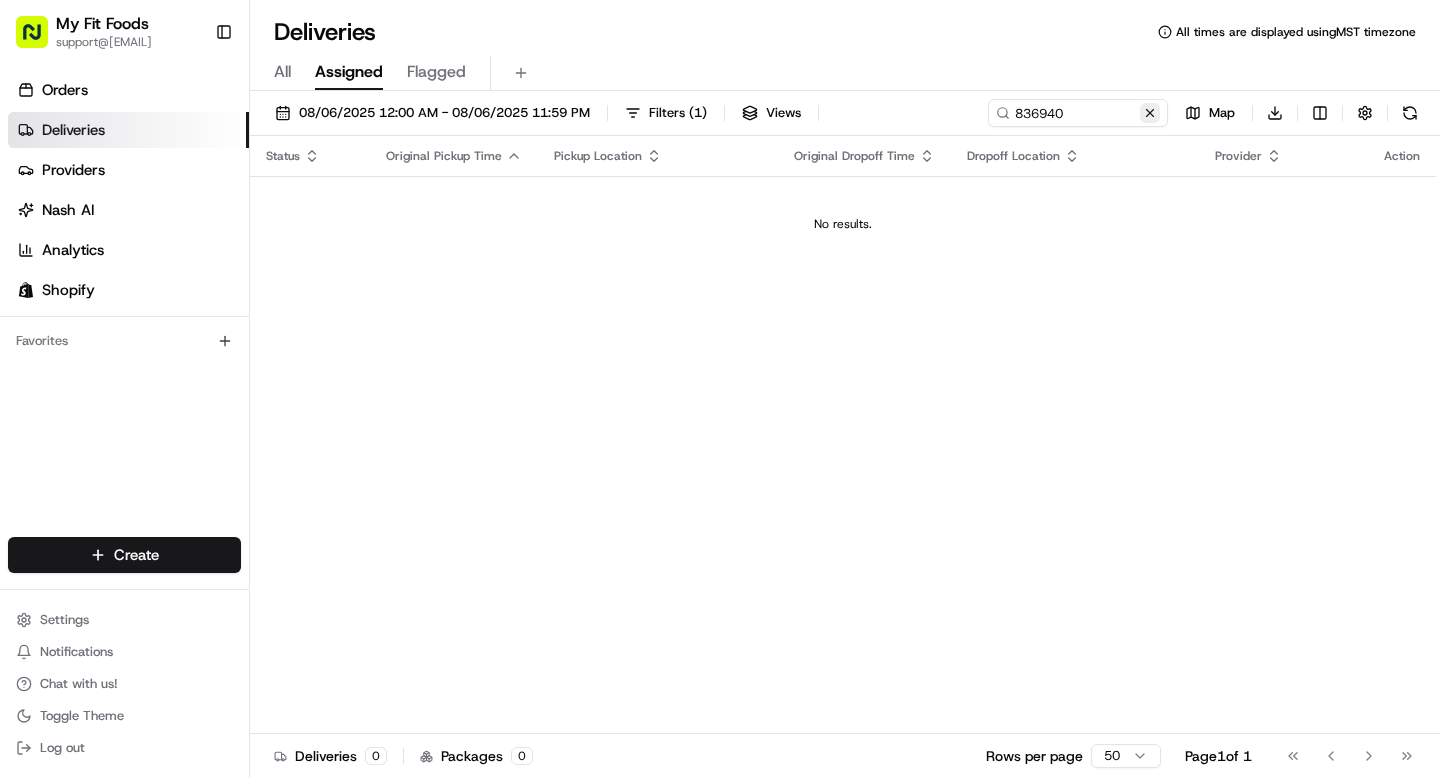 click at bounding box center [1150, 113] 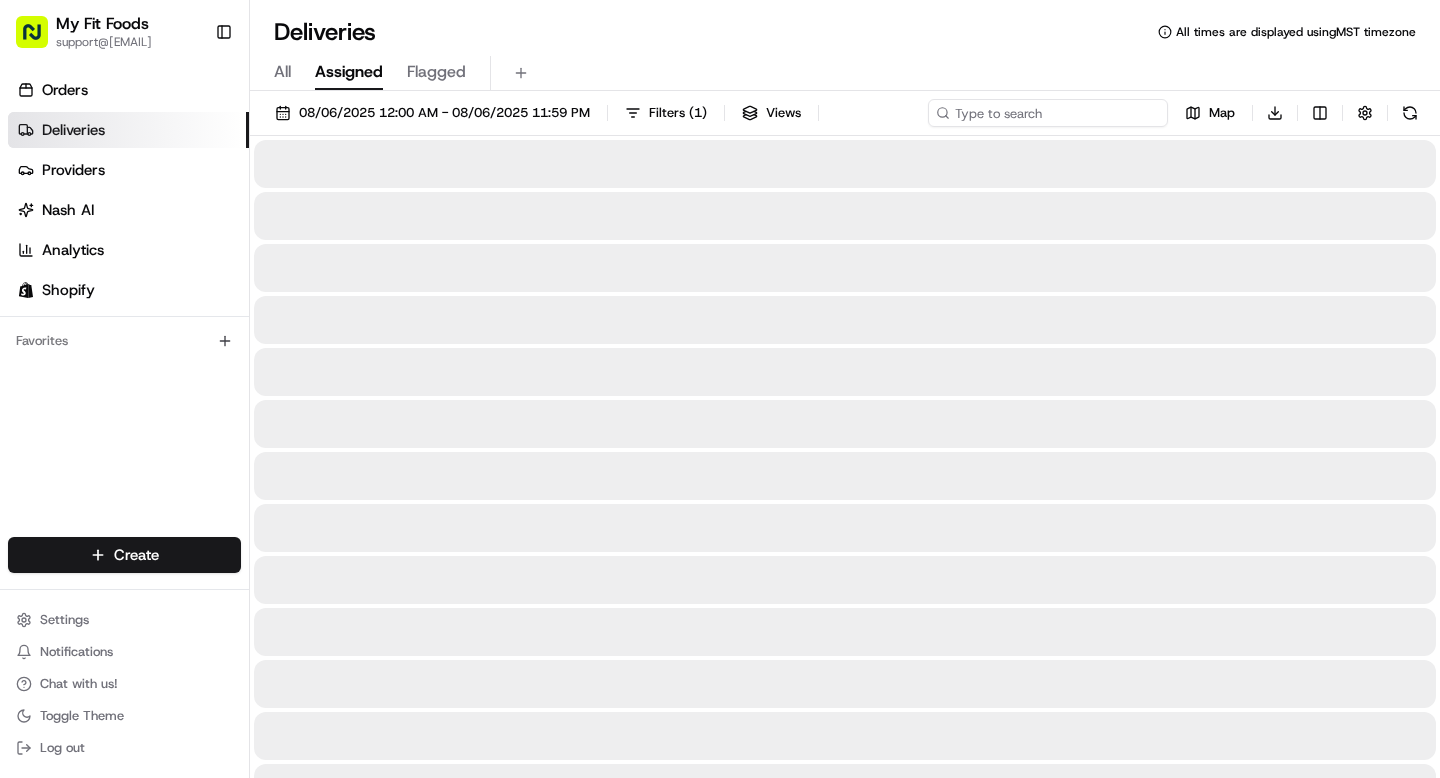 click at bounding box center (1048, 113) 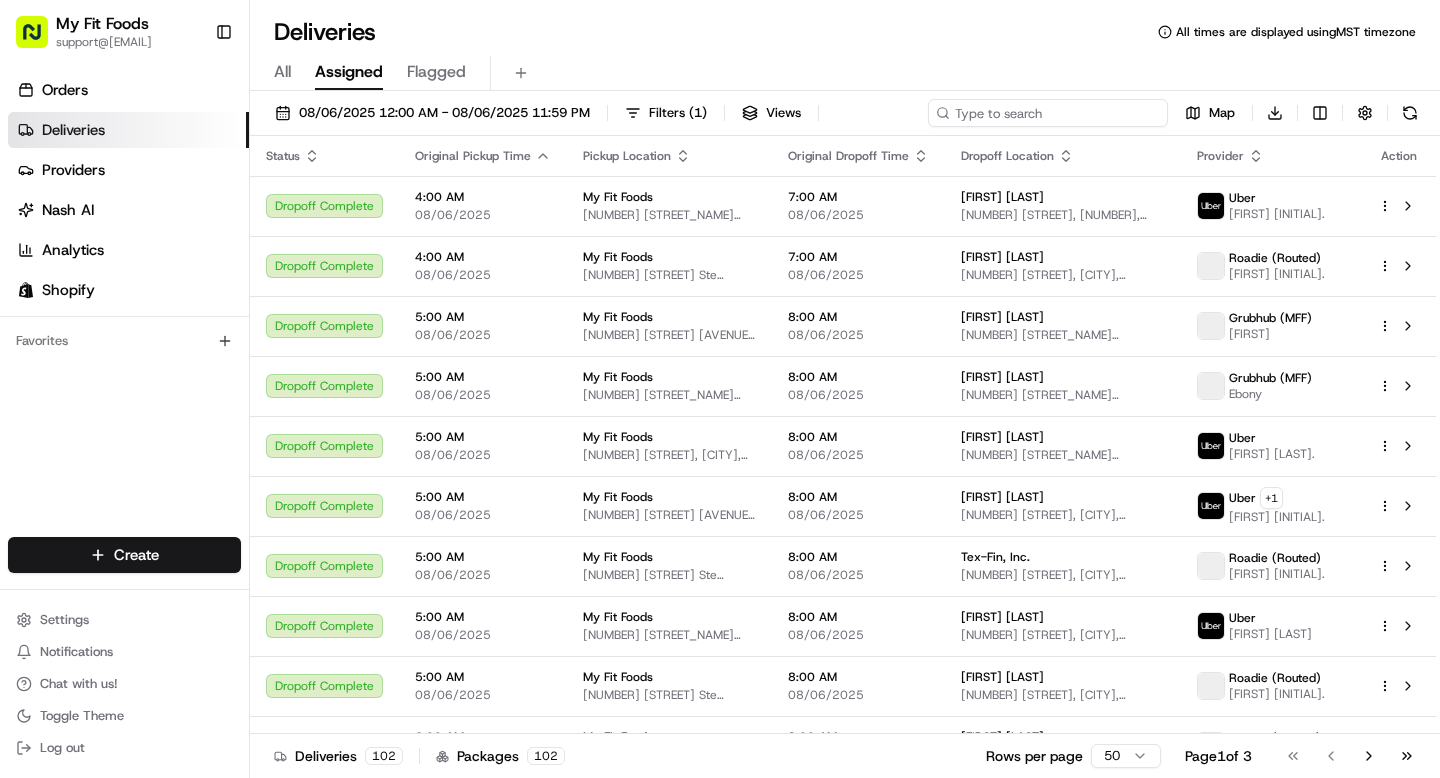 paste on "836940" 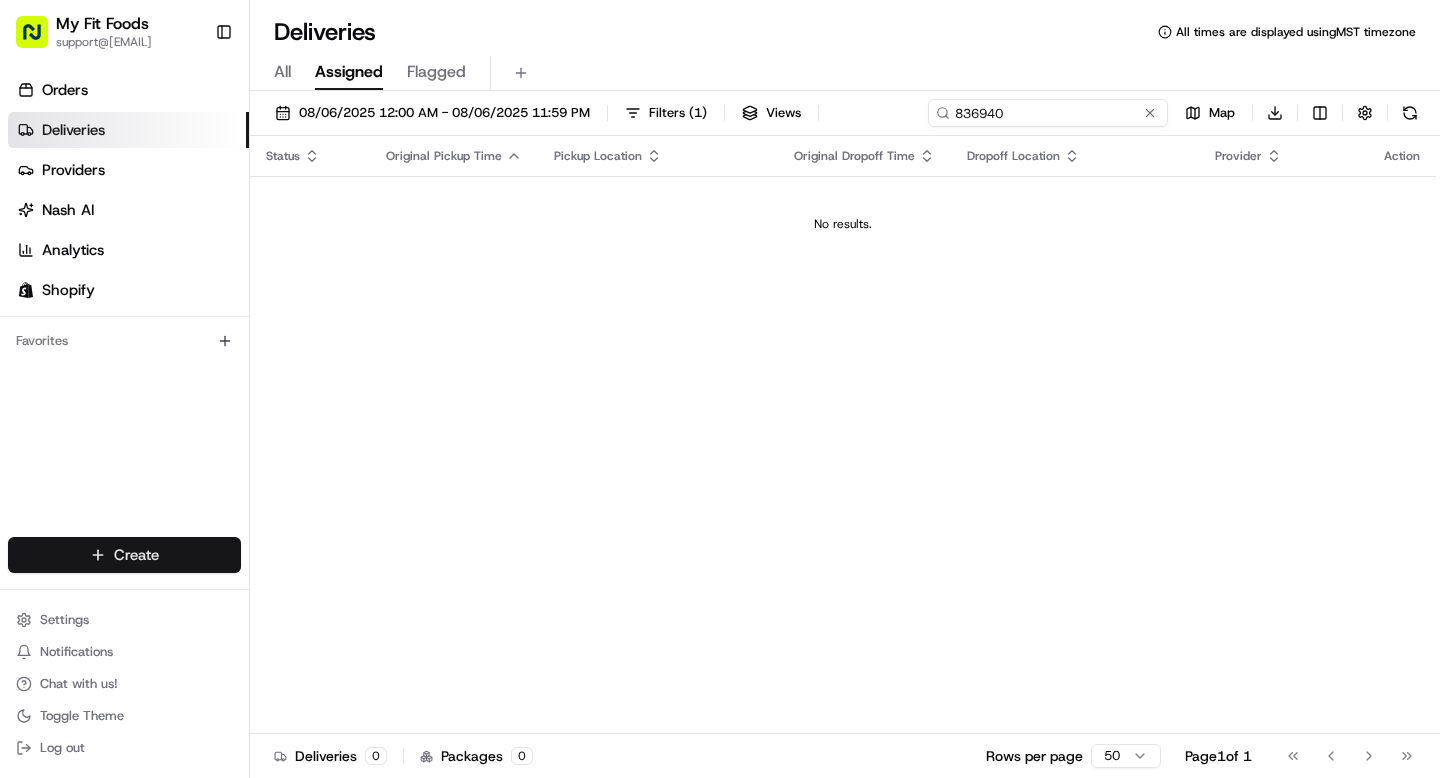 type on "836940" 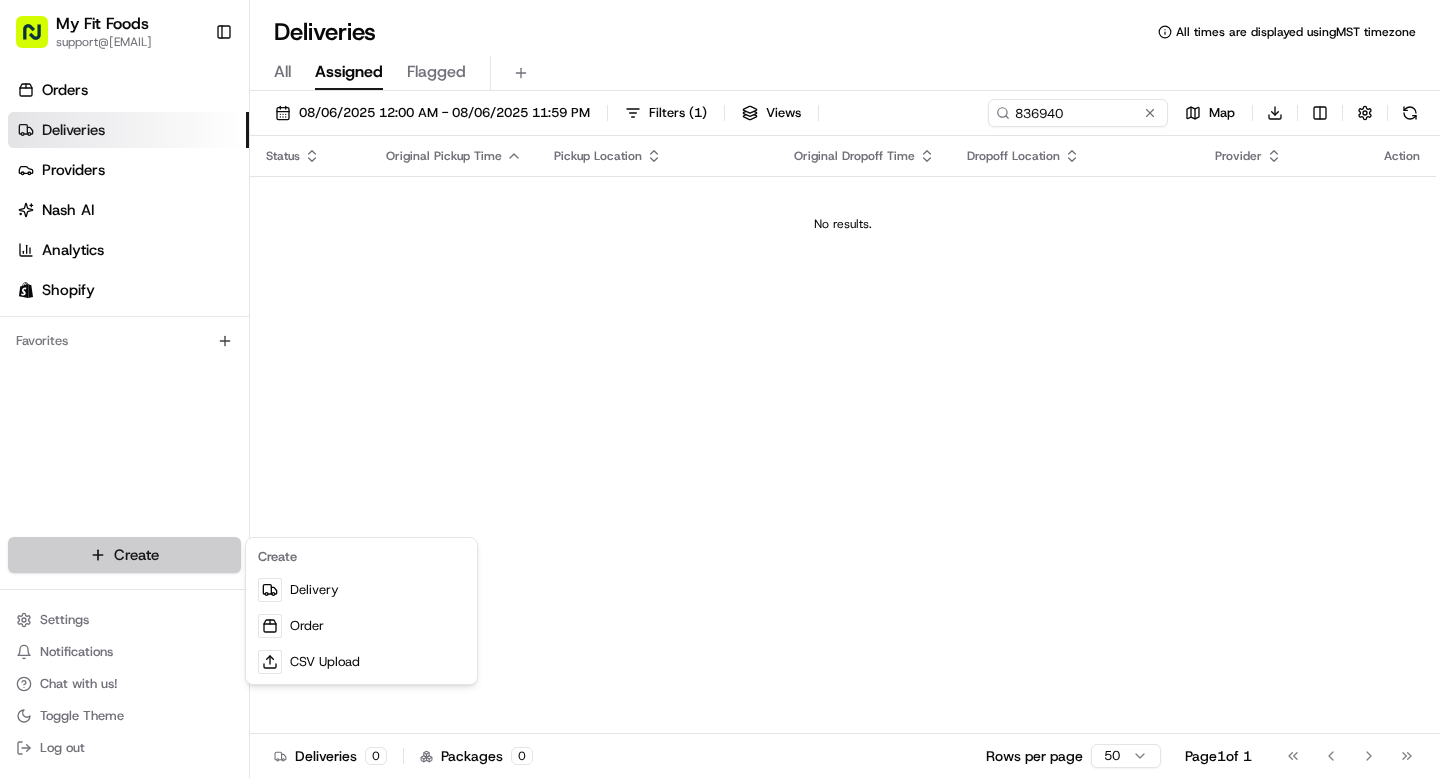 click on "Order CSV Upload" at bounding box center [720, 389] 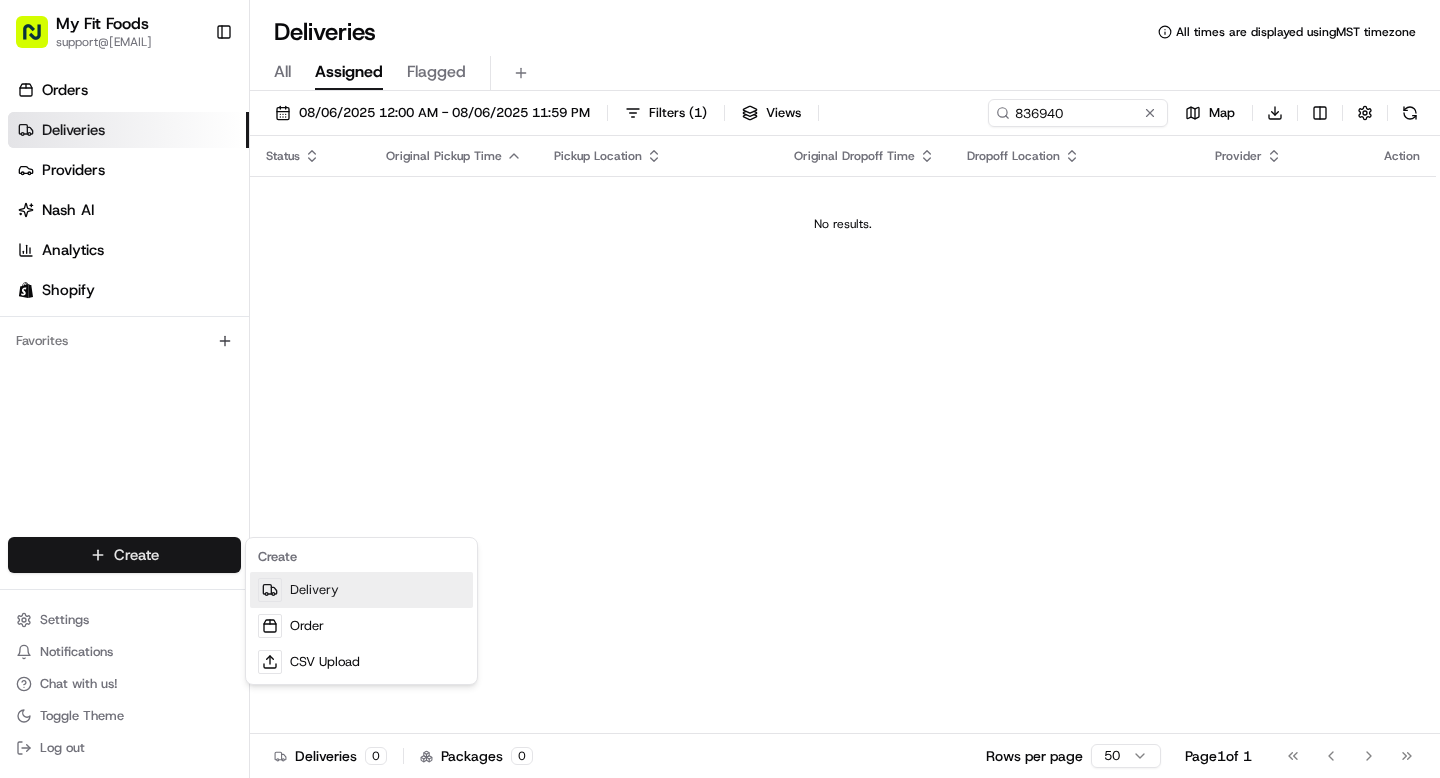 click on "Delivery" at bounding box center [361, 590] 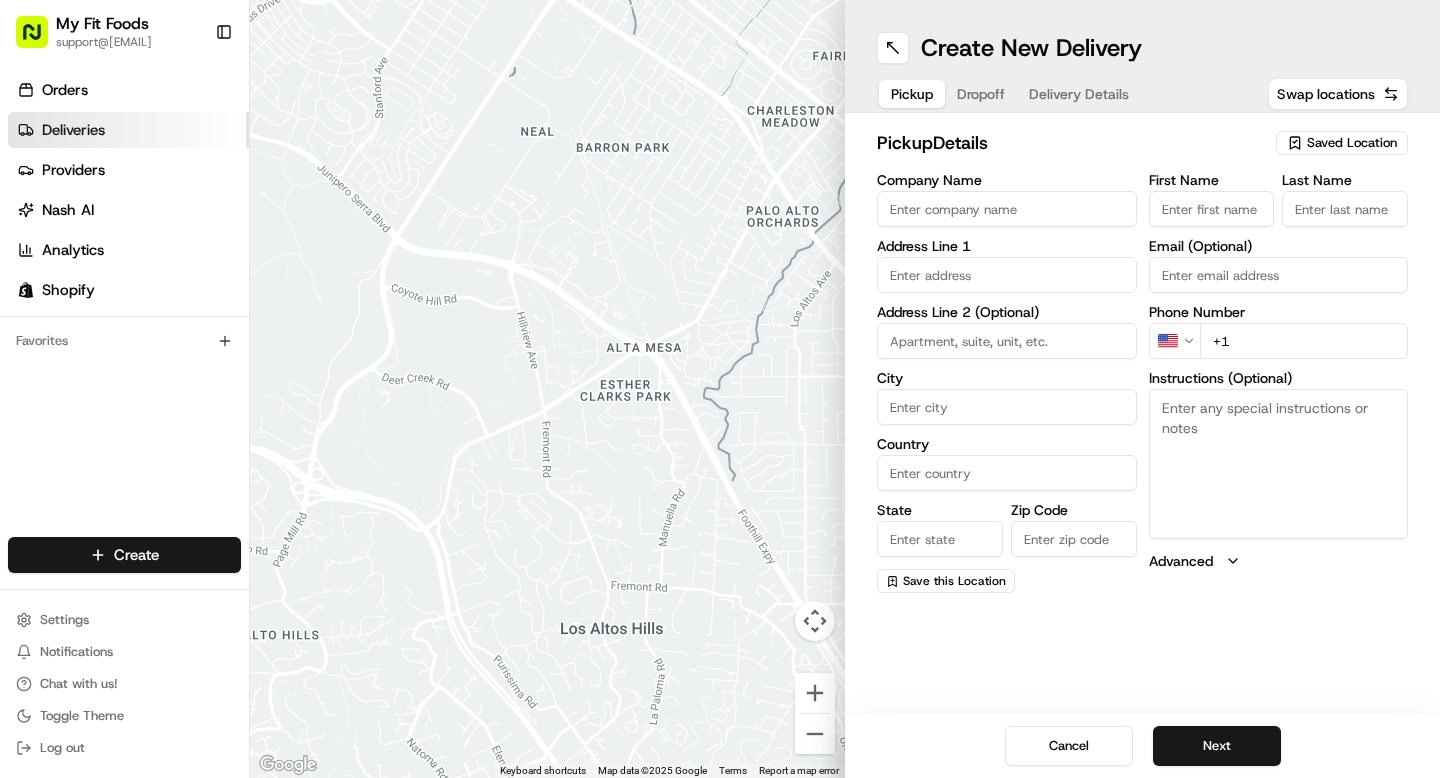 click on "Deliveries" at bounding box center [128, 130] 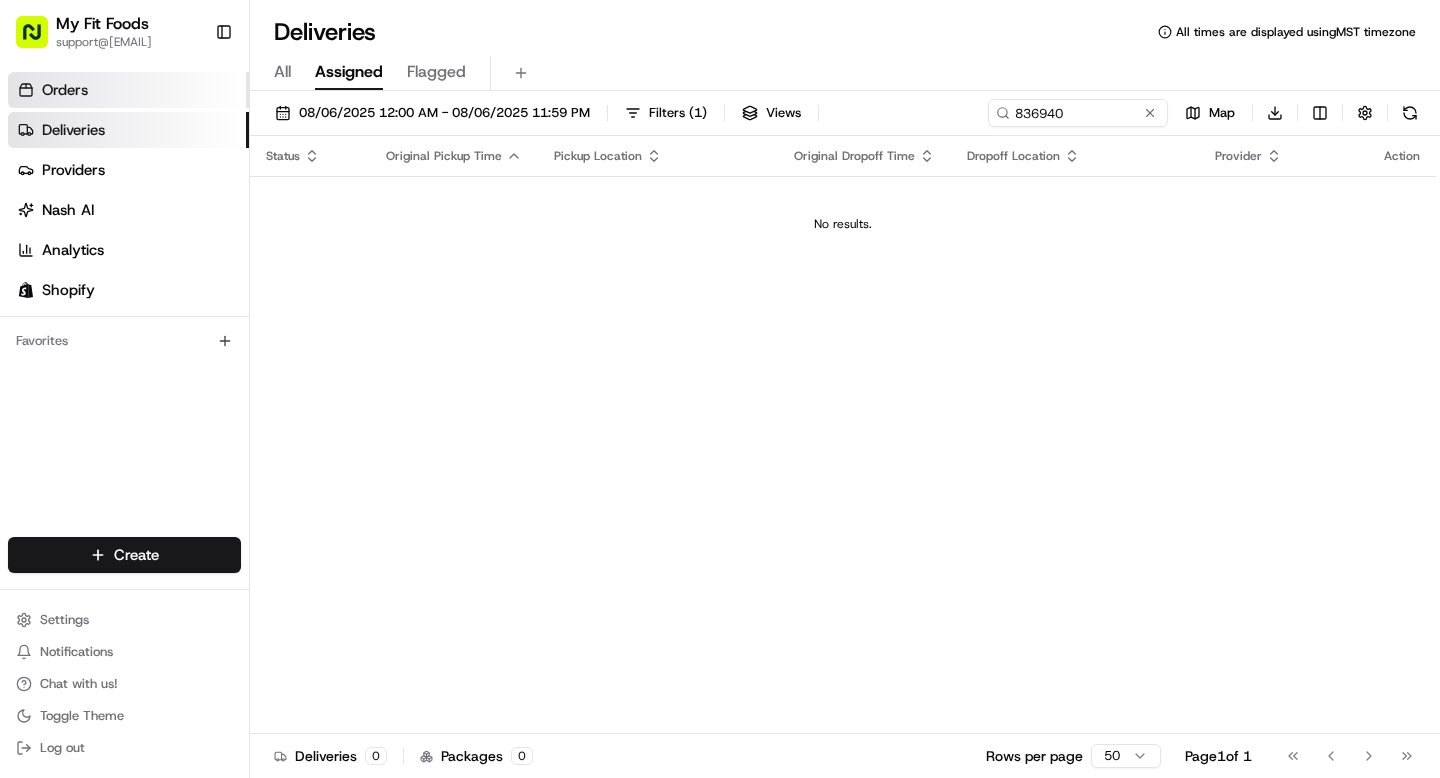 click on "Orders" at bounding box center [128, 90] 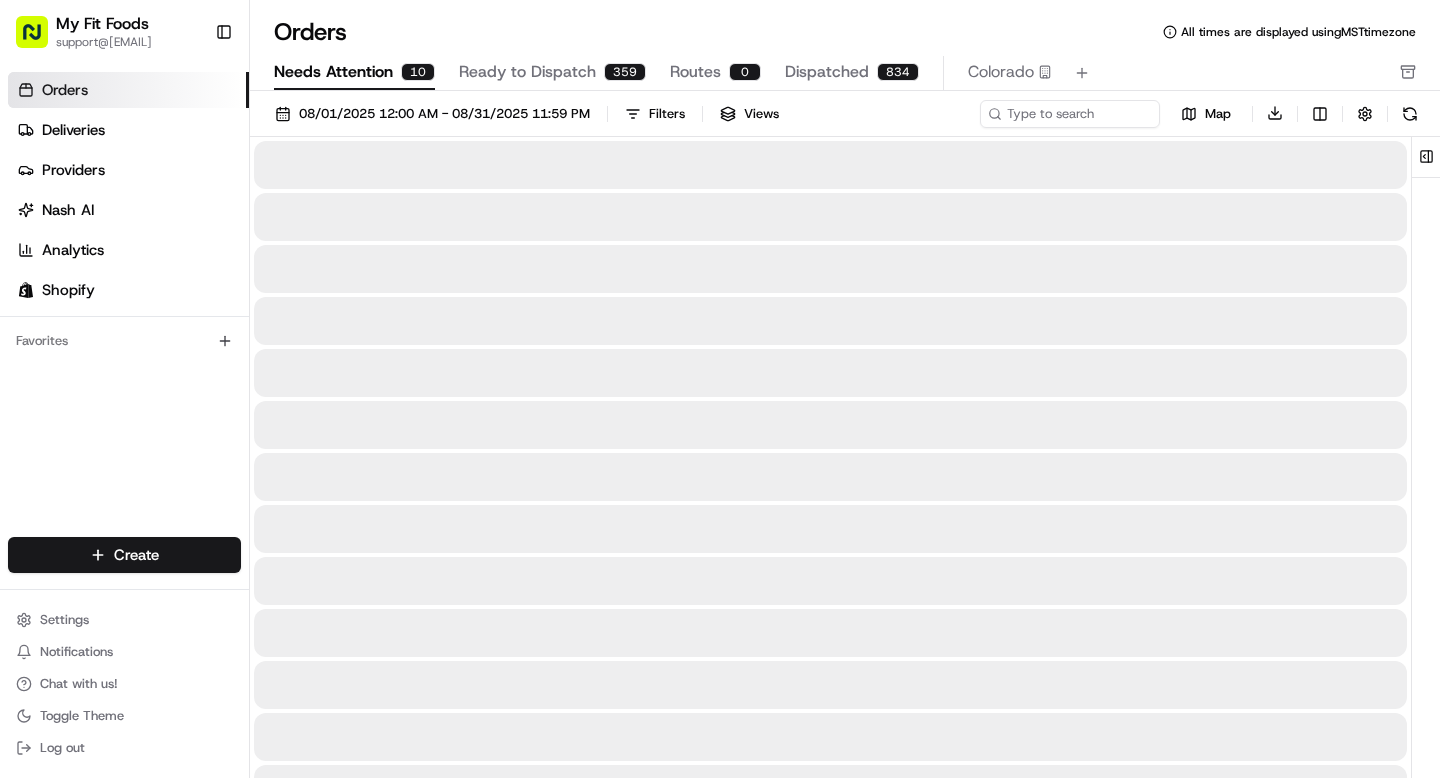 click on "Needs Attention" at bounding box center (333, 72) 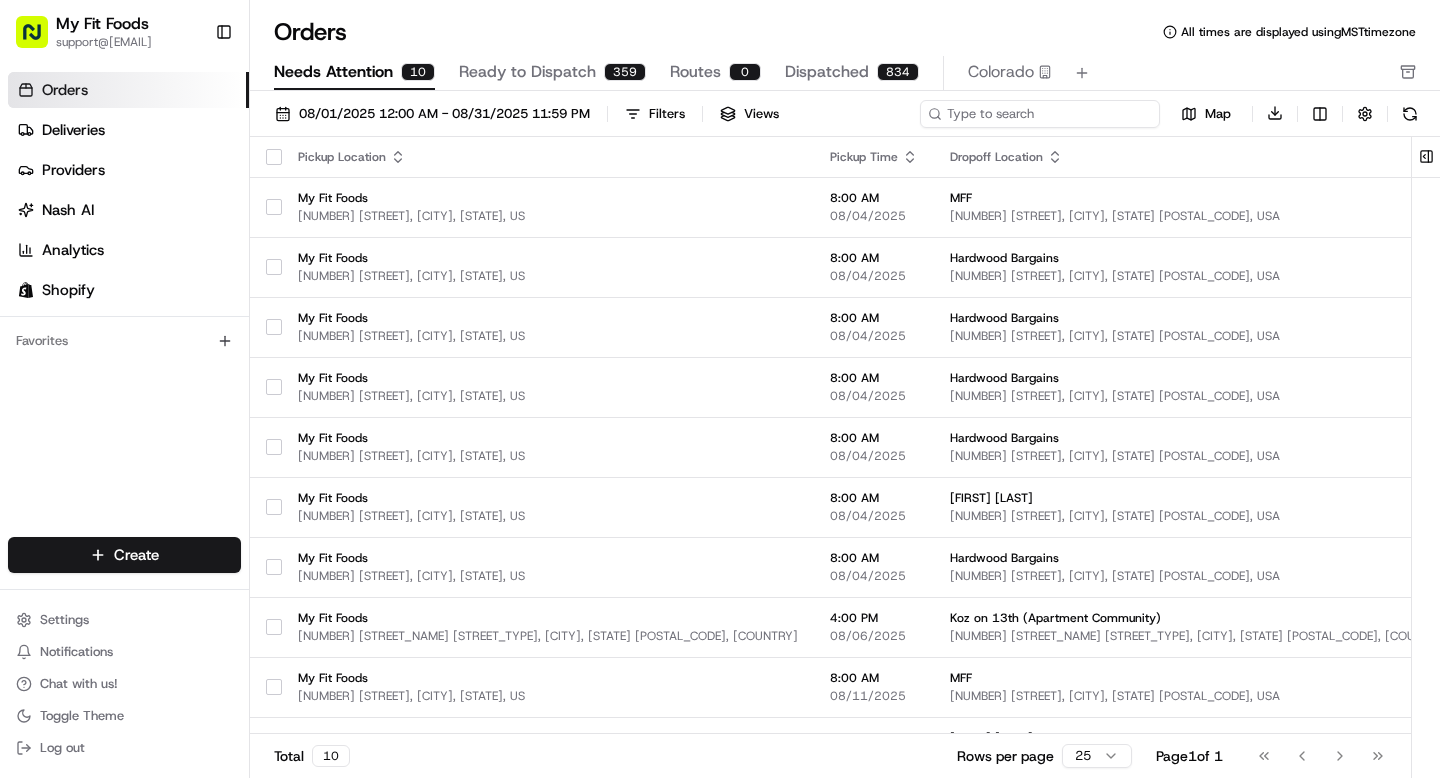 click at bounding box center [1040, 114] 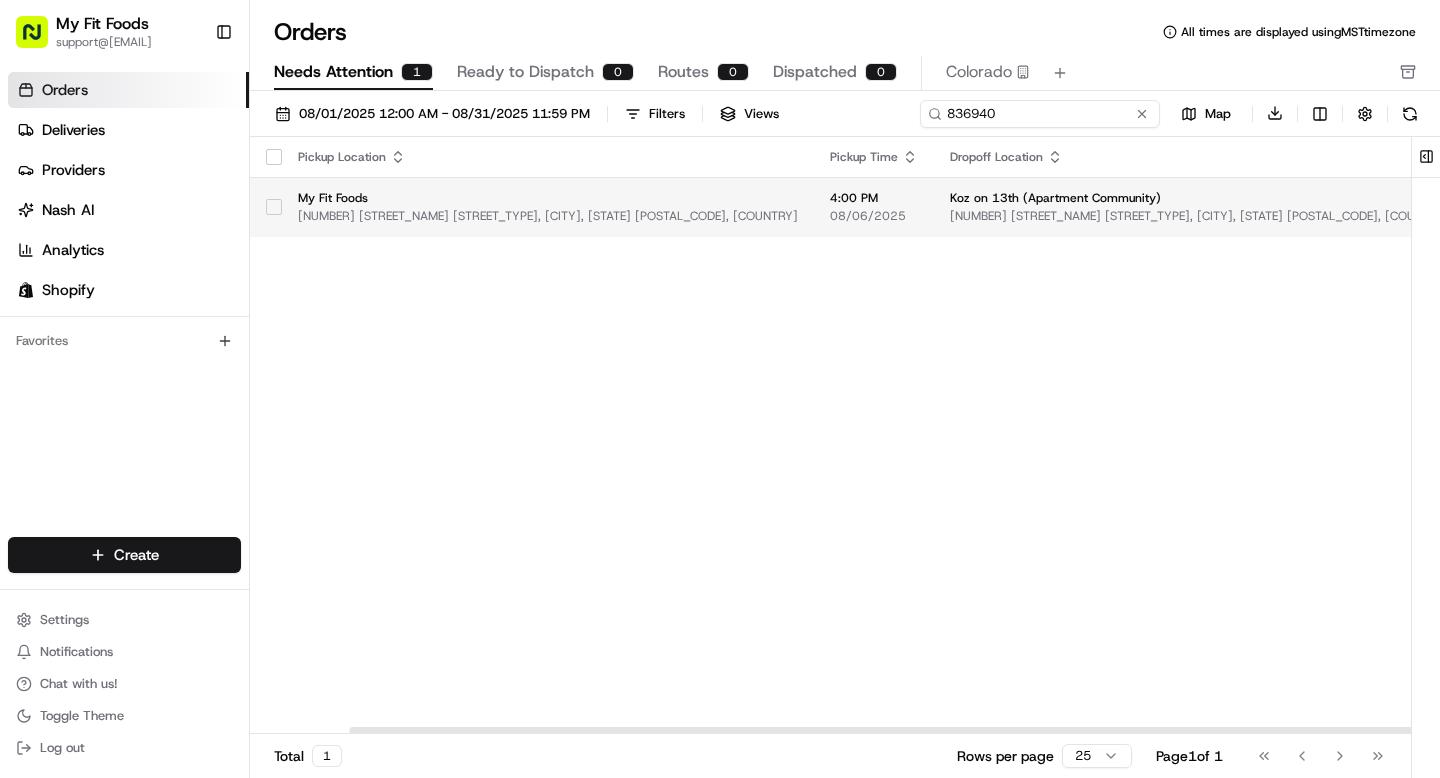 scroll, scrollTop: 0, scrollLeft: 395, axis: horizontal 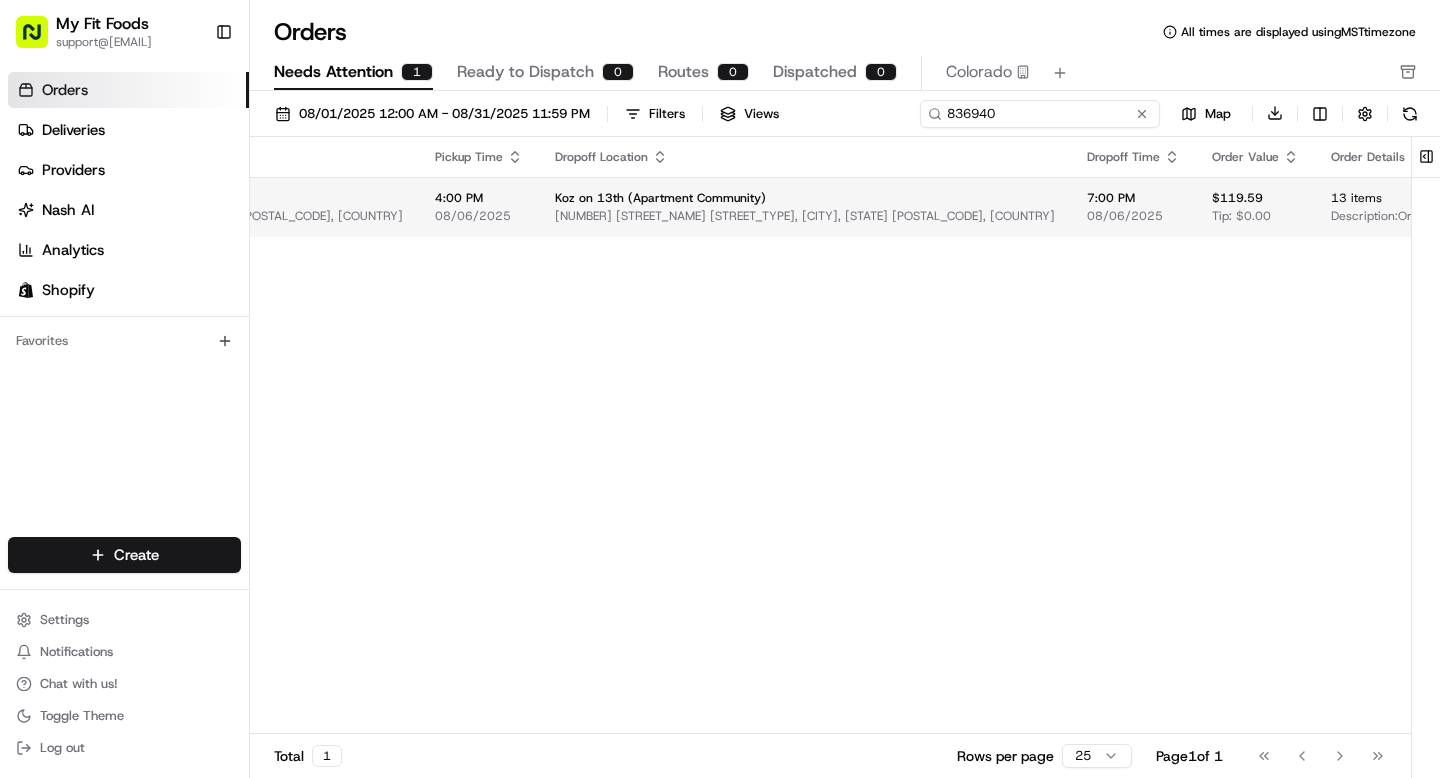type on "836940" 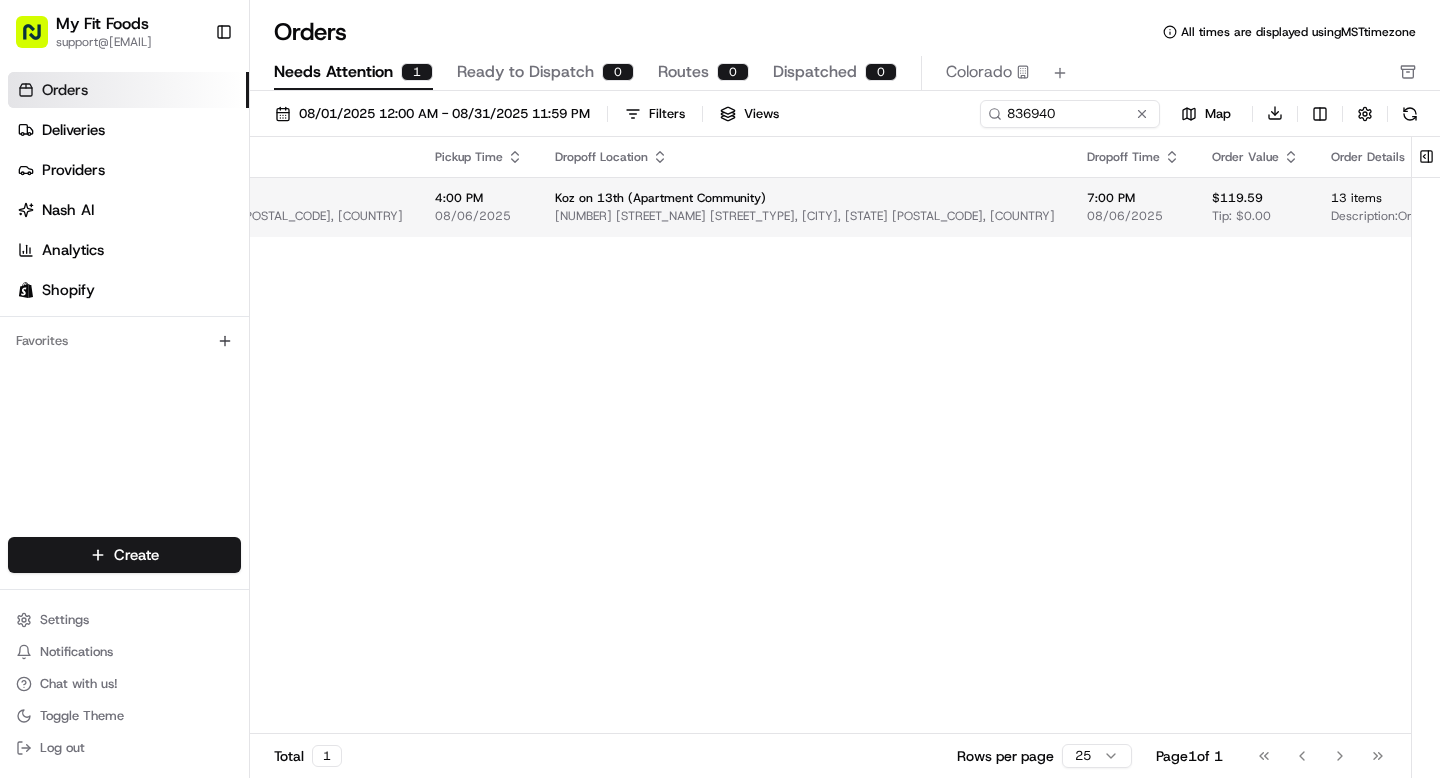 click on "[NUMBER] [STREET], [CITY], [STATE], USA" at bounding box center (720, 389) 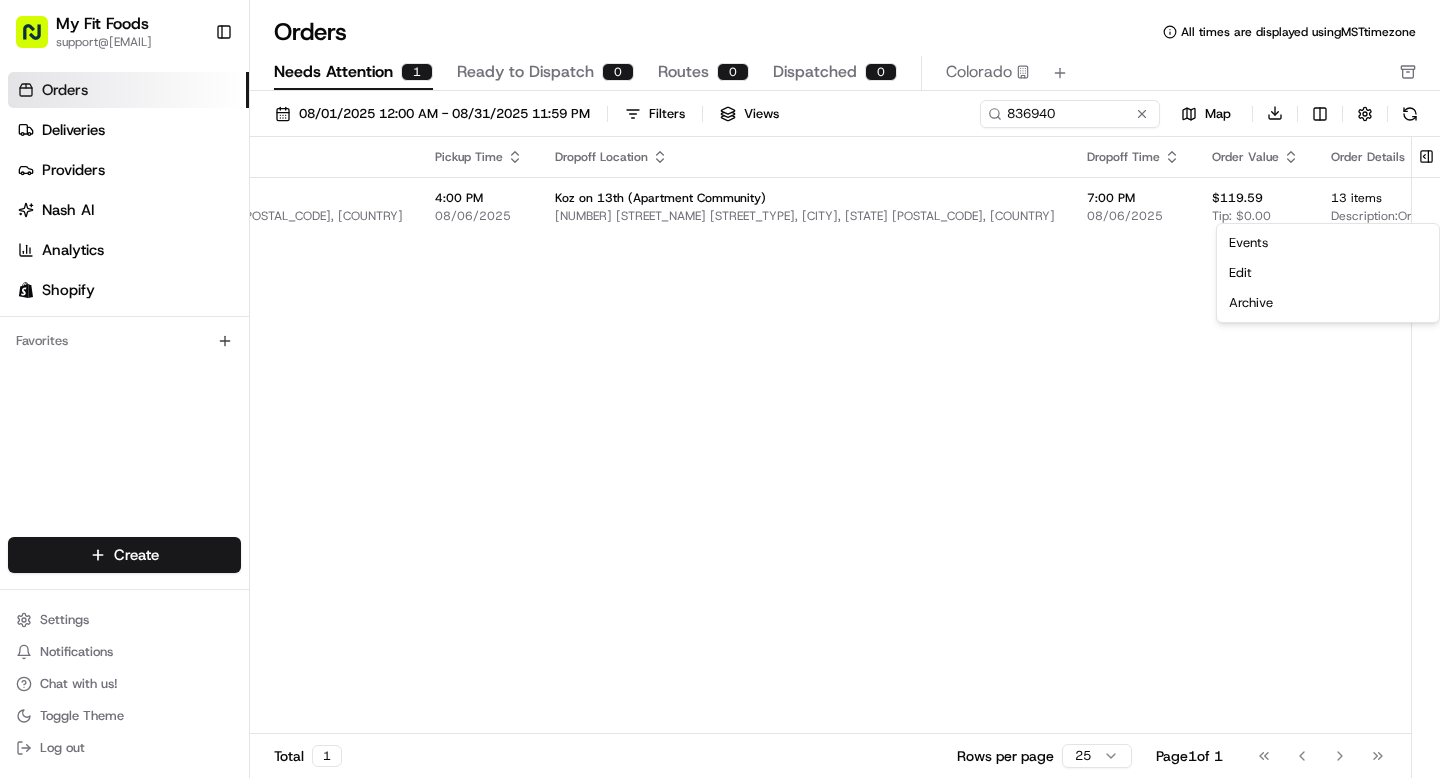 click on "[NUMBER] [STREET], [CITY], [STATE], USA" at bounding box center (720, 389) 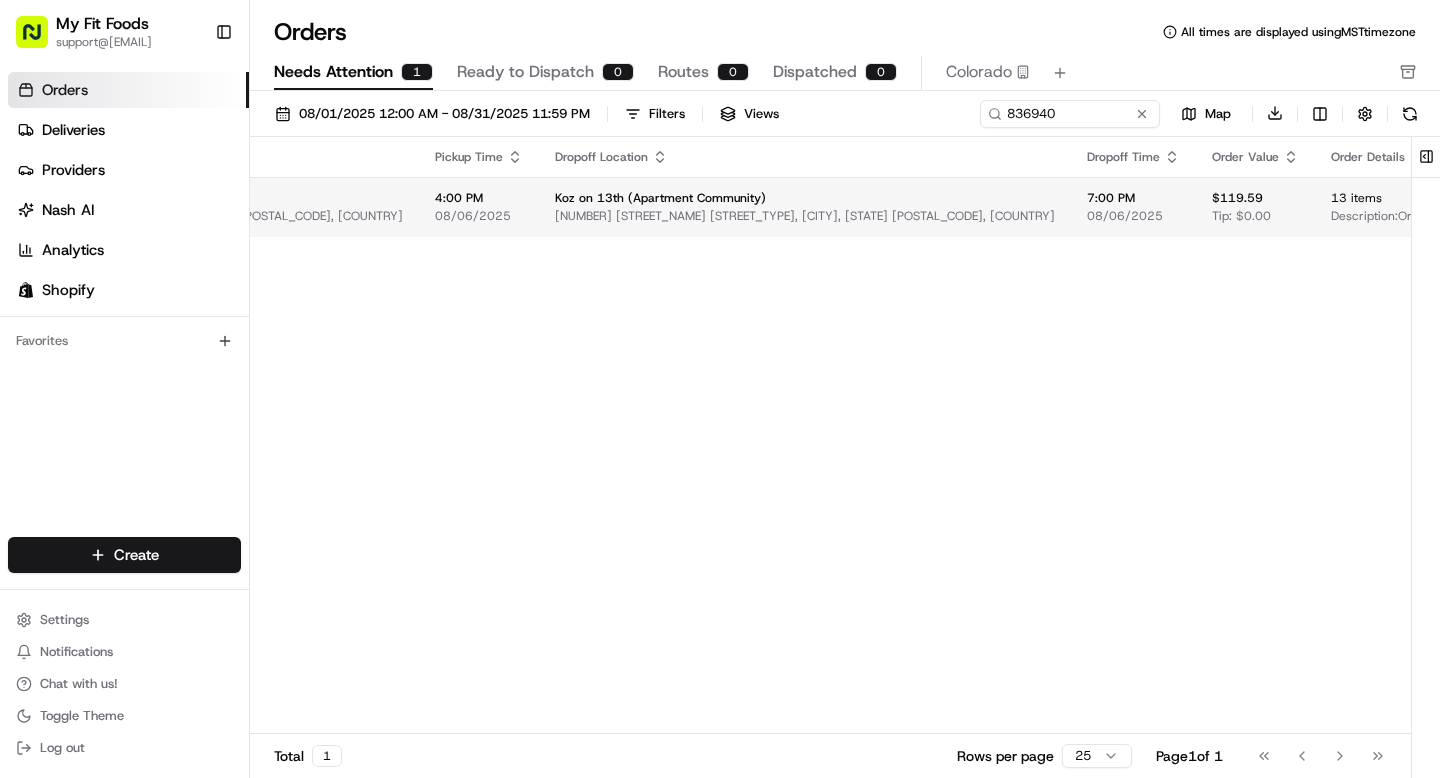 click on "Description:  Order #[ORDER_ID], Customer: [FIRST] [LAST], [ORDINAL] Order, [STATE], Day: [DATE] | Time: [TIME]" at bounding box center [1384, 216] 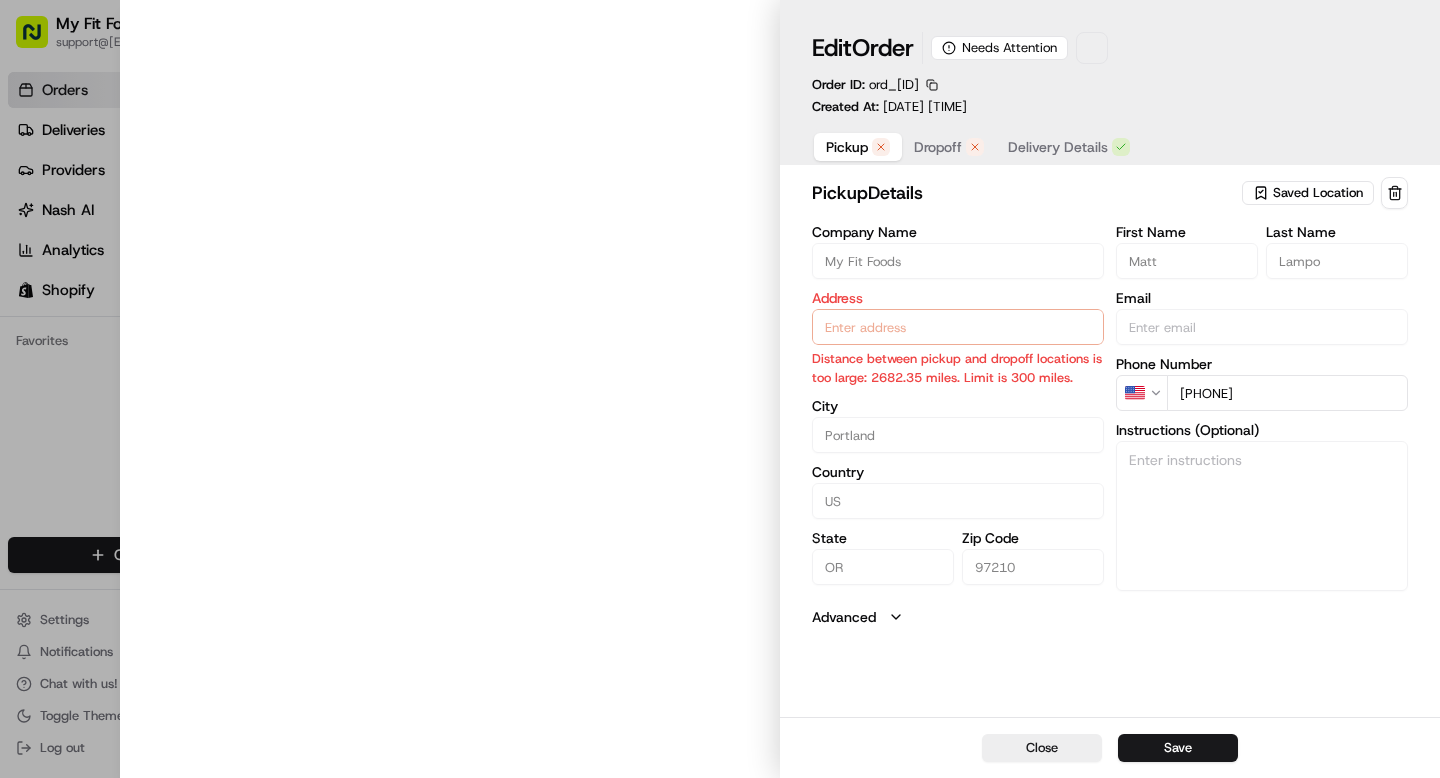 type on "[NUMBER] [STREET_NAME] [STREET_TYPE], [CITY], [STATE] [POSTAL_CODE], [COUNTRY]" 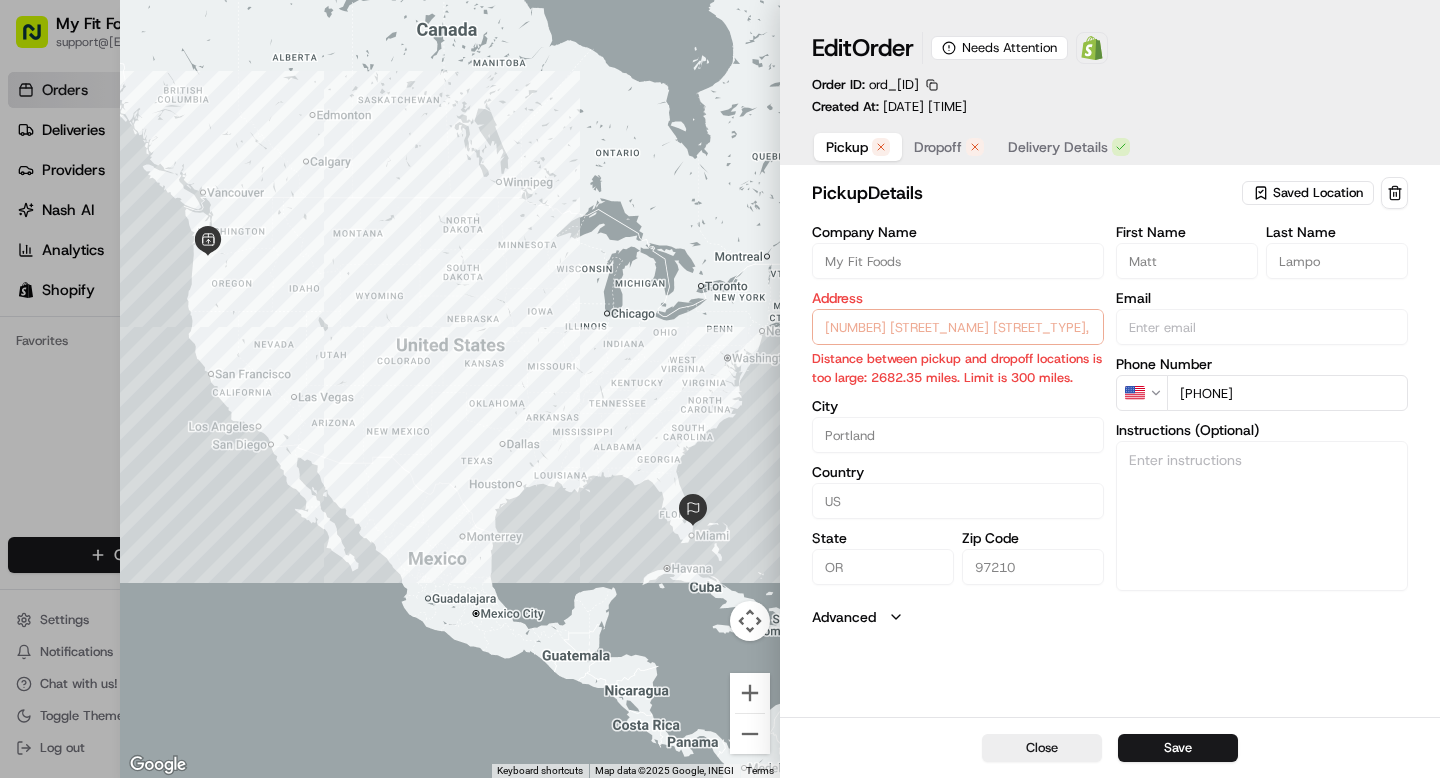 click on "Dropoff" at bounding box center [938, 147] 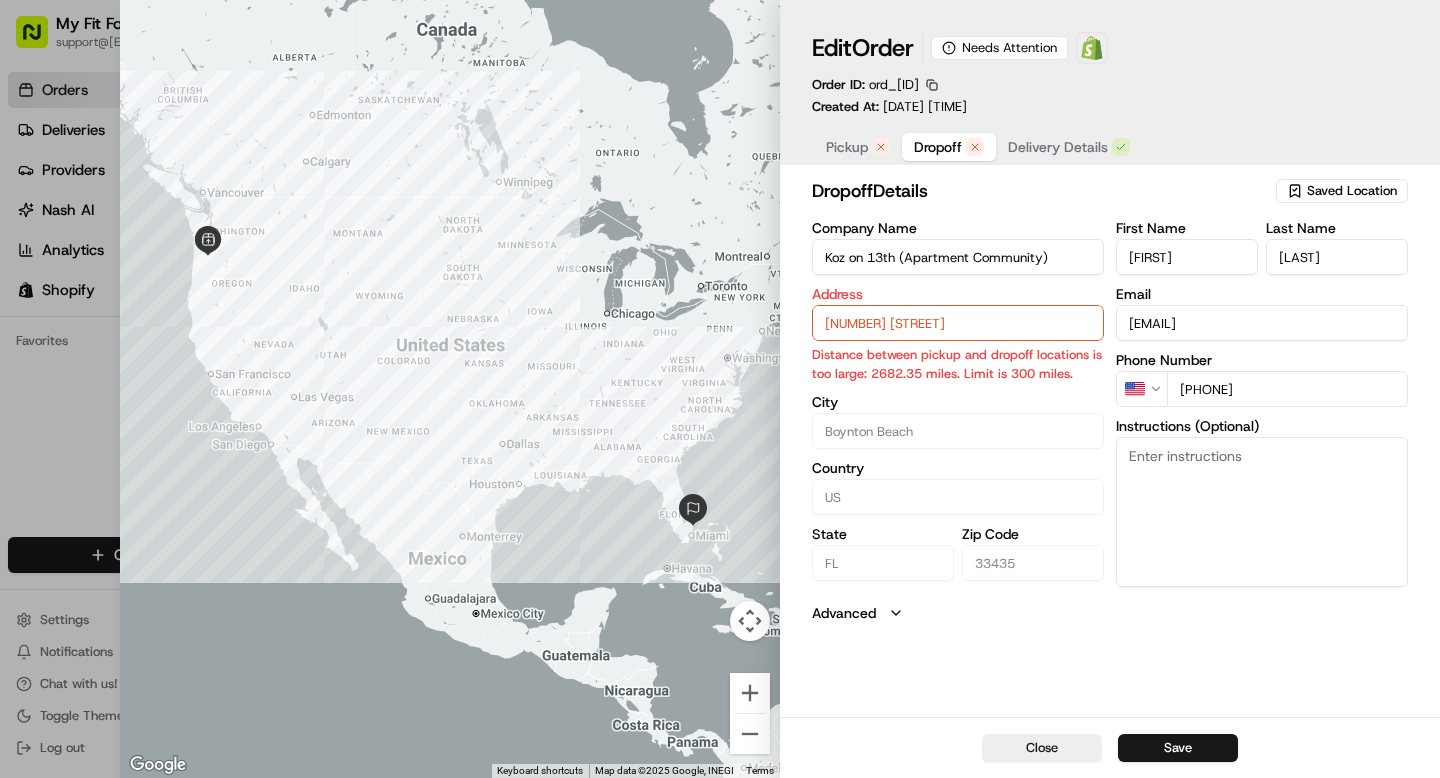 click on "Pickup" at bounding box center [847, 147] 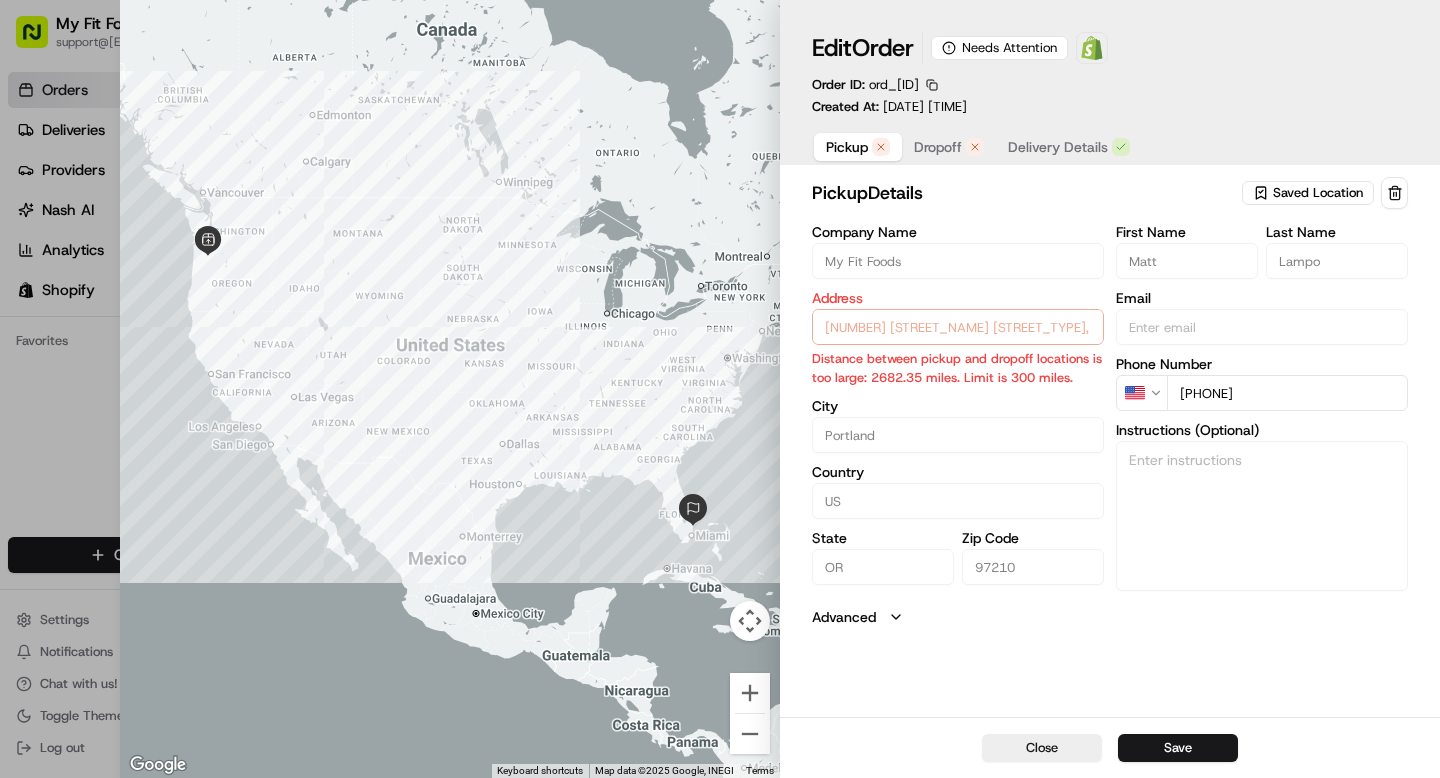 click on "Saved Location" at bounding box center [1318, 193] 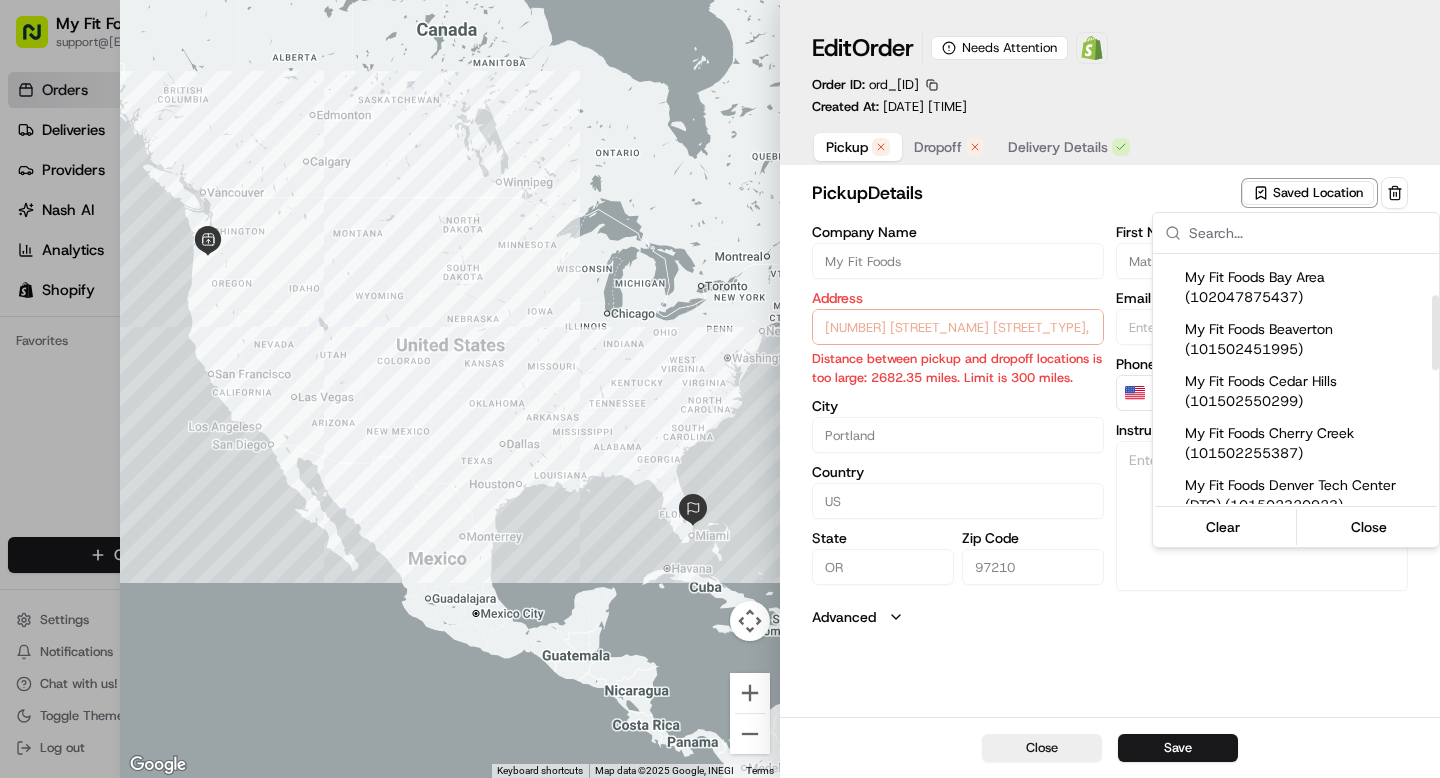 scroll, scrollTop: 143, scrollLeft: 0, axis: vertical 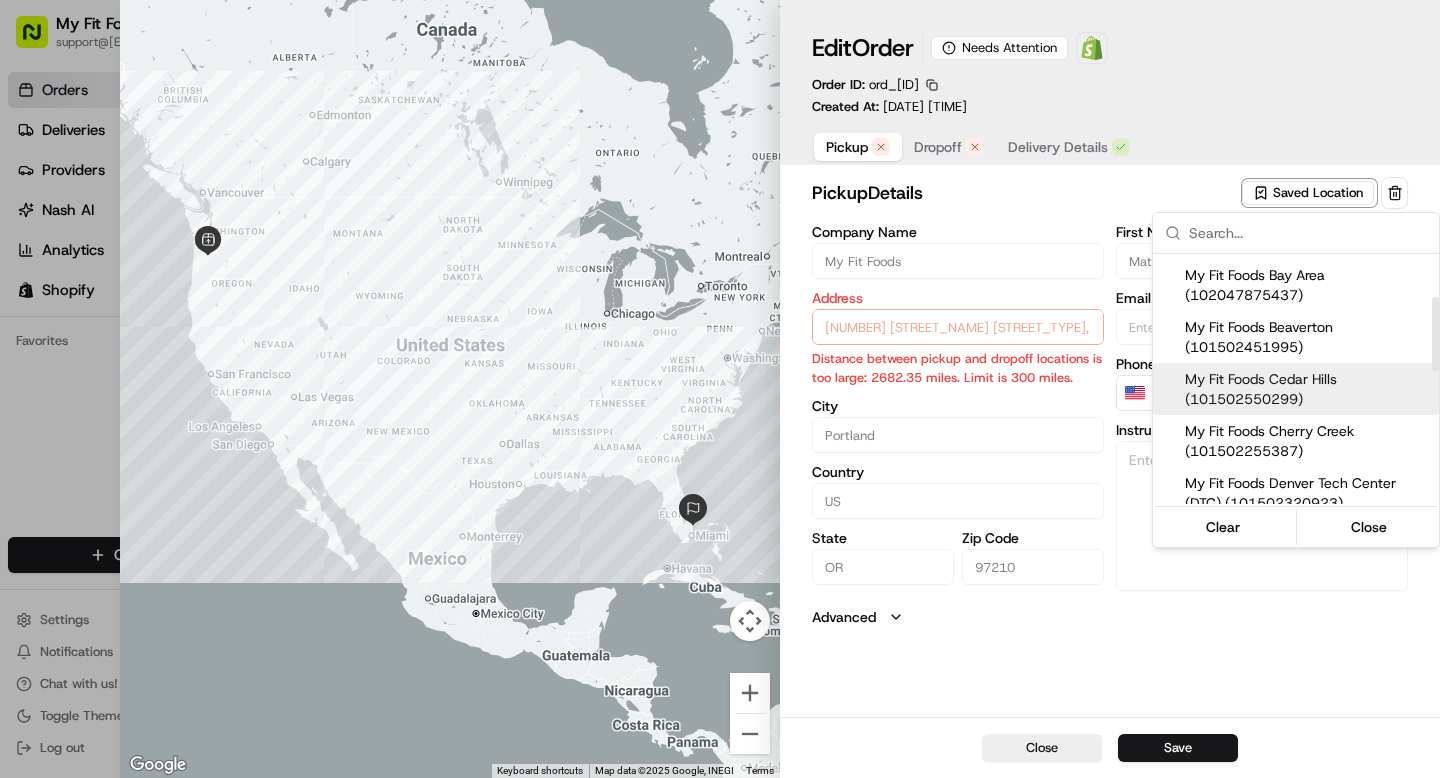 click on "My Fit Foods Cedar Hills (101502550299)" at bounding box center [1308, 389] 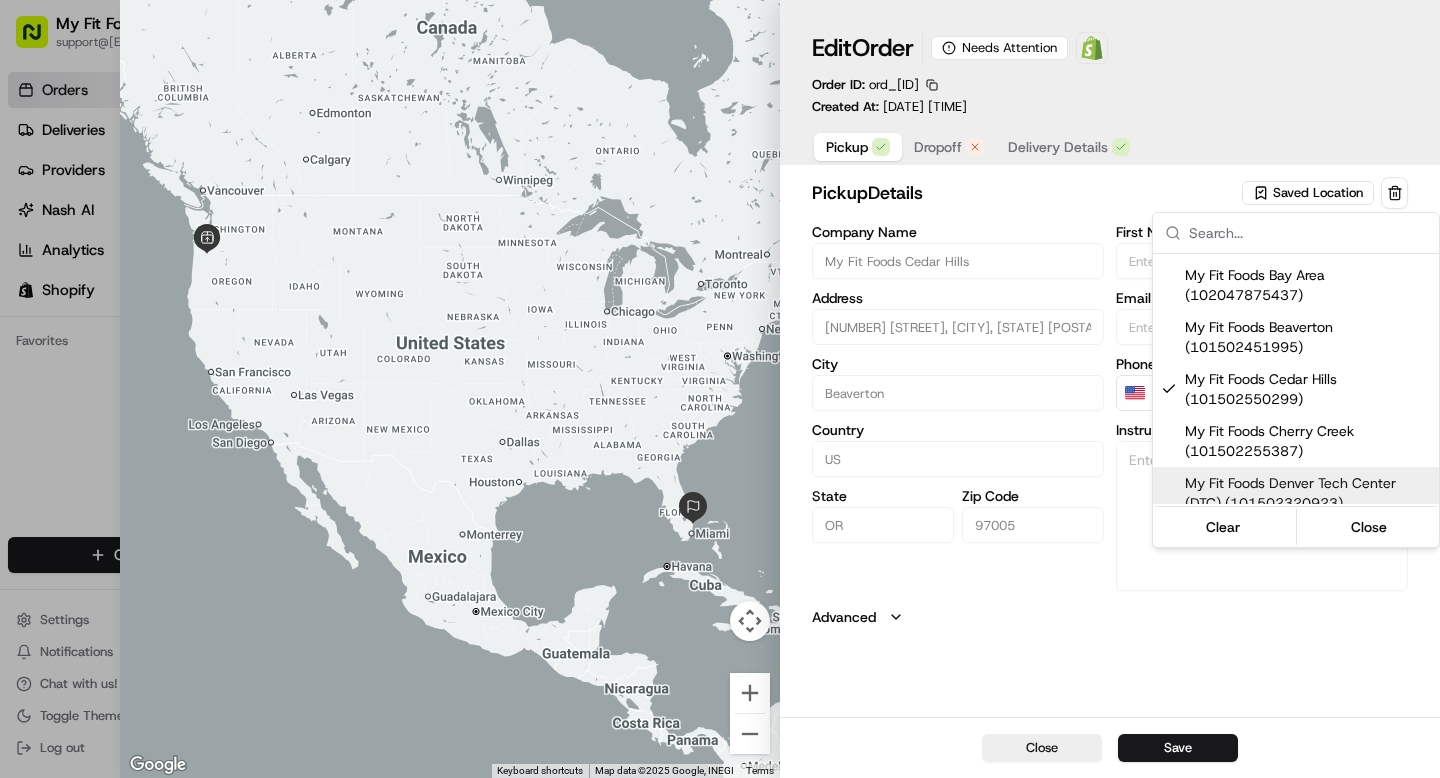 click at bounding box center (720, 389) 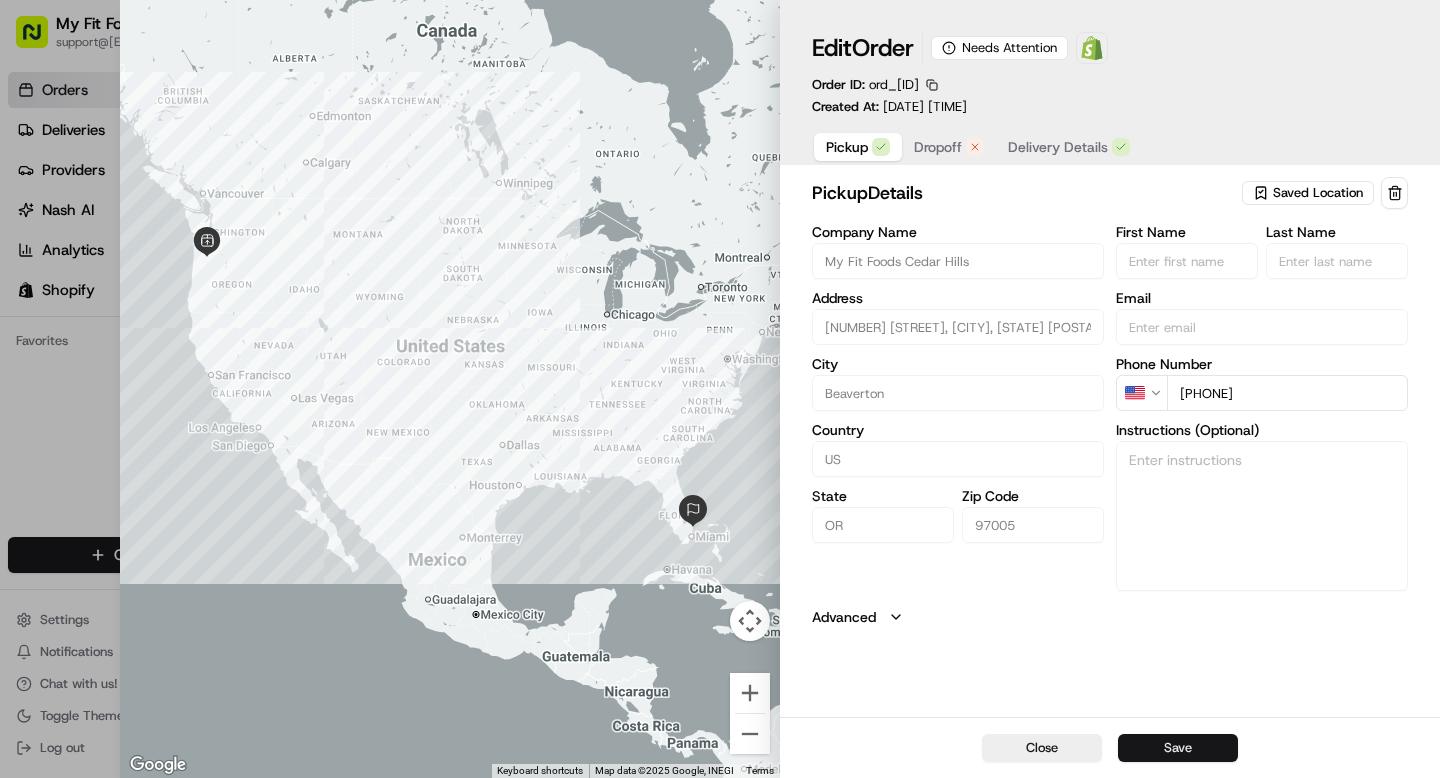 click on "Save" at bounding box center [1178, 748] 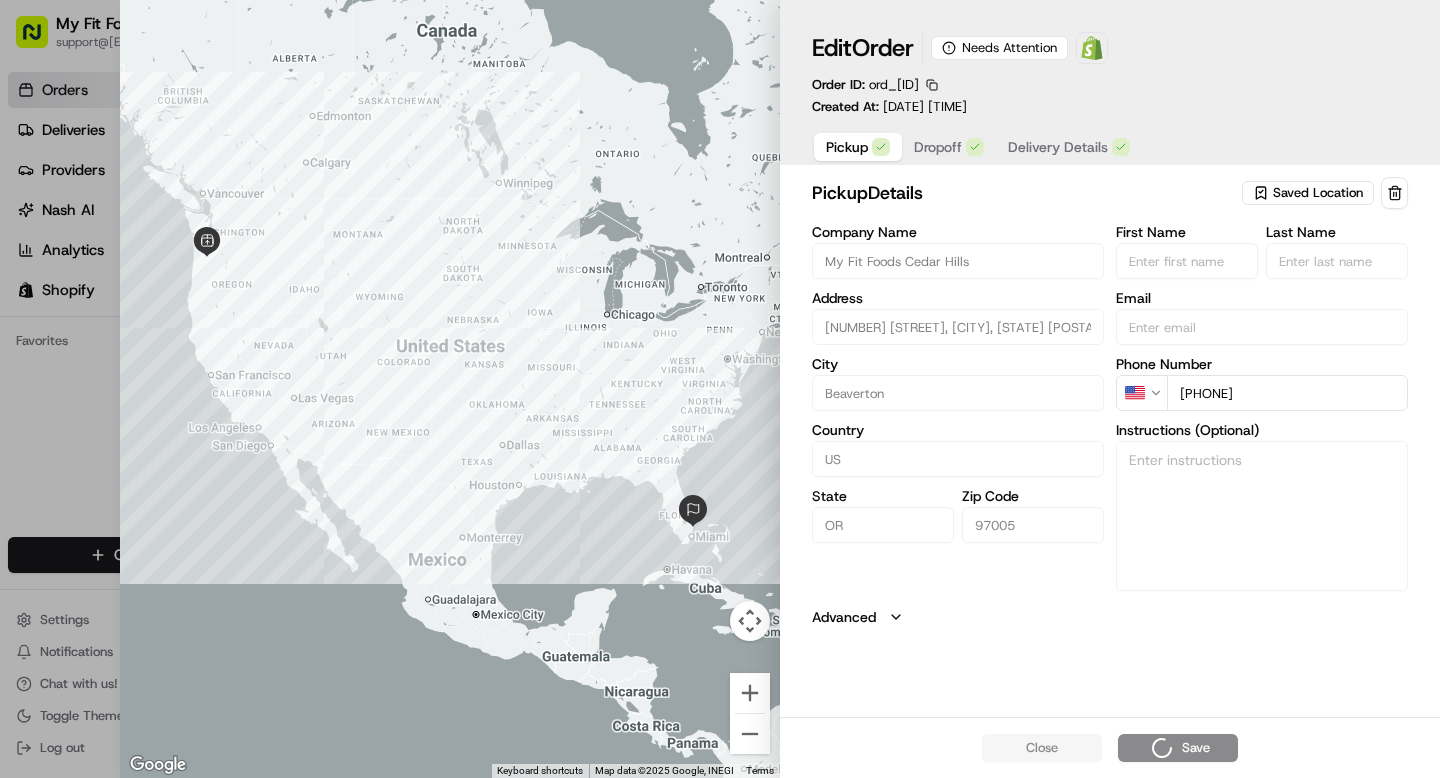 type 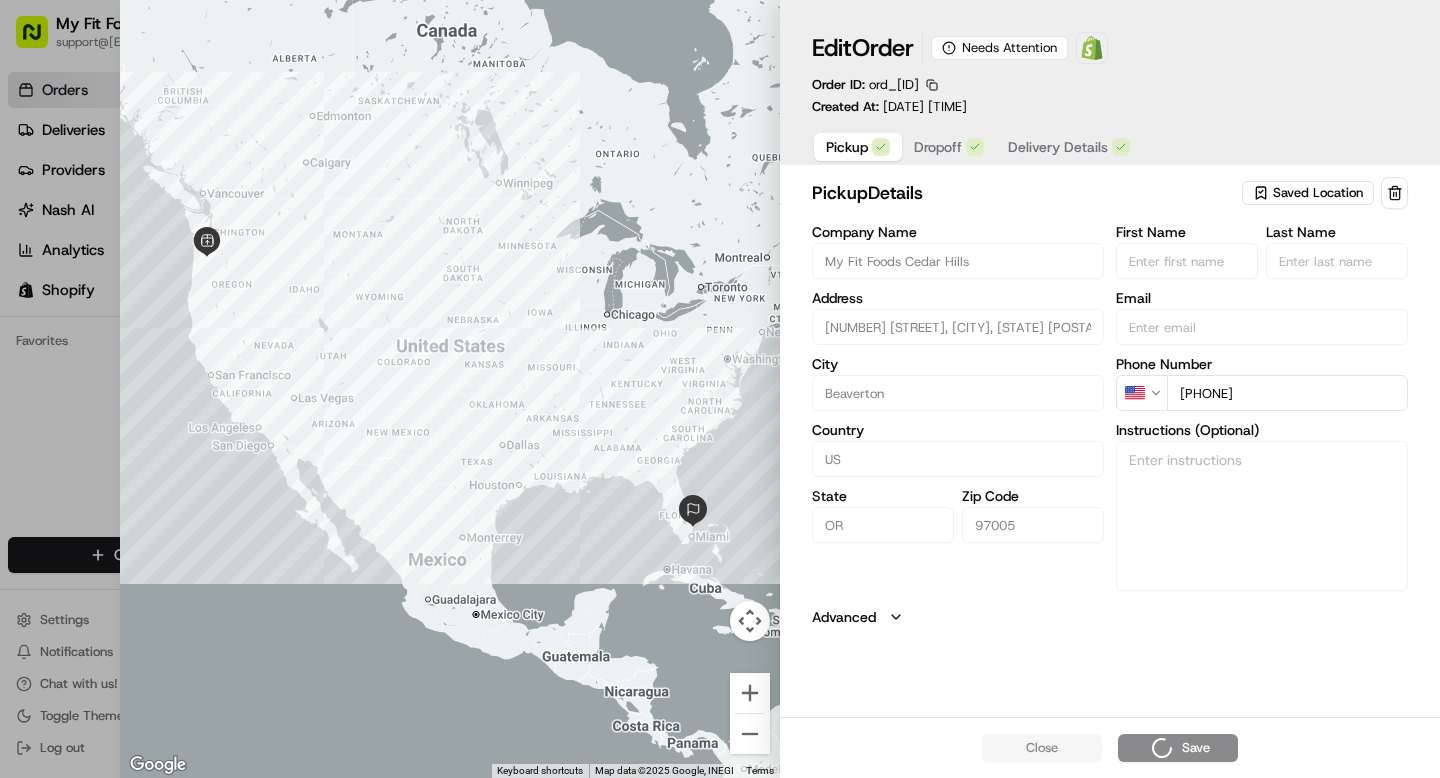 type 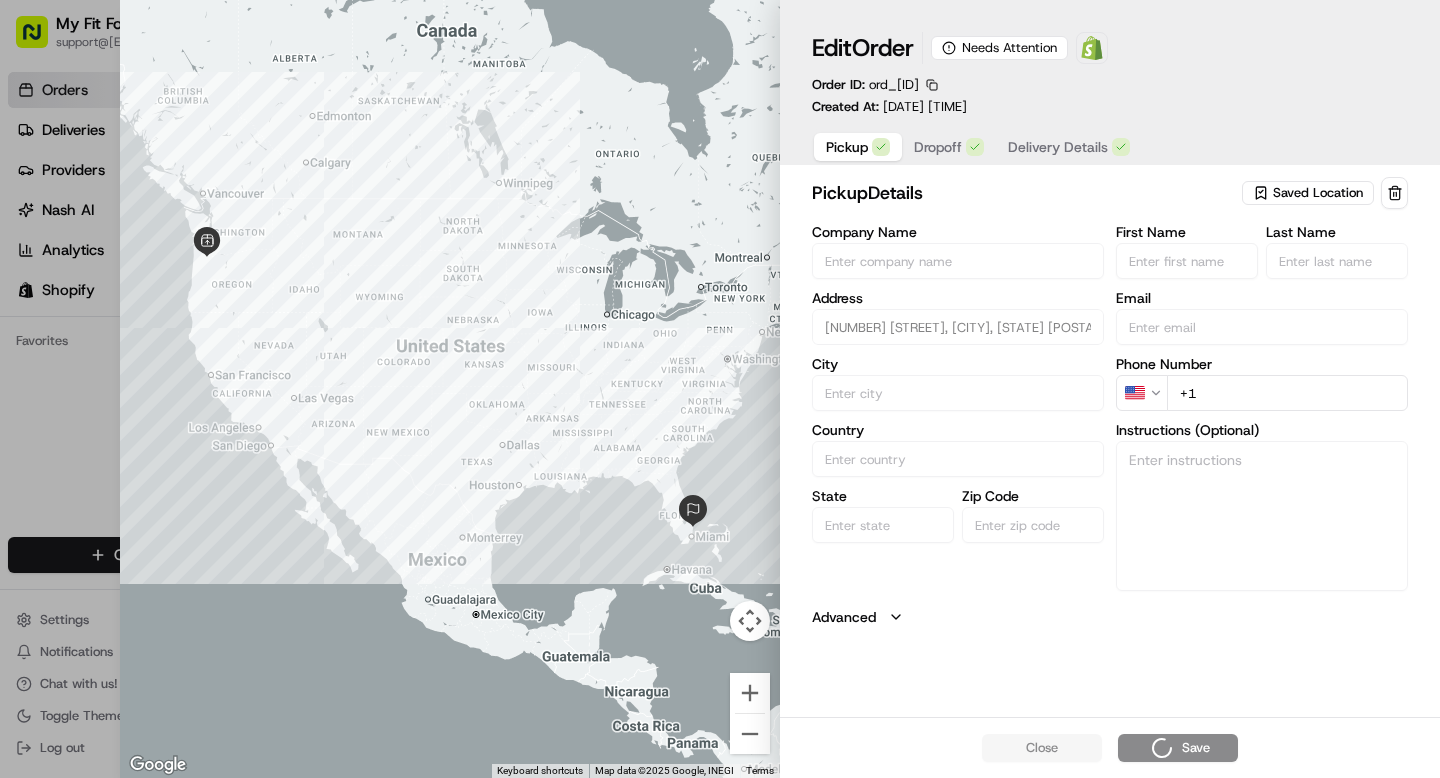 type 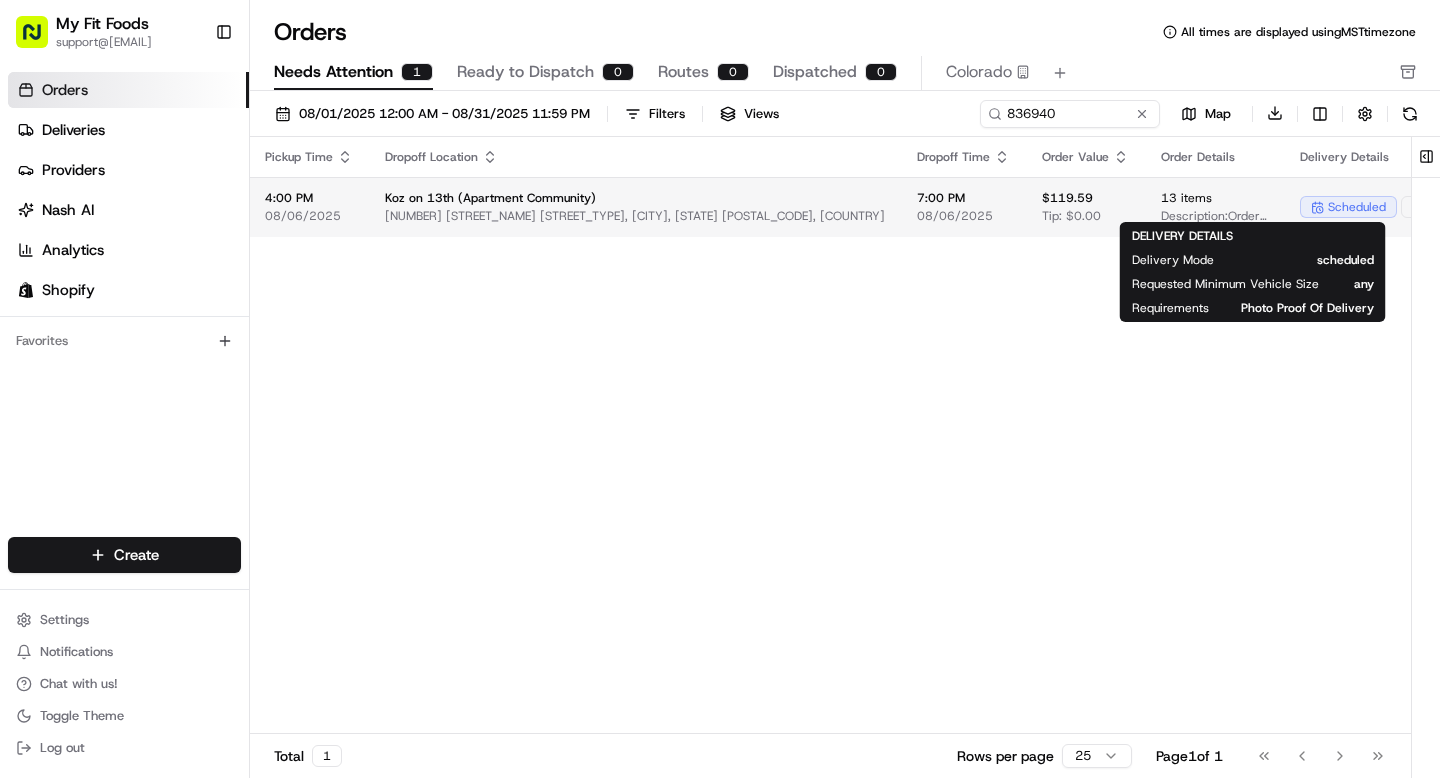 click on "scheduled + 2" at bounding box center (1420, 207) 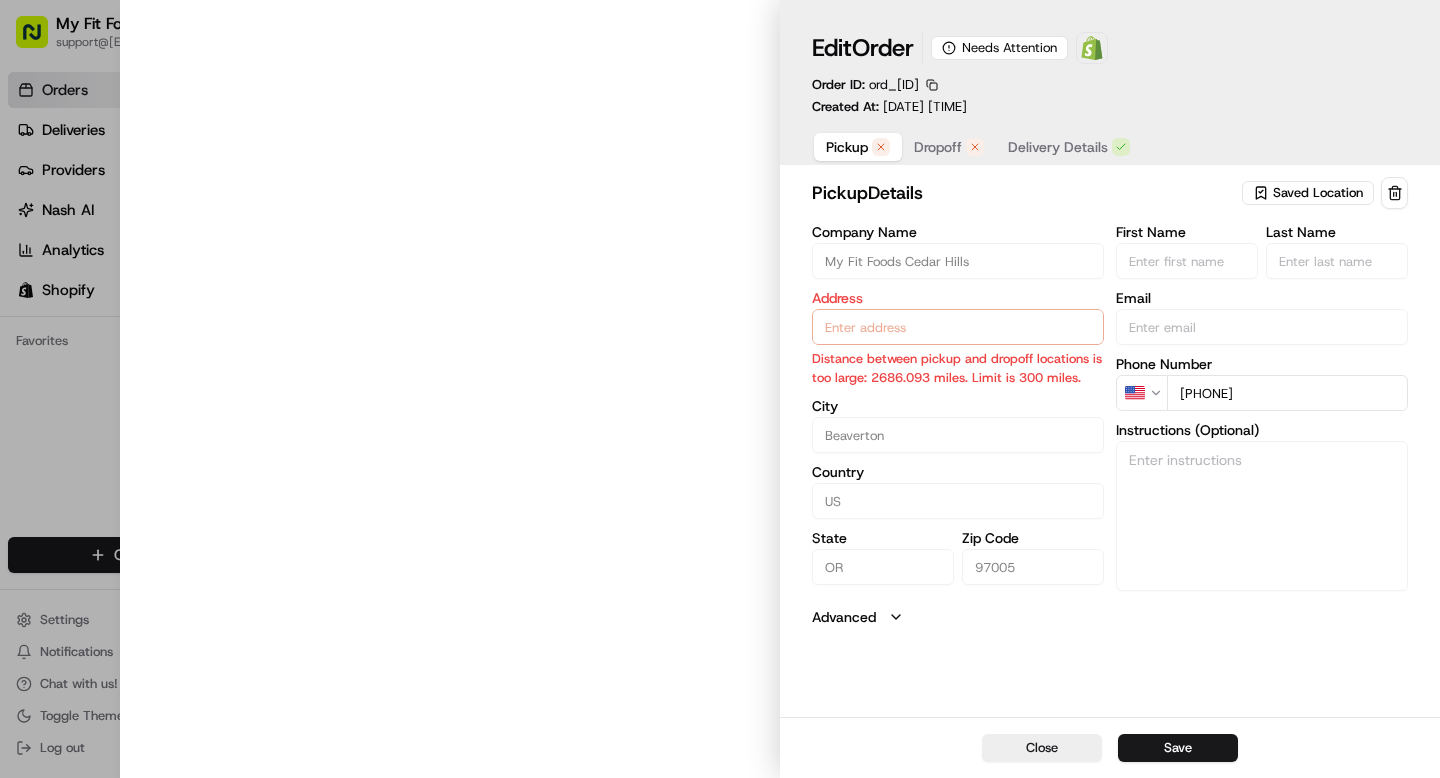 type on "[NUMBER] [STREET], [CITY], [STATE] [POSTAL_CODE], USA" 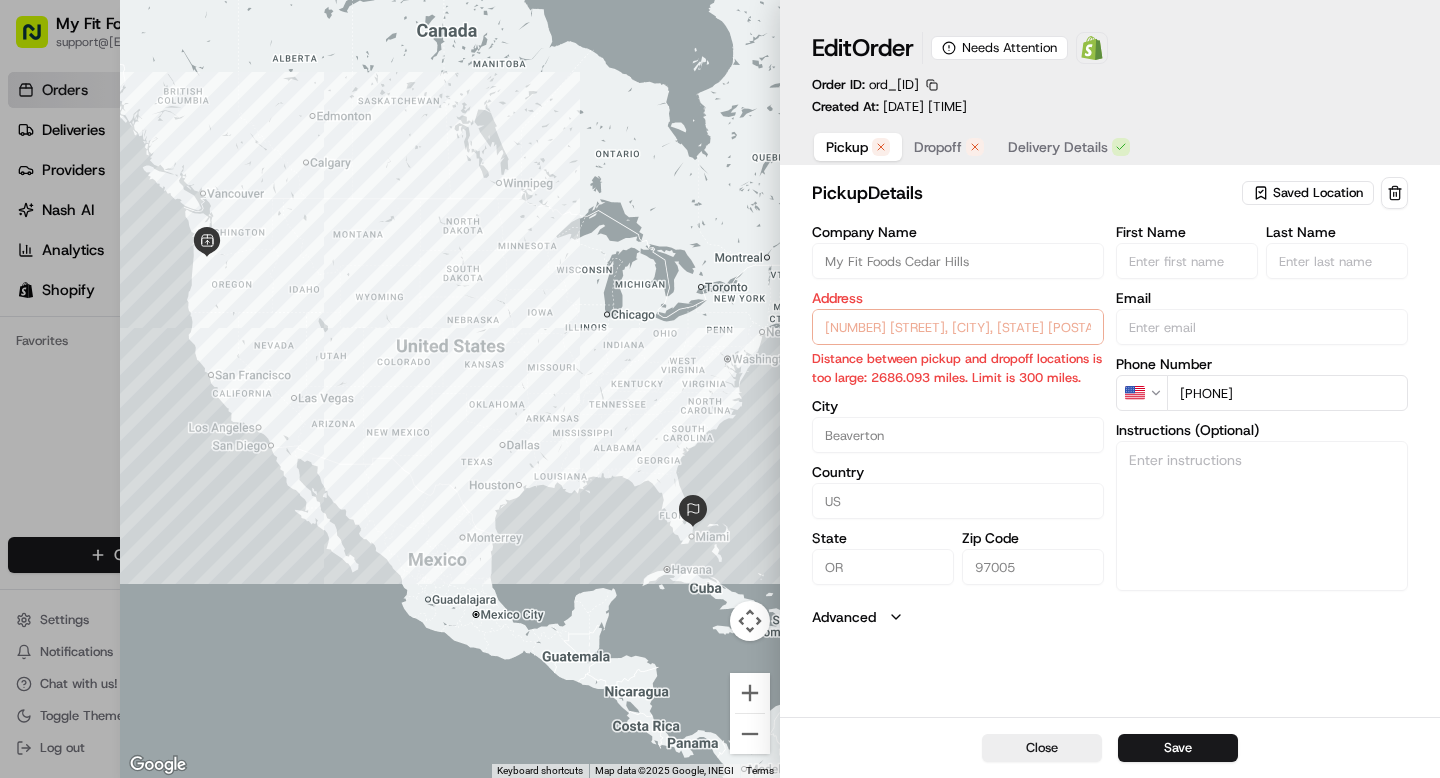 click on "Dropoff" at bounding box center [949, 147] 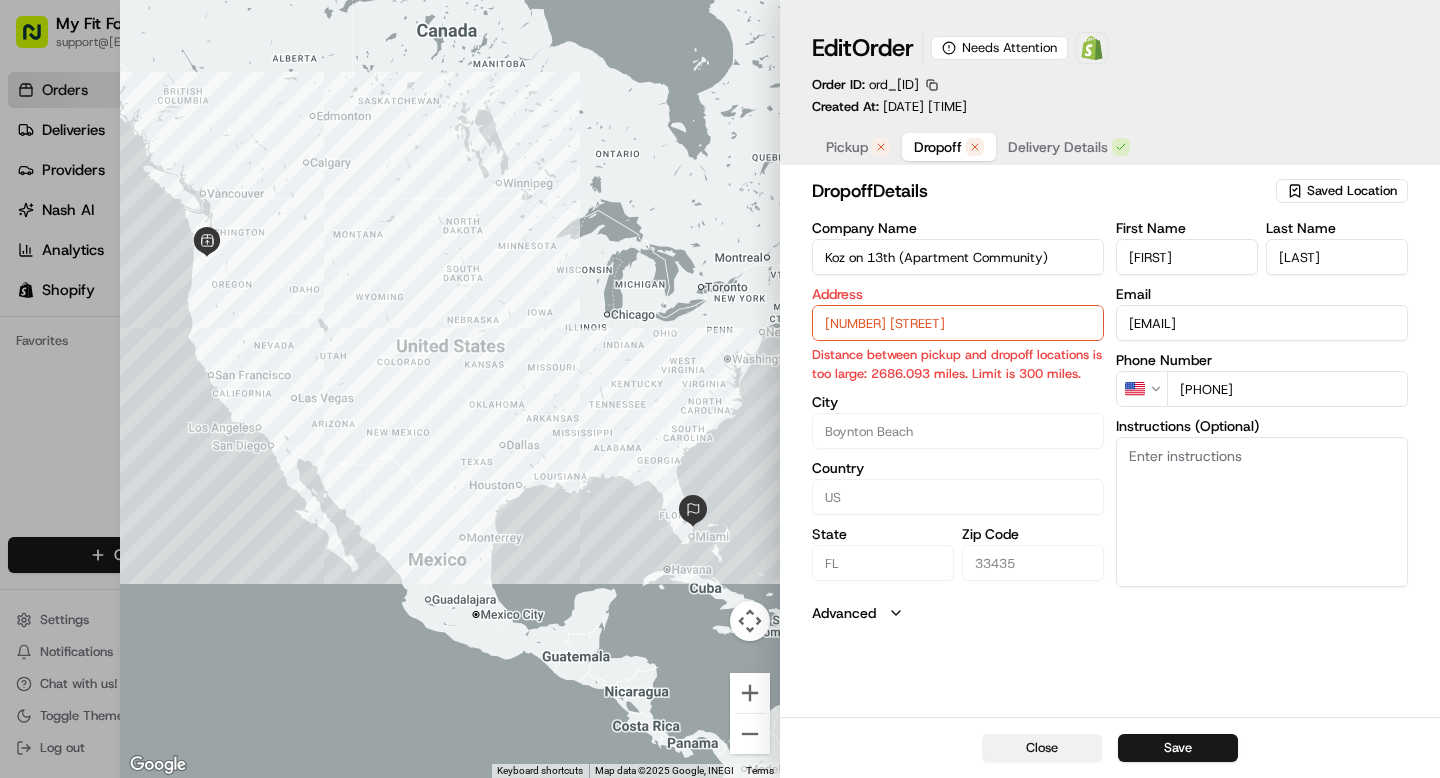 click on "Close" at bounding box center [1042, 748] 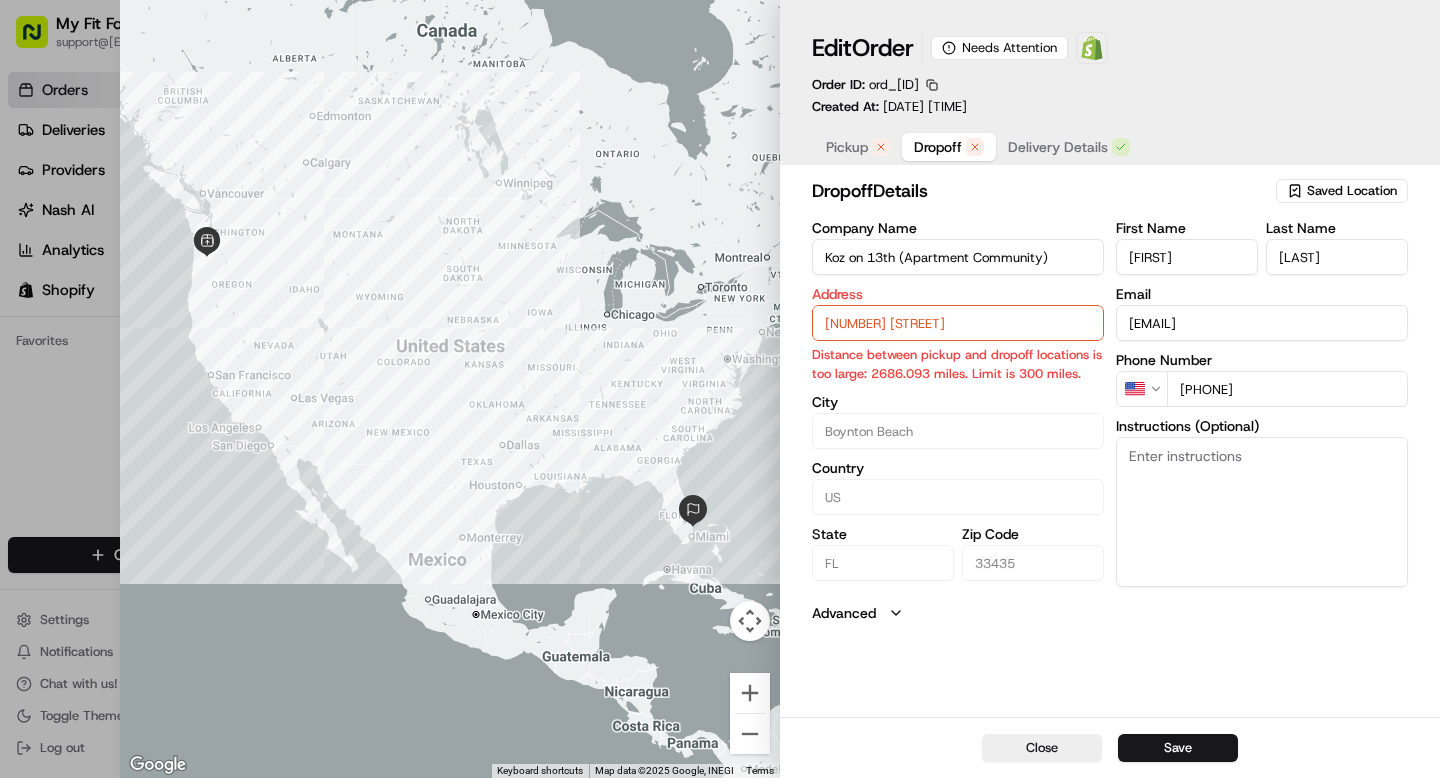 type 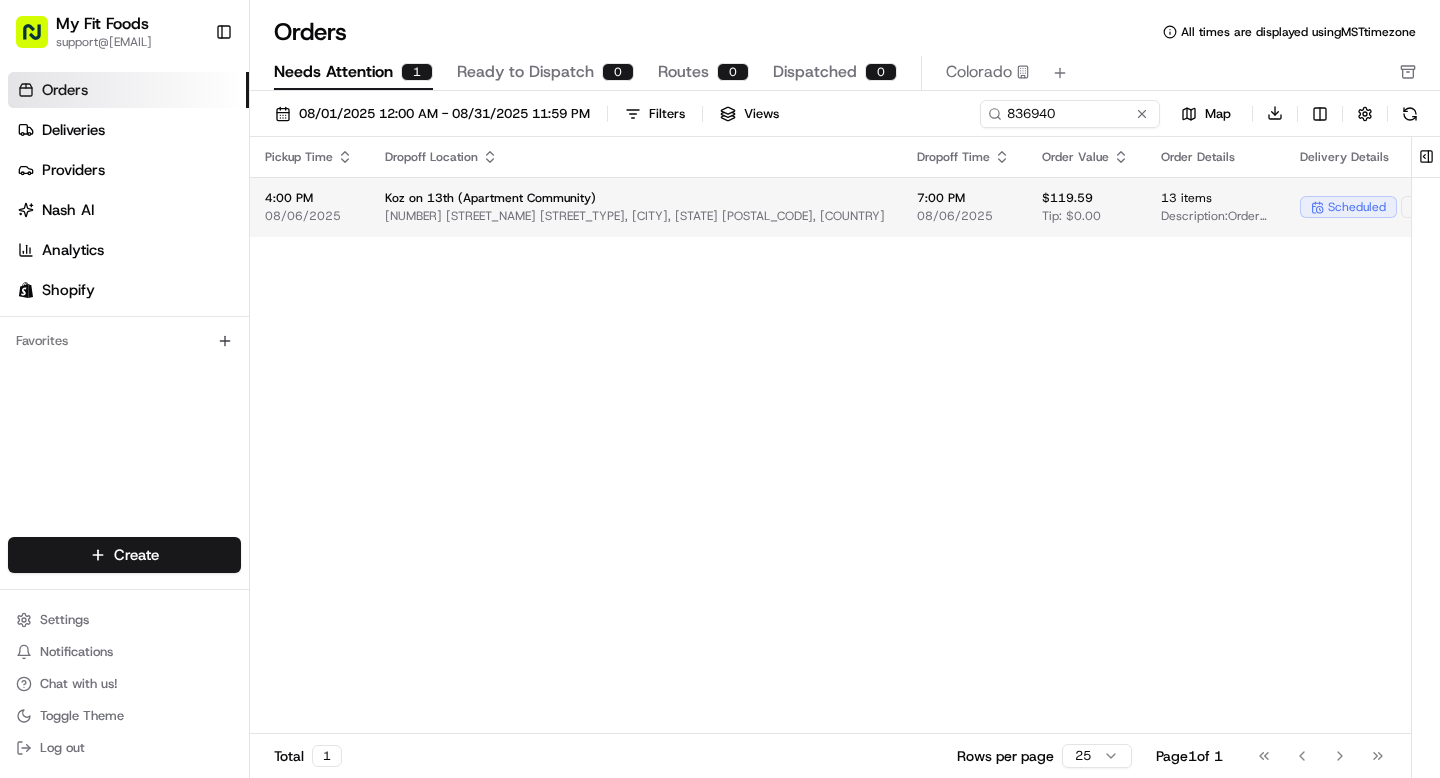 scroll, scrollTop: 0, scrollLeft: 445, axis: horizontal 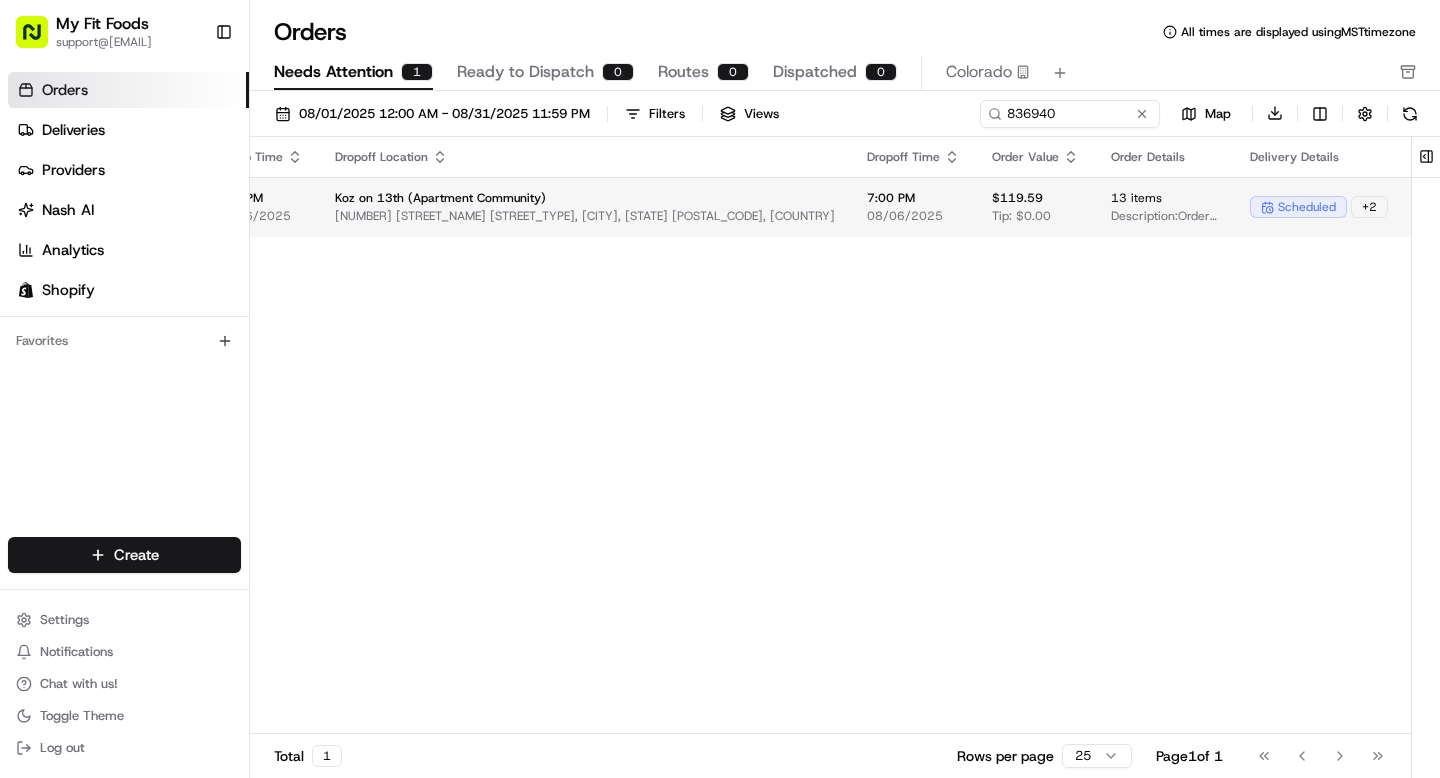 click on "My Fit Foods support@example.com Toggle Sidebar Orders Deliveries Providers Nash AI Analytics Shopify Favorites Main Menu Members & Organization Organization Users Roles Preferences Customization Tracking Orchestration Automations Dispatch Strategy Optimization Strategy Locations Pickup Locations Dropoff Locations Shifts Billing Billing Refund Requests Integrations Notification Triggers Webhooks API Keys Request Logs Create Settings Notifications Chat with us! Toggle Theme Log out Orders All times are displayed using MST timezone Needs Attention 1 Ready to Dispatch 0 Routes 0 Dispatched 0 Colorado 08/01/2025 12:00 AM - 08/31/2025 11:59 PM Filters Views 836940 Map Download Pickup Location Pickup Time Dropoff Location Dropoff Time Order Value Order Details Delivery Details Actions My Fit Foods Cedar Hills [NUMBER] [STREET_NAME] [STREET_TYPE], [CITY], [STATE] [POSTAL_CODE], [COUNTRY] [TIME] [DATE] [APARTMENT_NAME] [NUMBER] [STREET_NAME] [STREET_TYPE], [CITY], [STATE] [POSTAL_CODE], [COUNTRY] [TIME] [DATE] [PRICE]" at bounding box center (720, 389) 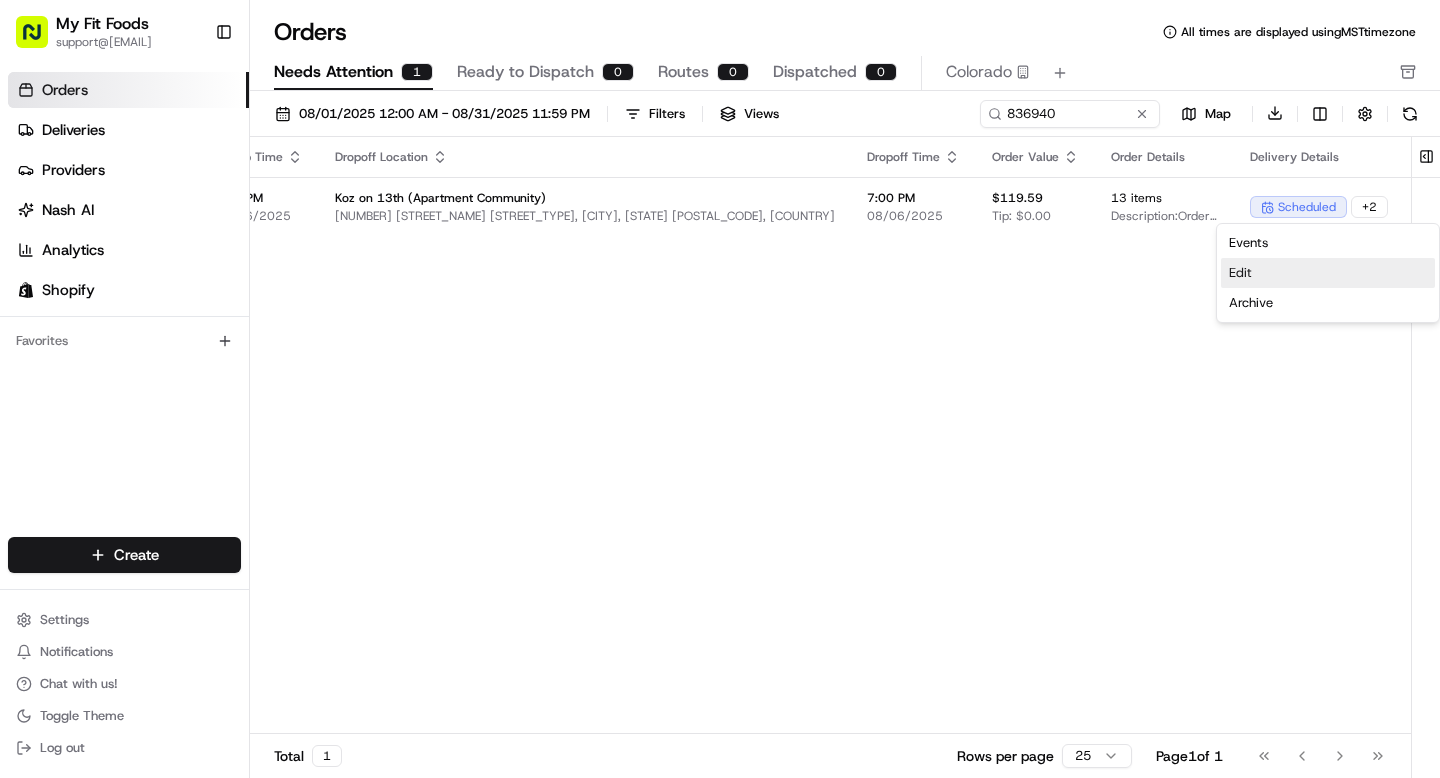 click on "Edit" at bounding box center (1328, 273) 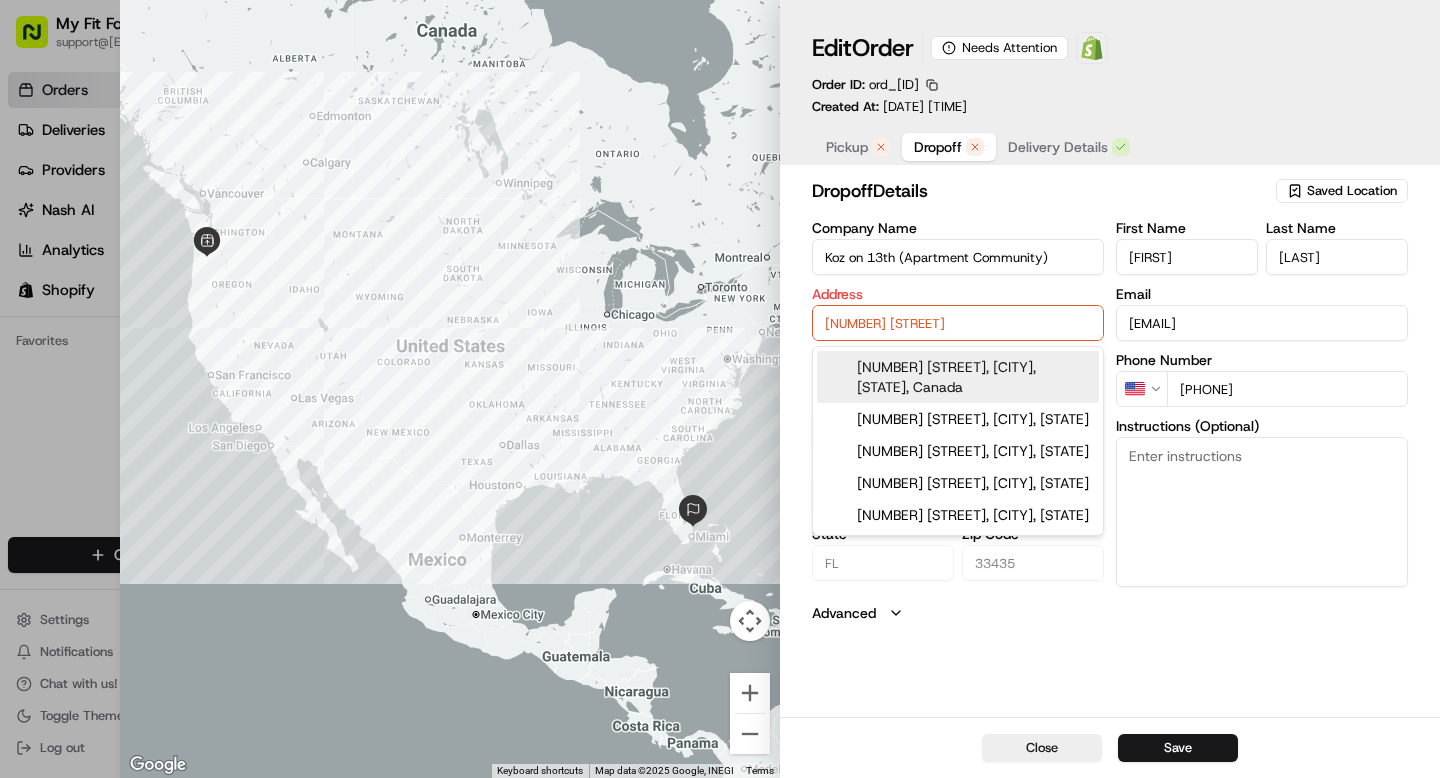 click on "[NUMBER] [STREET]" at bounding box center (958, 323) 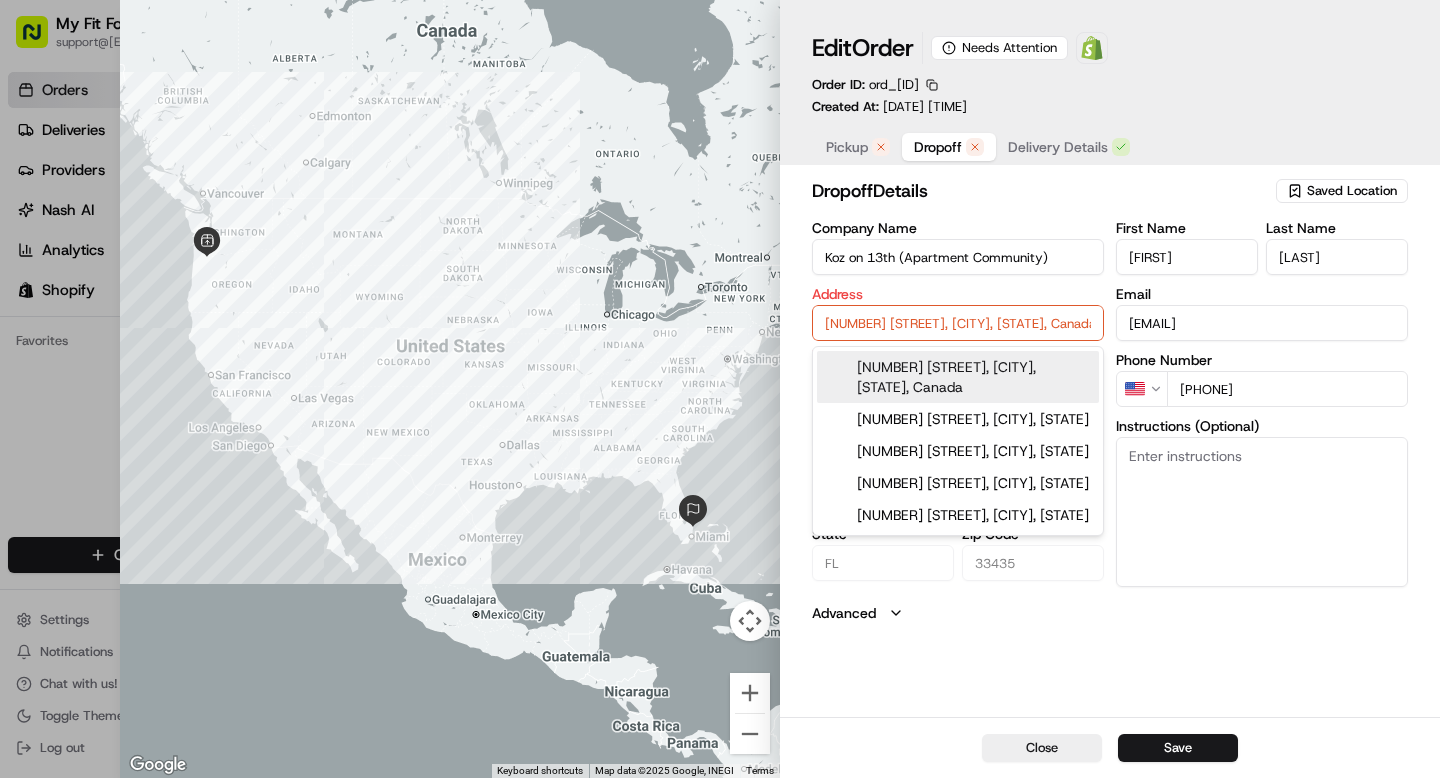 type on "[NUMBER] [STREET_TYPE] [STREET_NAME], [CITY], [STATE] [POSTAL_CODE], [COUNTRY]" 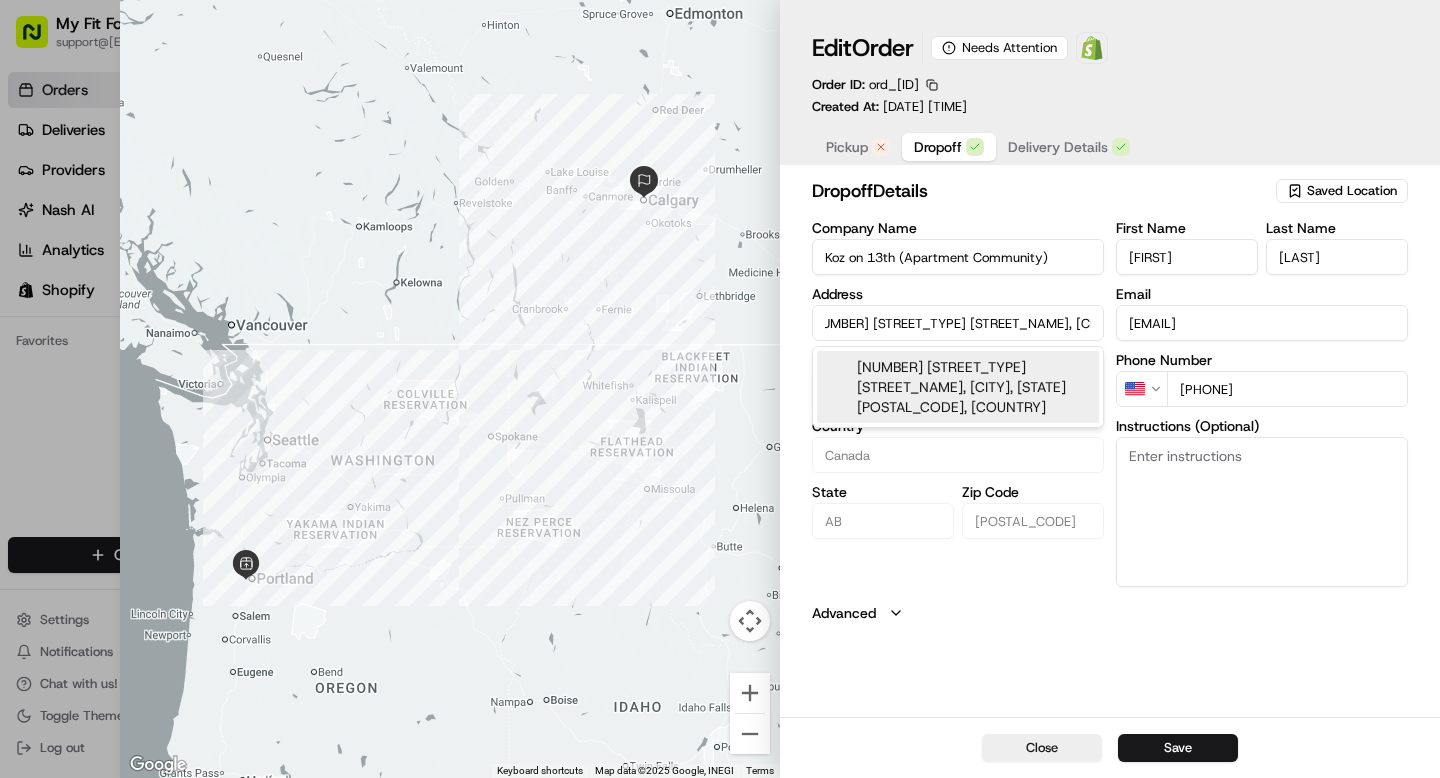 scroll, scrollTop: 0, scrollLeft: 10, axis: horizontal 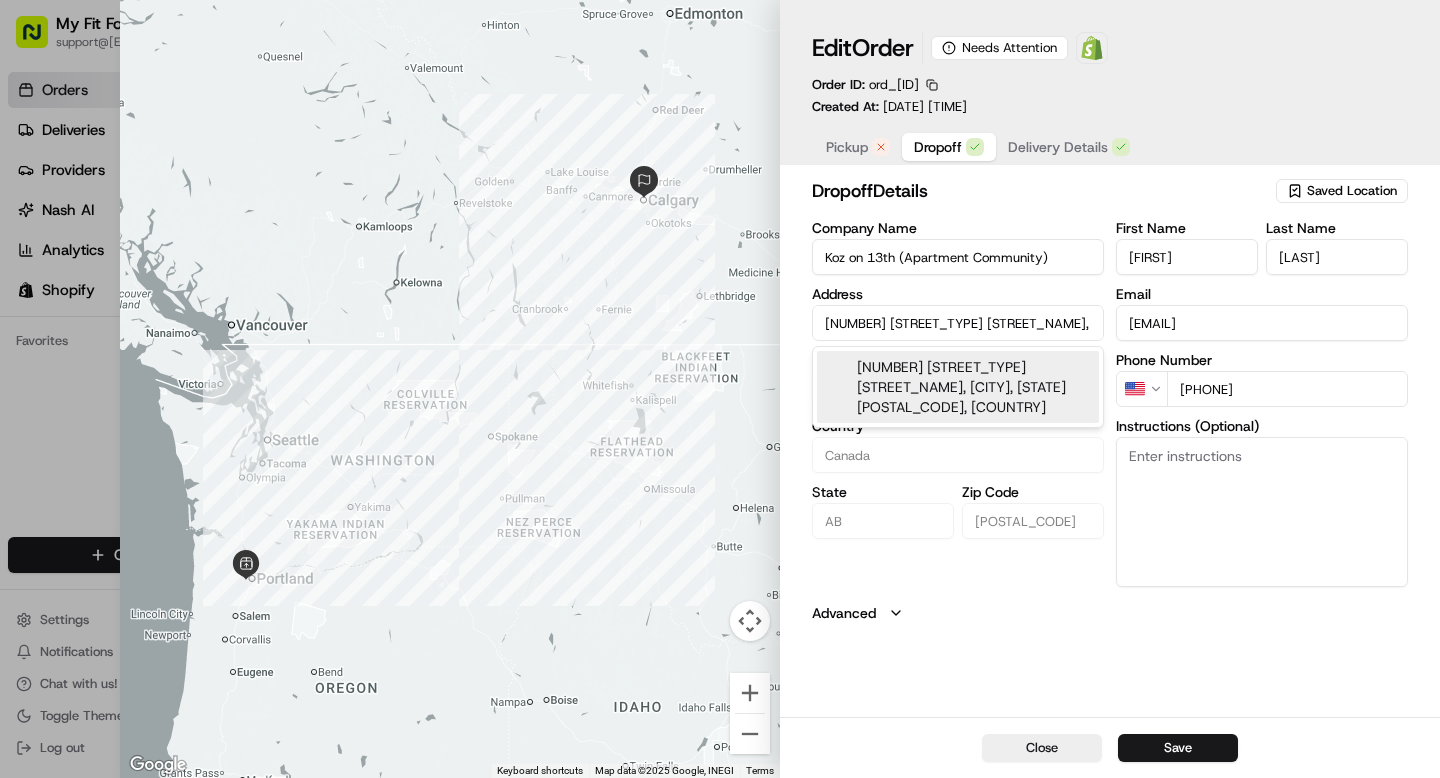 drag, startPoint x: 1095, startPoint y: 324, endPoint x: 755, endPoint y: 299, distance: 340.91788 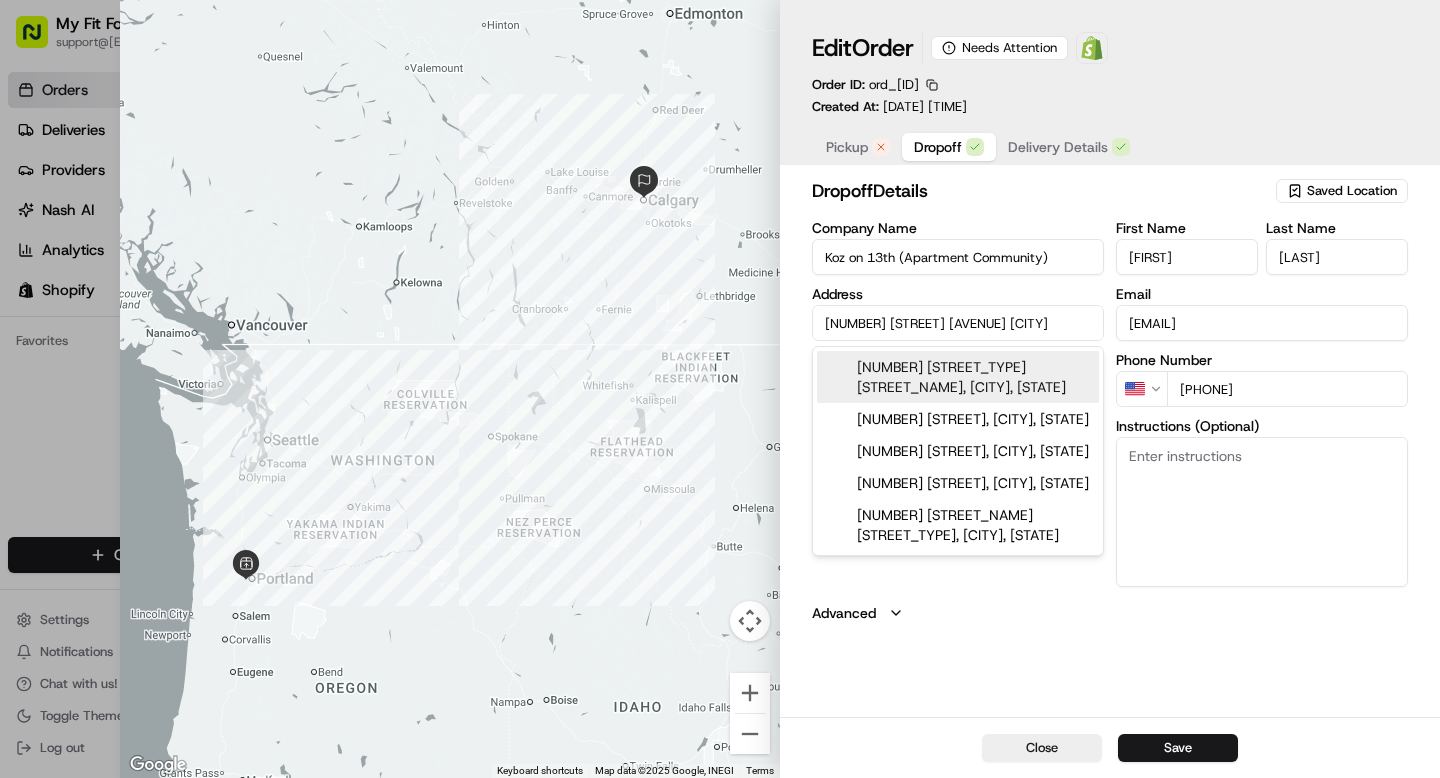 click on "[NUMBER] [STREET_TYPE] [STREET_NAME], [CITY], [STATE]" at bounding box center [958, 377] 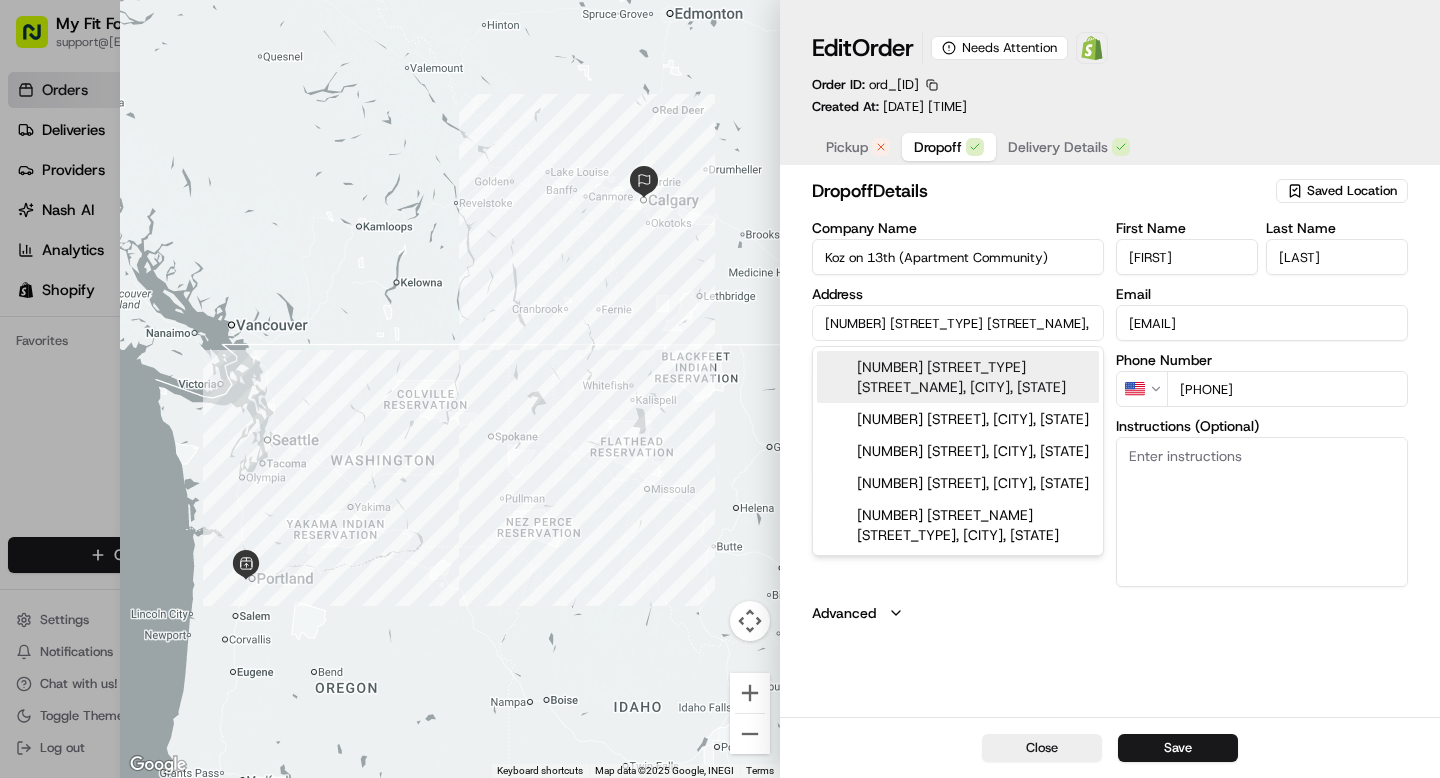 type on "[NUMBER] [STREET_TYPE] [STREET_NAME], [CITY], [STATE] [POSTAL_CODE], [COUNTRY]" 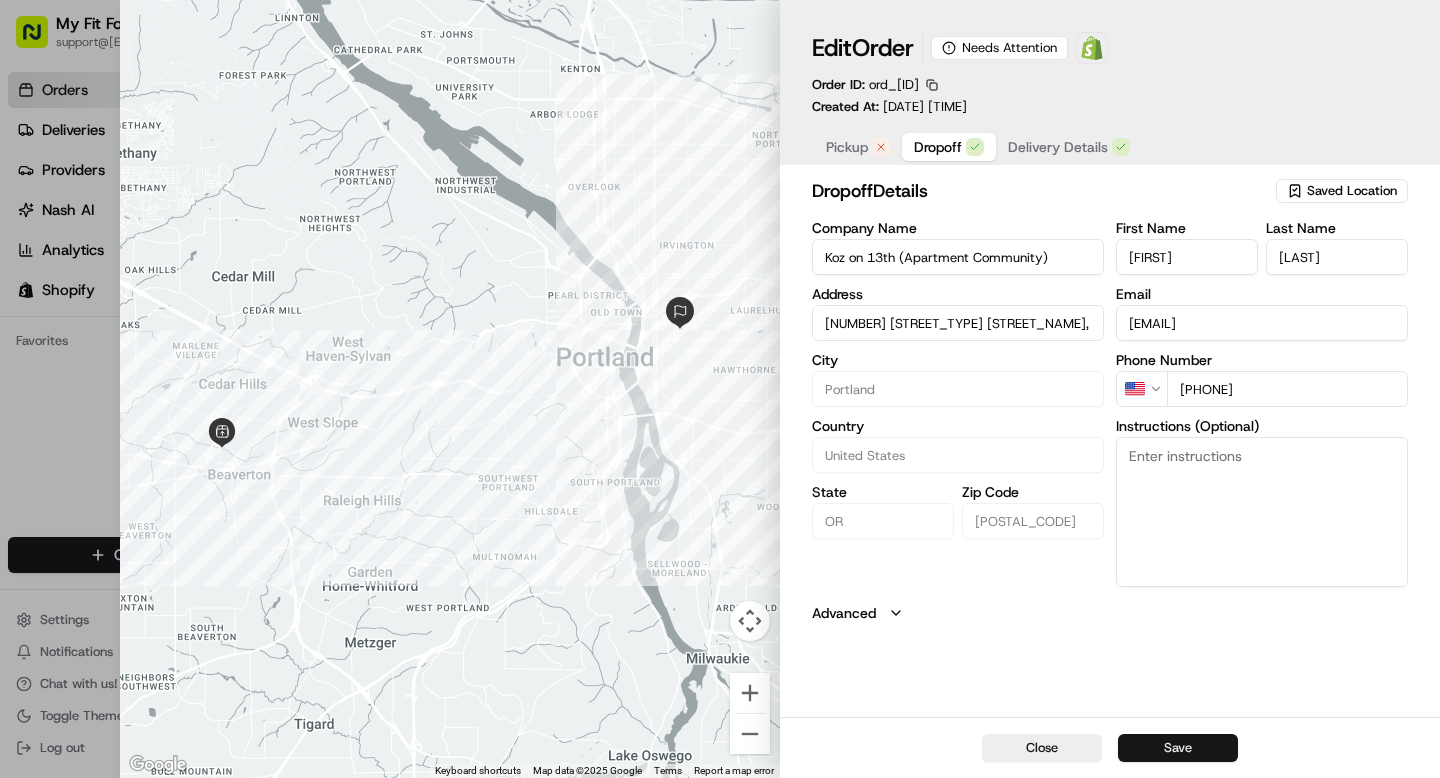 type on "[NUMBER] [STREET_TYPE] [STREET_NAME], [CITY], [STATE] [POSTAL_CODE], [COUNTRY]" 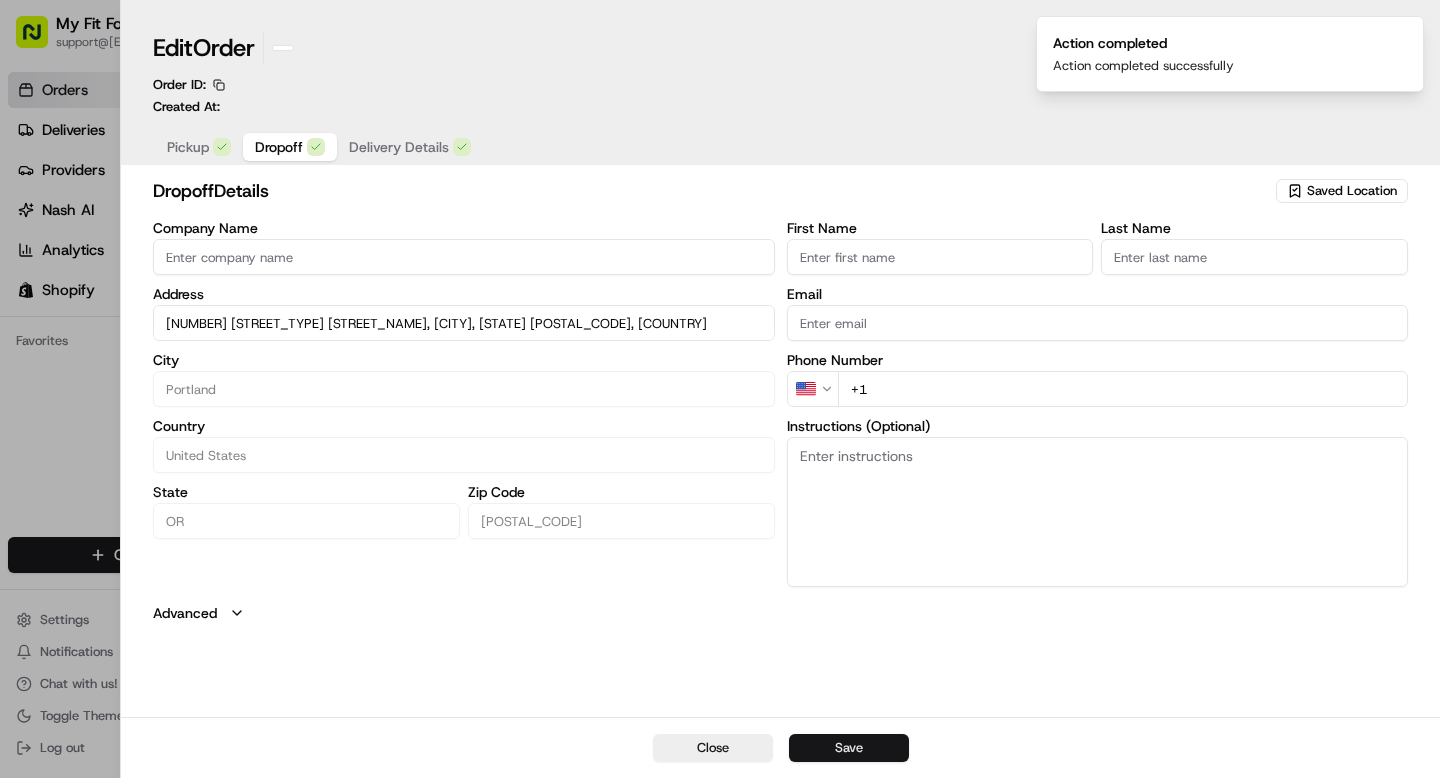 type 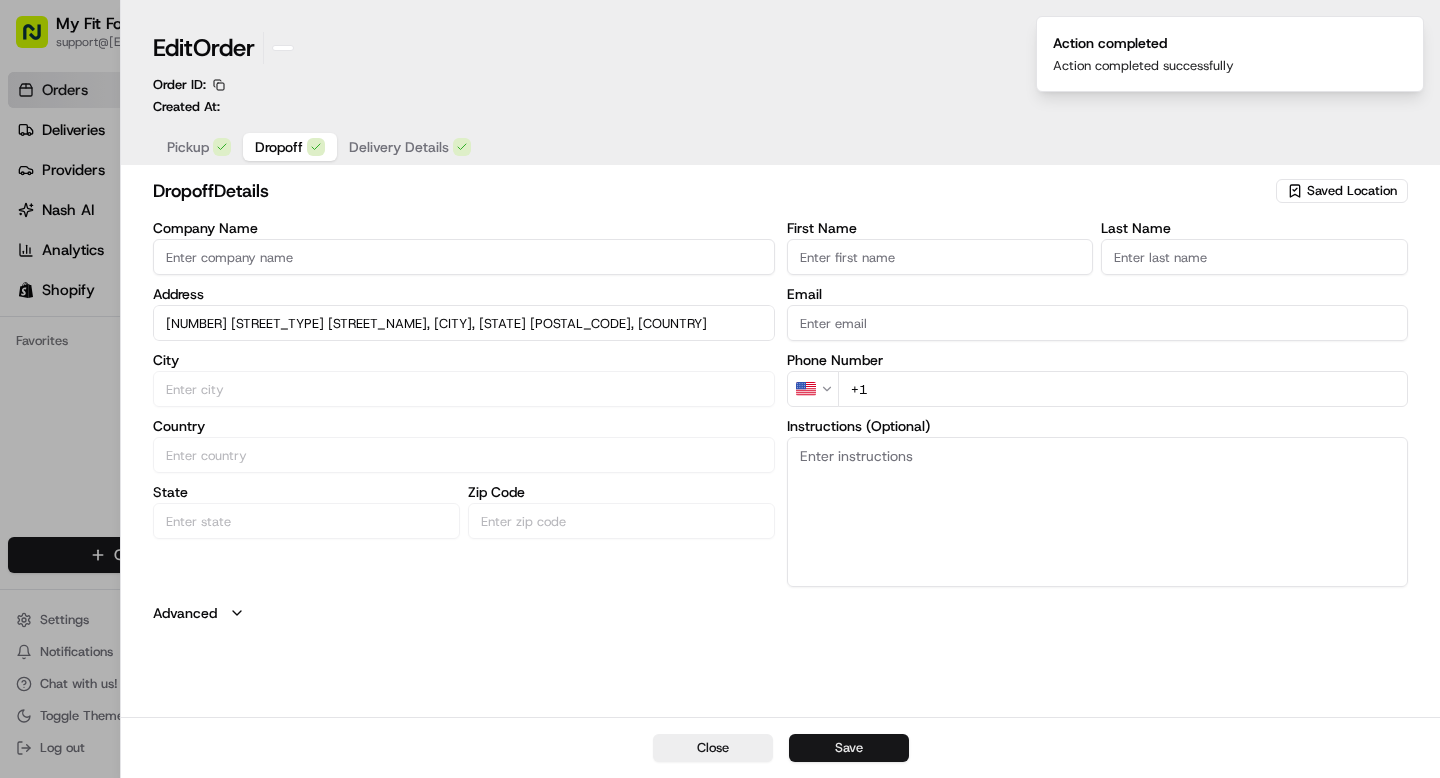 type 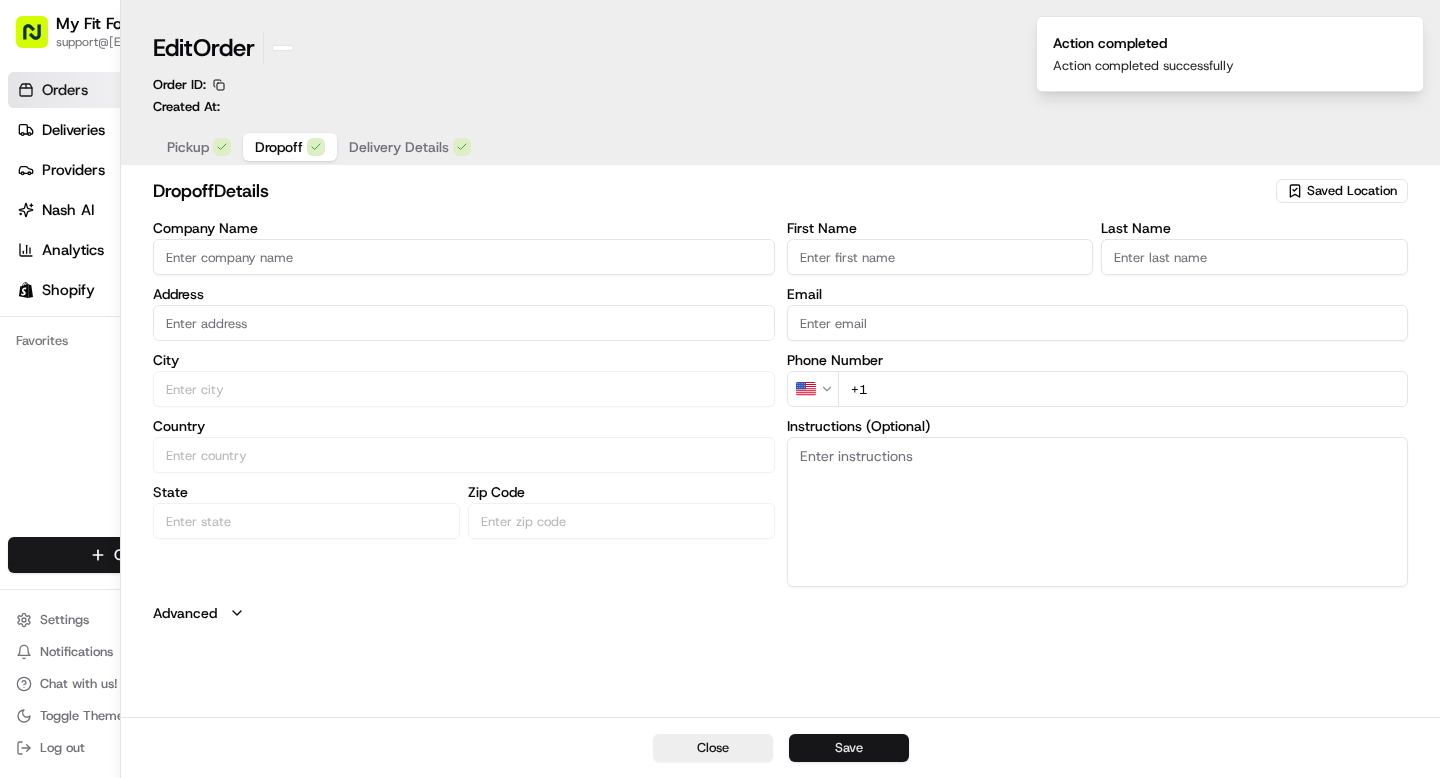 scroll, scrollTop: 0, scrollLeft: 0, axis: both 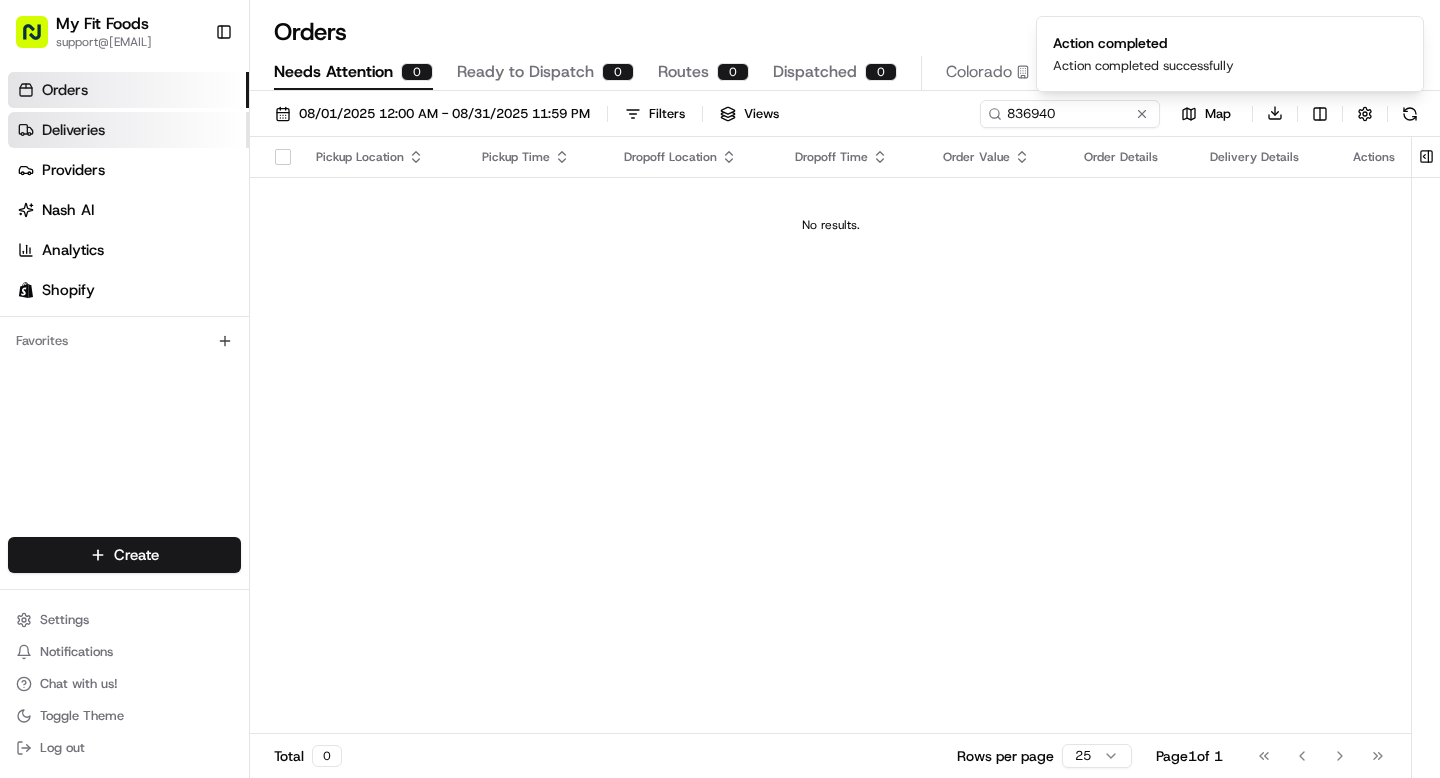 click on "Deliveries" at bounding box center (73, 130) 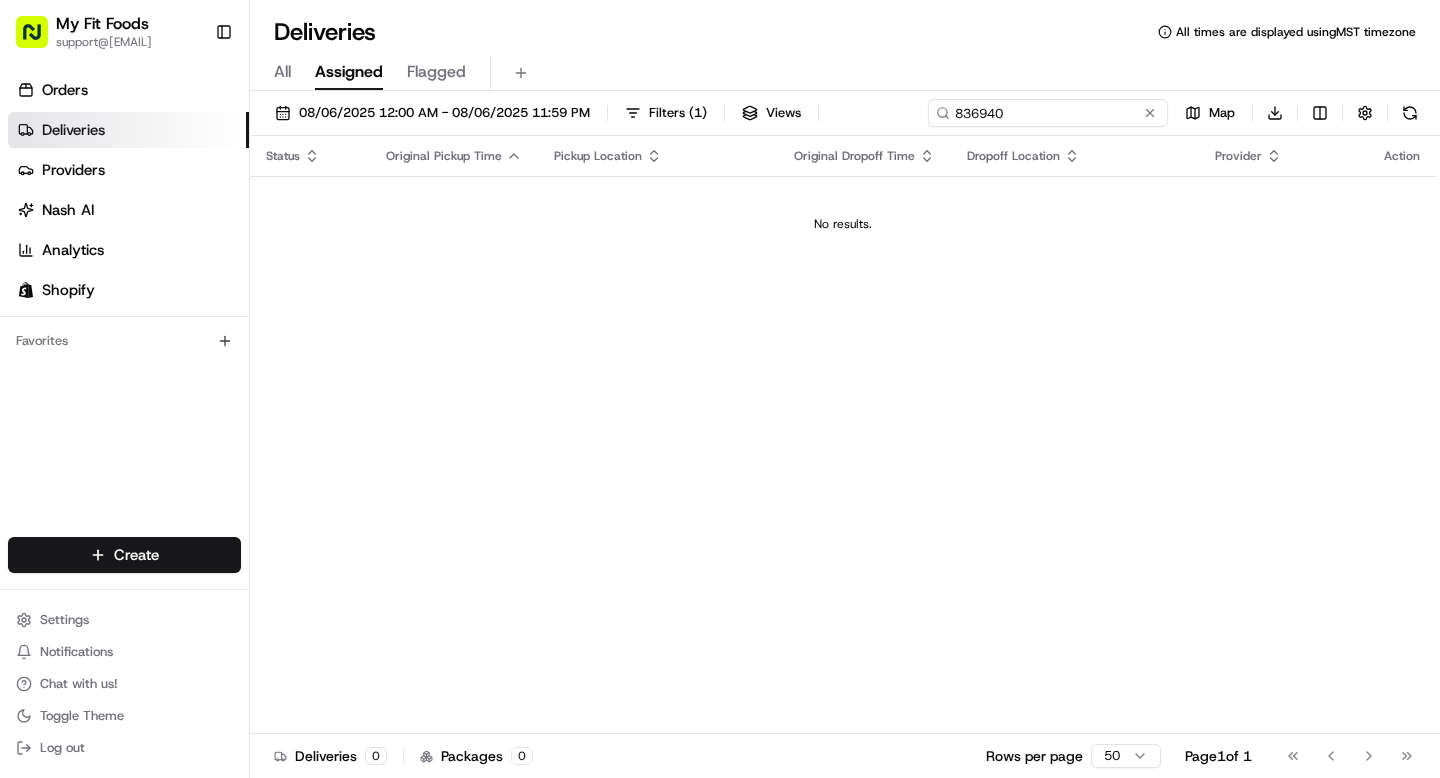 click on "836940" at bounding box center [1048, 113] 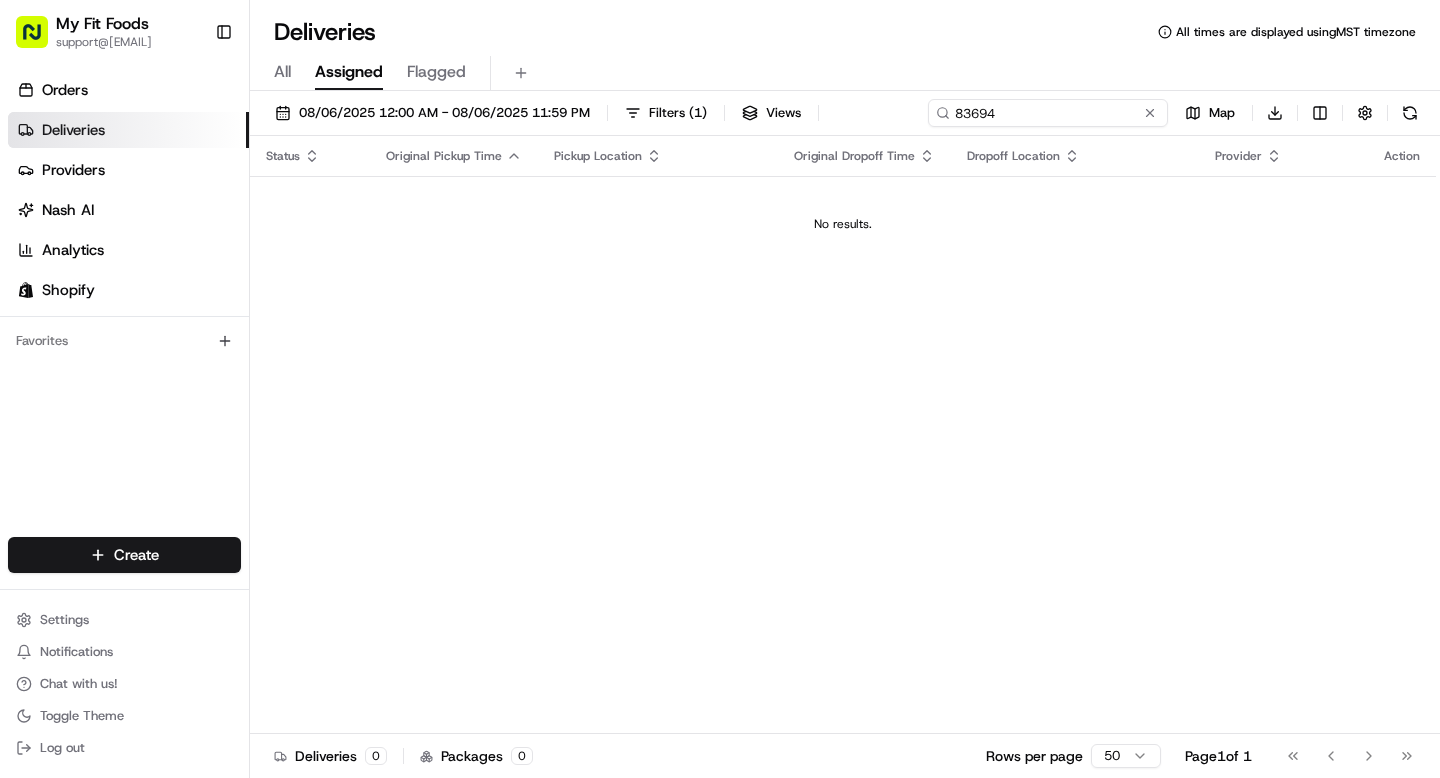 type on "836940" 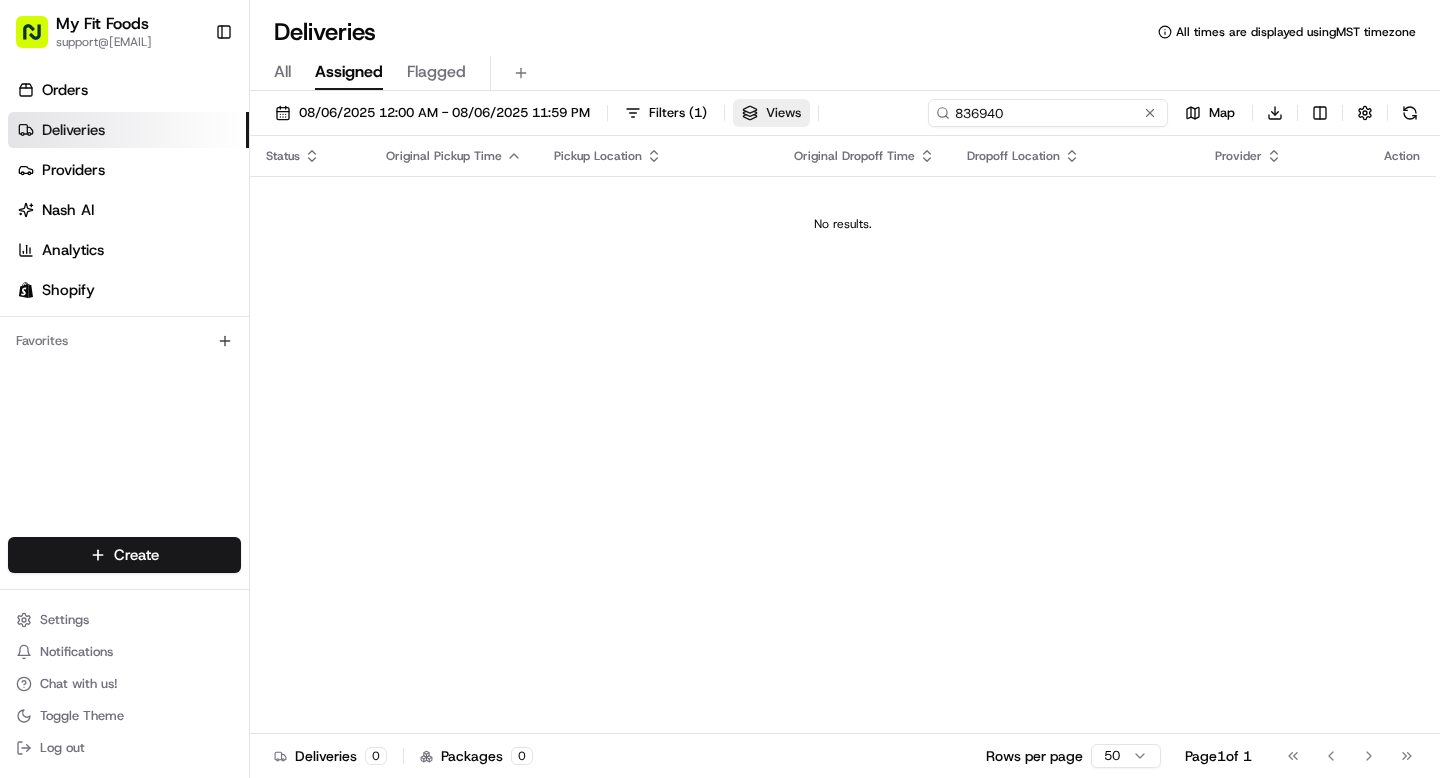 drag, startPoint x: 1035, startPoint y: 115, endPoint x: 809, endPoint y: 103, distance: 226.31836 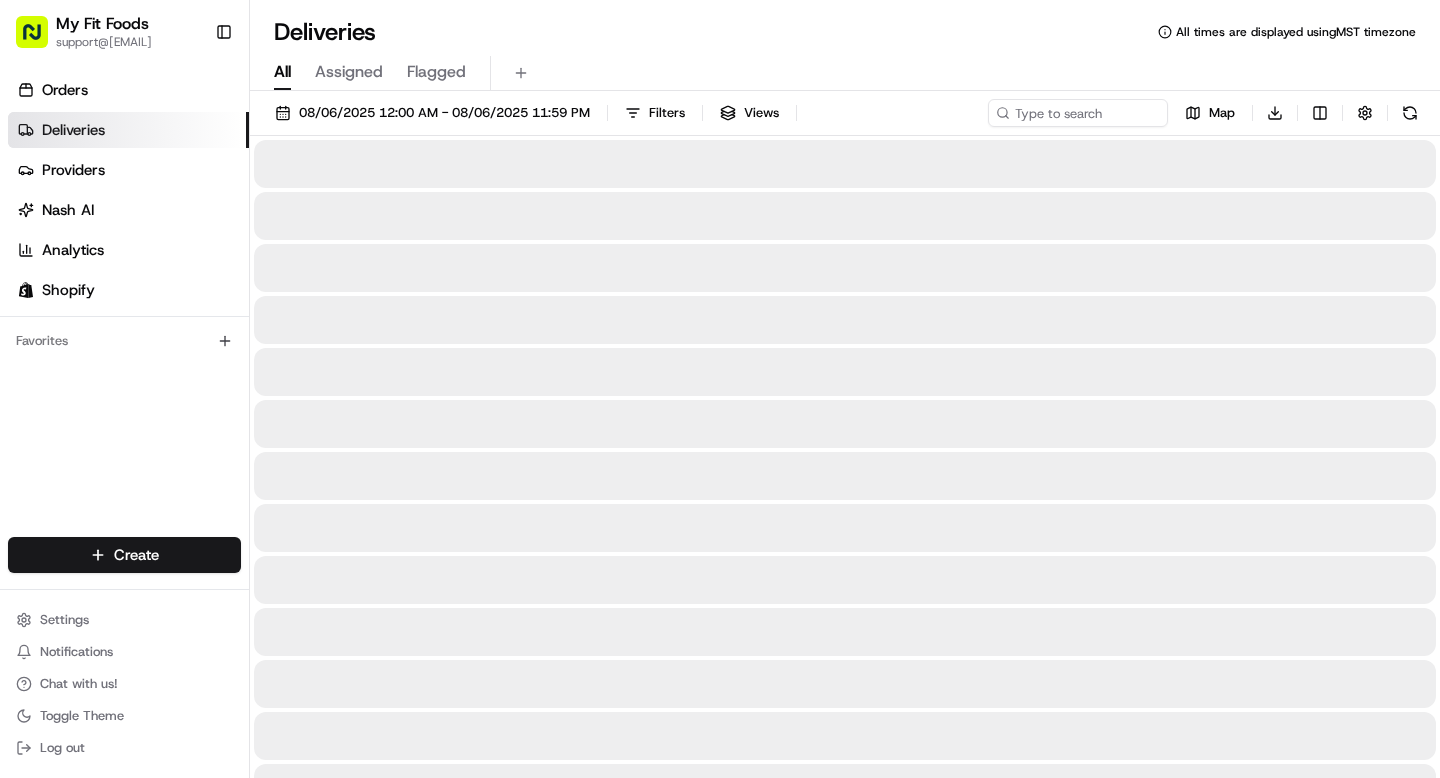 click on "All" at bounding box center (282, 72) 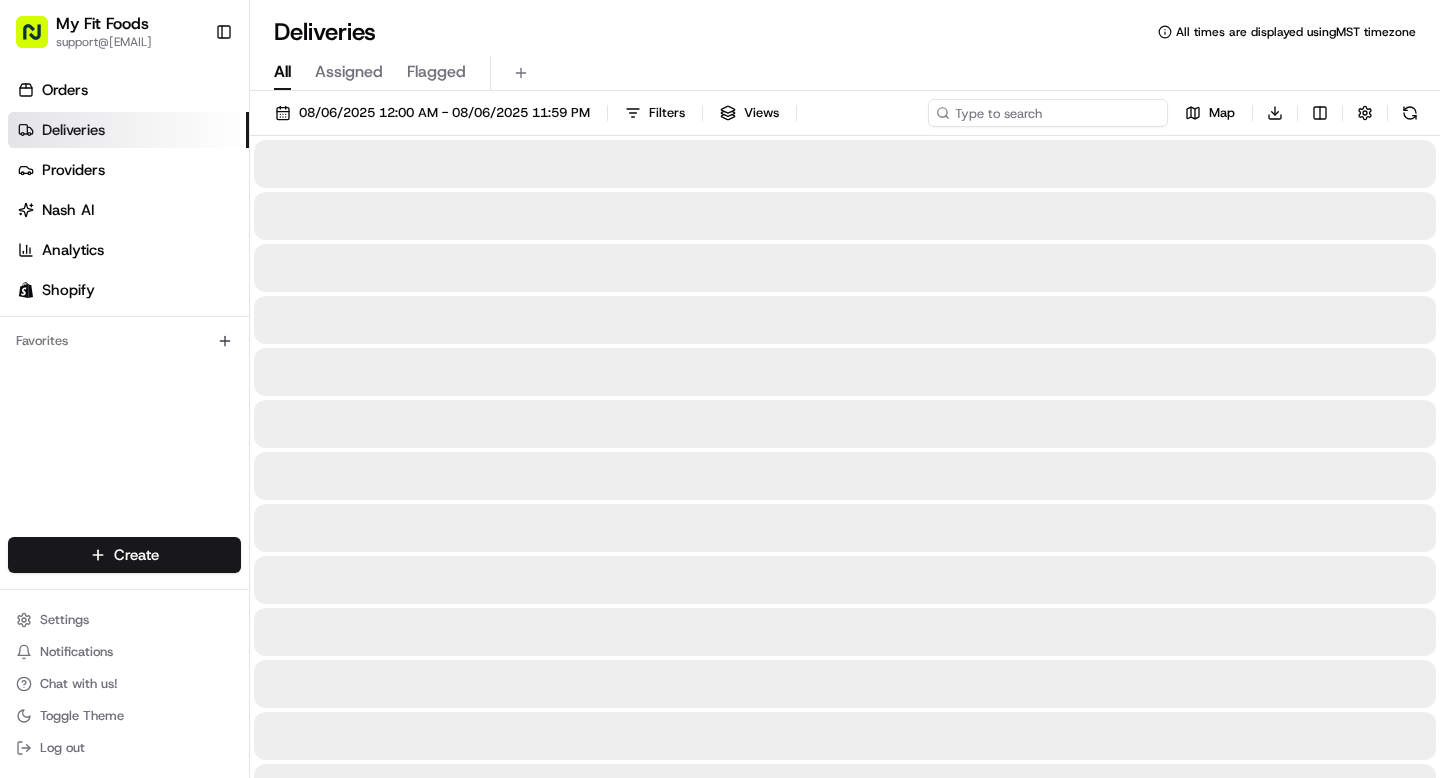 click at bounding box center (1048, 113) 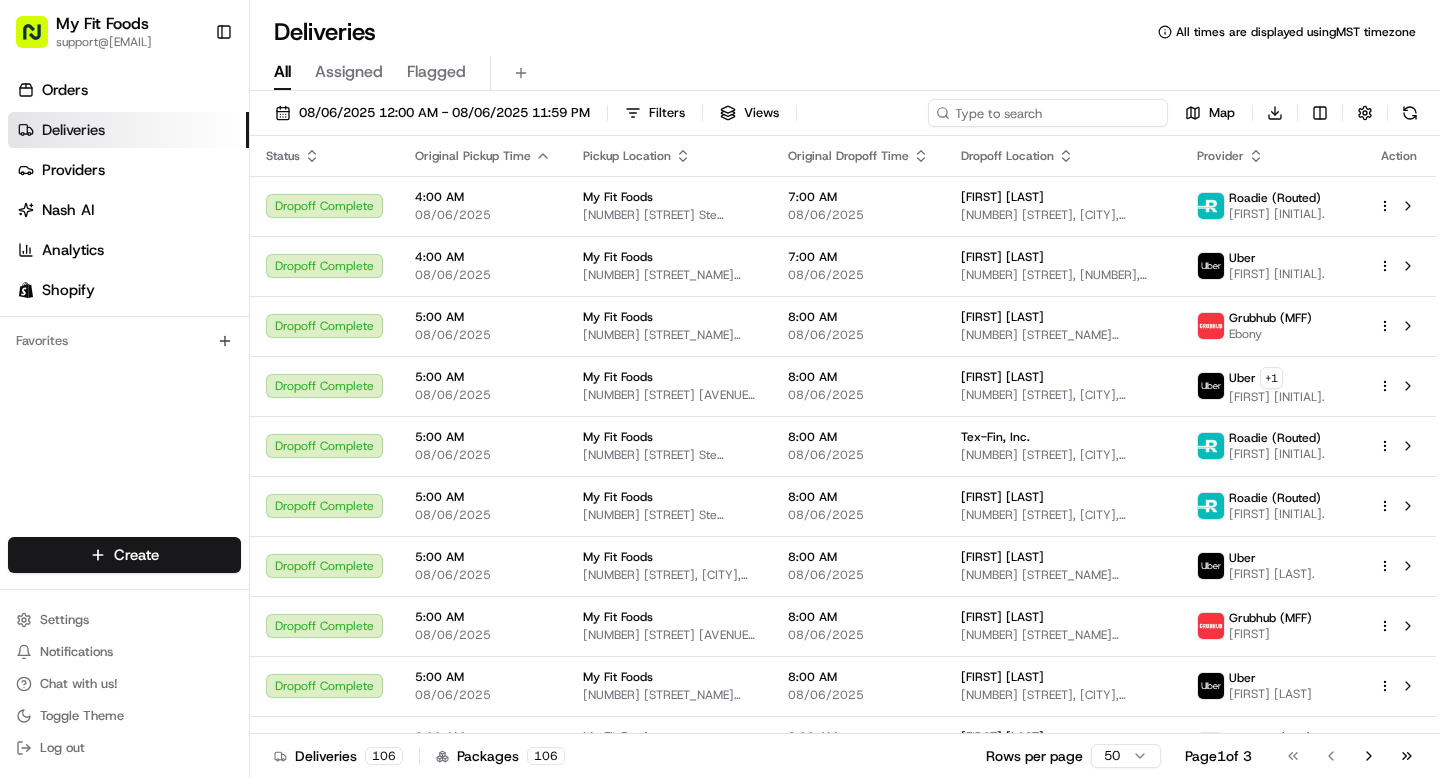 click at bounding box center (1048, 113) 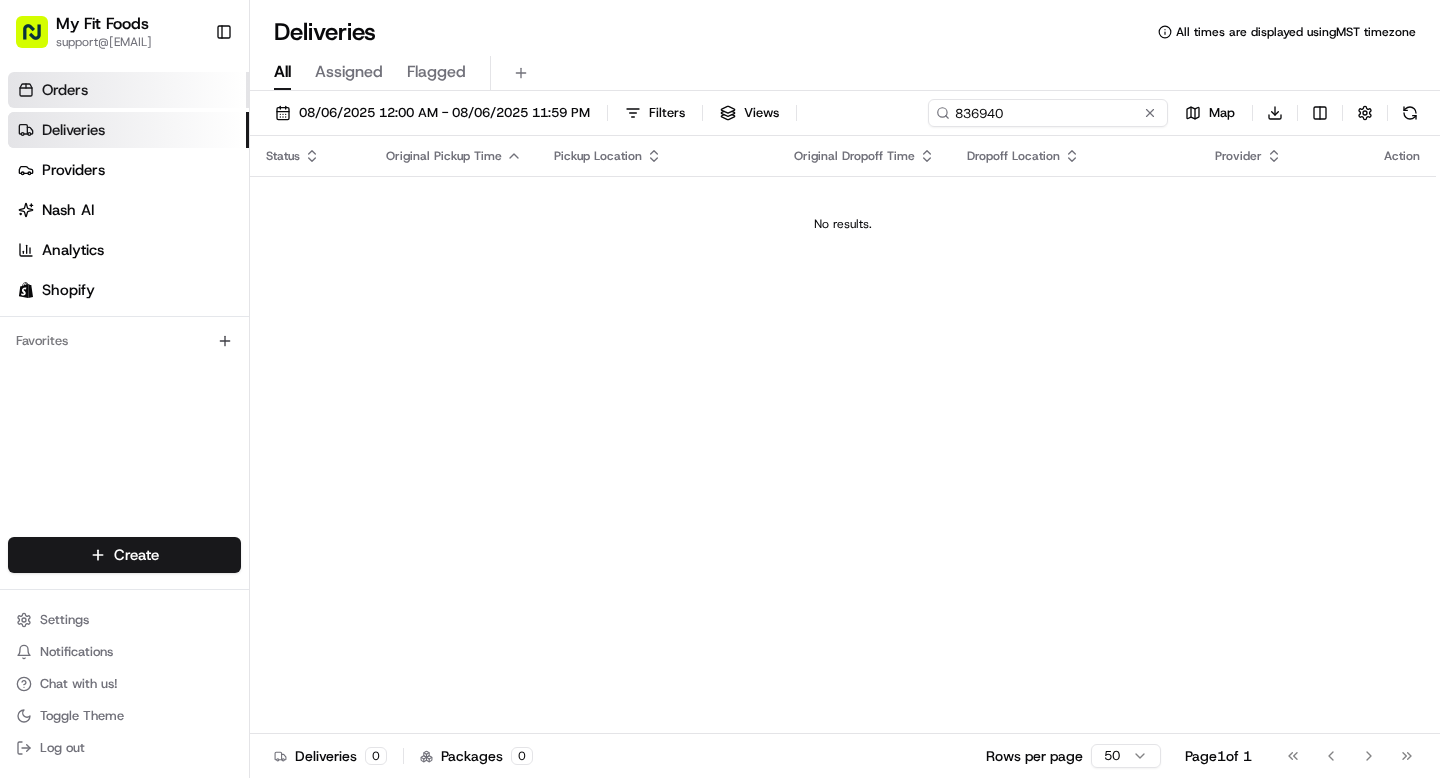 type on "836940" 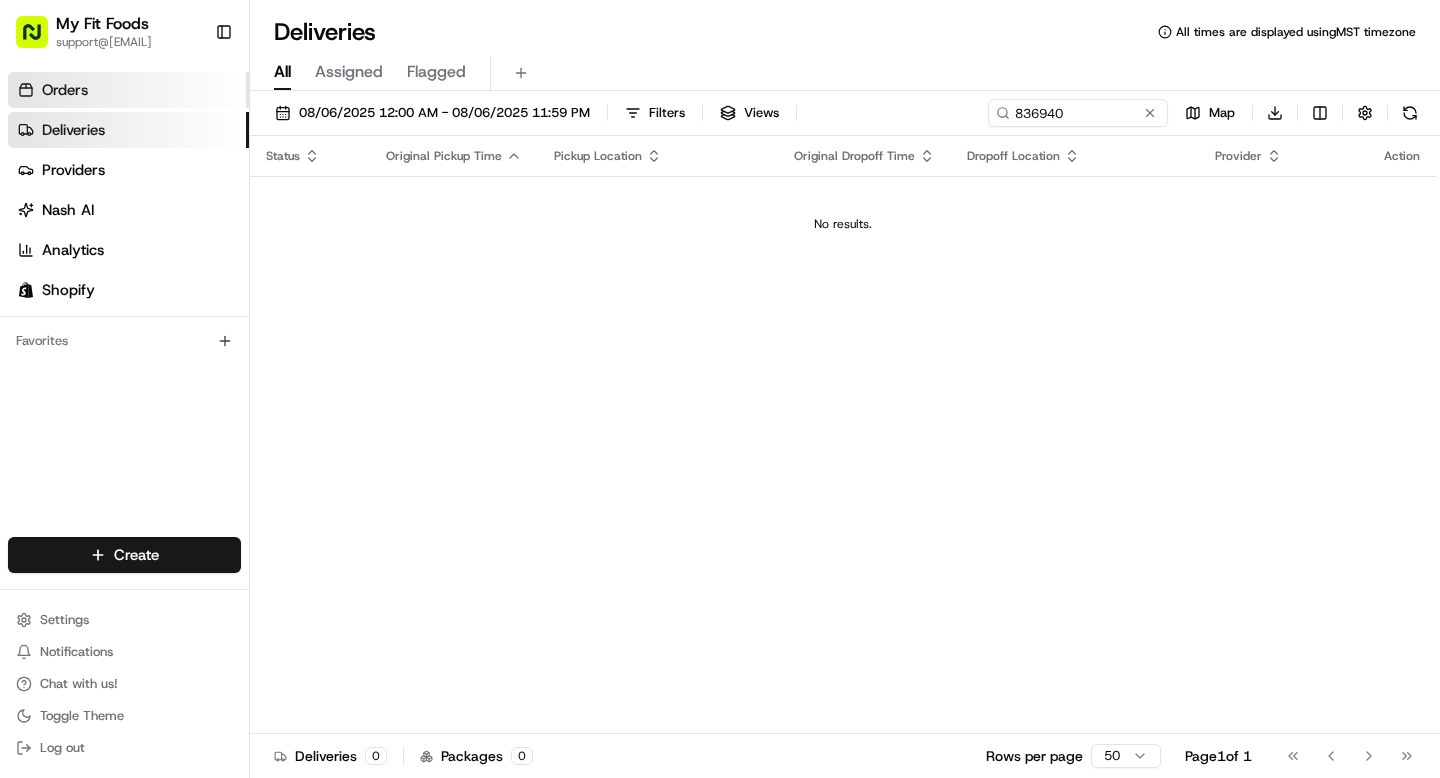 click on "Orders" at bounding box center (128, 90) 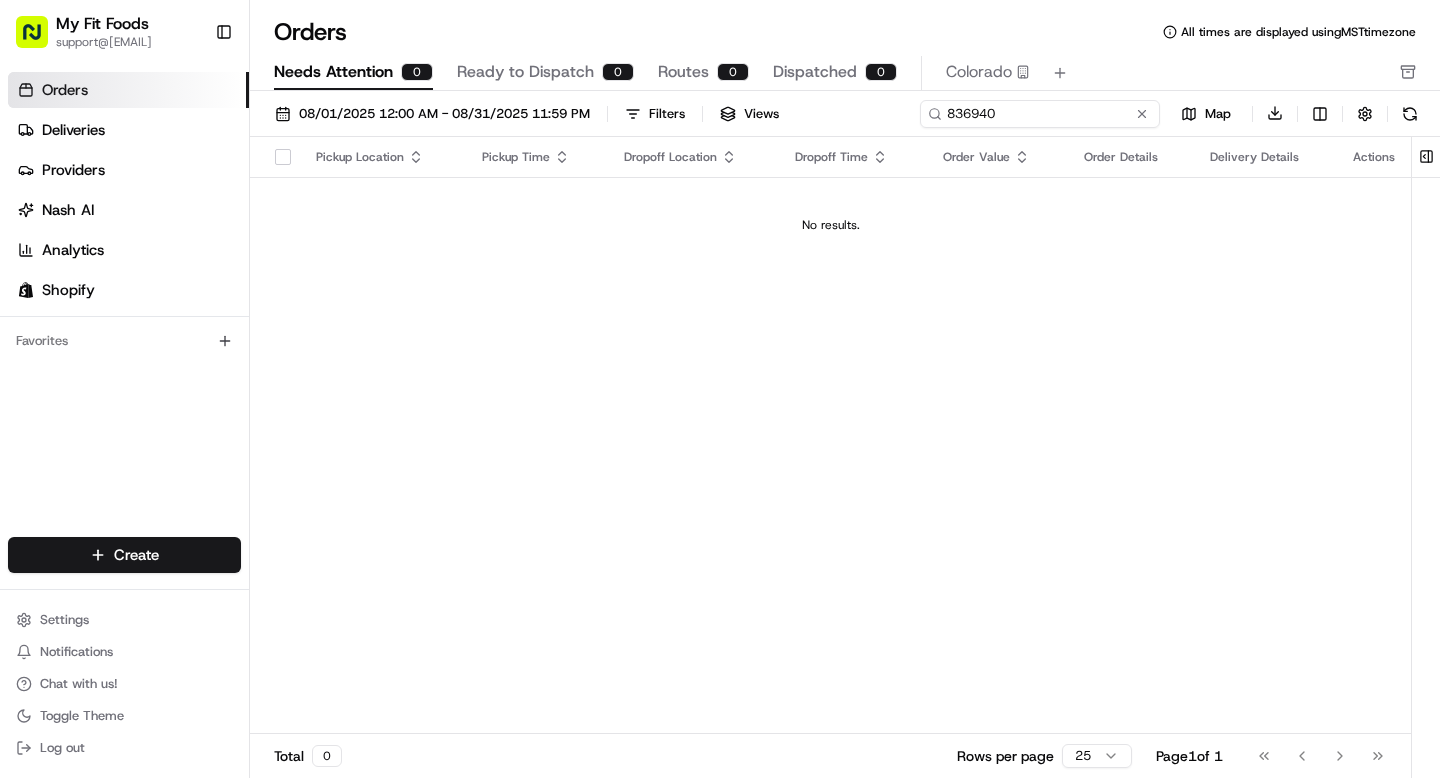 click on "836940" at bounding box center [1040, 114] 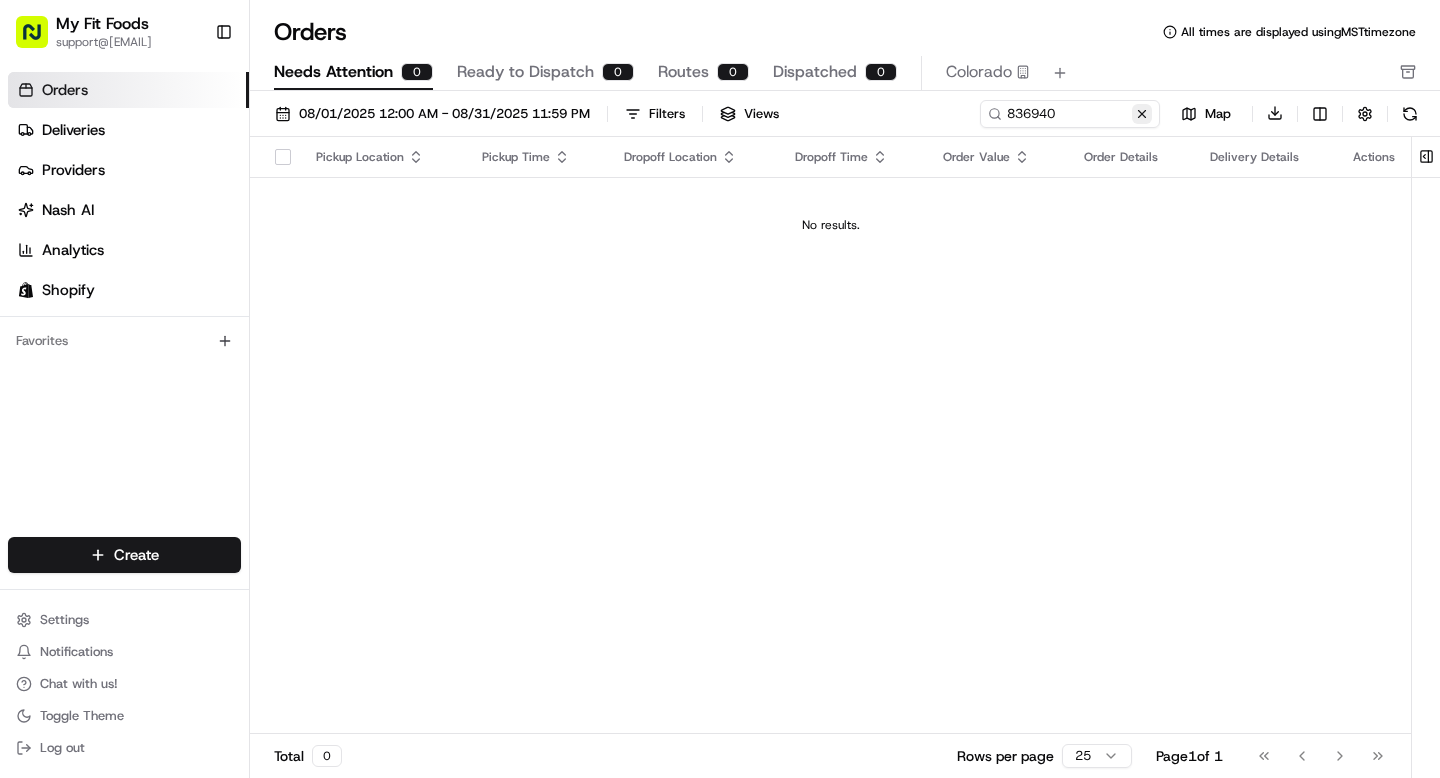 click at bounding box center (1142, 114) 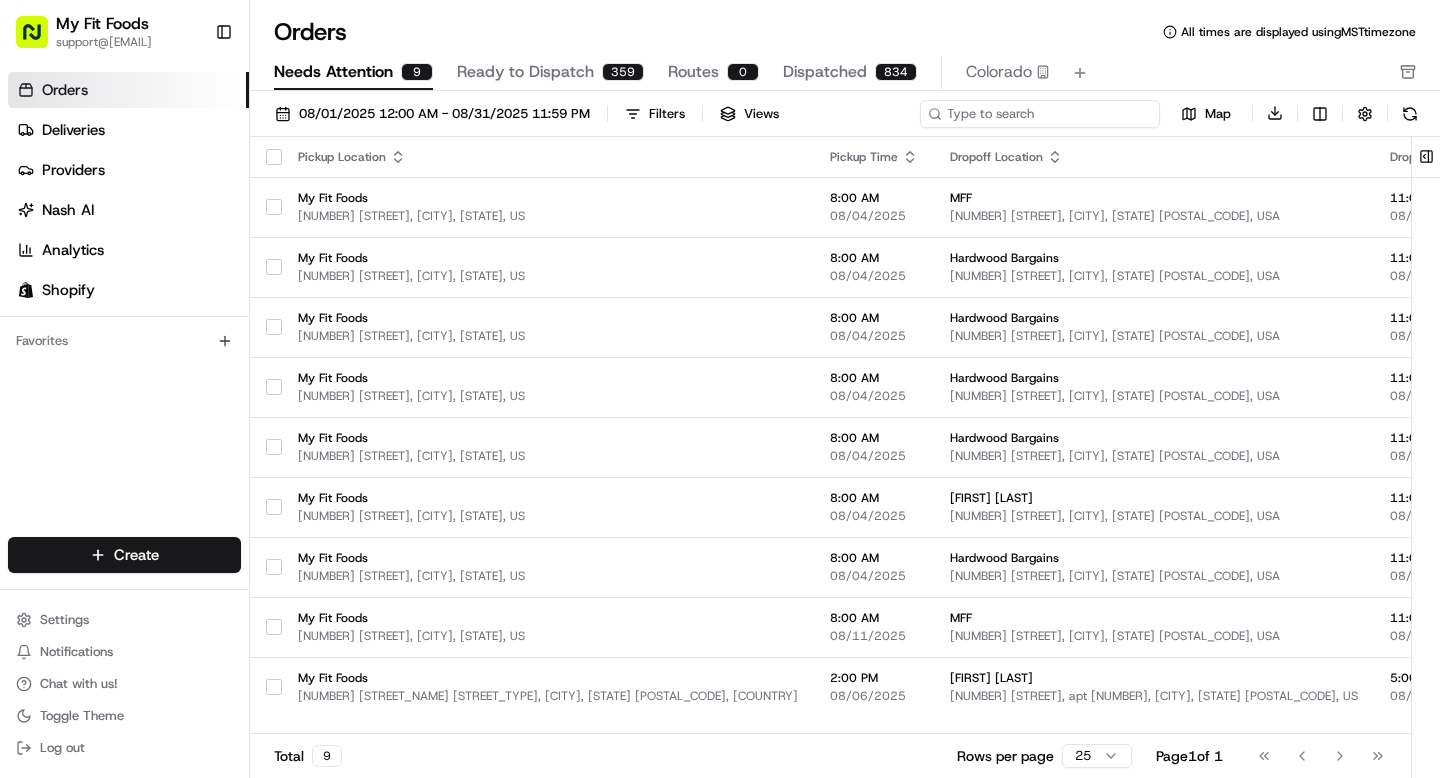 click at bounding box center [1040, 114] 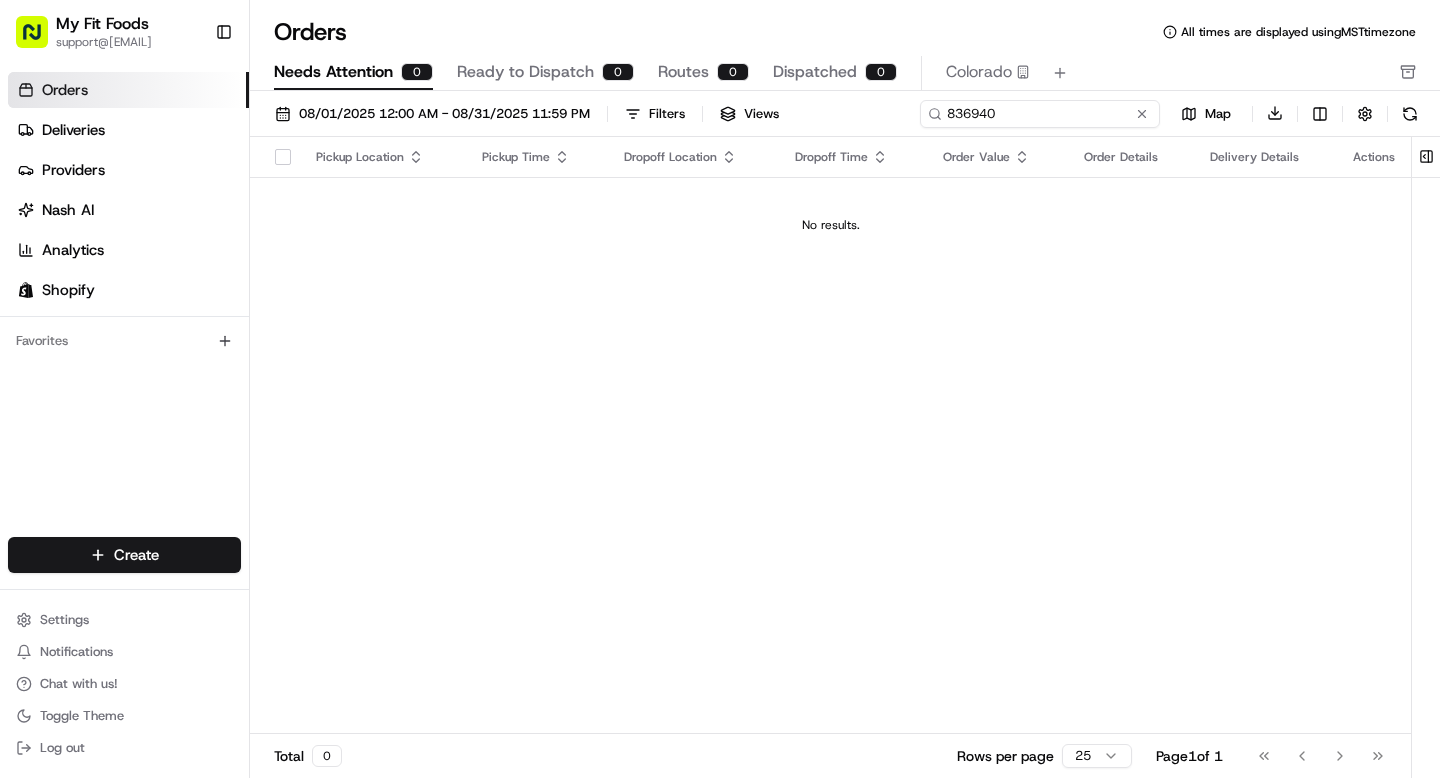 type on "836940" 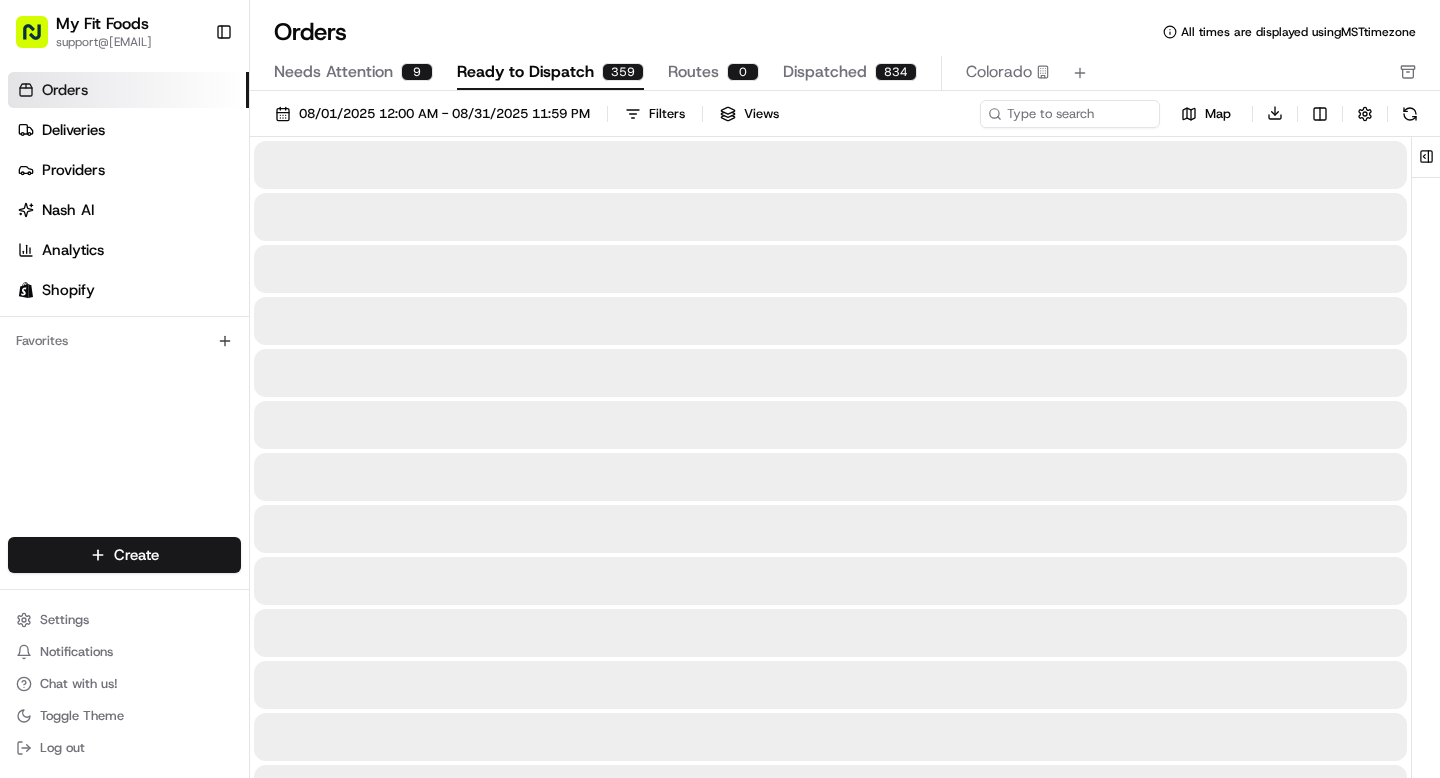 click on "Ready to Dispatch" at bounding box center (525, 72) 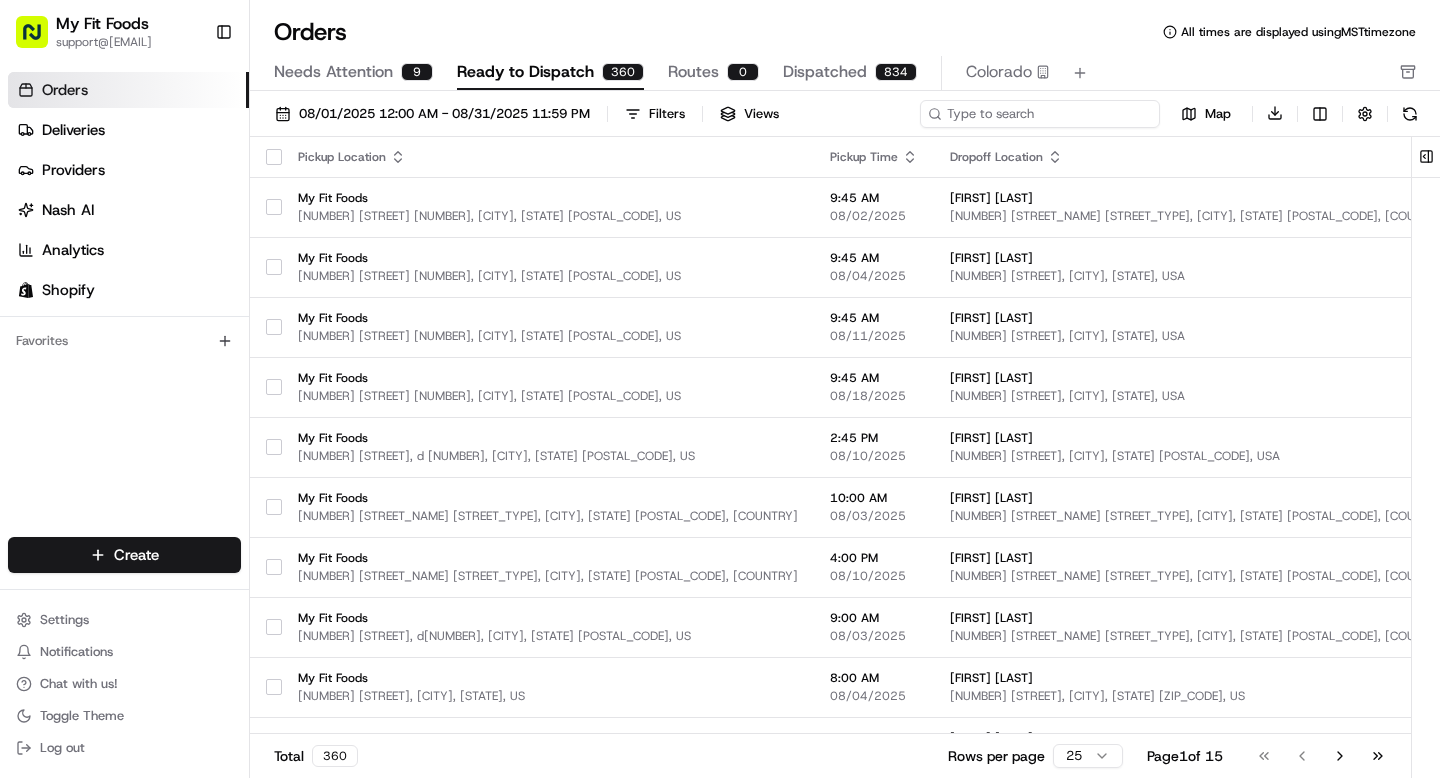 click at bounding box center (1040, 114) 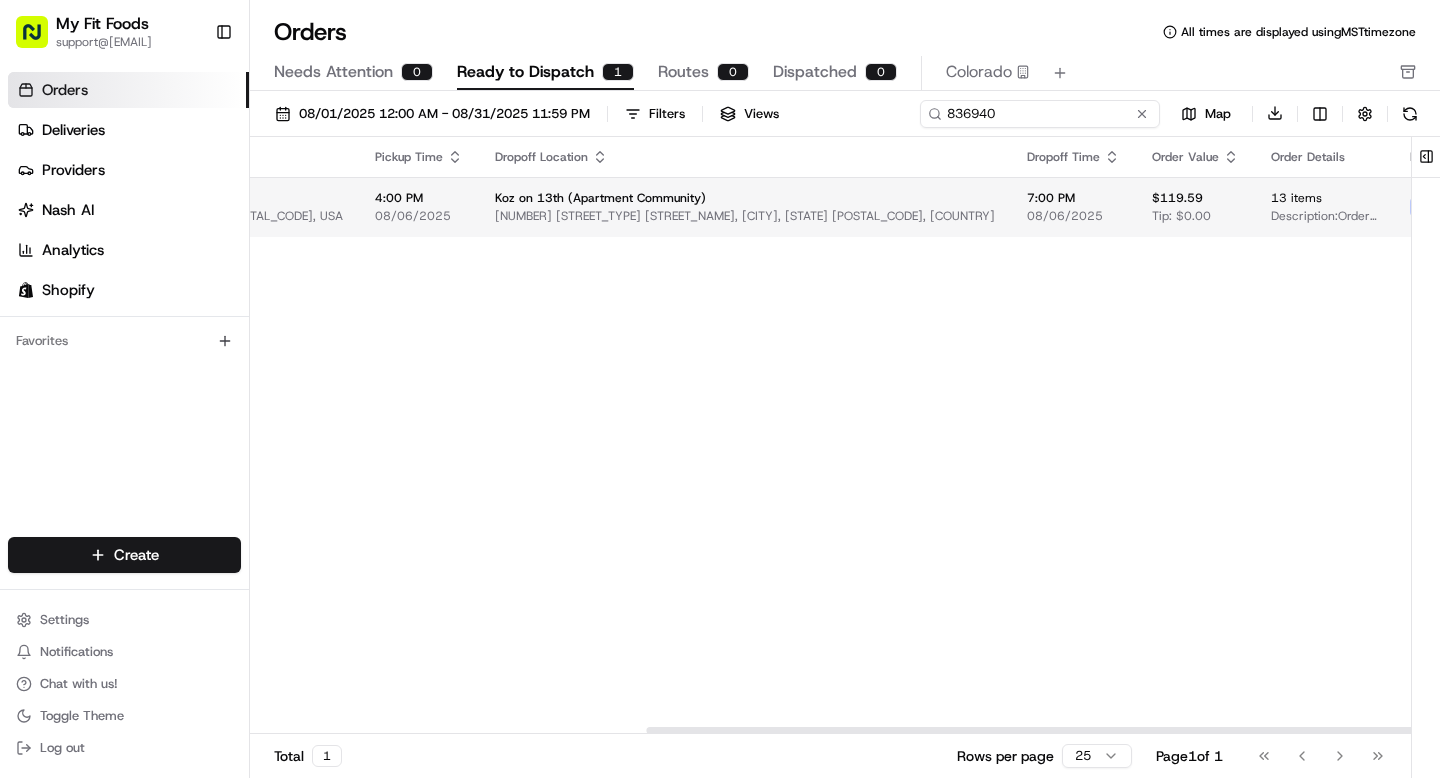 scroll, scrollTop: 0, scrollLeft: 601, axis: horizontal 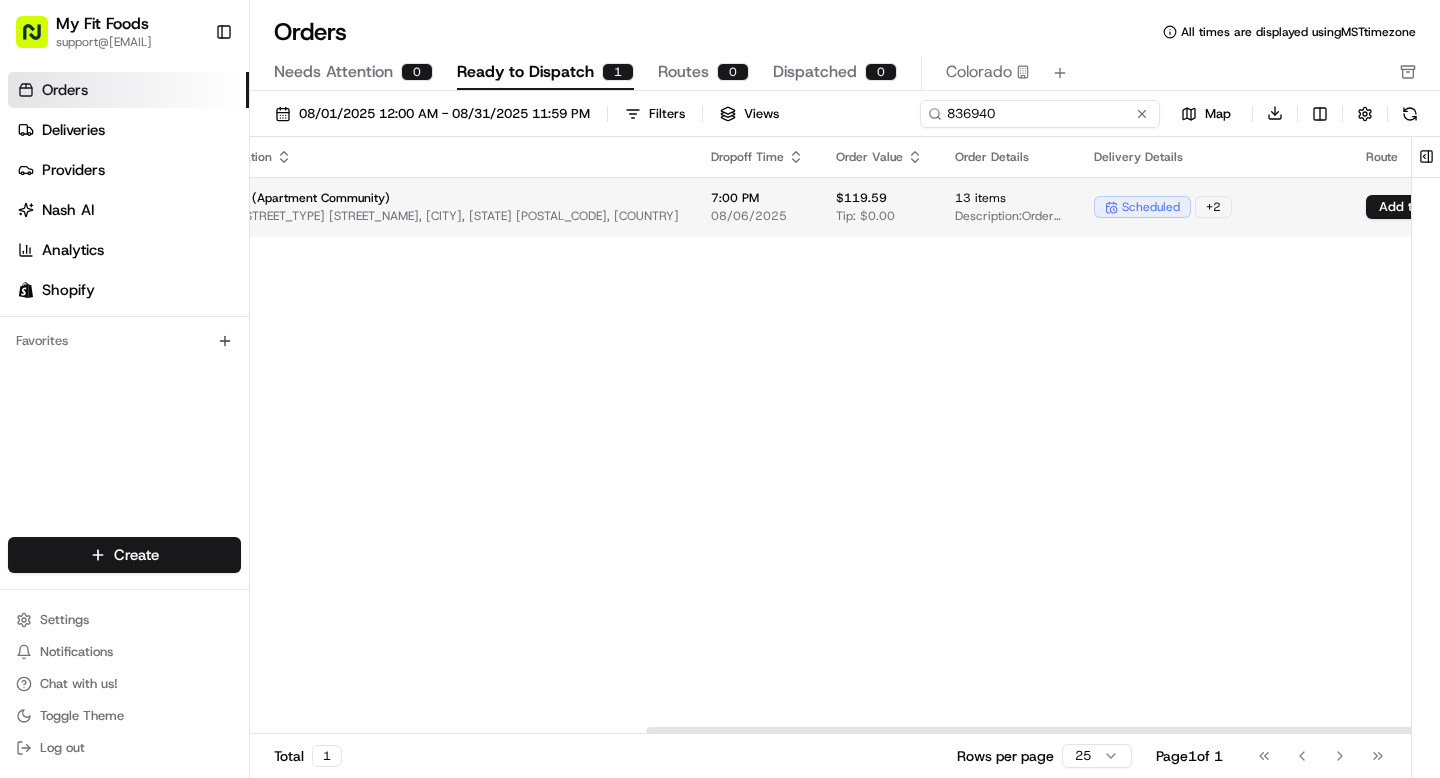 type on "836940" 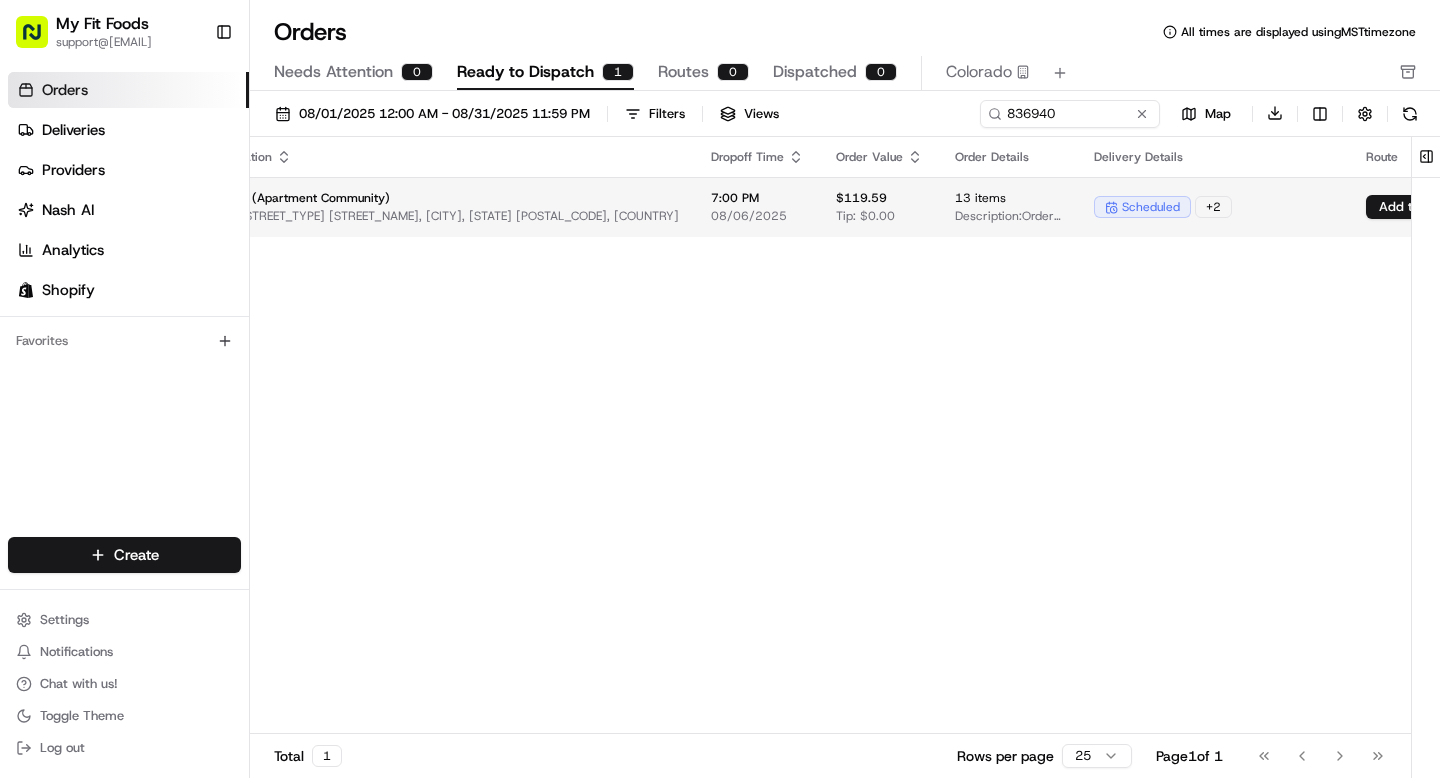 click on "Assign Provider" at bounding box center [1562, 207] 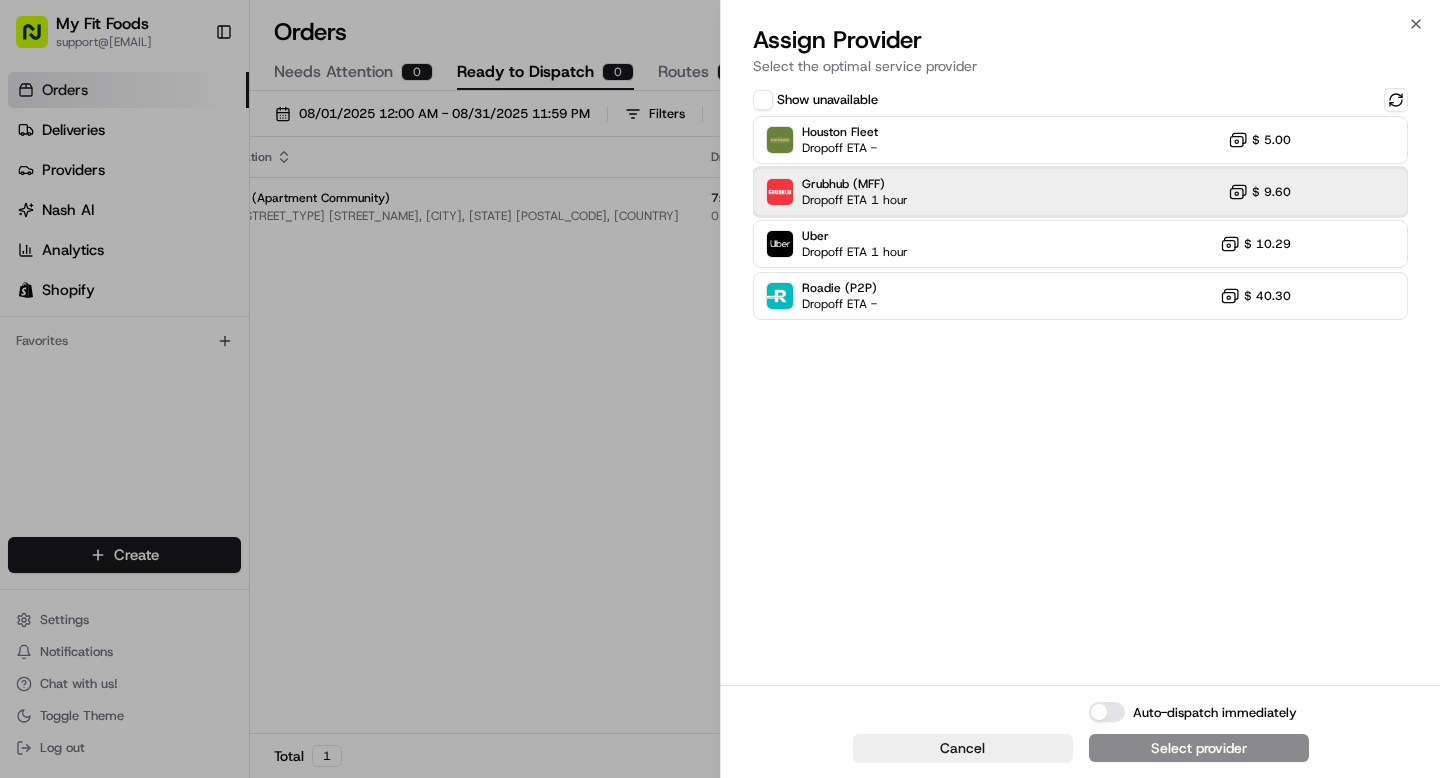 click on "Grubhub (MFF) Dropoff ETA   1 hour $   9.60" at bounding box center [1080, 192] 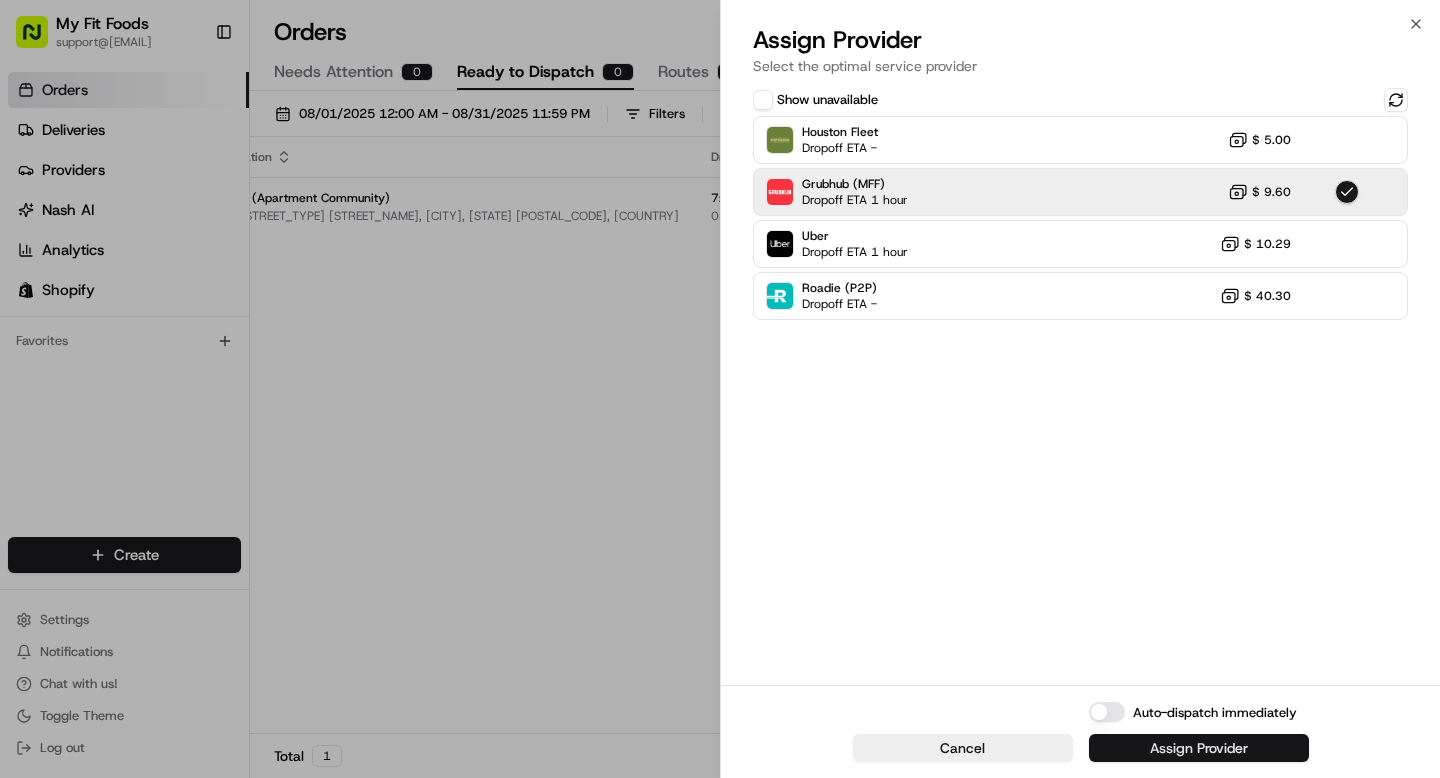 click on "Assign Provider" at bounding box center [1199, 748] 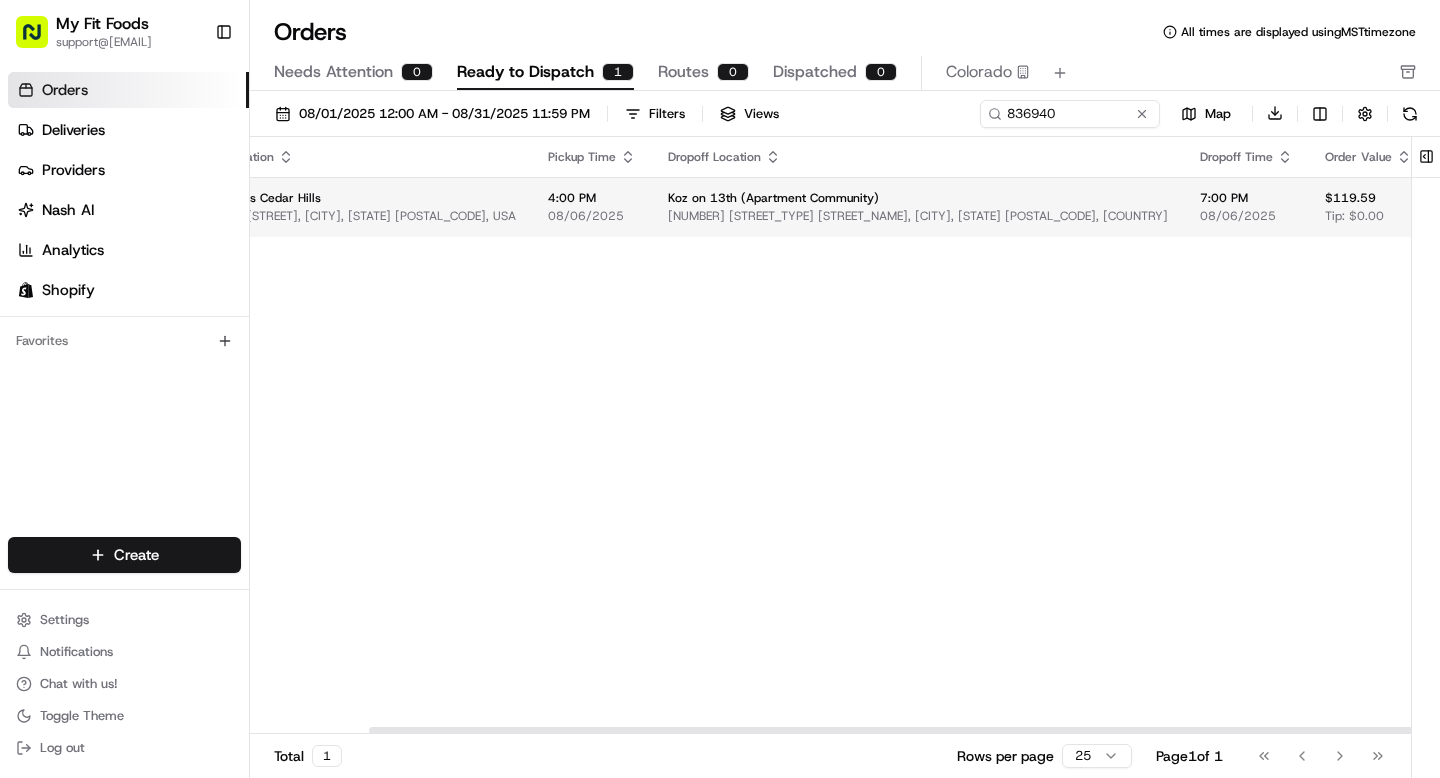 scroll, scrollTop: 0, scrollLeft: 567, axis: horizontal 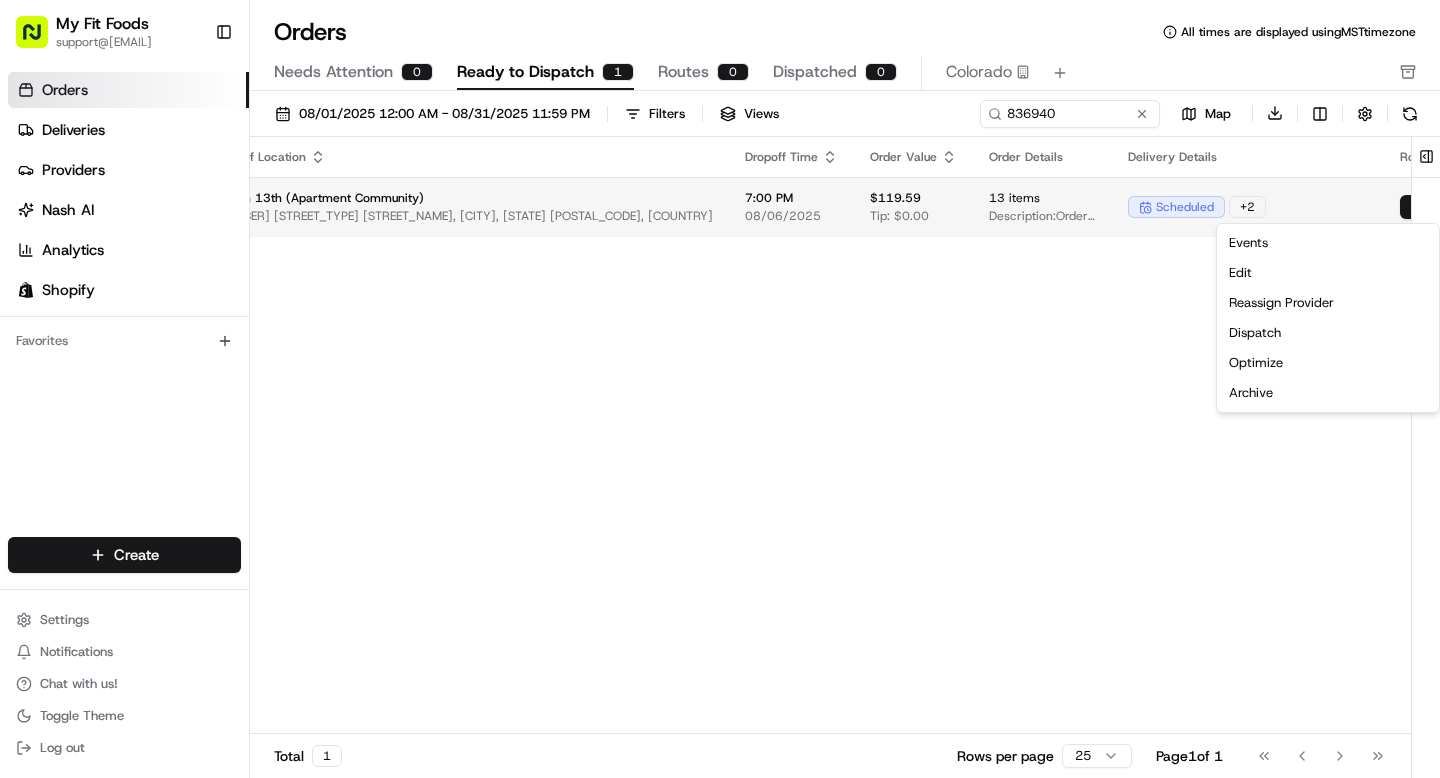 click on "My Fit Foods support@[DOMAIN].com Toggle Sidebar Orders Deliveries Providers Nash AI Analytics Shopify Favorites Main Menu Members & Organization Organization Users Roles Preferences Customization Tracking Orchestration Automations Dispatch Strategy Optimization Strategy Locations Pickup Locations Dropoff Locations Shifts Billing Billing Refund Requests Integrations Notification Triggers Webhooks API Keys Request Logs Create Settings Notifications Chat with us! Toggle Theme Log out Orders All times are displayed using  MST  timezone Needs Attention 0 Ready to Dispatch 1 Routes 0 Dispatched 0 Colorado 08/01/2025 12:00 AM - 08/31/2025 11:59 PM Filters Views 836940 Map Download Pickup Location Pickup Time Dropoff Location Dropoff Time Order Value Order Details Delivery Details Route Provider Actions My Fit Foods Cedar Hills [NUMBER] [STREET], [CITY], [STATE] [ZIP_CODE], US 4:00 PM 08/06/2025 Koz on 13th (Apartment Community) [NUMBER] [STREET], [CITY], [STATE] [ZIP_CODE], US 7:00 PM 08/06/2025 $119.59" at bounding box center [720, 389] 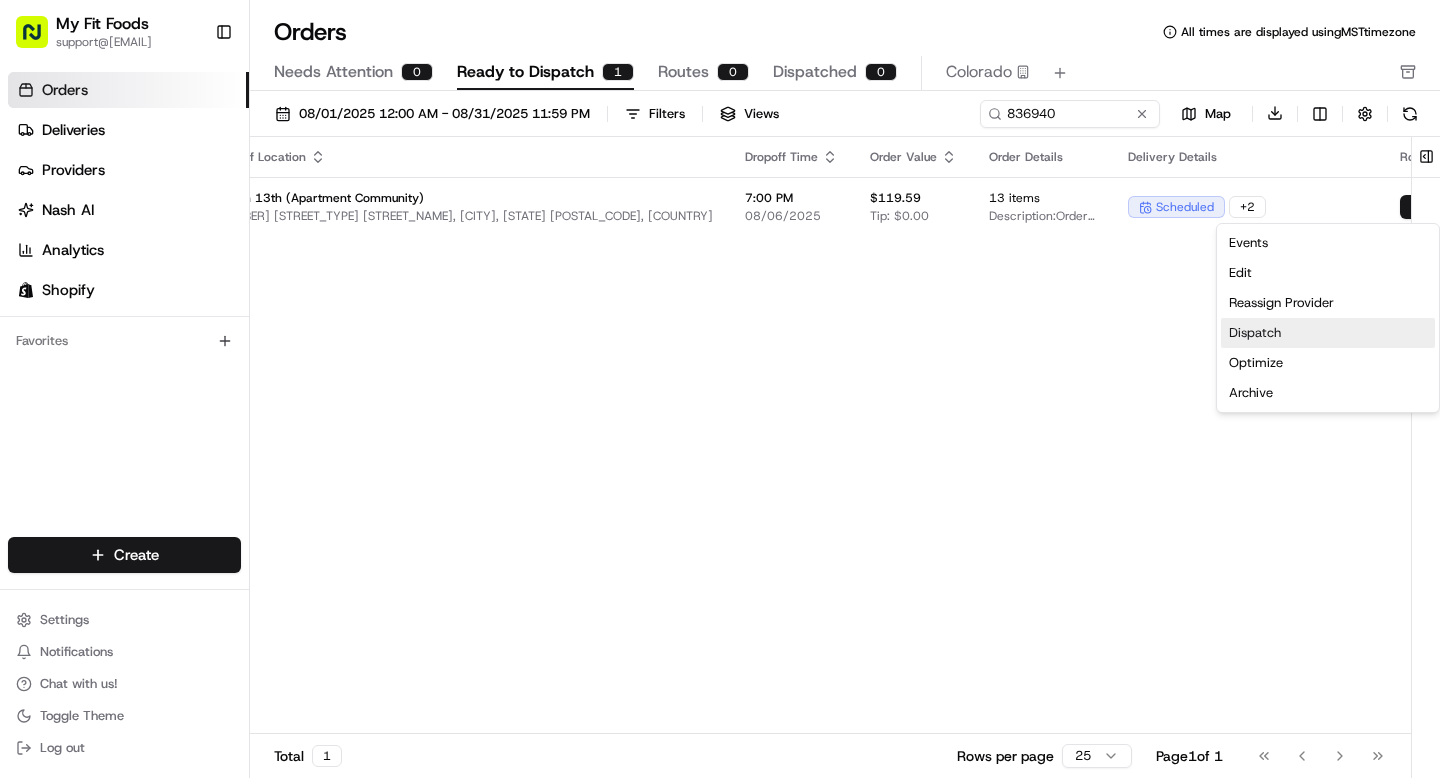 click on "Dispatch" at bounding box center (1328, 333) 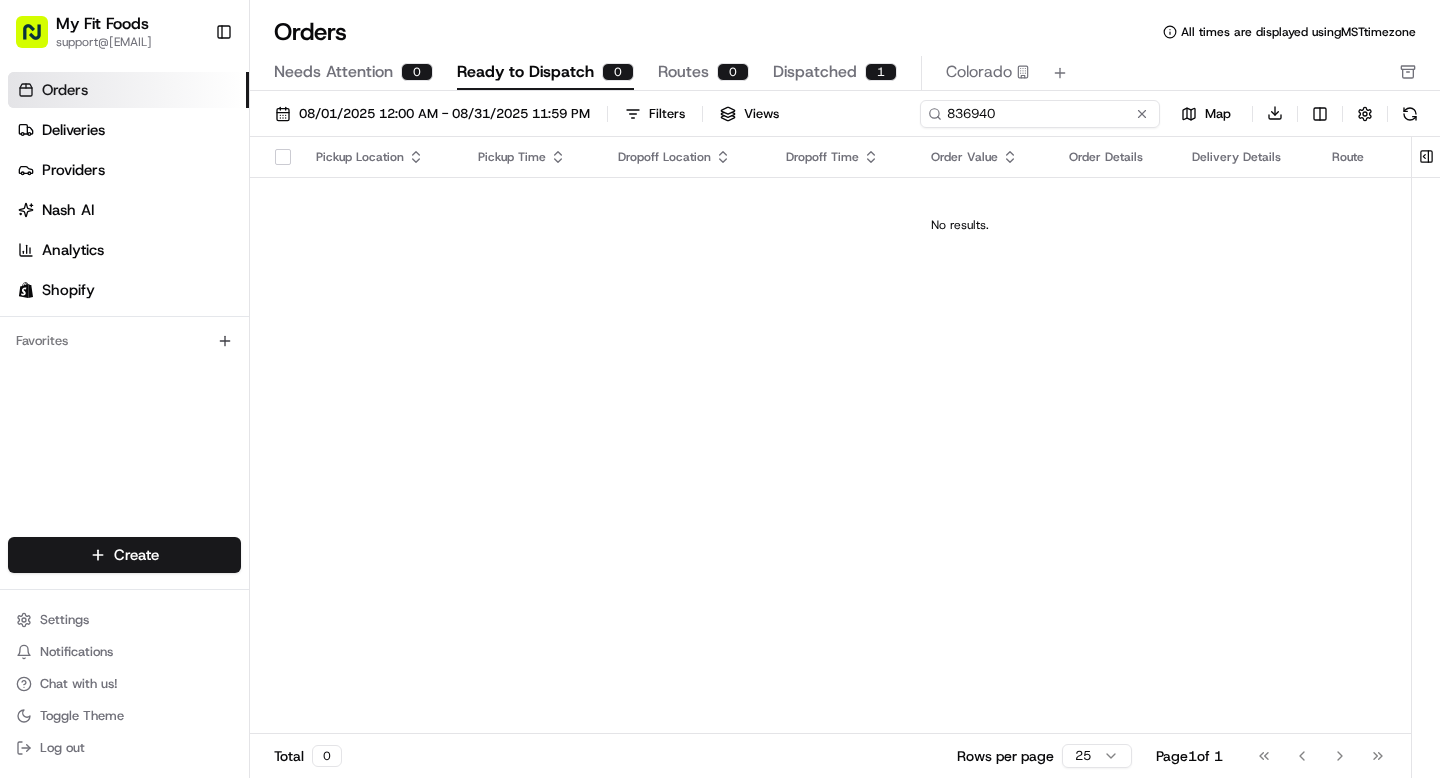 drag, startPoint x: 1083, startPoint y: 114, endPoint x: 830, endPoint y: 114, distance: 253 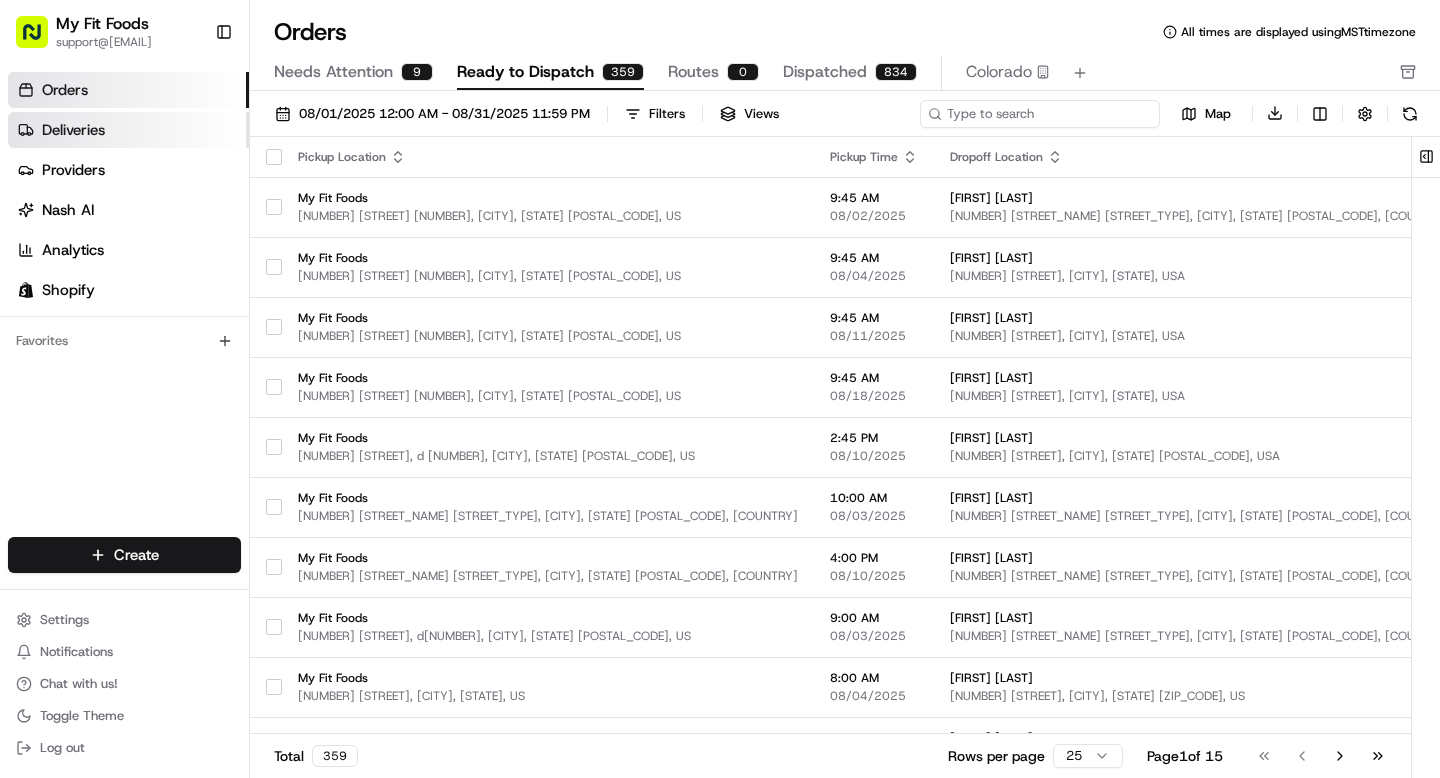 type 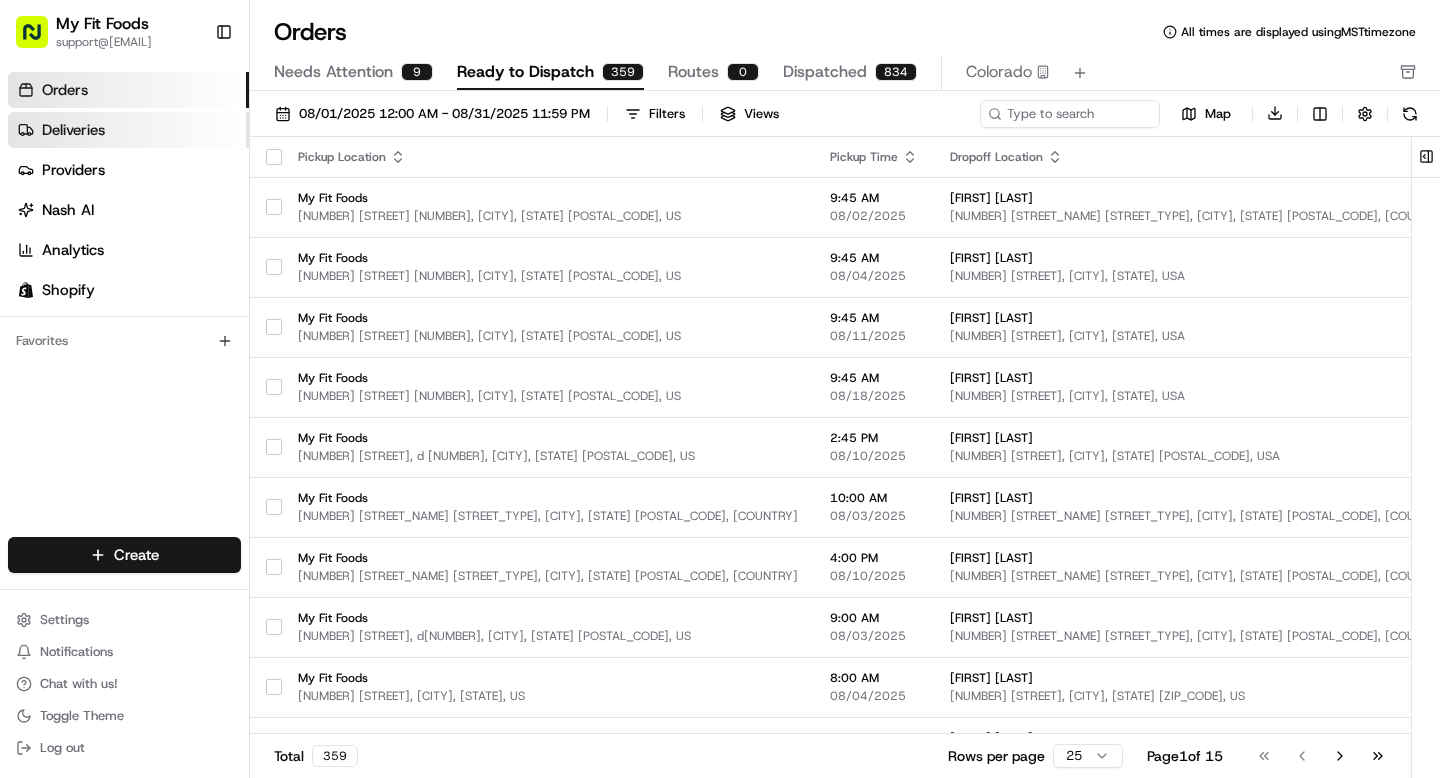 click on "Deliveries" at bounding box center [73, 130] 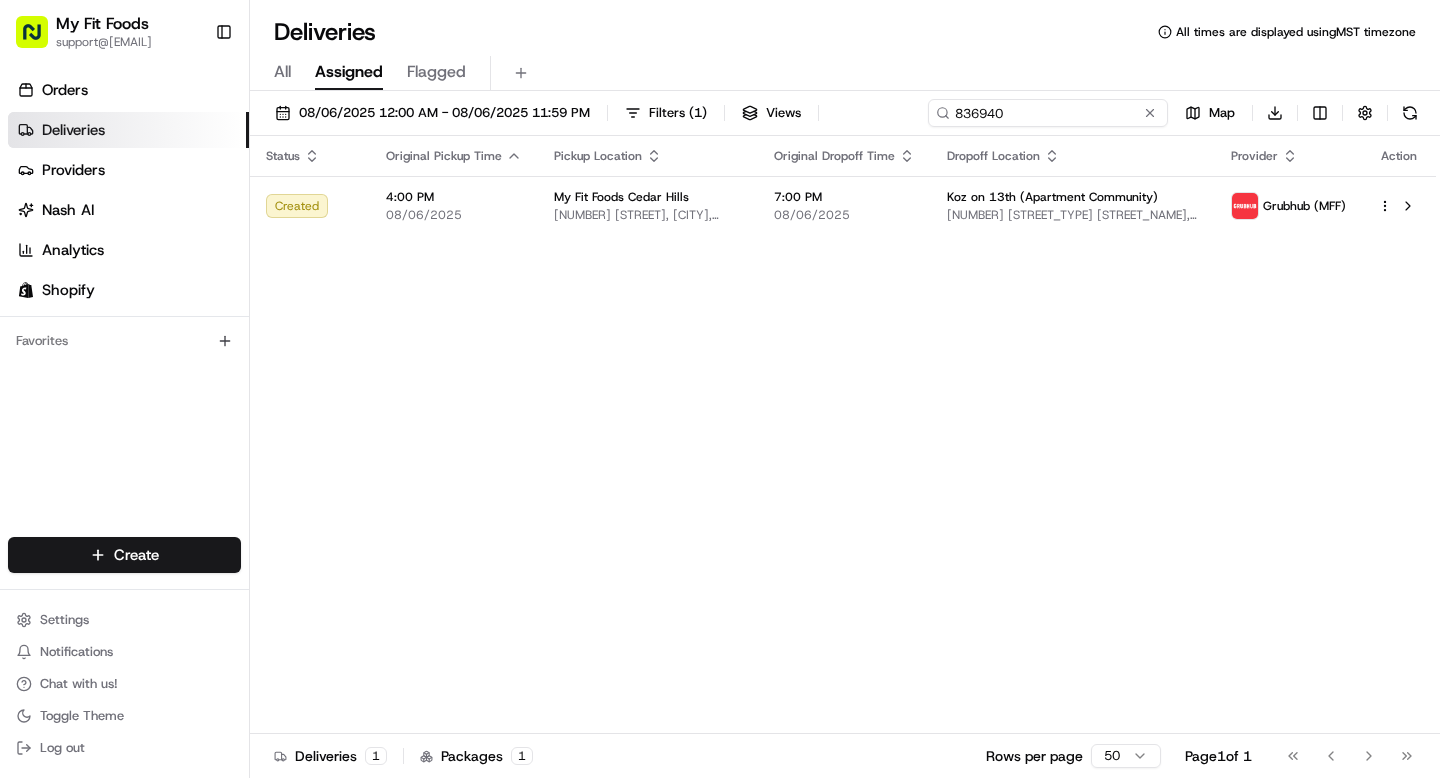 click on "836940" at bounding box center (1048, 113) 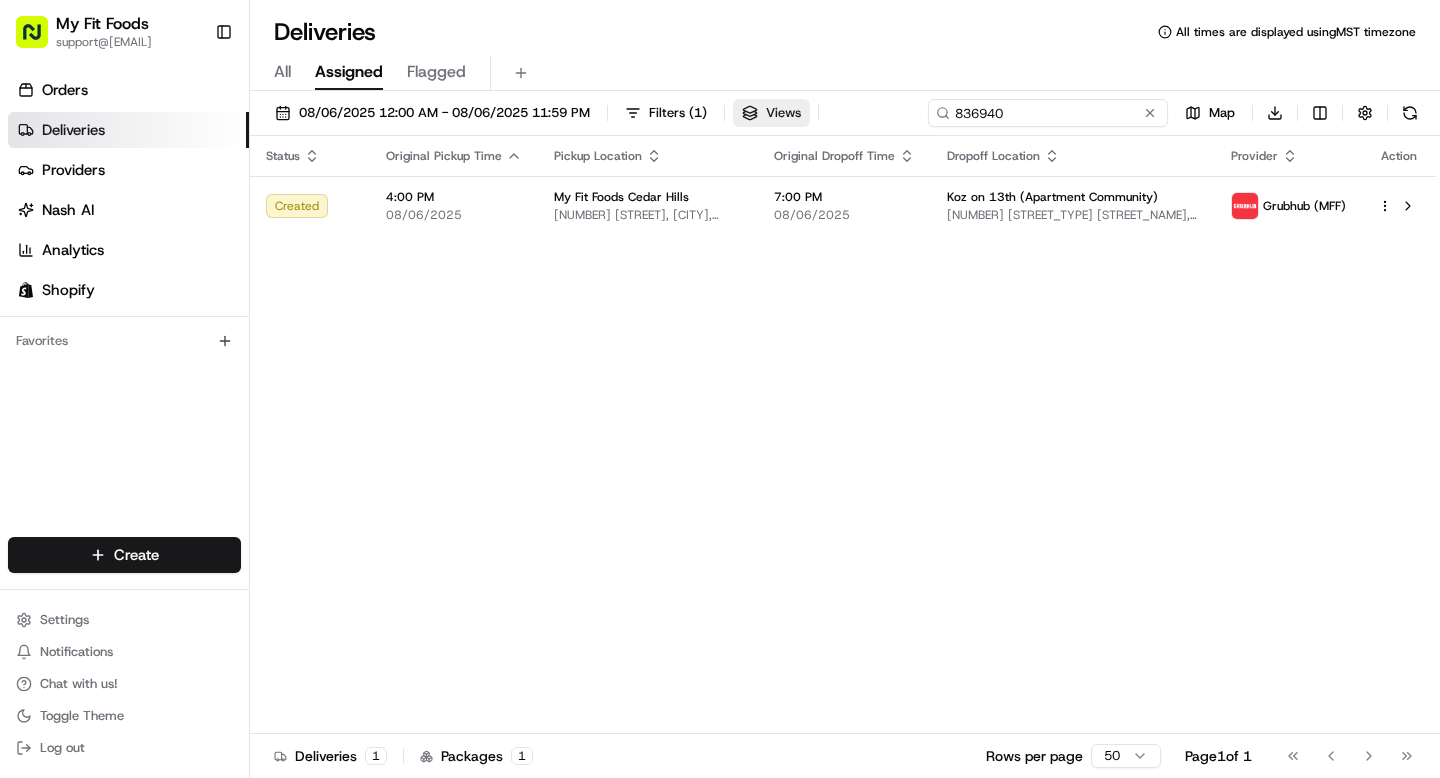 drag, startPoint x: 1088, startPoint y: 104, endPoint x: 806, endPoint y: 108, distance: 282.02838 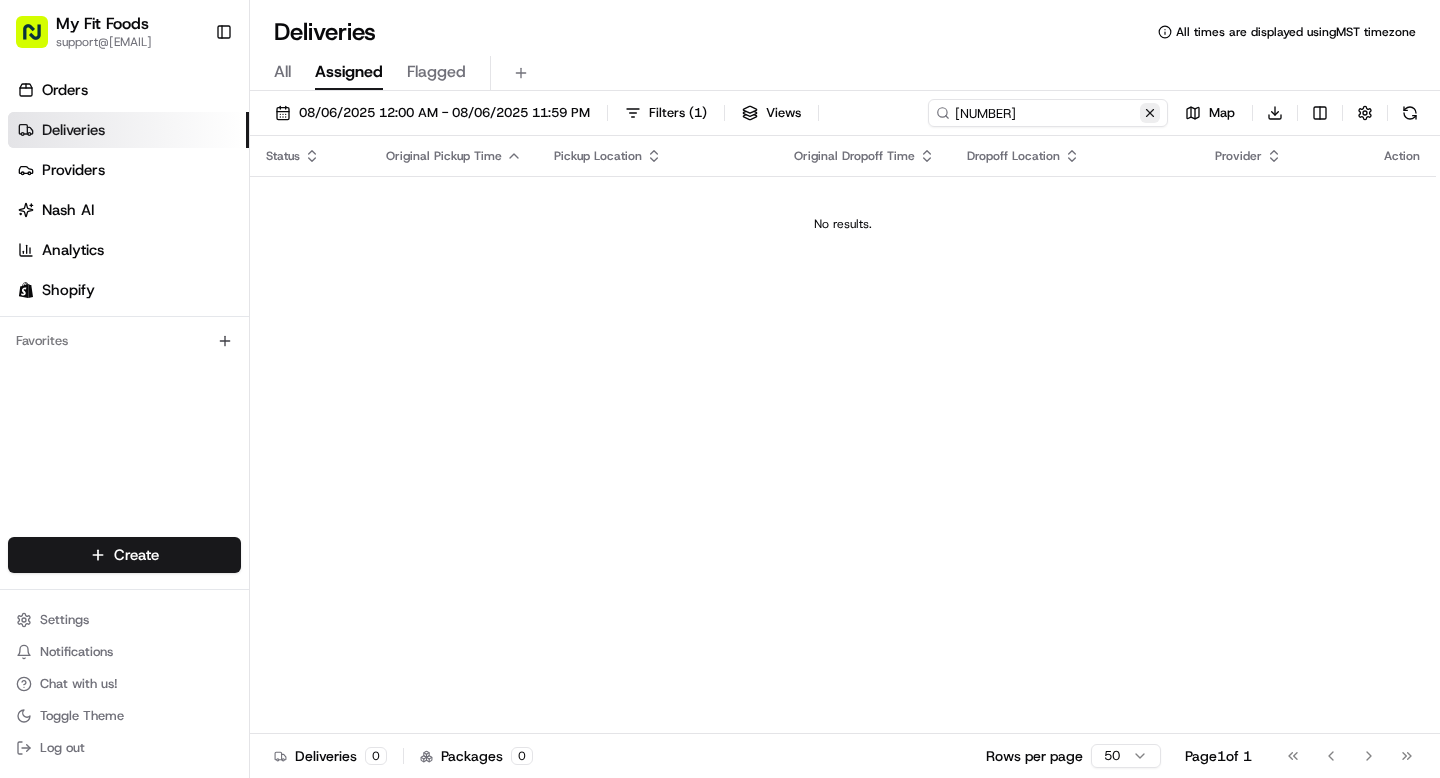 type on "[NUMBER]" 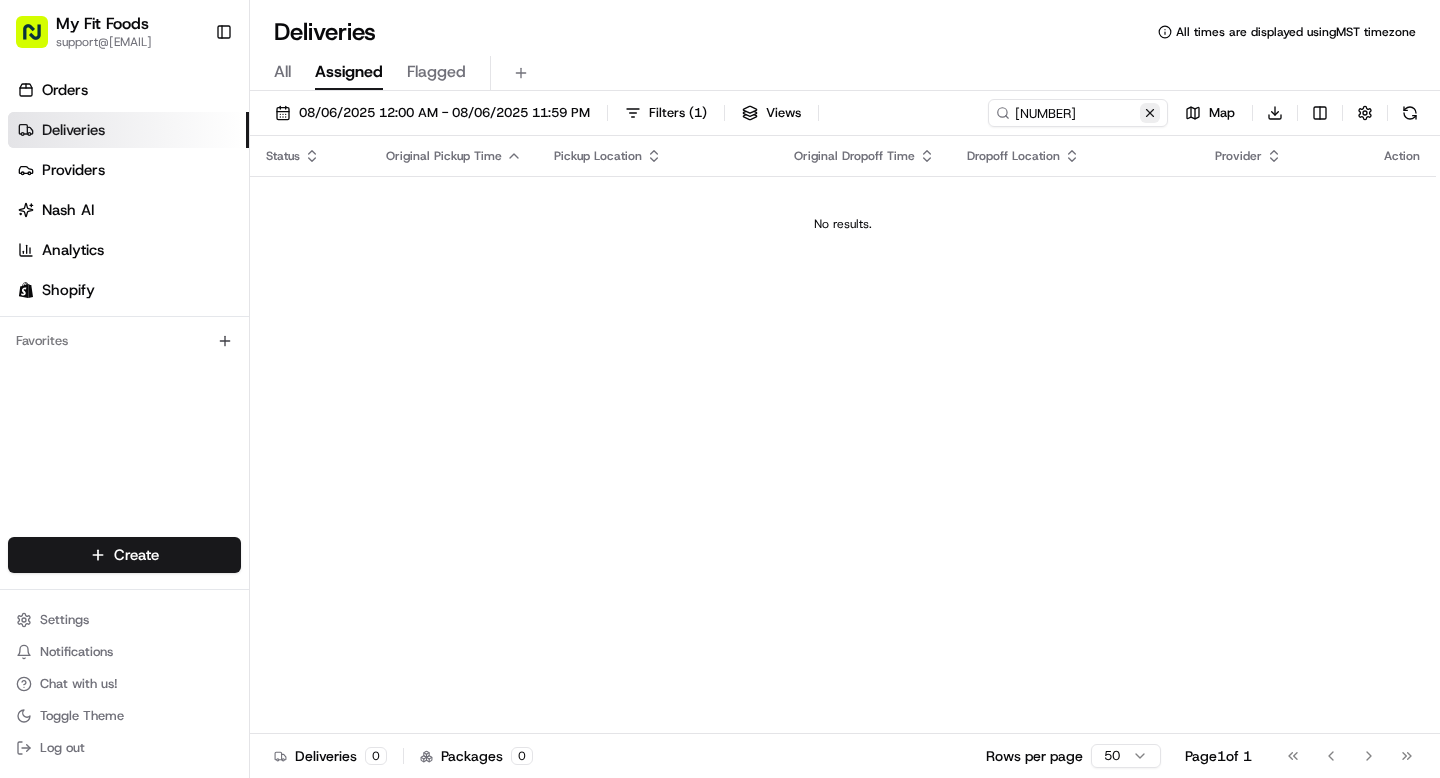 click at bounding box center (1150, 113) 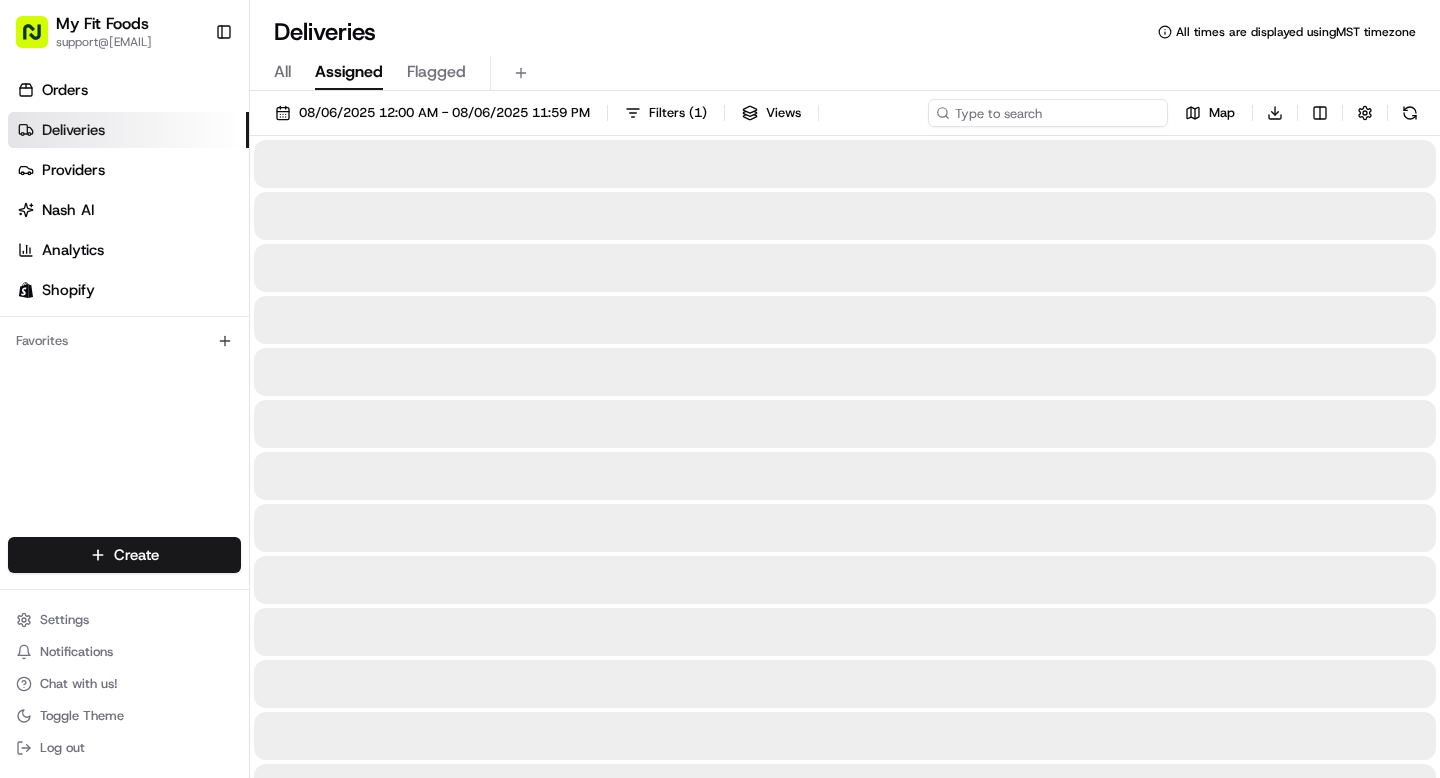 click at bounding box center (1048, 113) 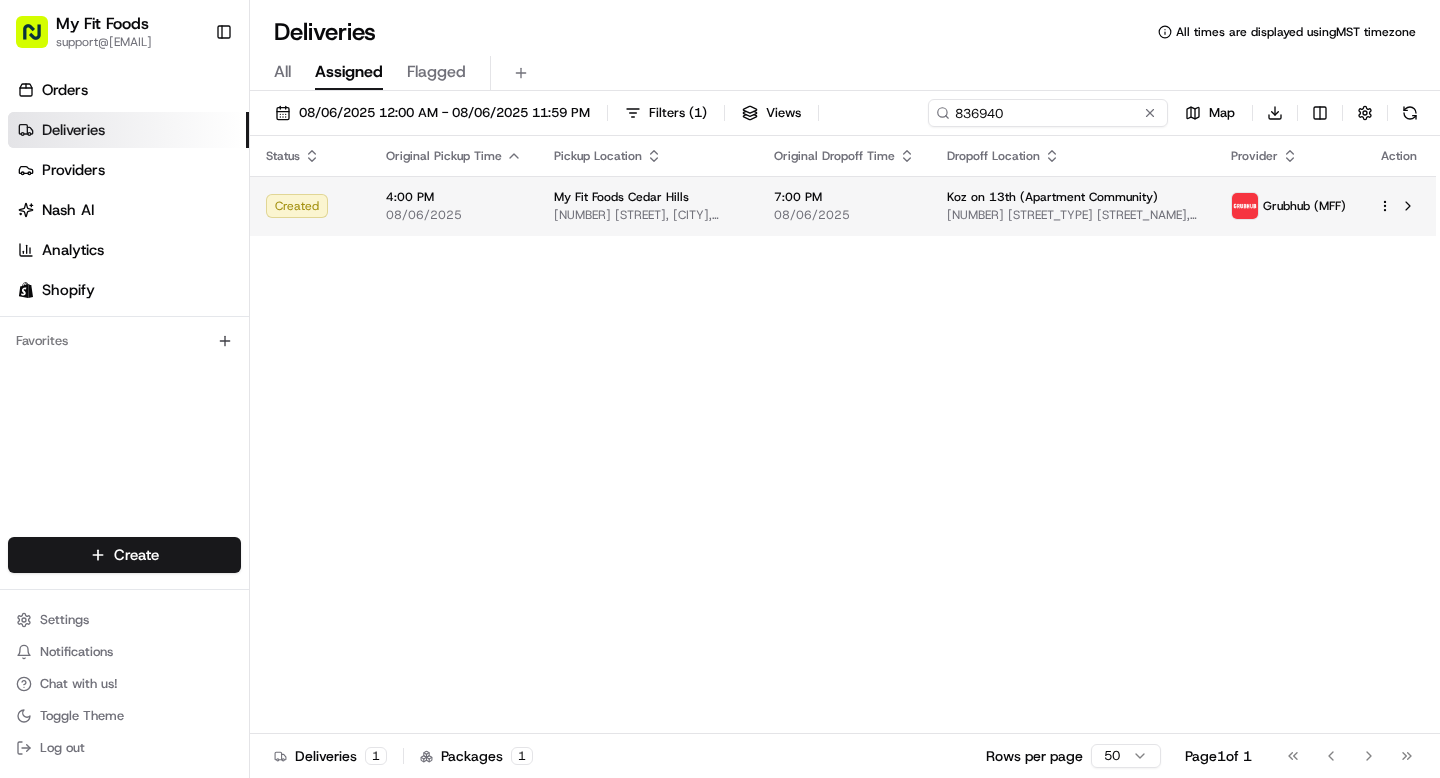 type on "836940" 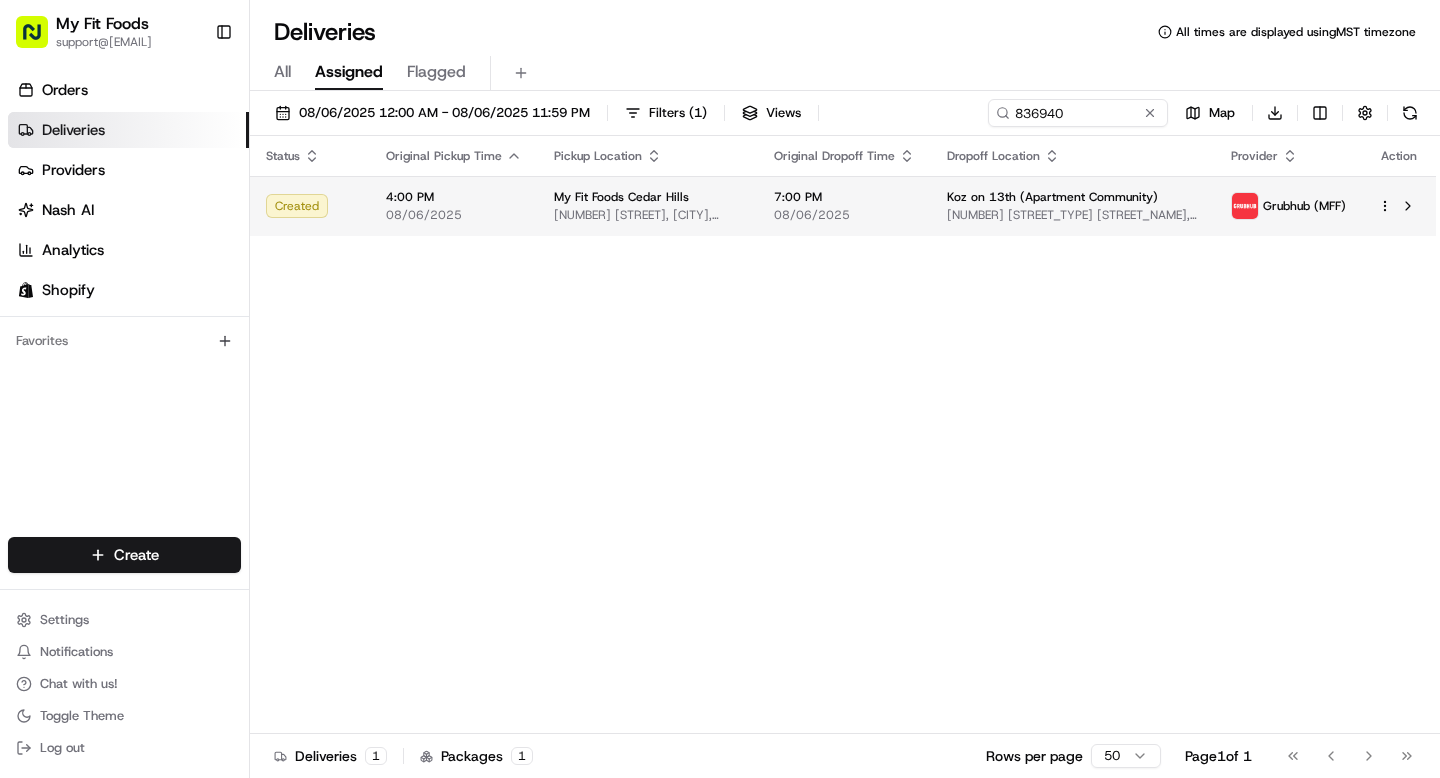 click on "Grubhub (MFF)" at bounding box center (1288, 206) 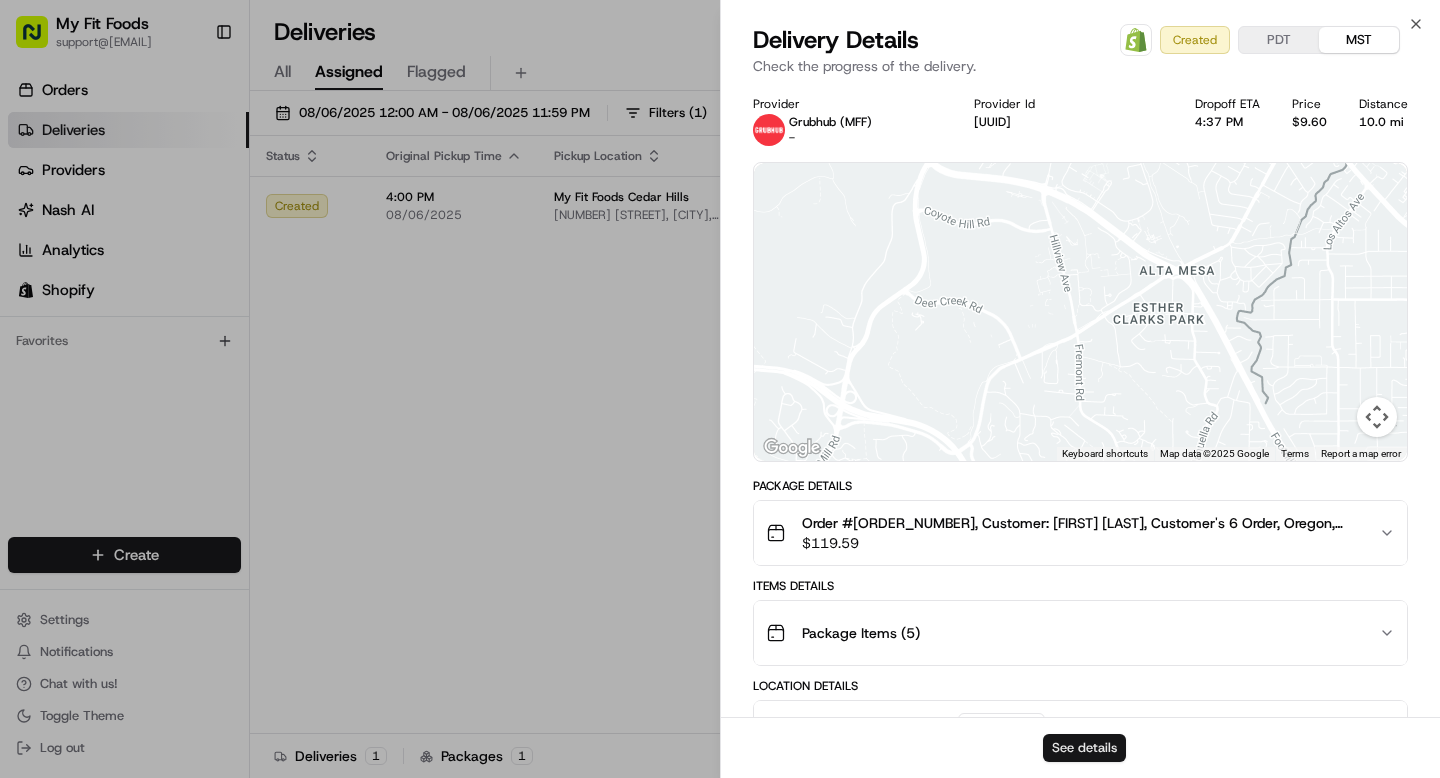 click on "See details" at bounding box center (1084, 748) 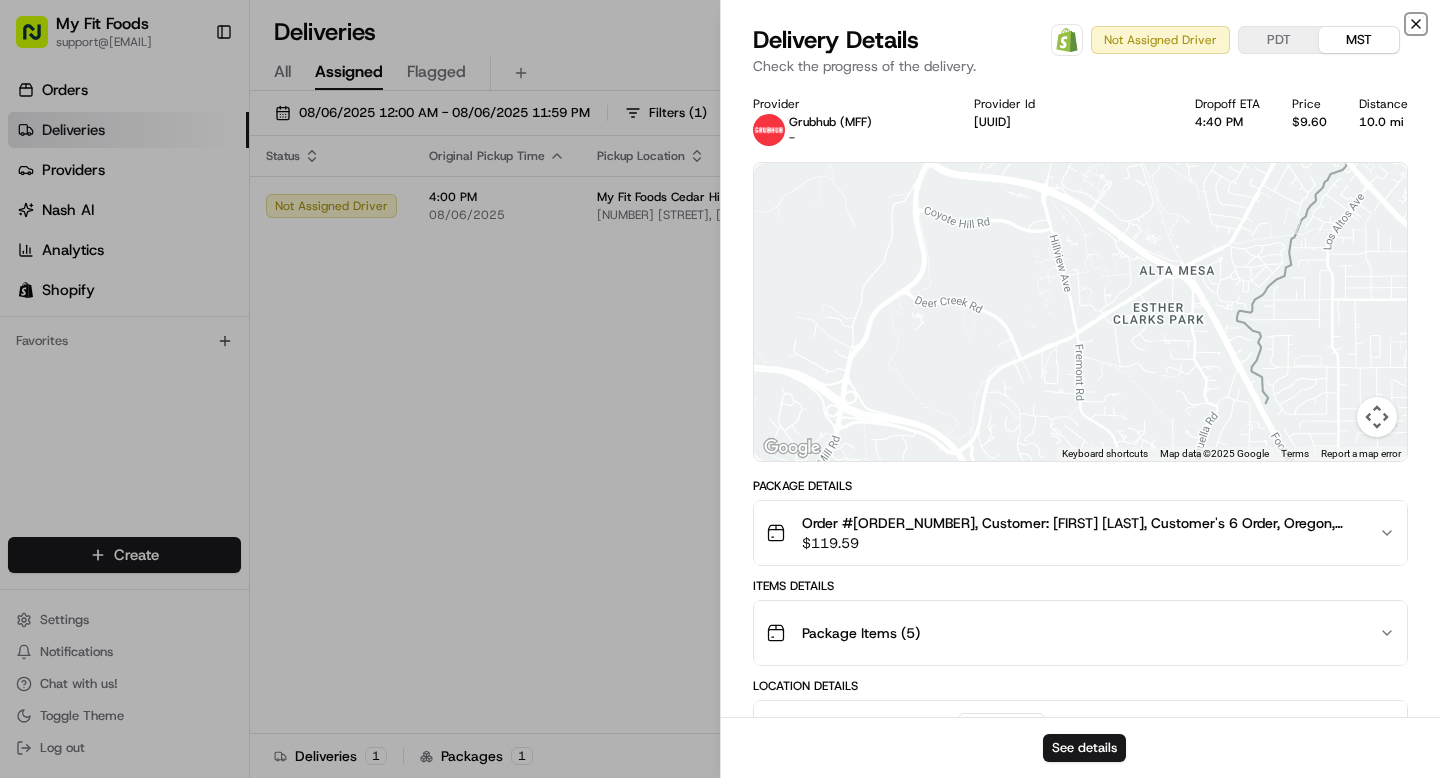 click 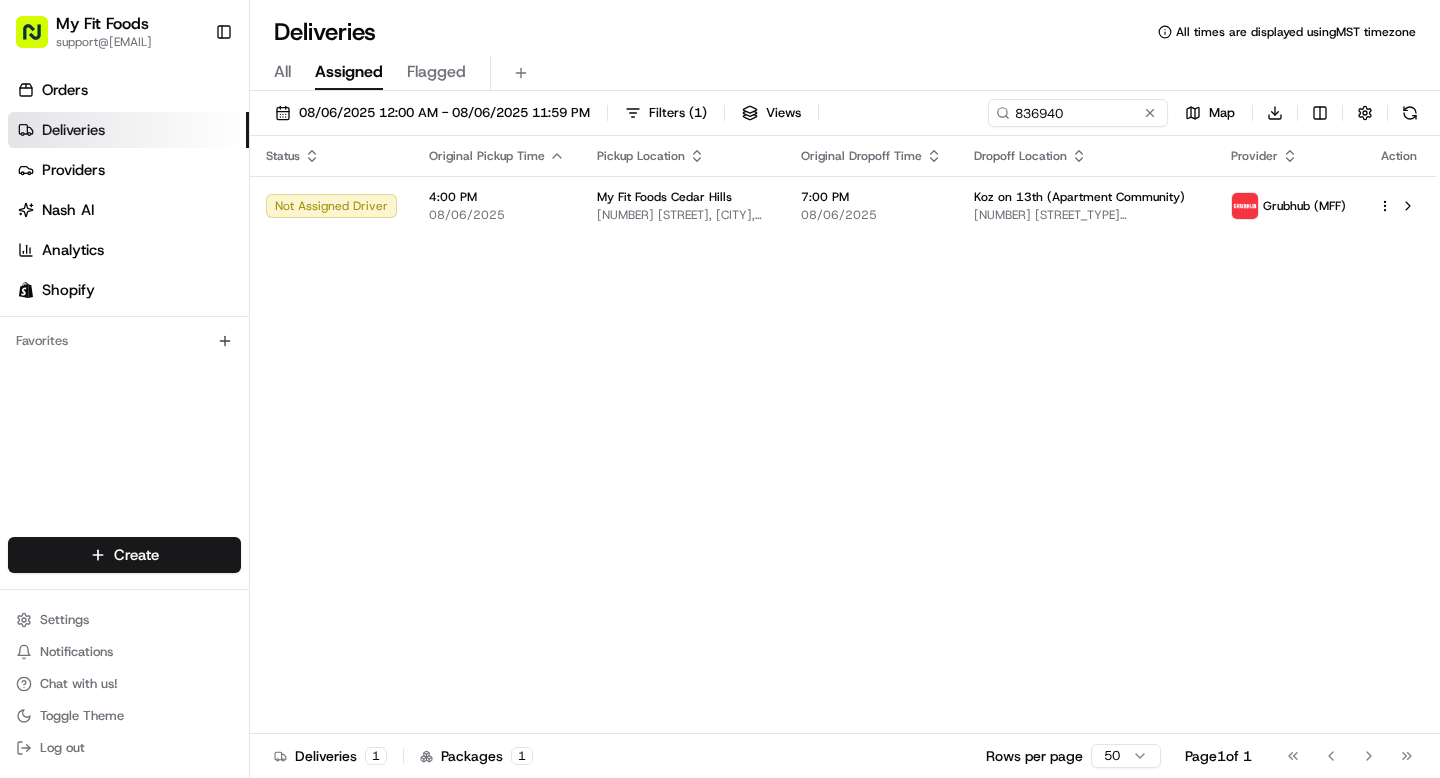 click on "Deliveries" at bounding box center (128, 130) 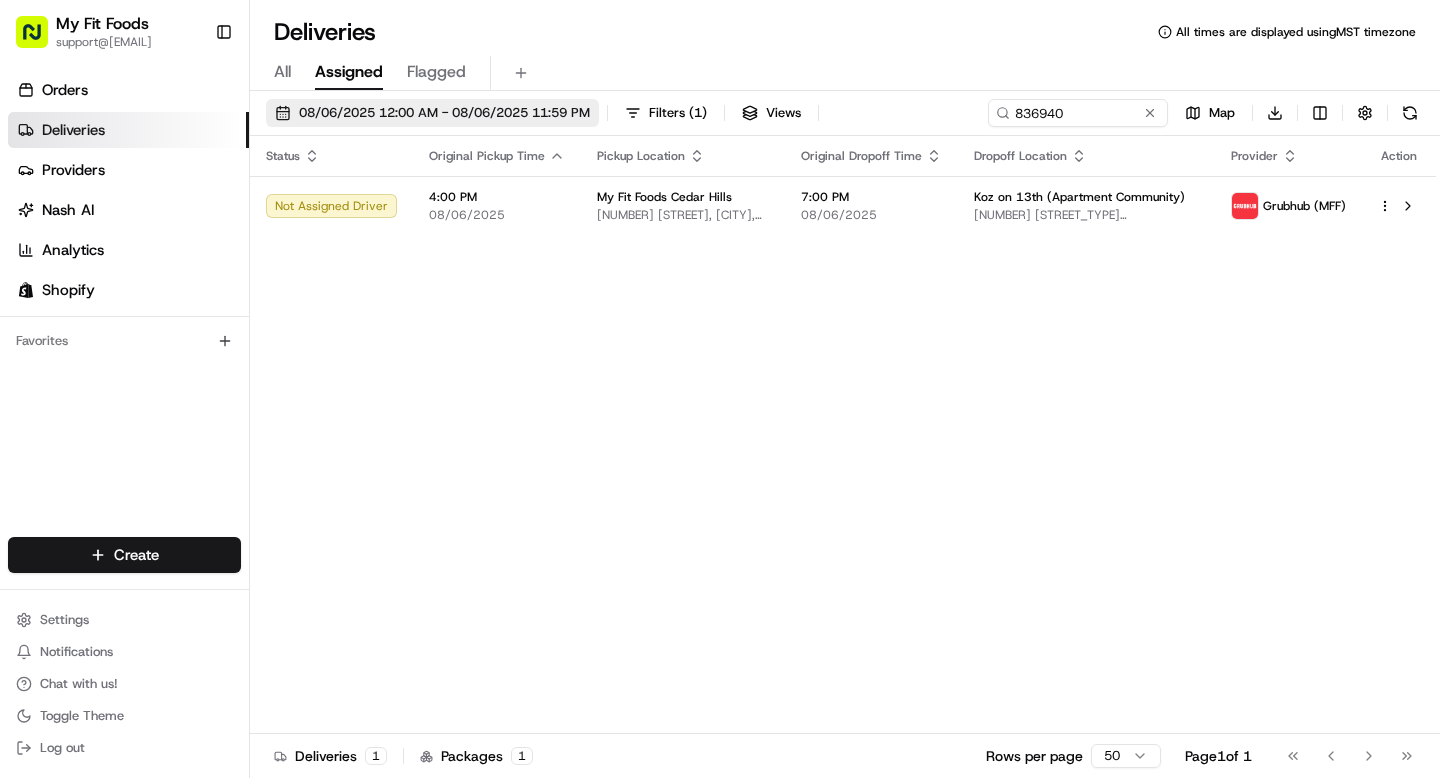 click on "08/06/2025 12:00 AM - 08/06/2025 11:59 PM" at bounding box center [444, 113] 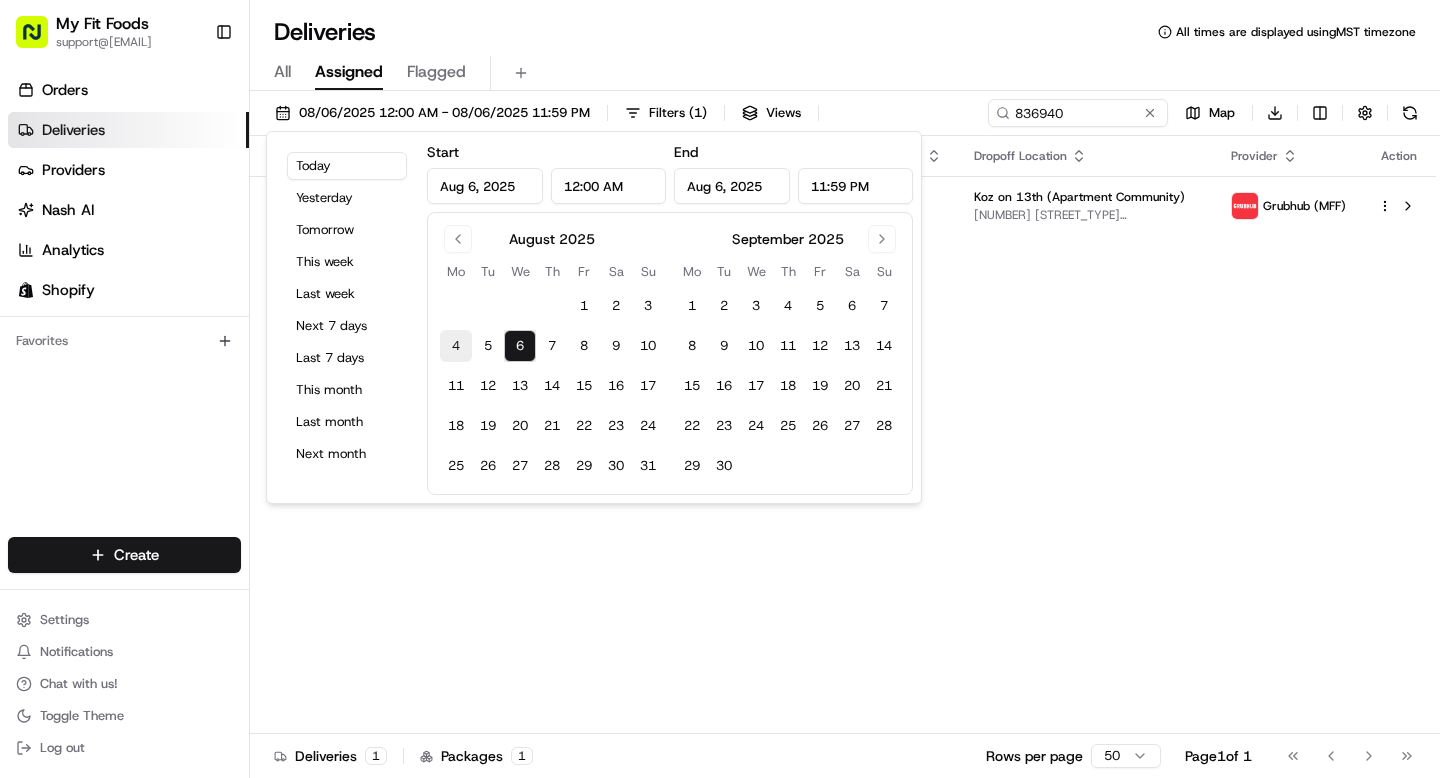 click on "4" at bounding box center (456, 346) 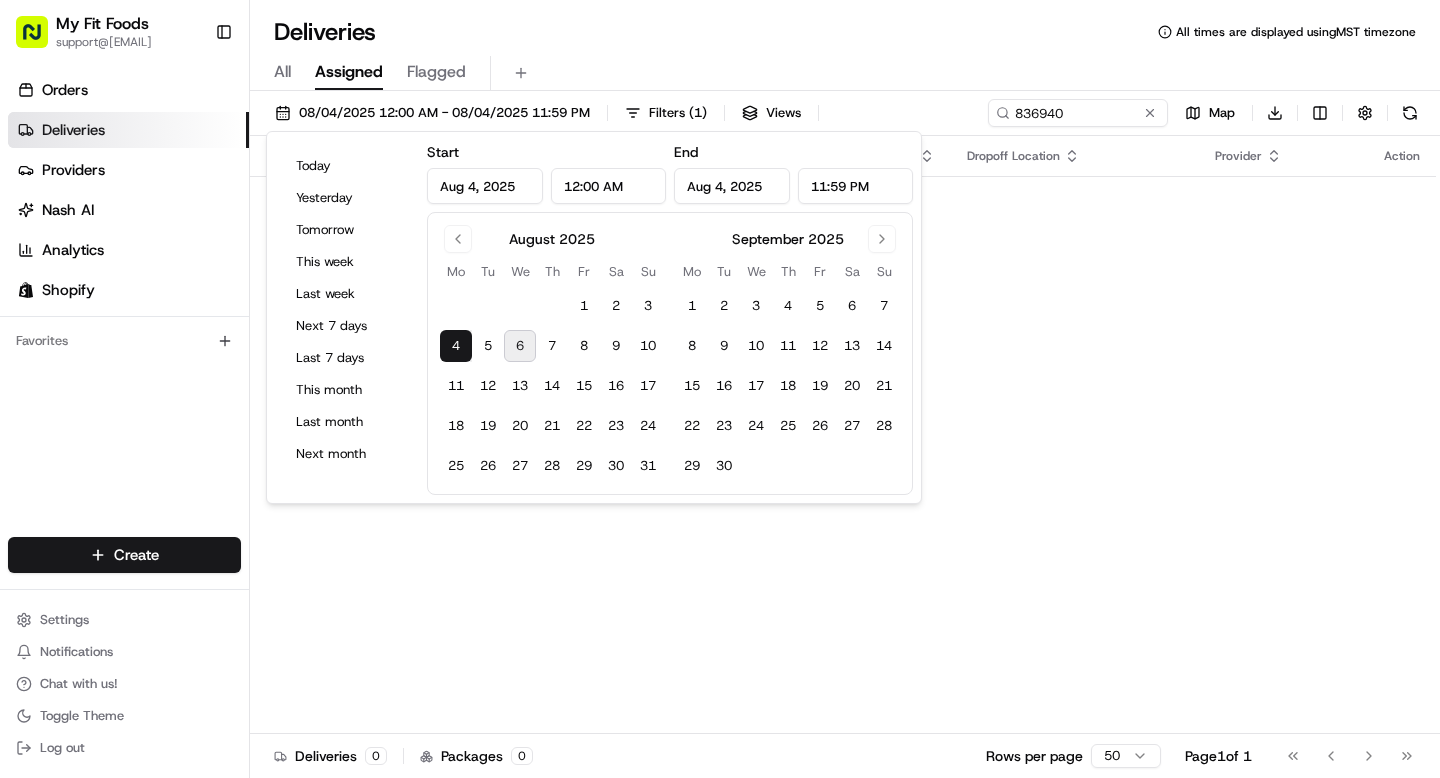 click on "6" at bounding box center [520, 346] 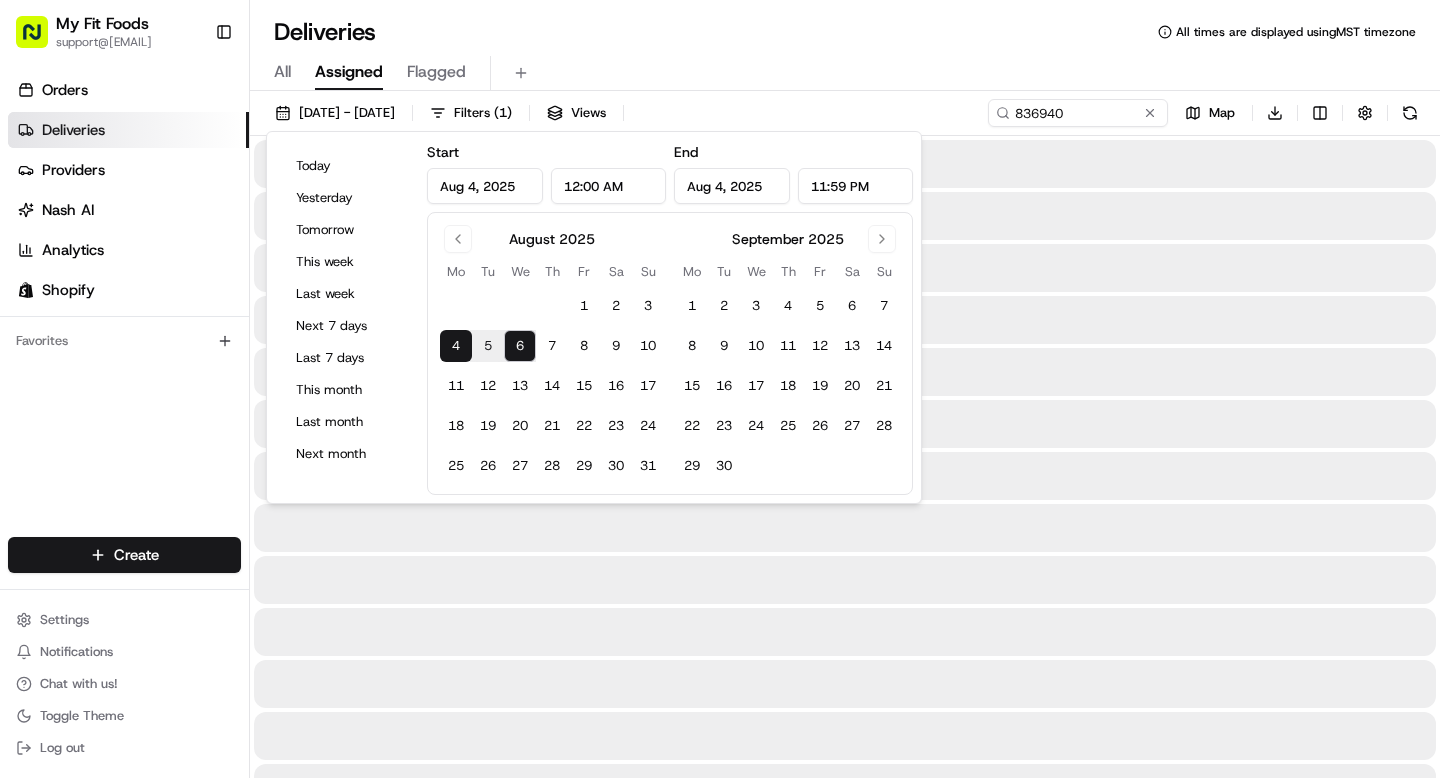 type on "Aug 6, 2025" 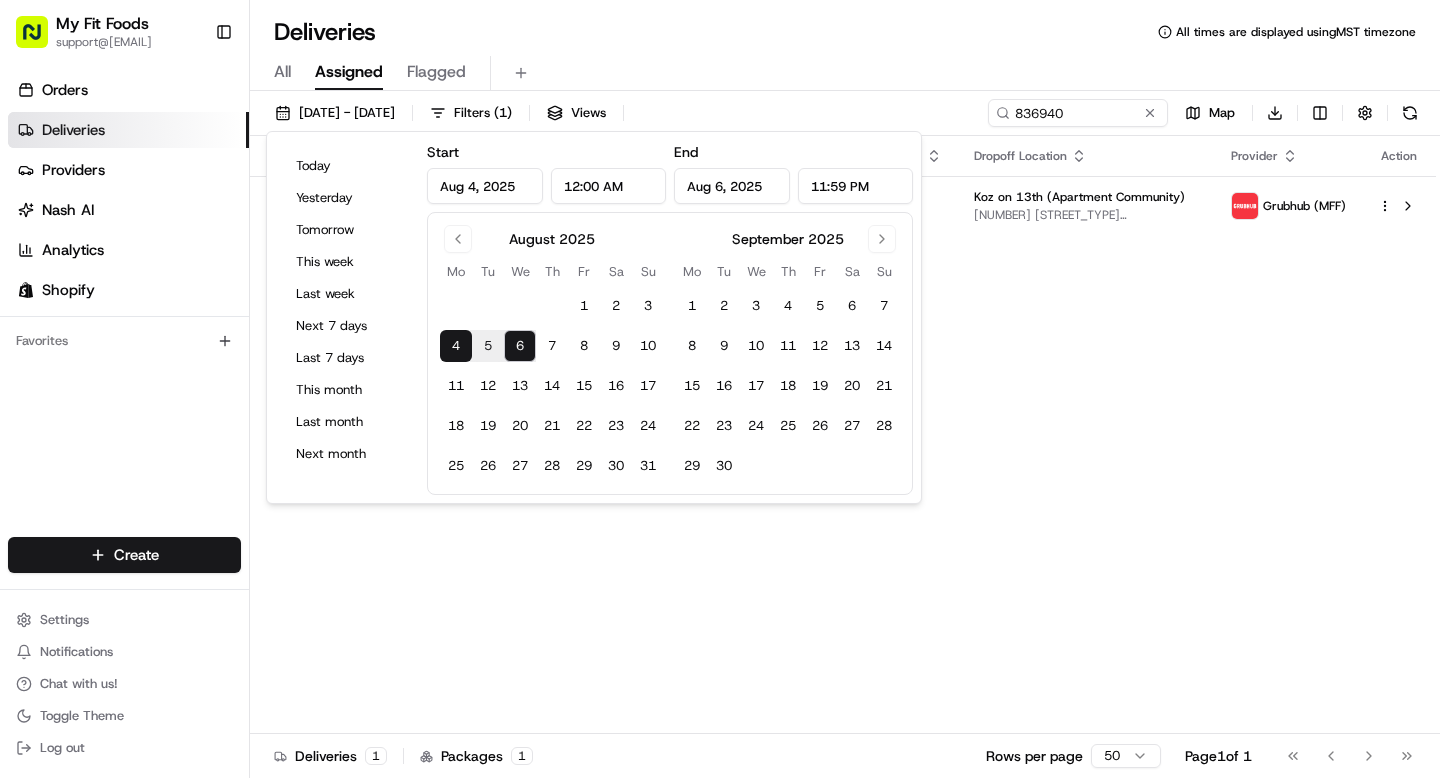 click on "Koz on 13th (Apartment Community)" at bounding box center (1079, 197) 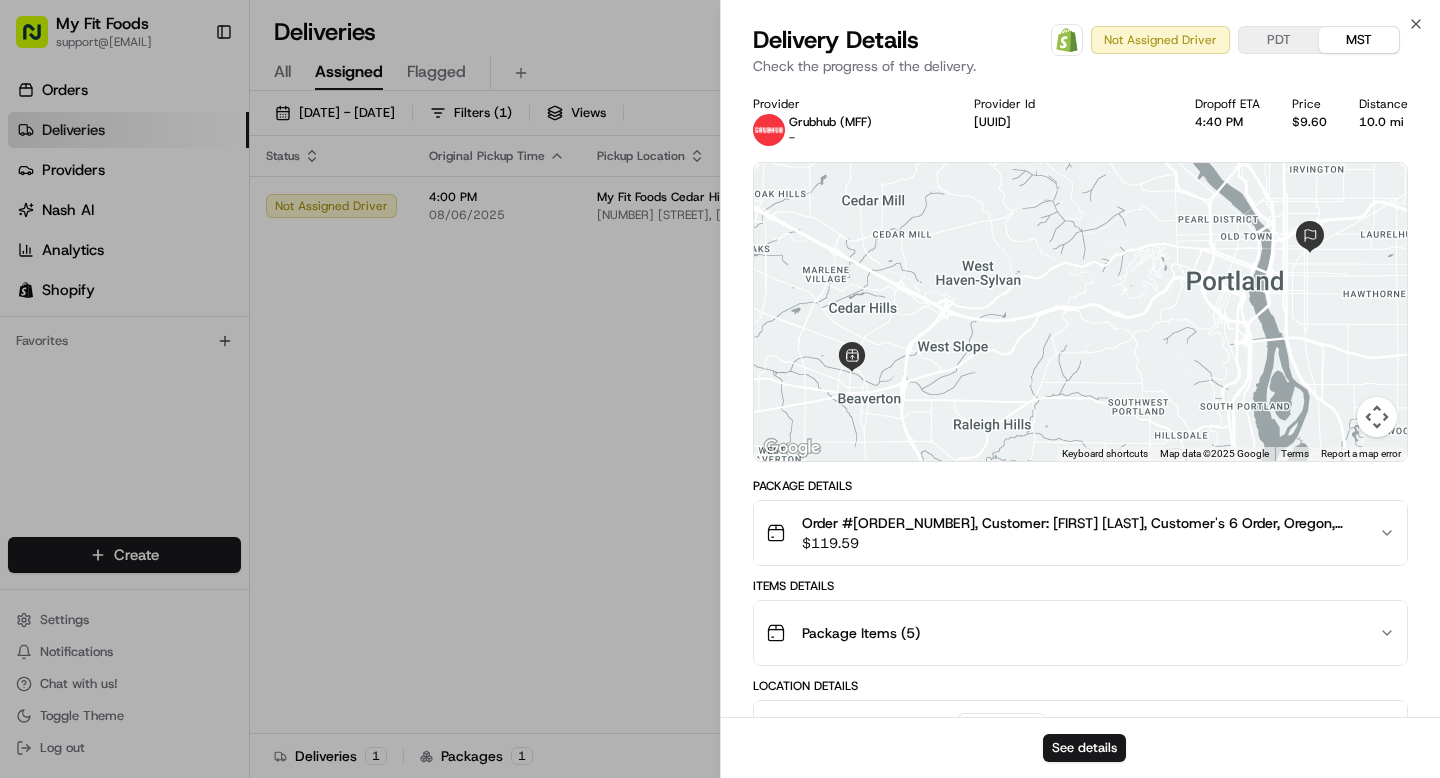 click on "Delivery Details Open Order in Shopify Not Assigned Driver PDT MST Check the progress of the delivery." at bounding box center [1080, 54] 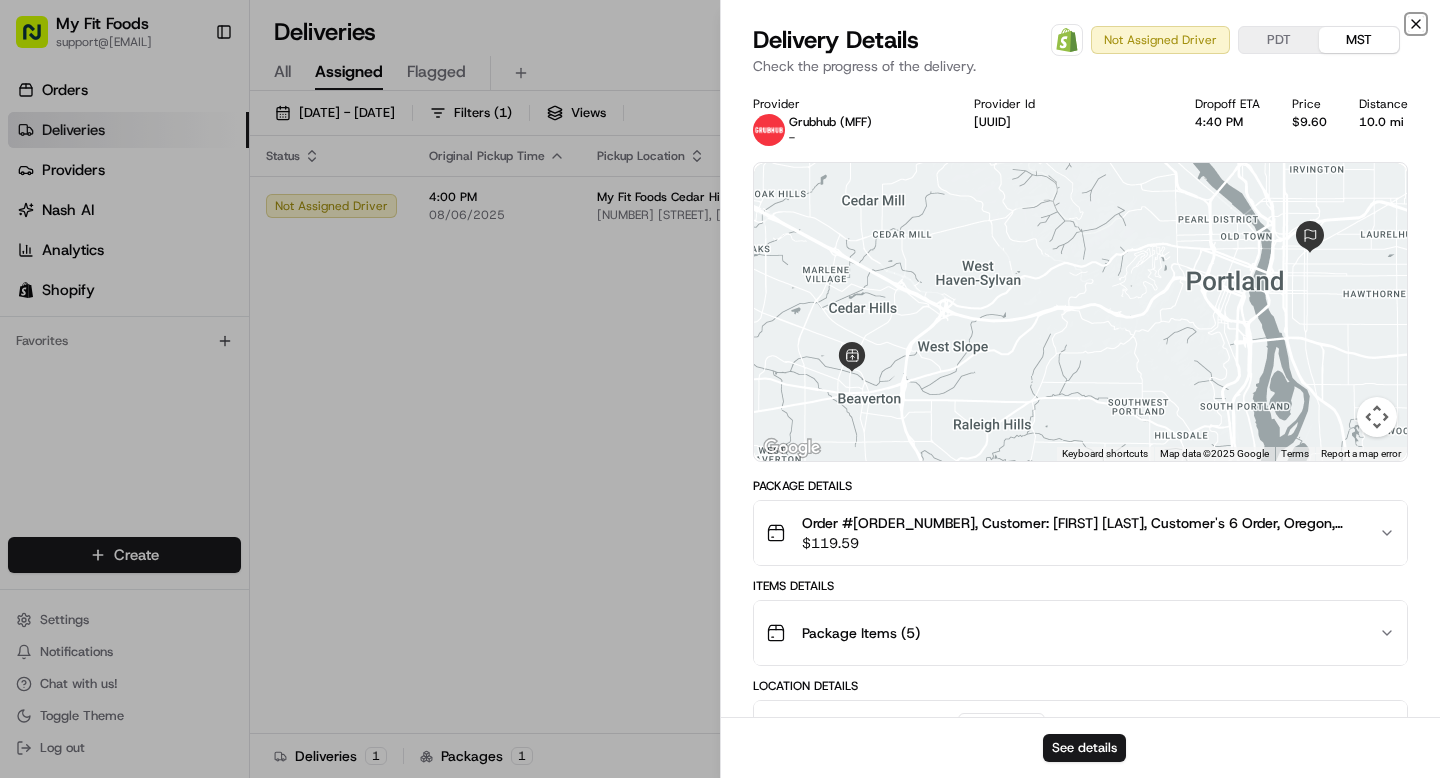 click 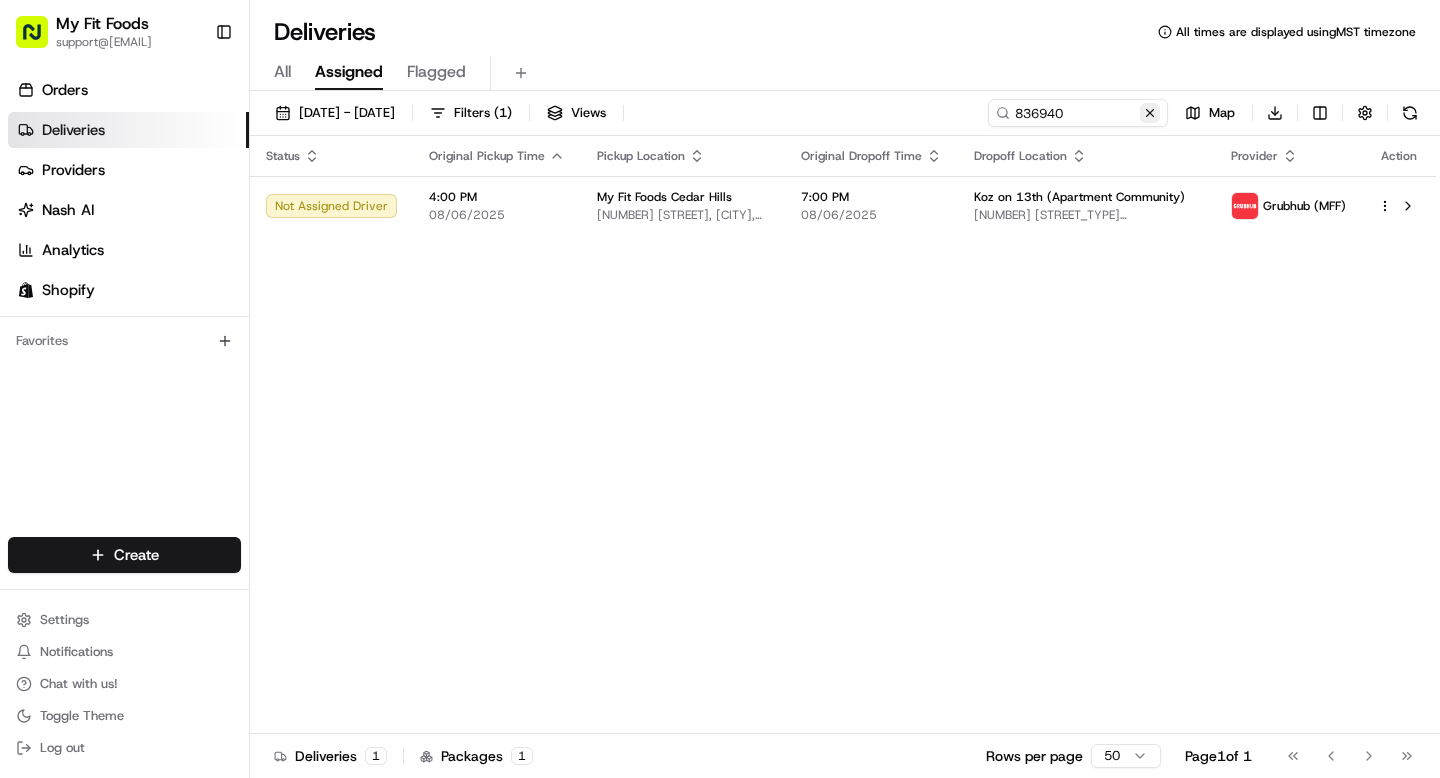 click at bounding box center (1150, 113) 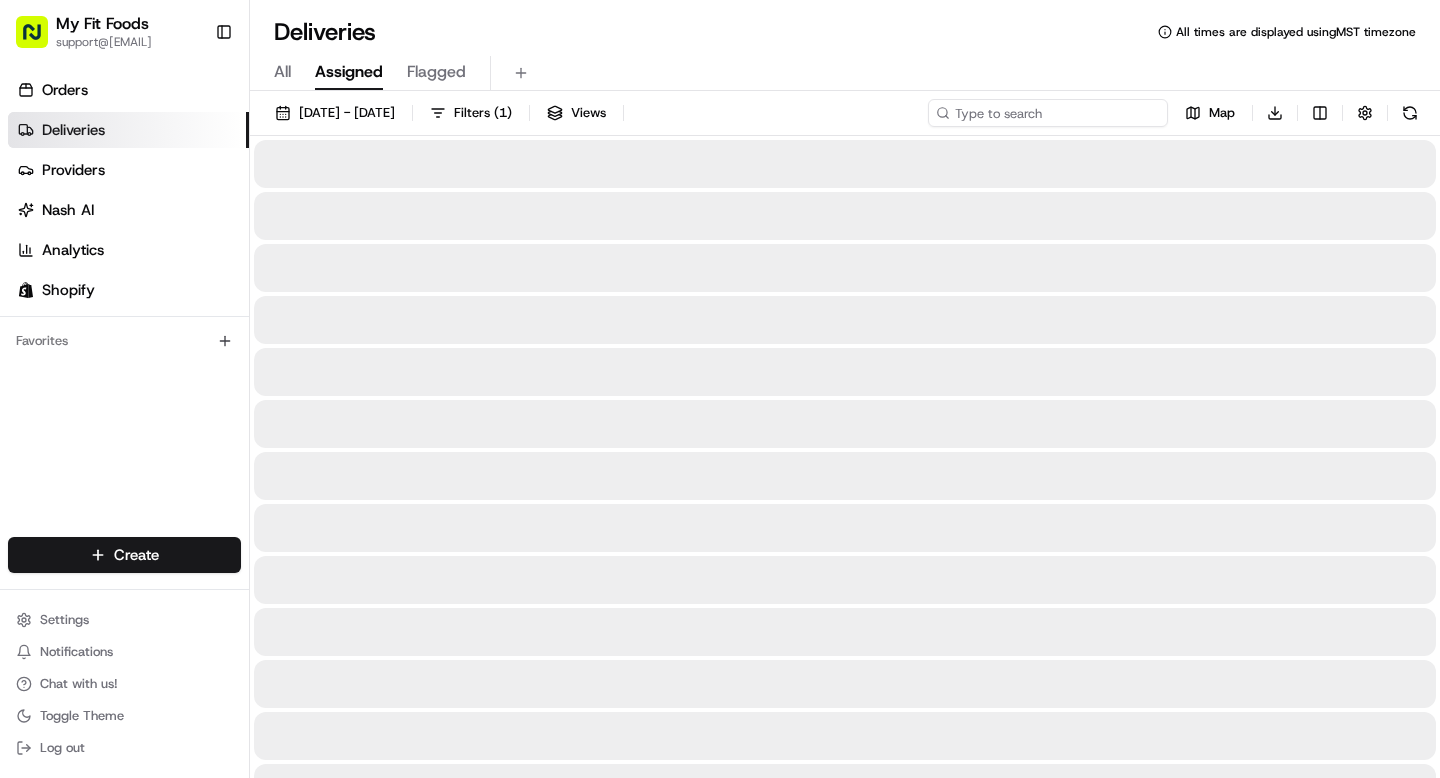 click at bounding box center [1048, 113] 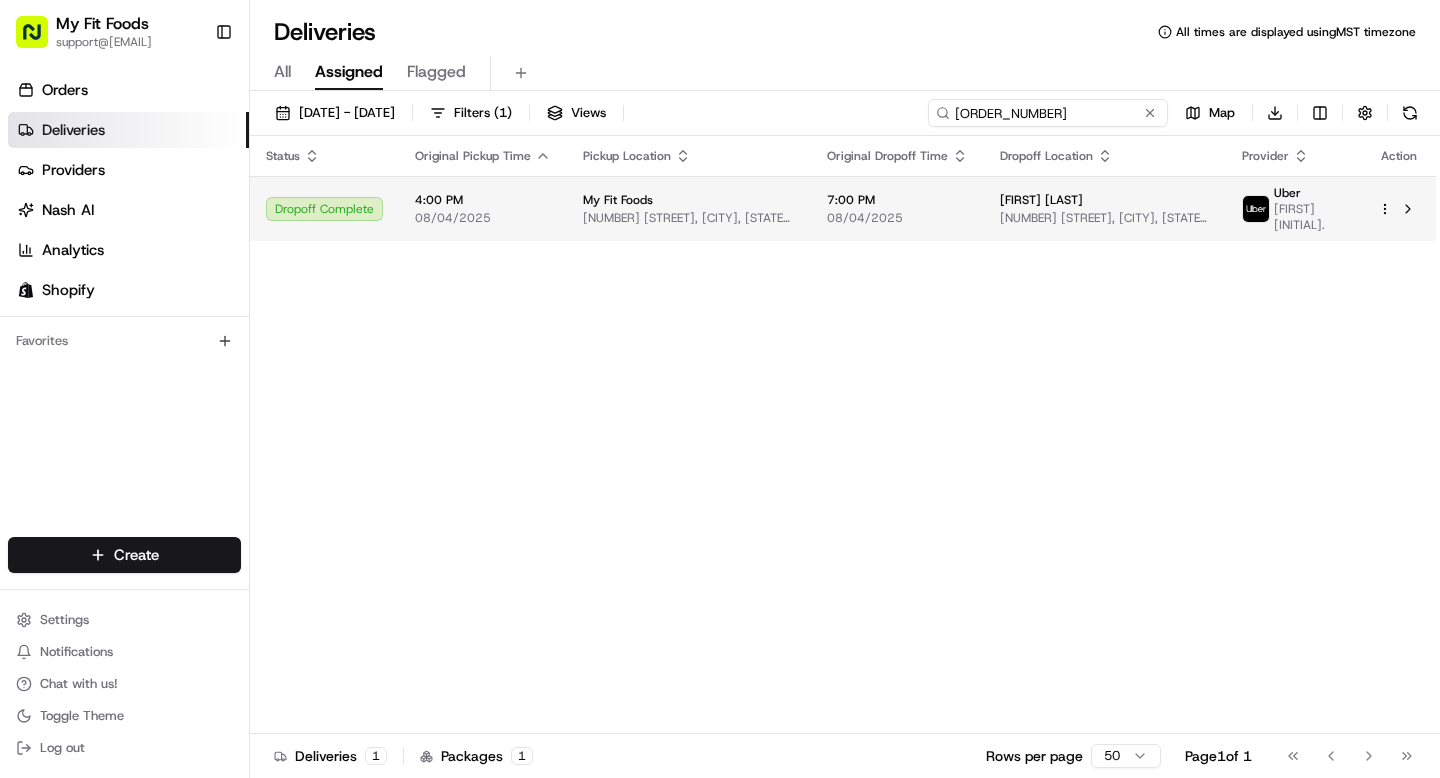 type on "[ORDER_NUMBER]" 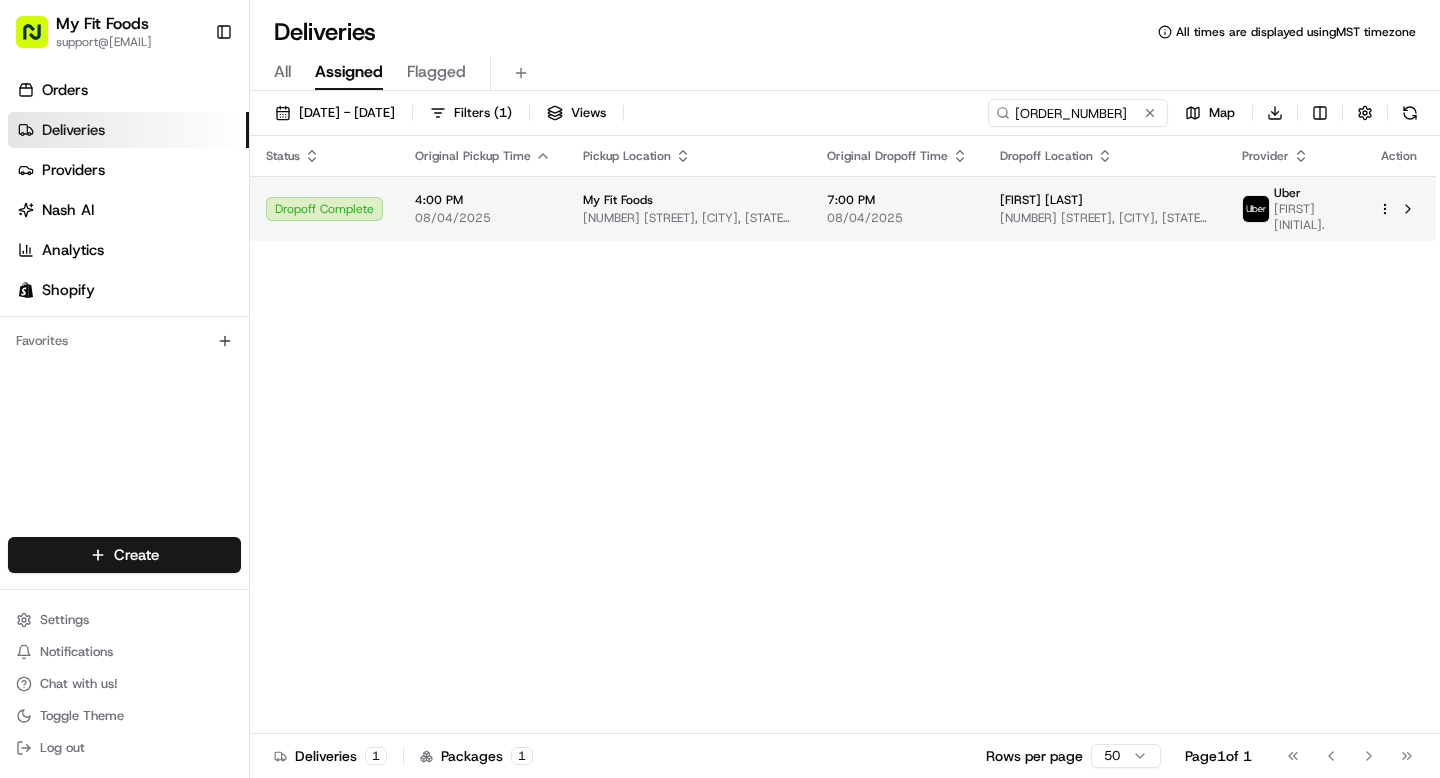 click on "[FIRST] [INITIAL]." at bounding box center (1310, 217) 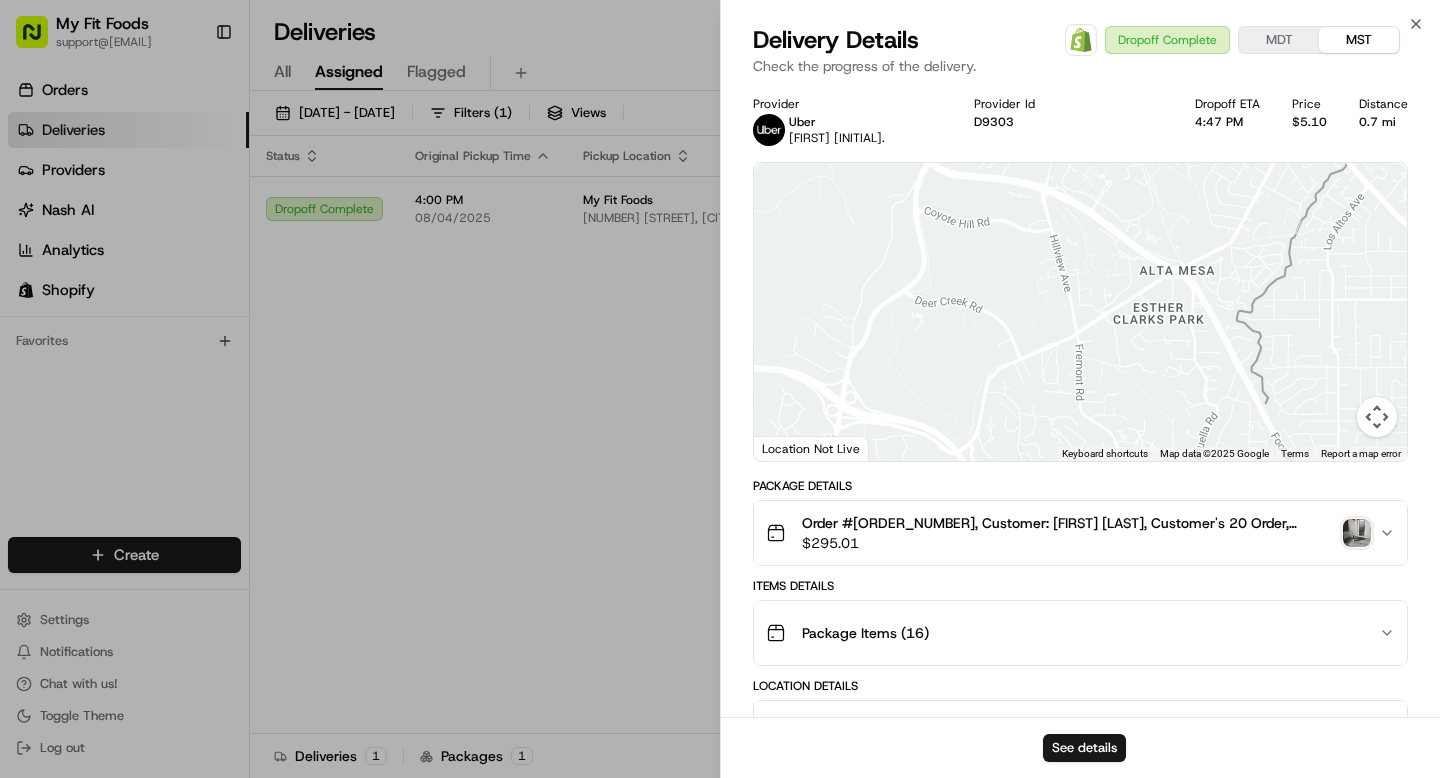 click 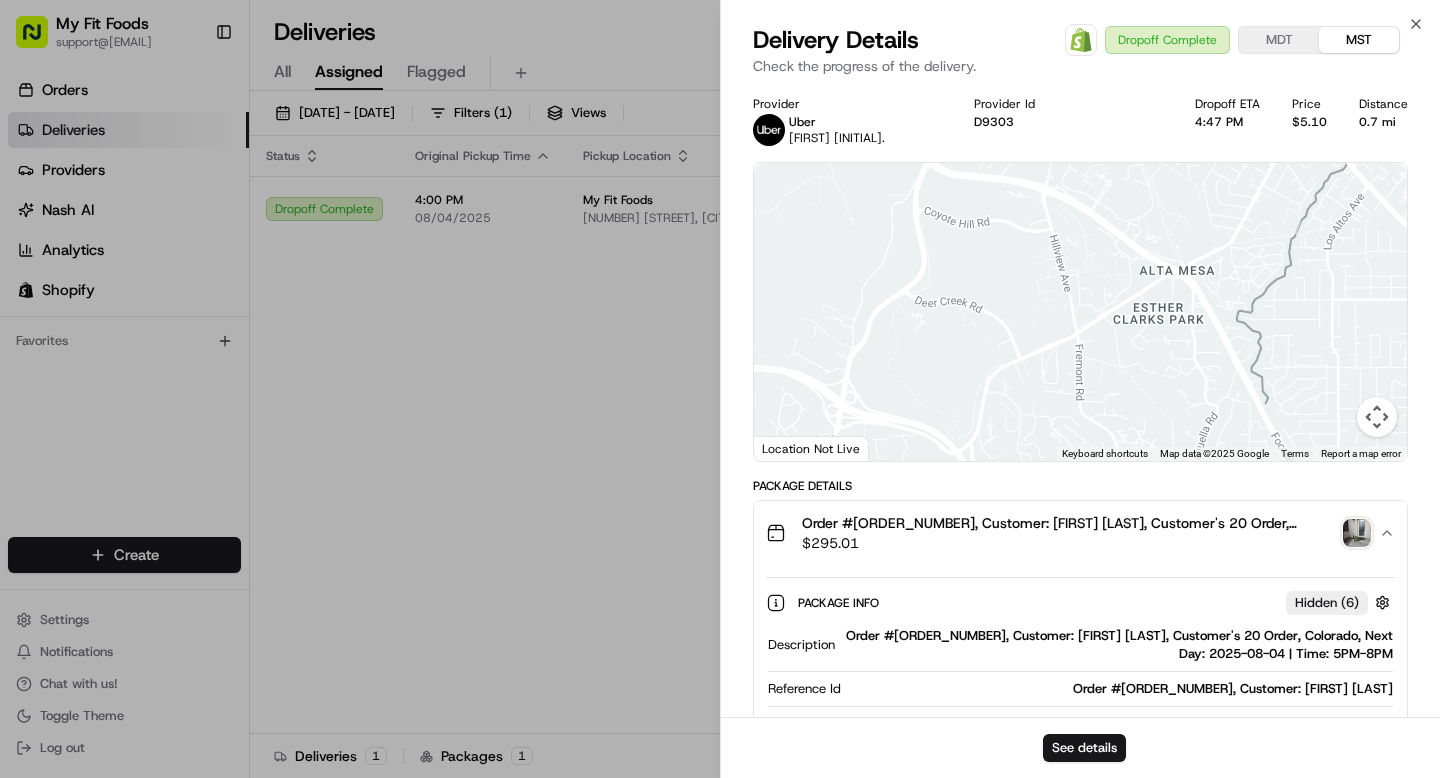 click at bounding box center [1357, 533] 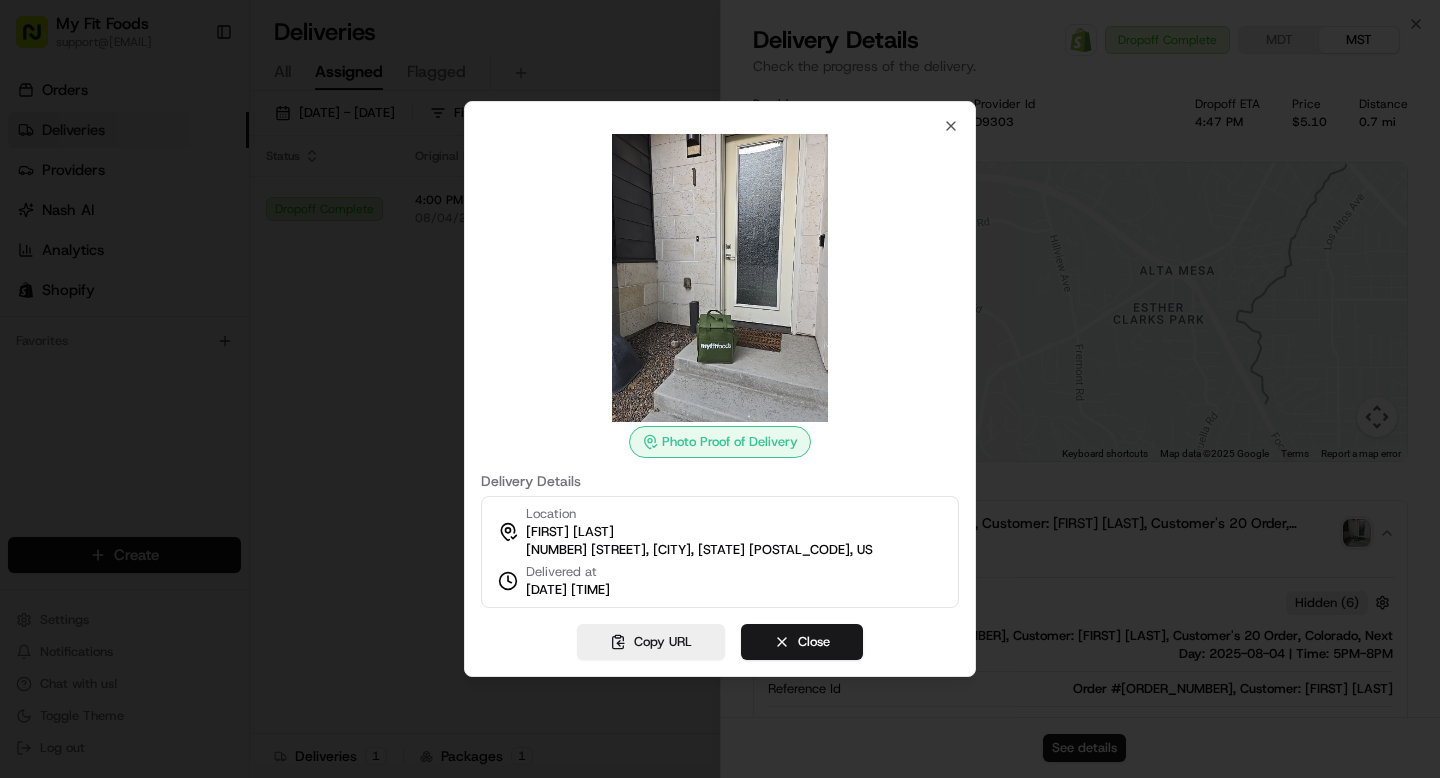 click on "Photo Proof of Delivery Delivery Details Location  [FIRST] [LAST] [NUMBER] [STREET], [CITY], [STATE] [POSTAL_CODE], US Delivered at [DATE] [TIME] Copy URL Close Close" at bounding box center (720, 389) 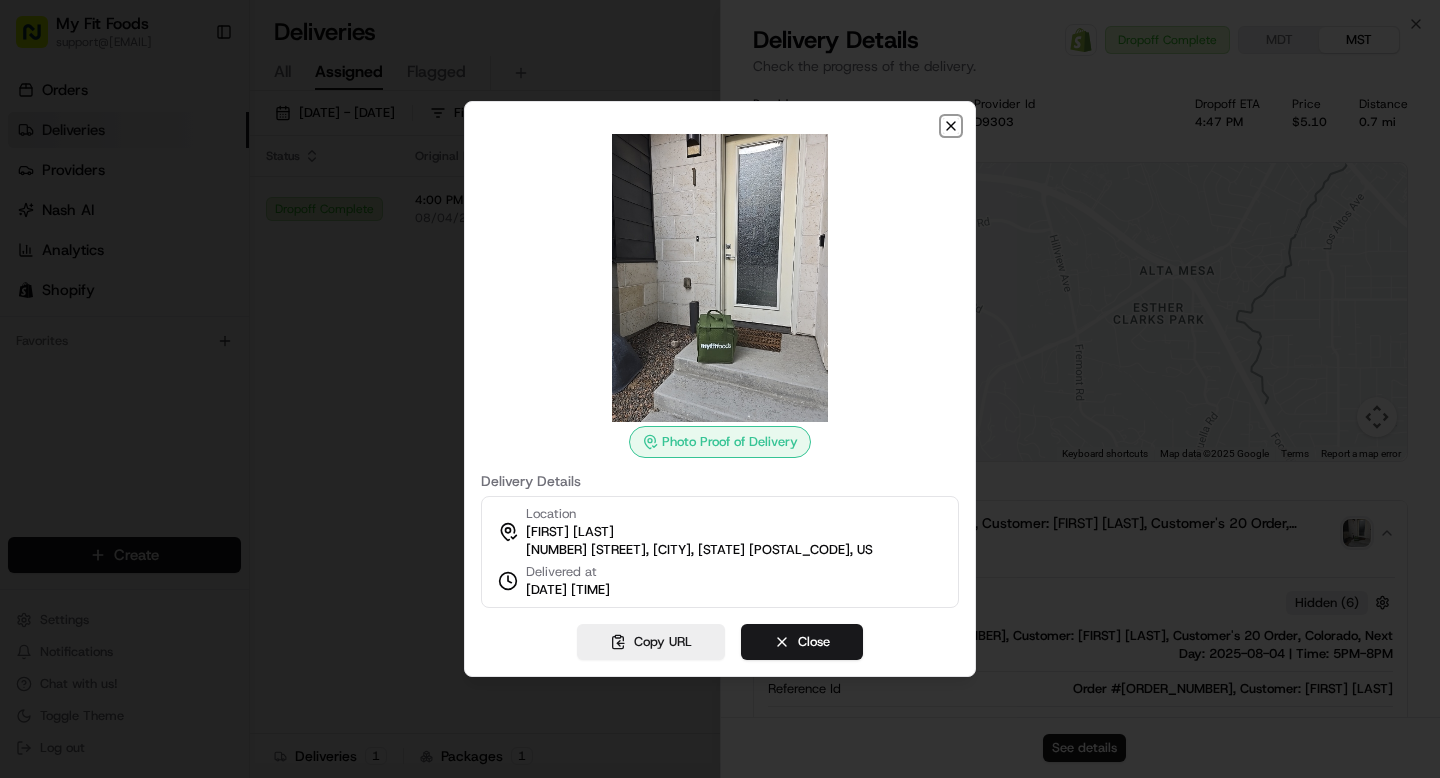 click 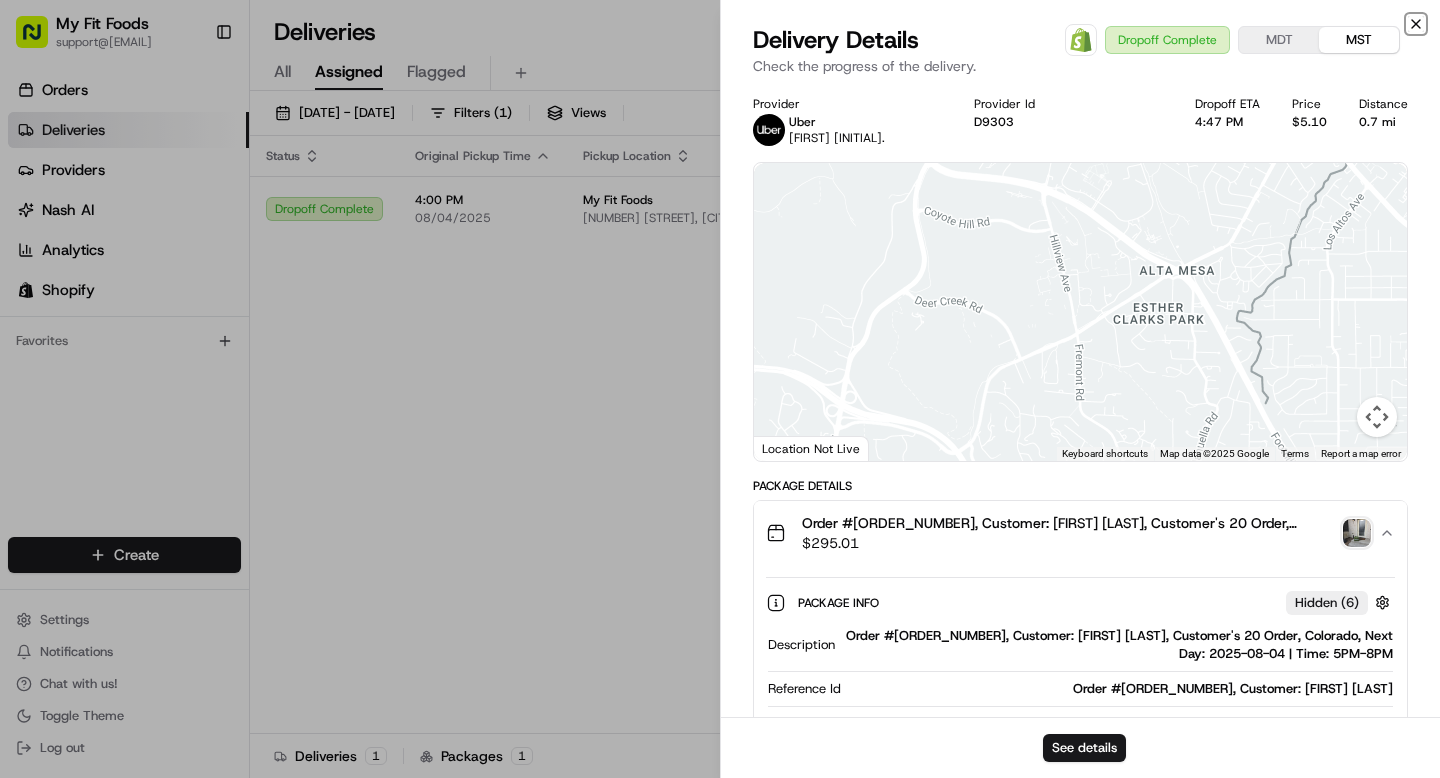 click 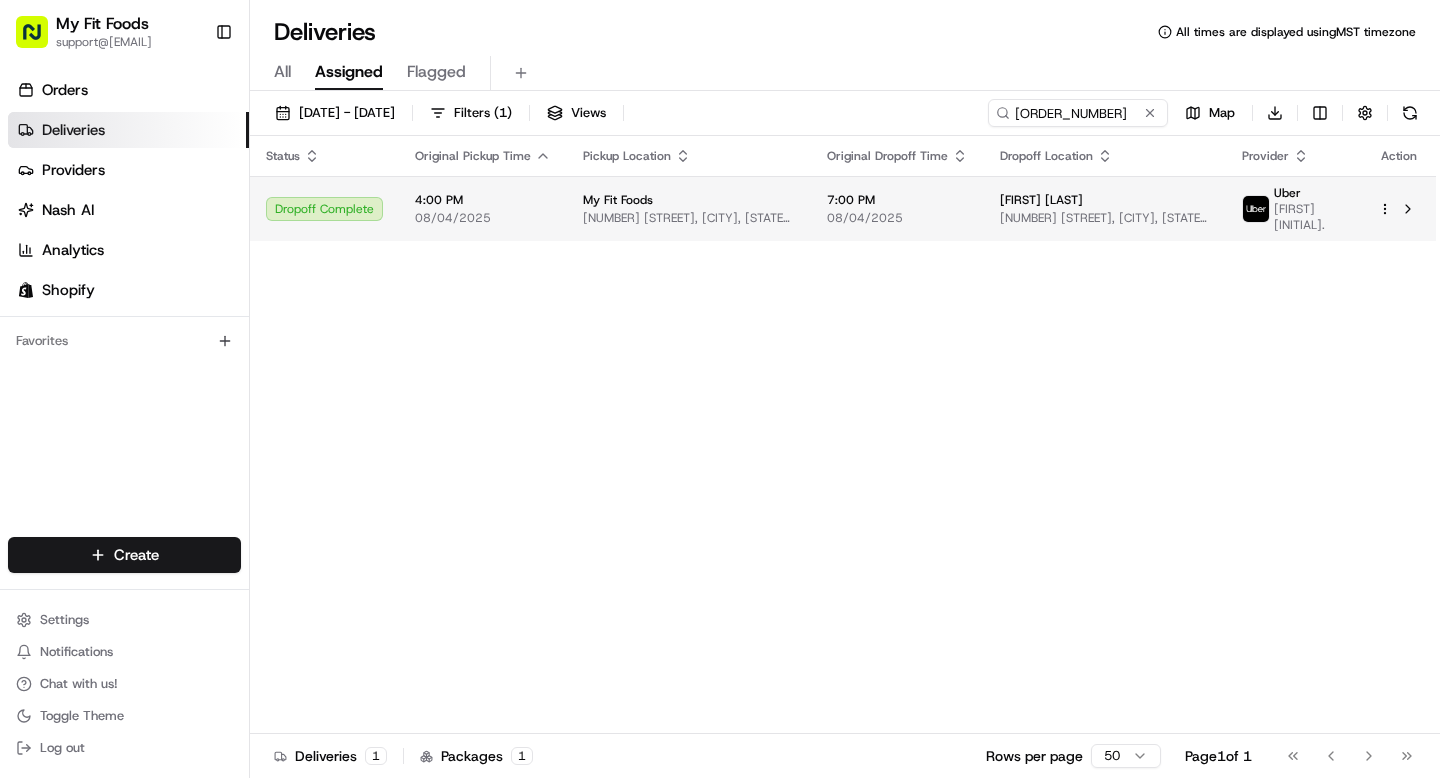 click on "My Fit Foods" at bounding box center (618, 200) 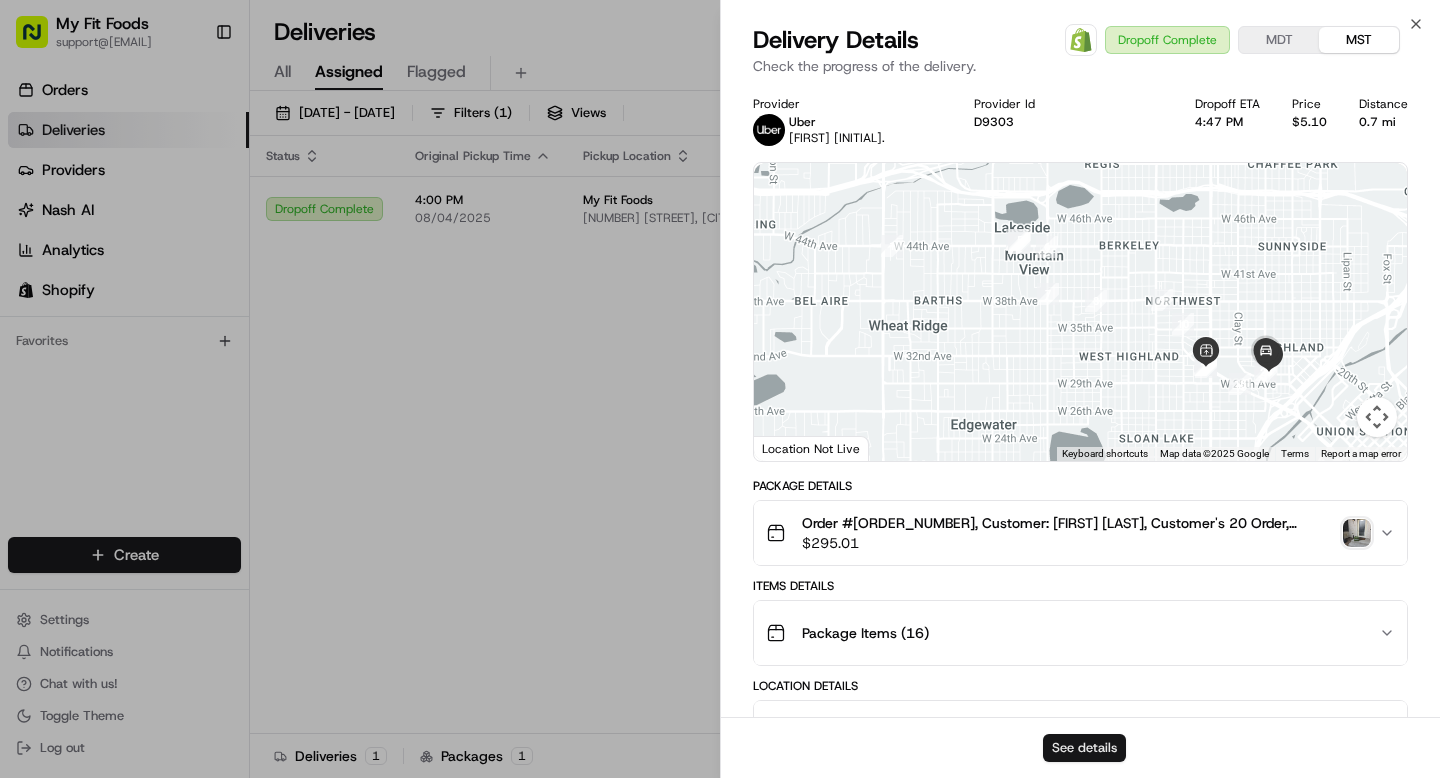 click on "See details" at bounding box center (1084, 748) 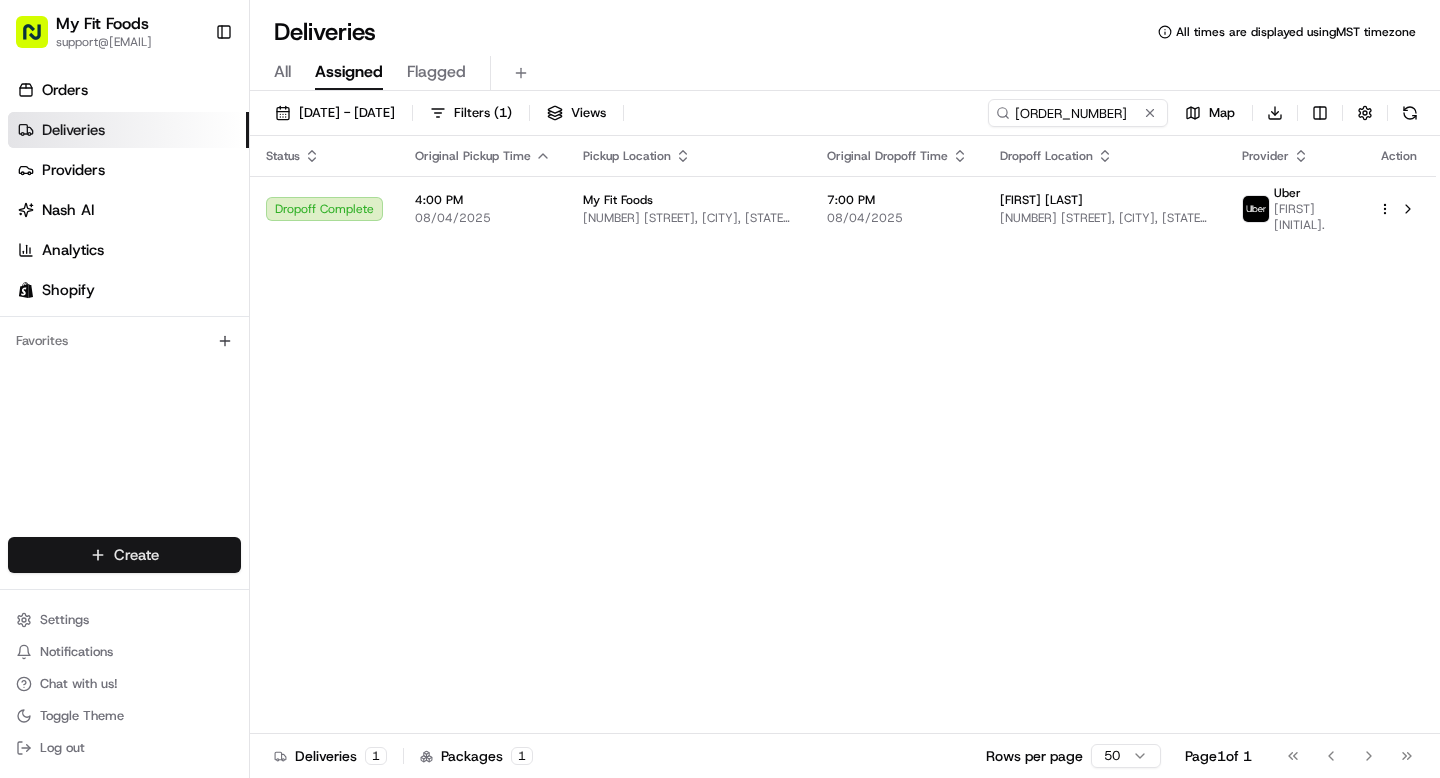 click on "My Fit Foods [EMAIL] Toggle Sidebar Orders Deliveries Providers Nash AI Analytics Shopify Favorites Main Menu Members & Organization Organization Users Roles Preferences Customization Tracking Orchestration Automations Dispatch Strategy Optimization Strategy Locations Pickup Locations Dropoff Locations Shifts Billing Billing Refund Requests Integrations Notification Triggers Webhooks API Keys Request Logs Create Settings Notifications Chat with us! Toggle Theme Log out Deliveries All times are displayed using MST timezone All Assigned Flagged [DATE] [TIME] - [DATE] [TIME] Filters ( 1 ) Views [NUMBER] Map Download Status Original Pickup Time Pickup Location Original Dropoff Time Dropoff Location Provider Action Dropoff Complete [TIME] [DATE] [COMPANY_NAME] [NUMBER] [STREET], [CITY], [STATE] [POSTAL_CODE], US [TIME] [FIRST] [LAST] [COMPANY_NAME] [NUMBER] Packages 1 Rows per page 50 Page  1  of   1 Go to first page" at bounding box center [720, 389] 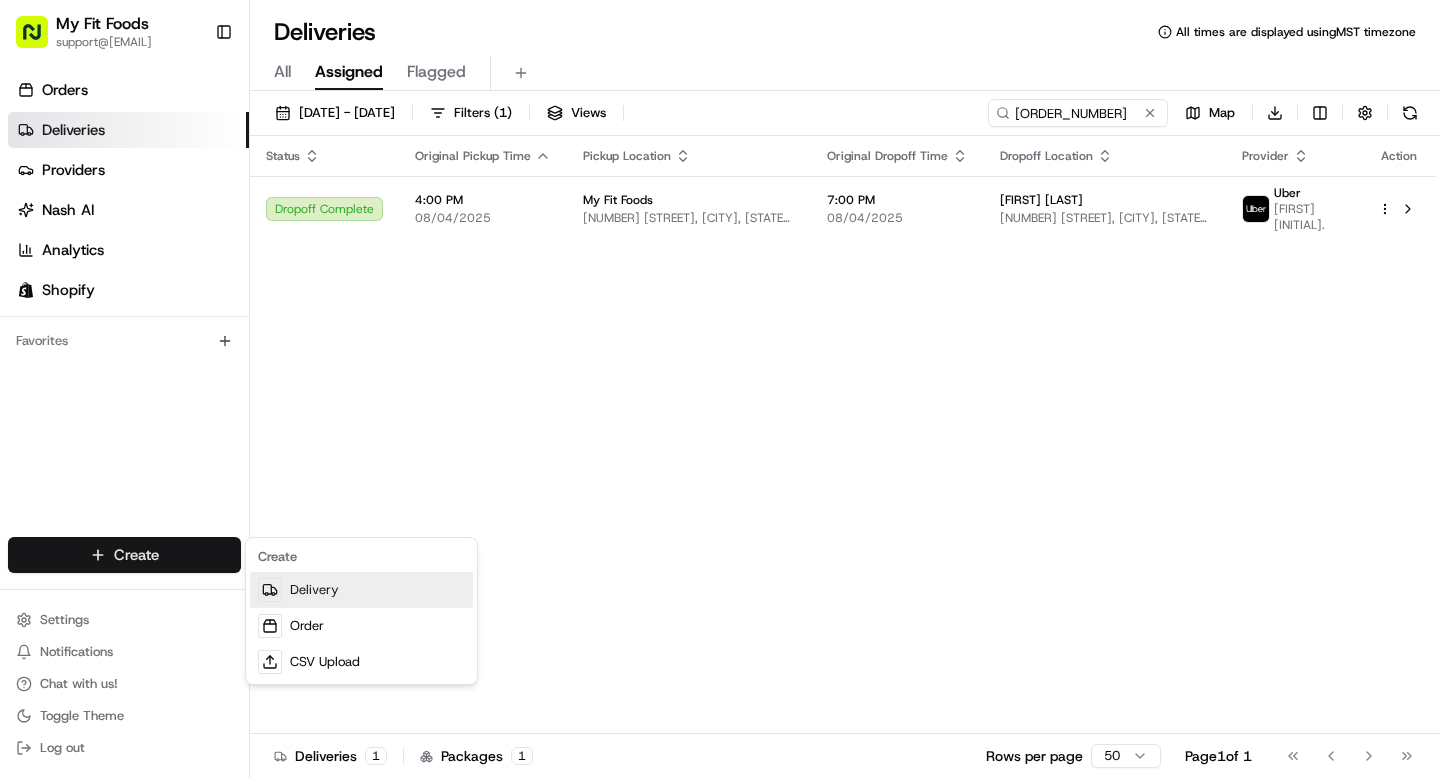 click on "Delivery" at bounding box center (361, 590) 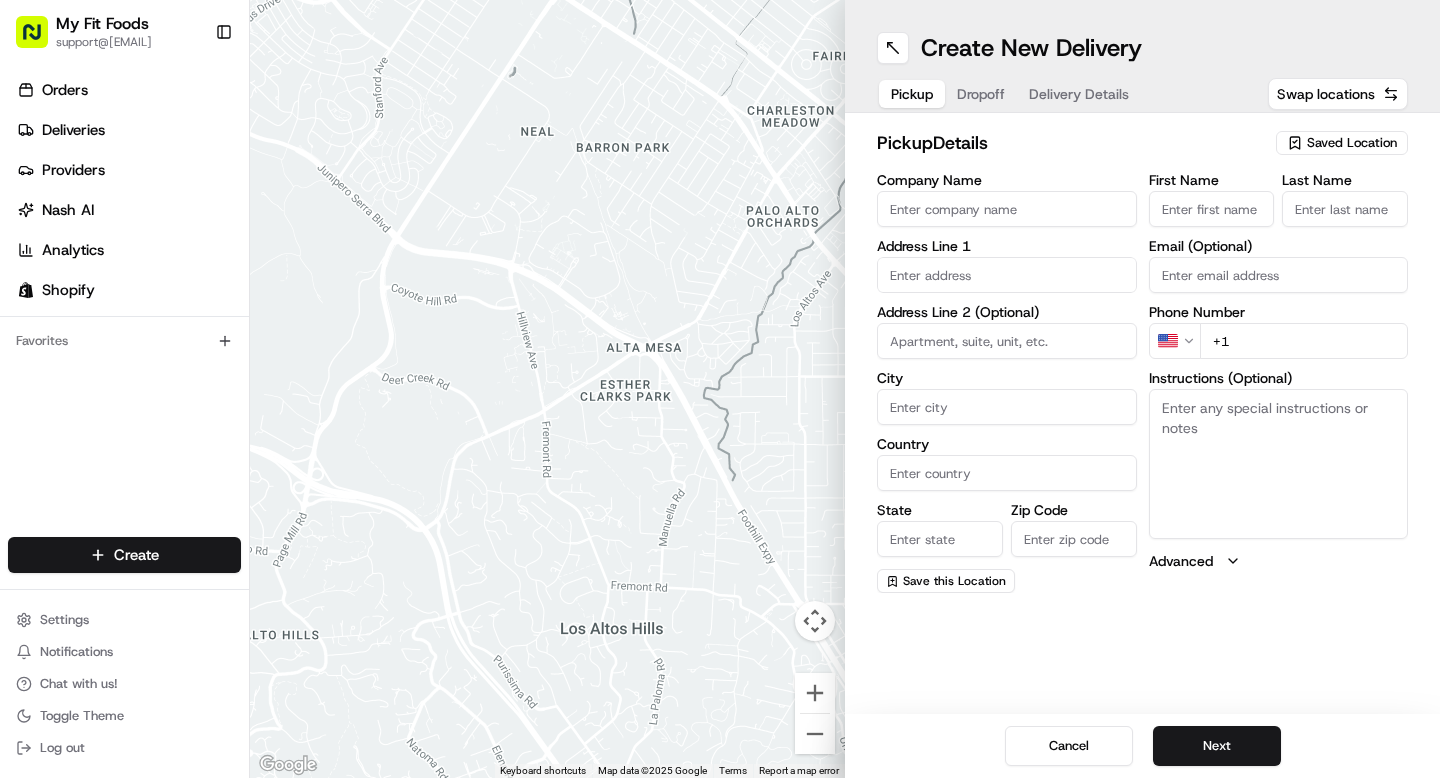 click on "Saved Location" at bounding box center (1352, 143) 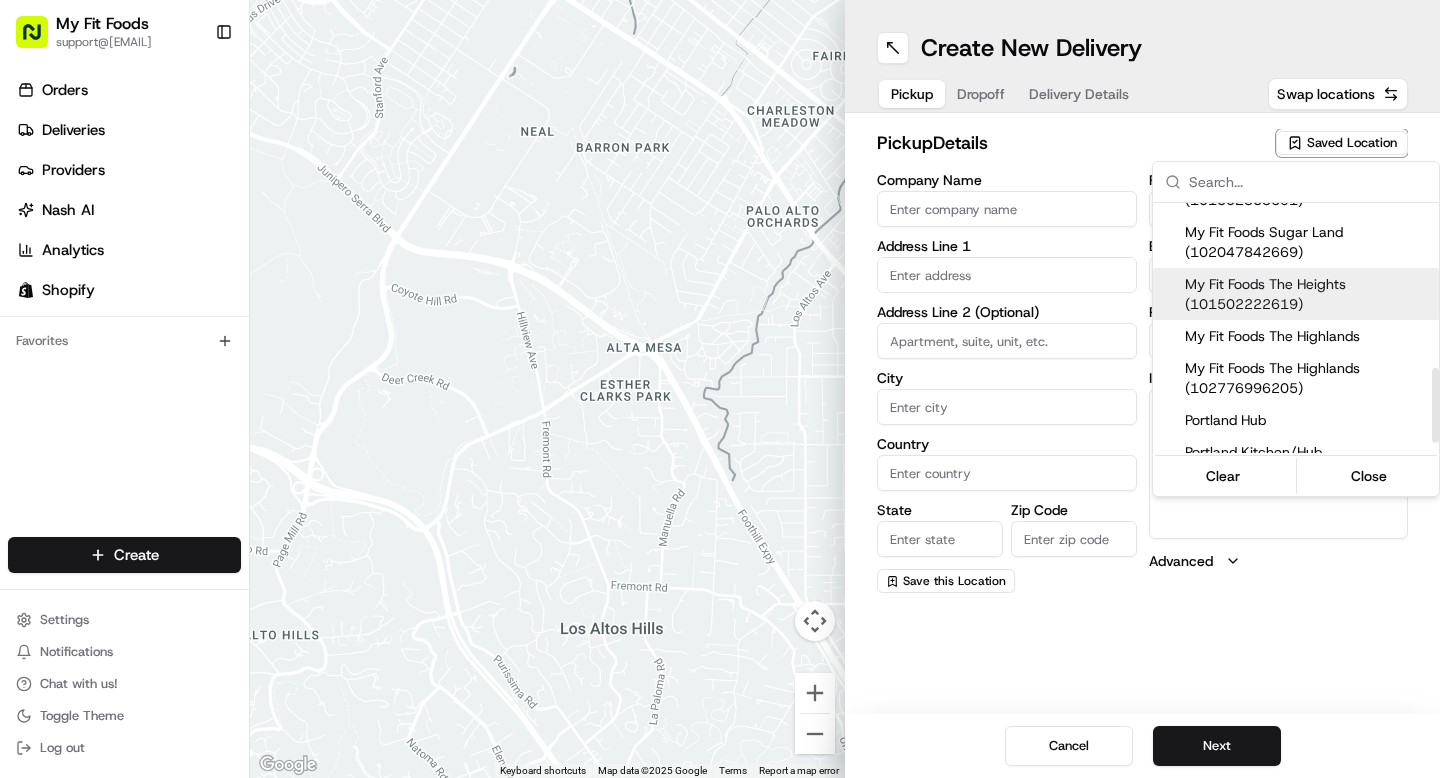 scroll, scrollTop: 586, scrollLeft: 0, axis: vertical 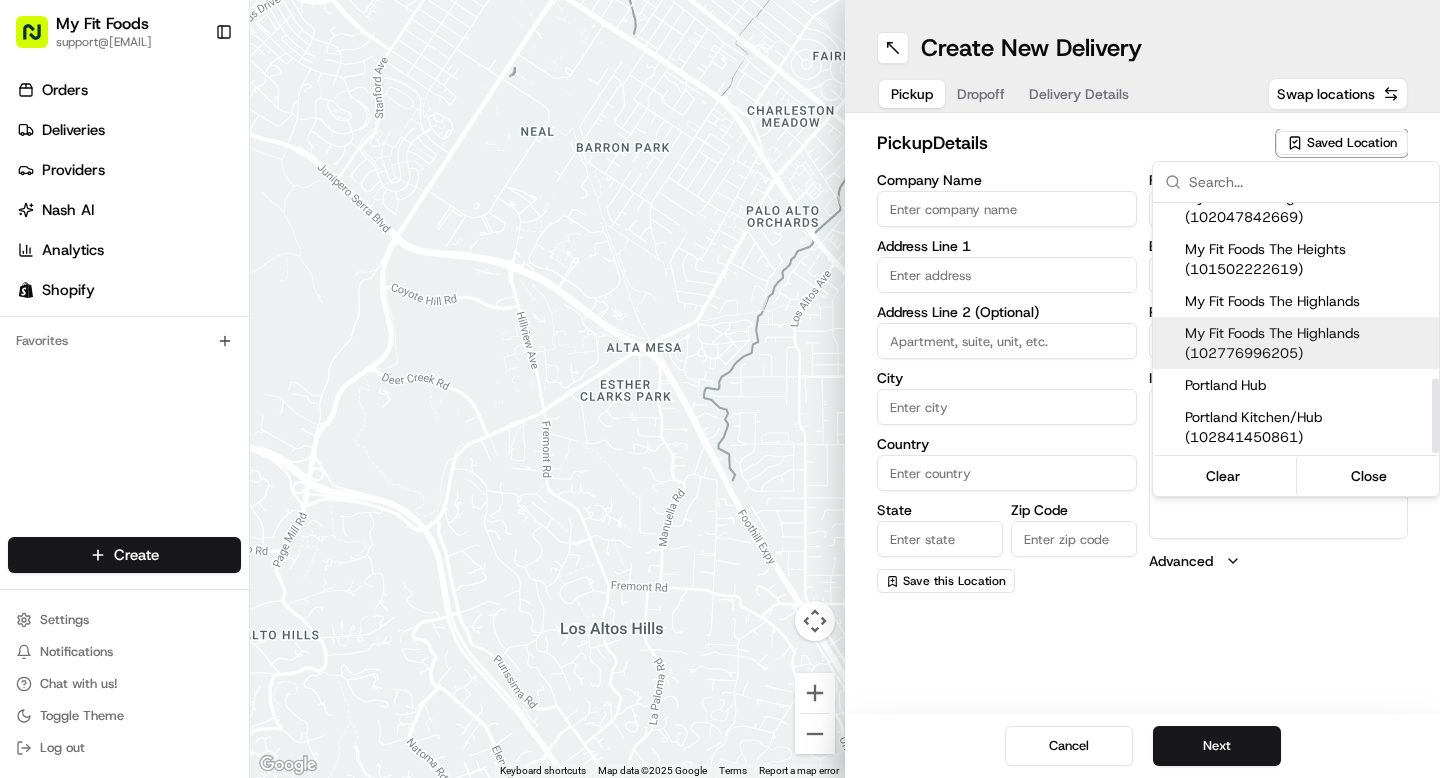click on "My Fit Foods The Highlands (102776996205)" at bounding box center [1296, 343] 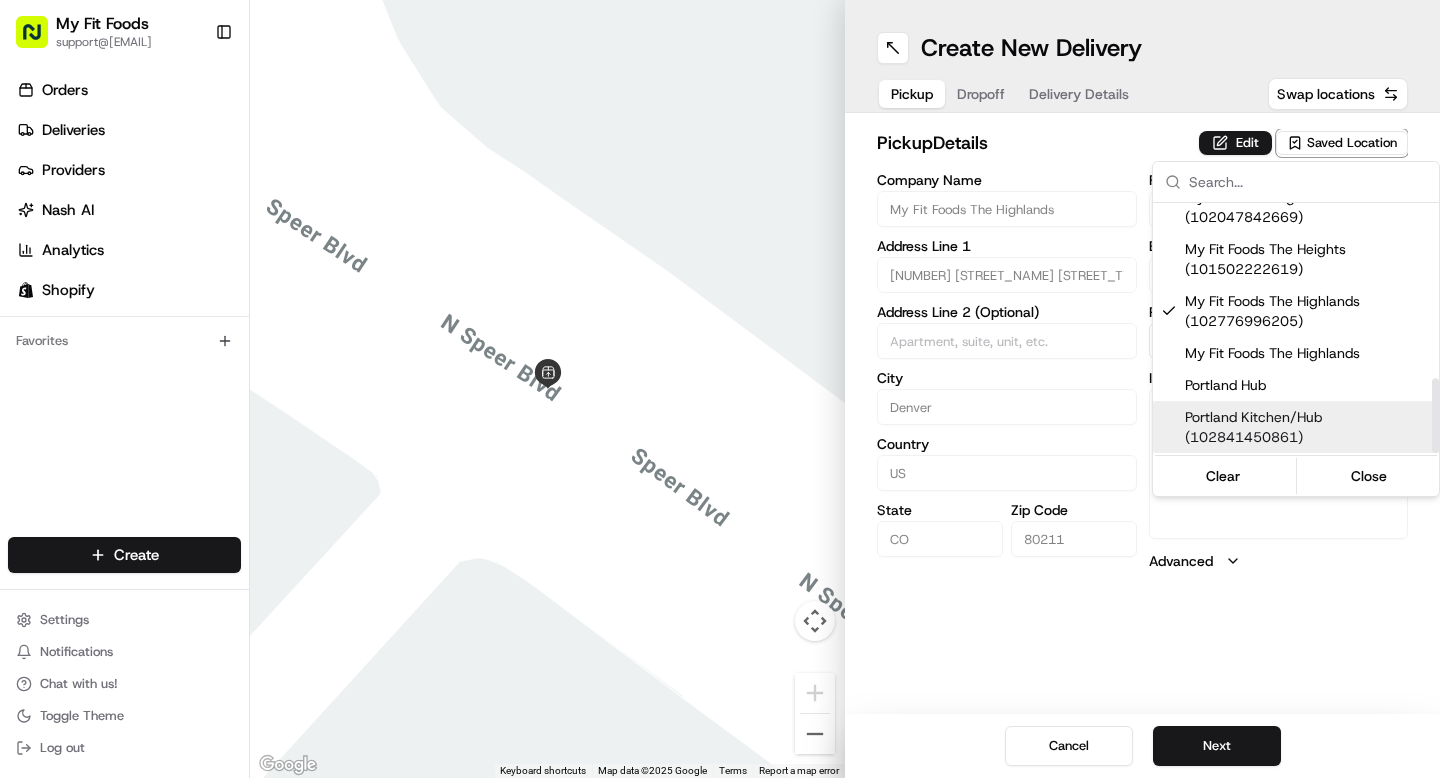 click on "Order #[ORDER_NUMBER], Customer: [FIRST] [LAST], Customer's 20 Order, Colorado, Next Day: 2025-08-04 | Time: 5PM-8PM" at bounding box center [720, 389] 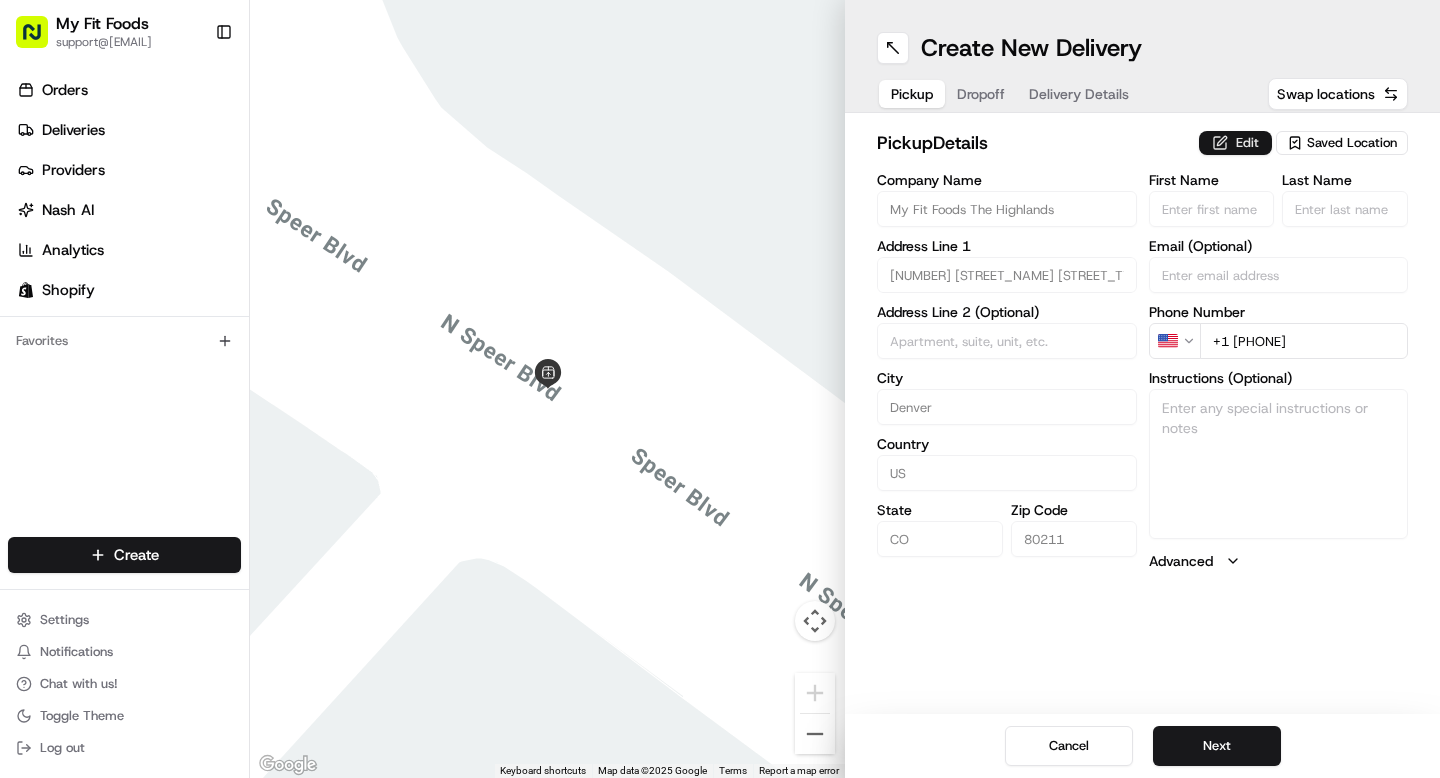 click on "Edit" at bounding box center (1235, 143) 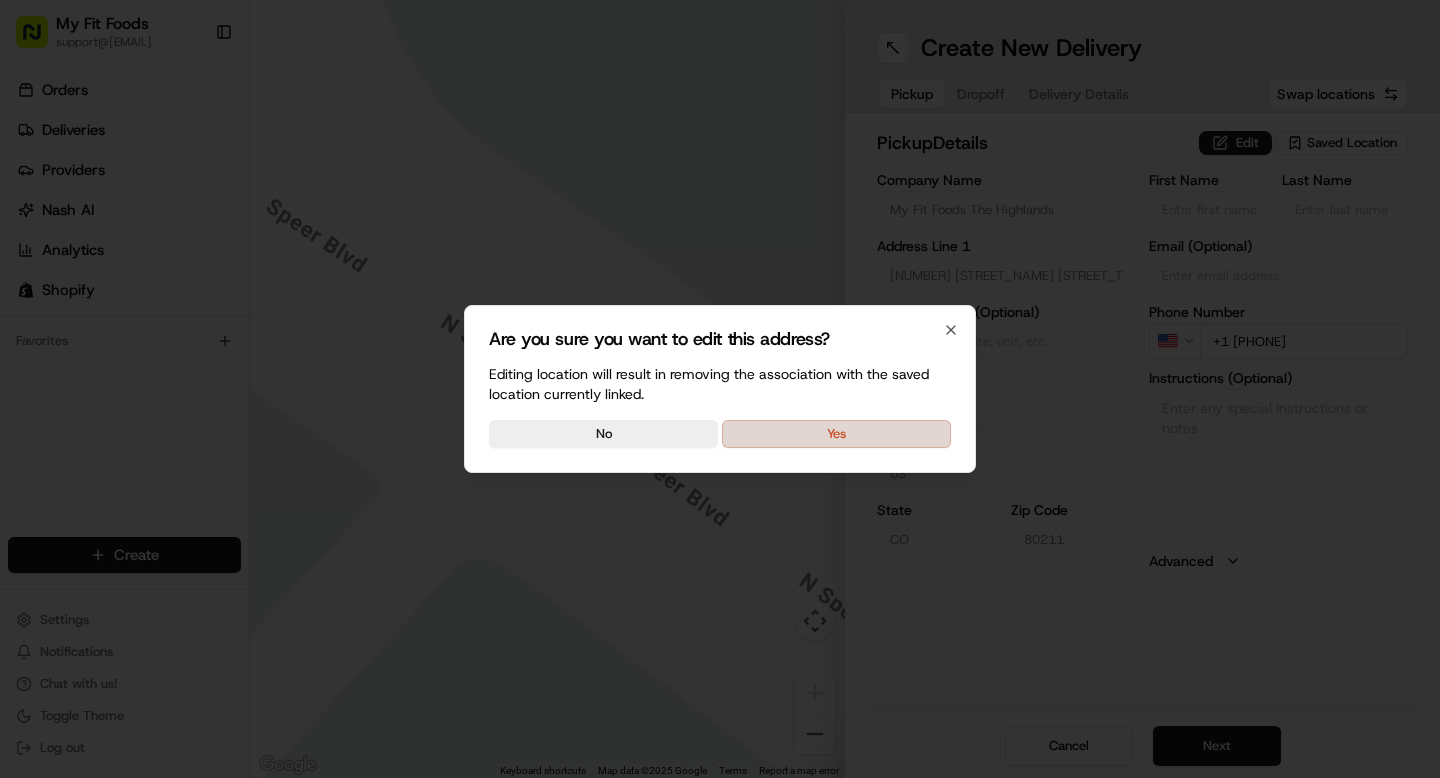click on "Yes" at bounding box center [836, 434] 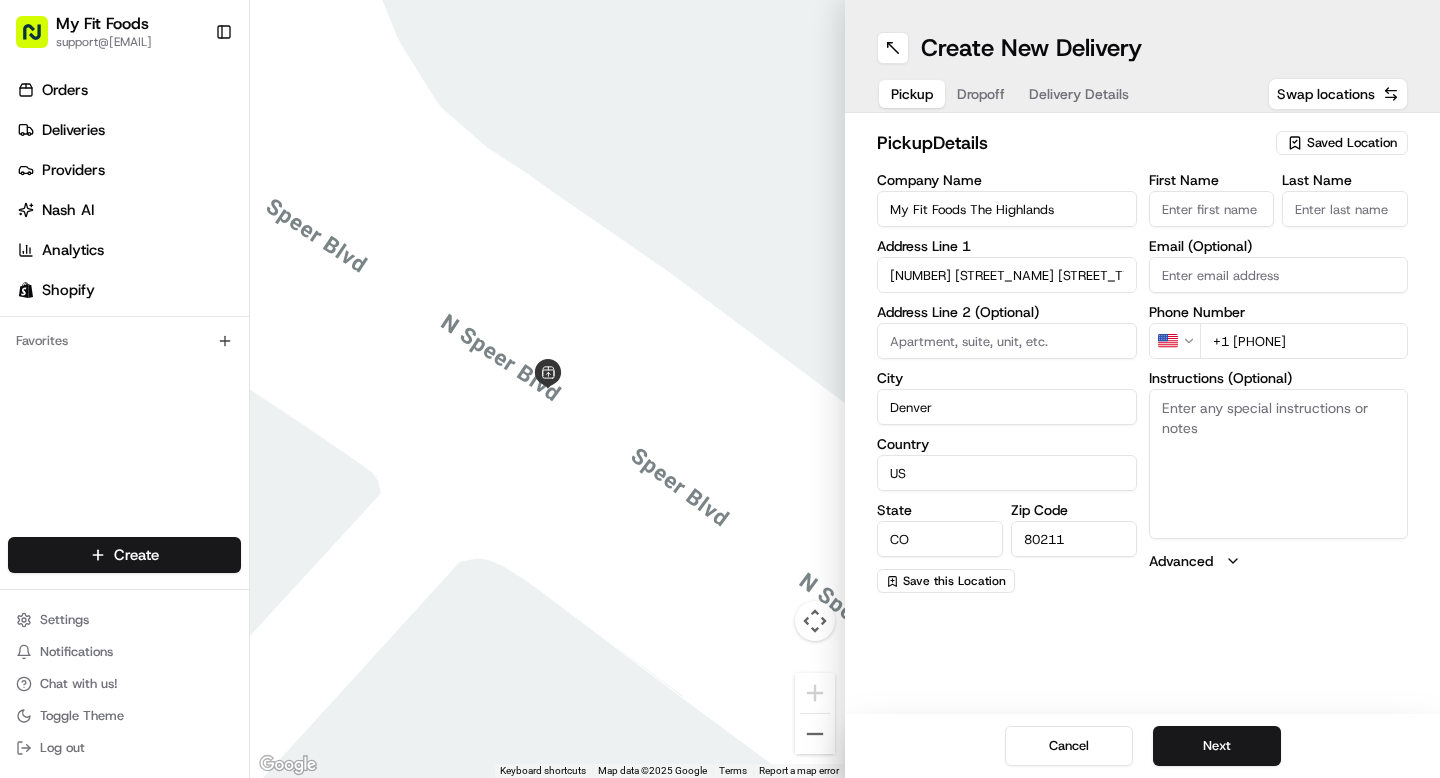 click on "Instructions (Optional)" at bounding box center (1279, 464) 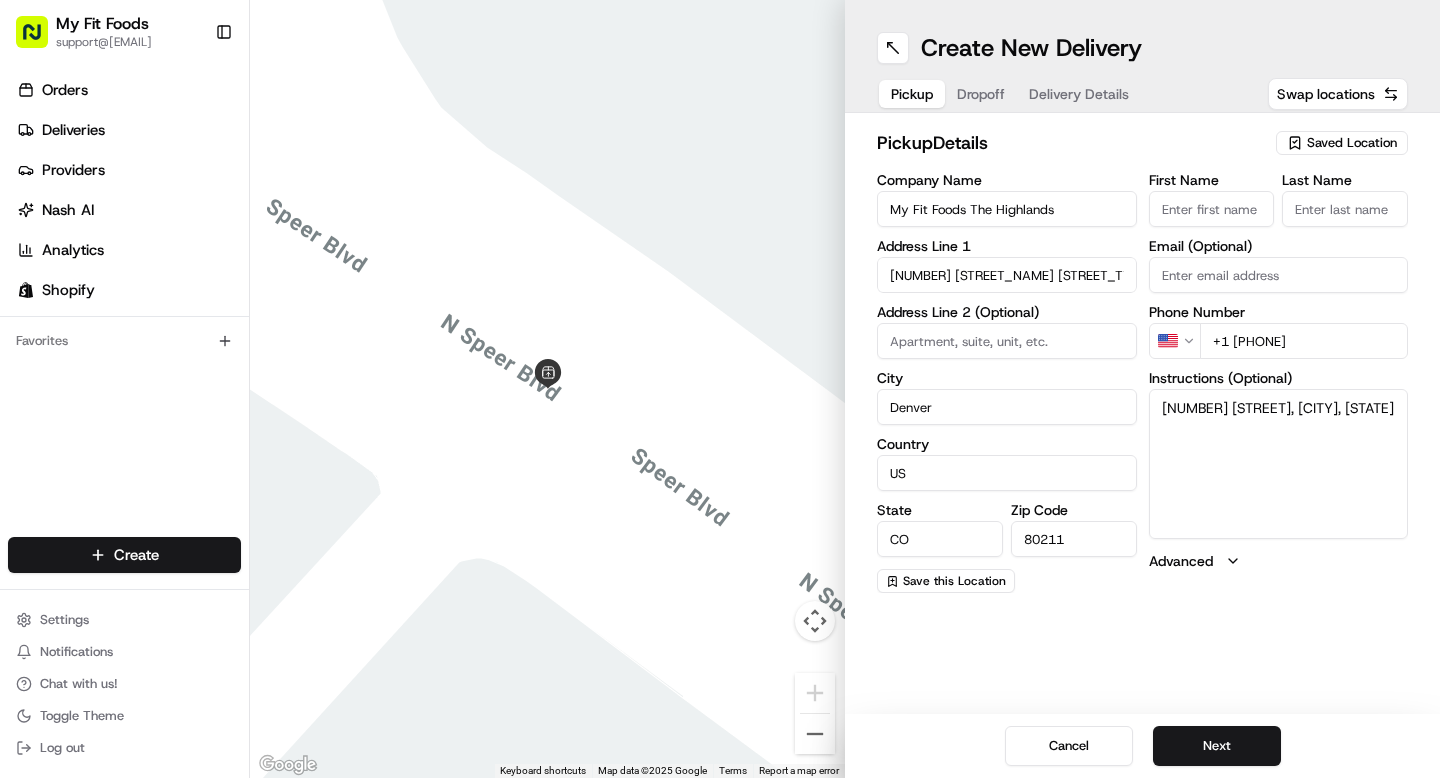 click on "[NUMBER] [STREET], [CITY], [STATE]" at bounding box center [1279, 464] 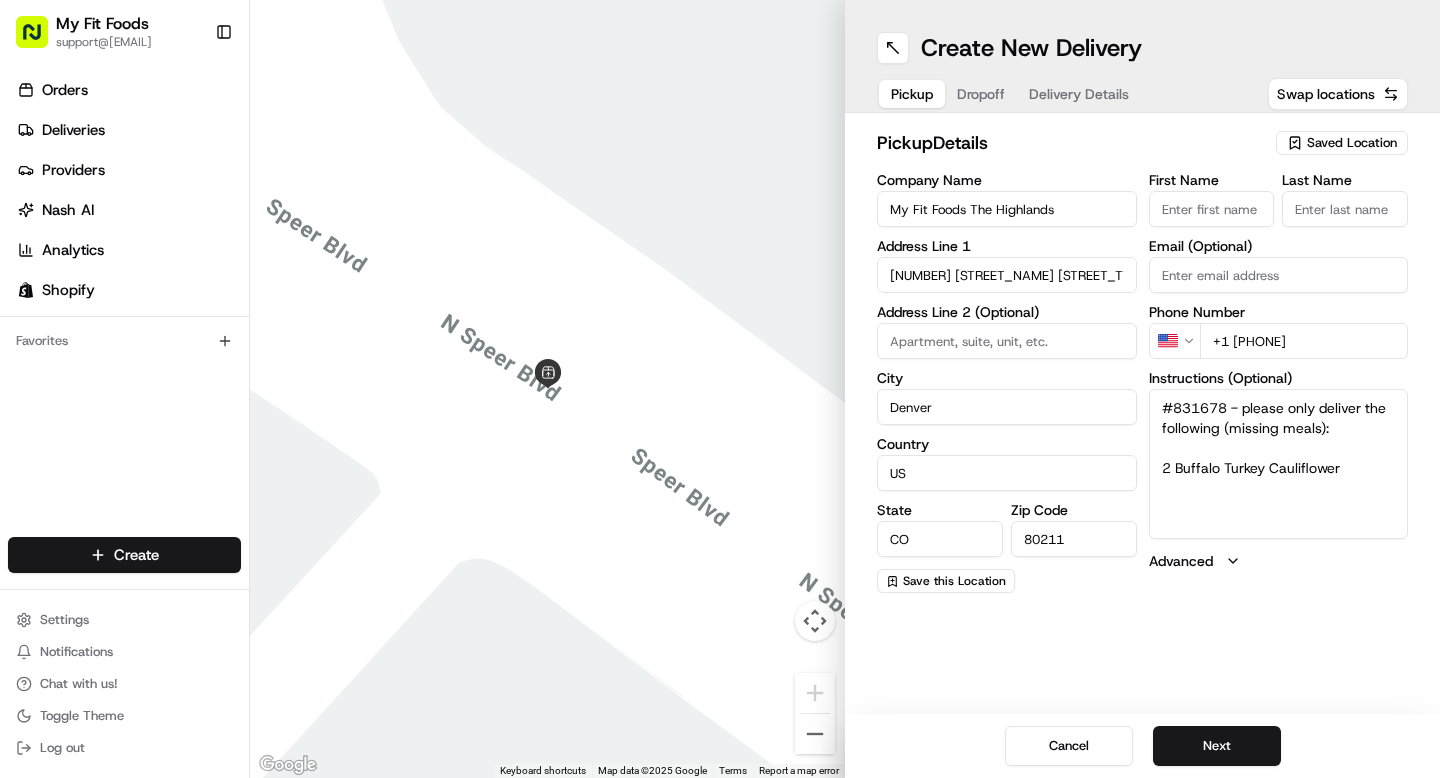 click on "#831678 - please only deliver the following (missing meals):
2 Buffalo Turkey Cauliflower" at bounding box center [1279, 464] 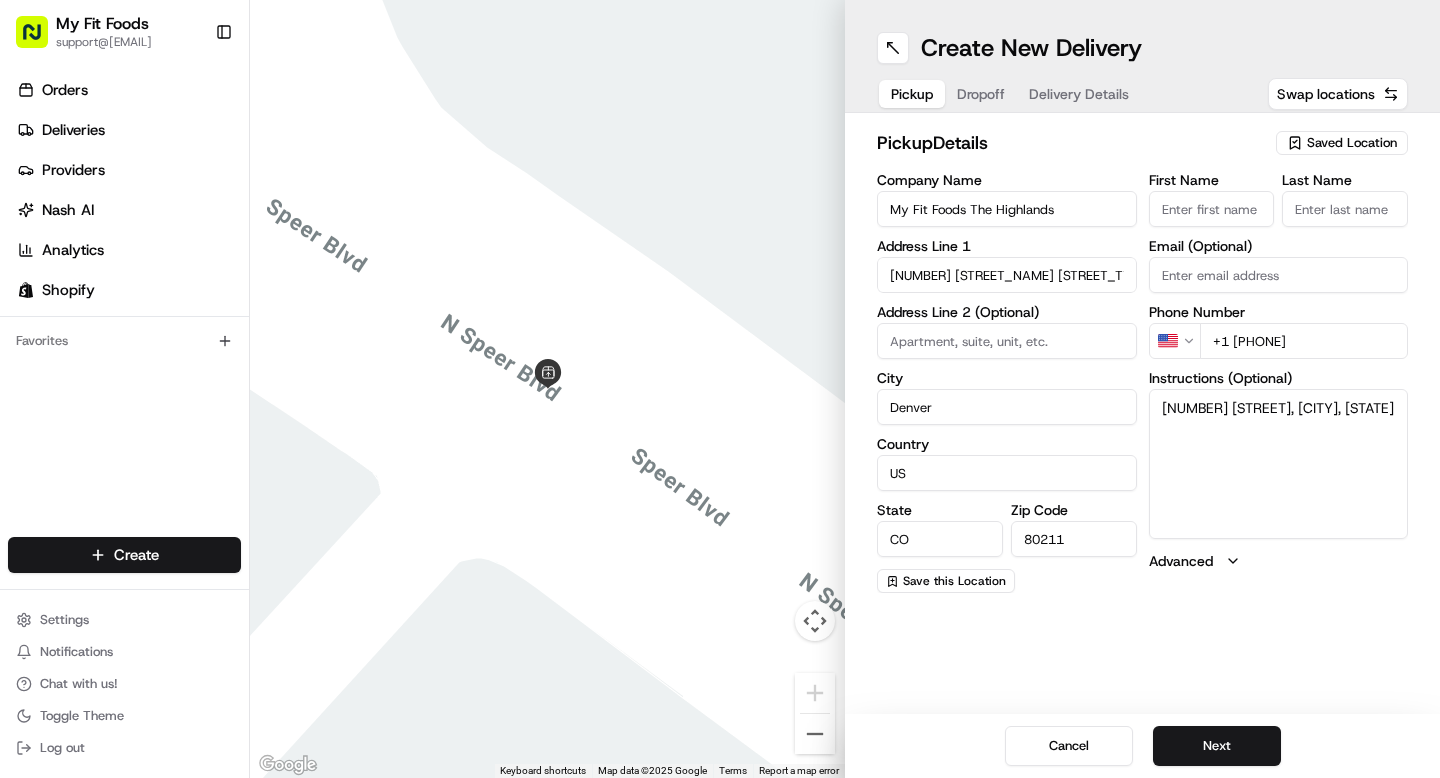 click on "[NUMBER] [STREET], [CITY], [STATE]" at bounding box center [1279, 464] 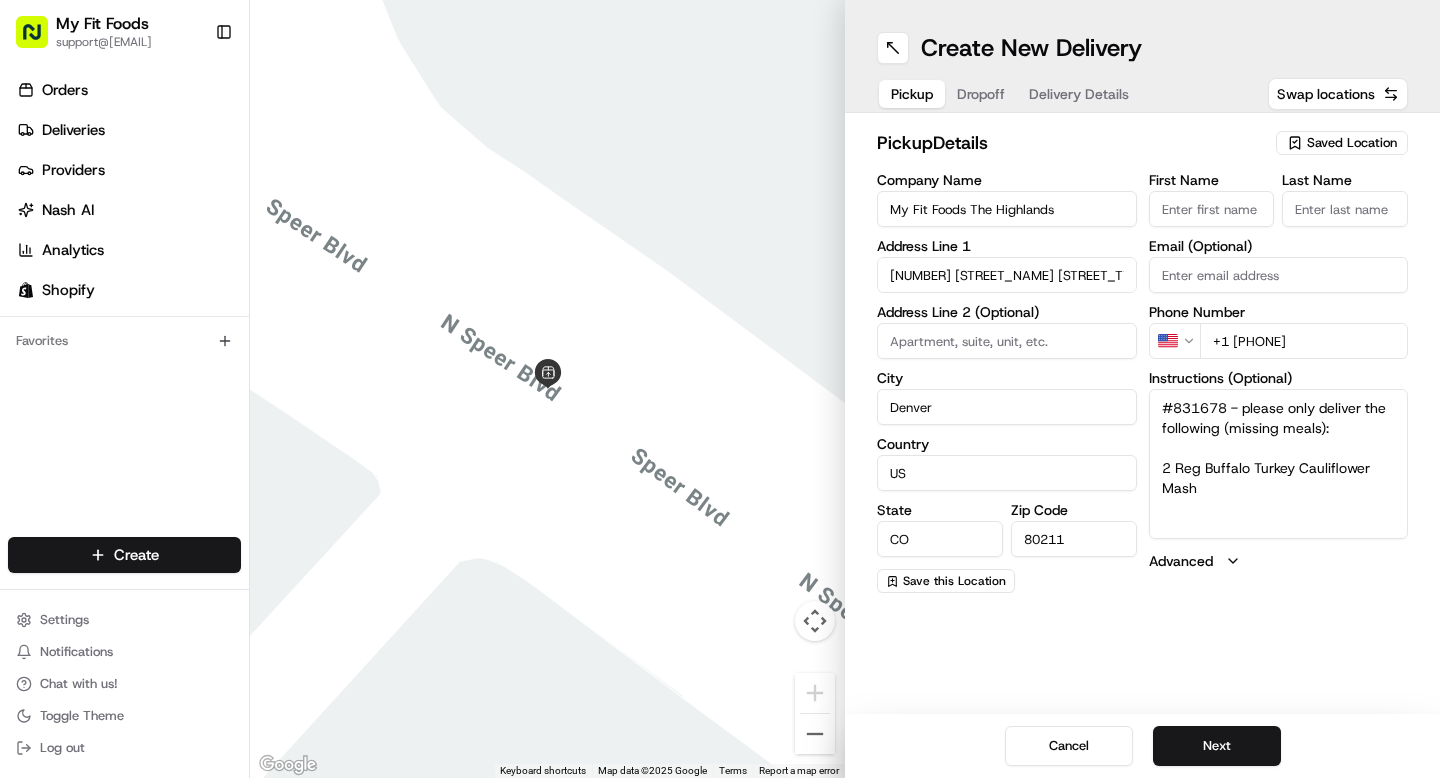 click on "#831678 - please only deliver the following (missing meals):
2 Reg Buffalo Turkey Cauliflower Mash" at bounding box center (1279, 464) 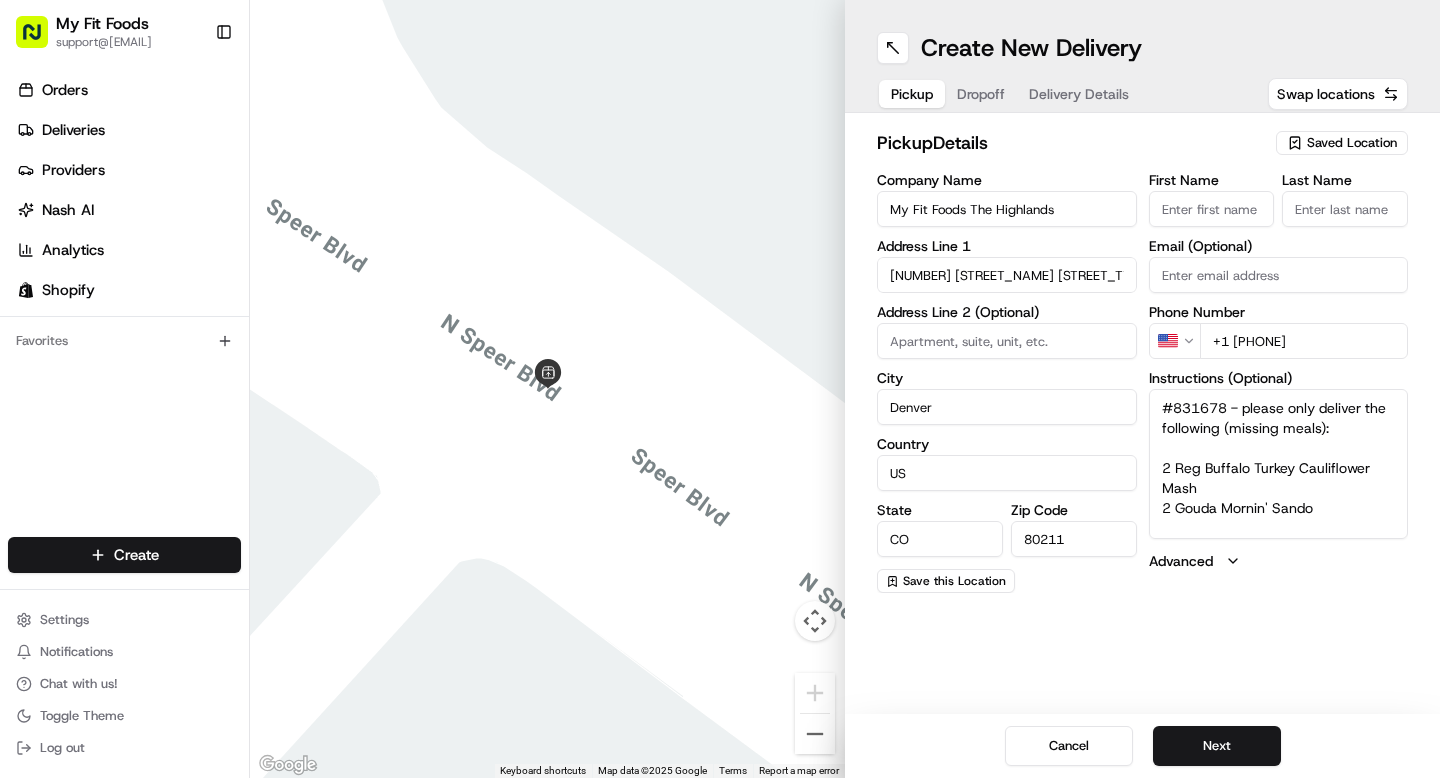 drag, startPoint x: 1326, startPoint y: 512, endPoint x: 1142, endPoint y: 409, distance: 210.86726 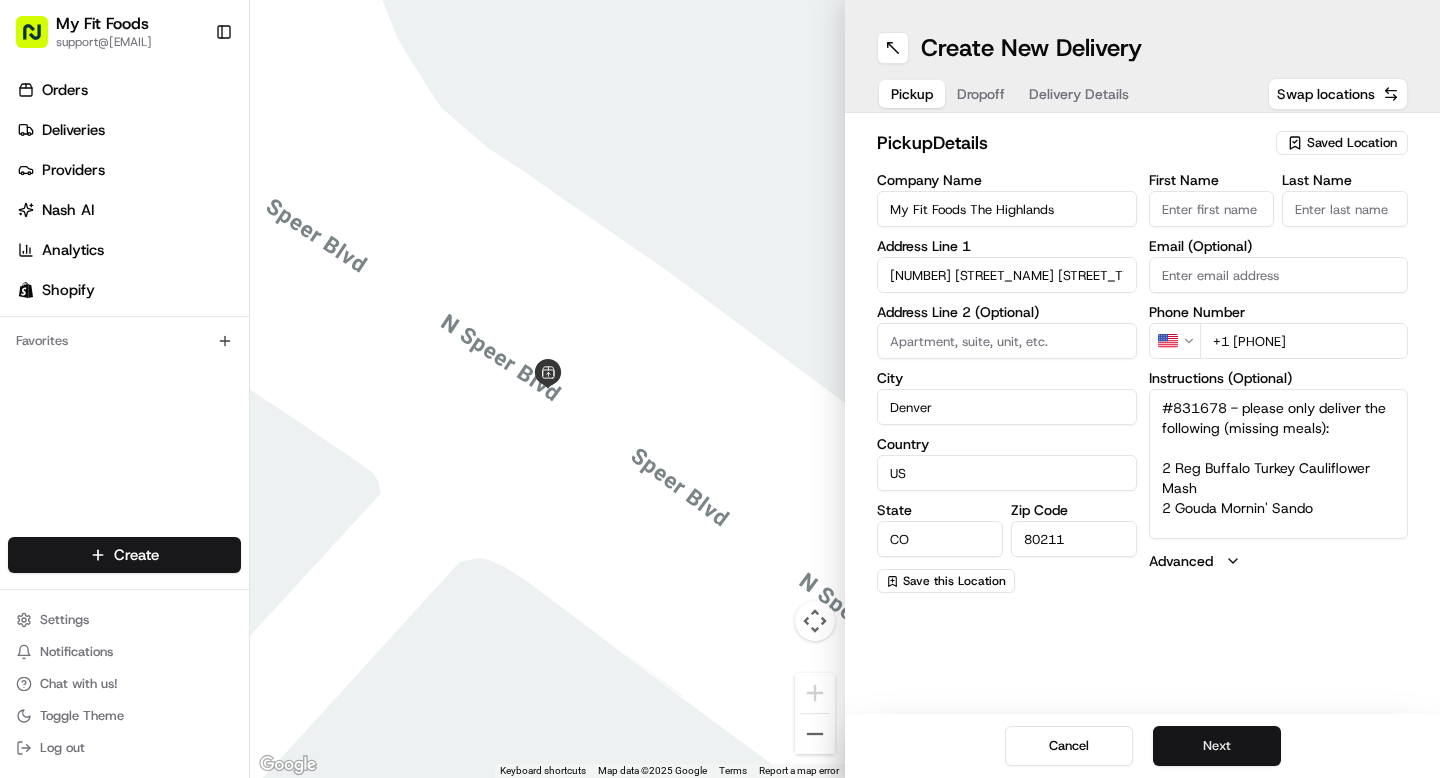 type on "#831678 - please only deliver the following (missing meals):
2 Reg Buffalo Turkey Cauliflower Mash
2 Gouda Mornin' Sando" 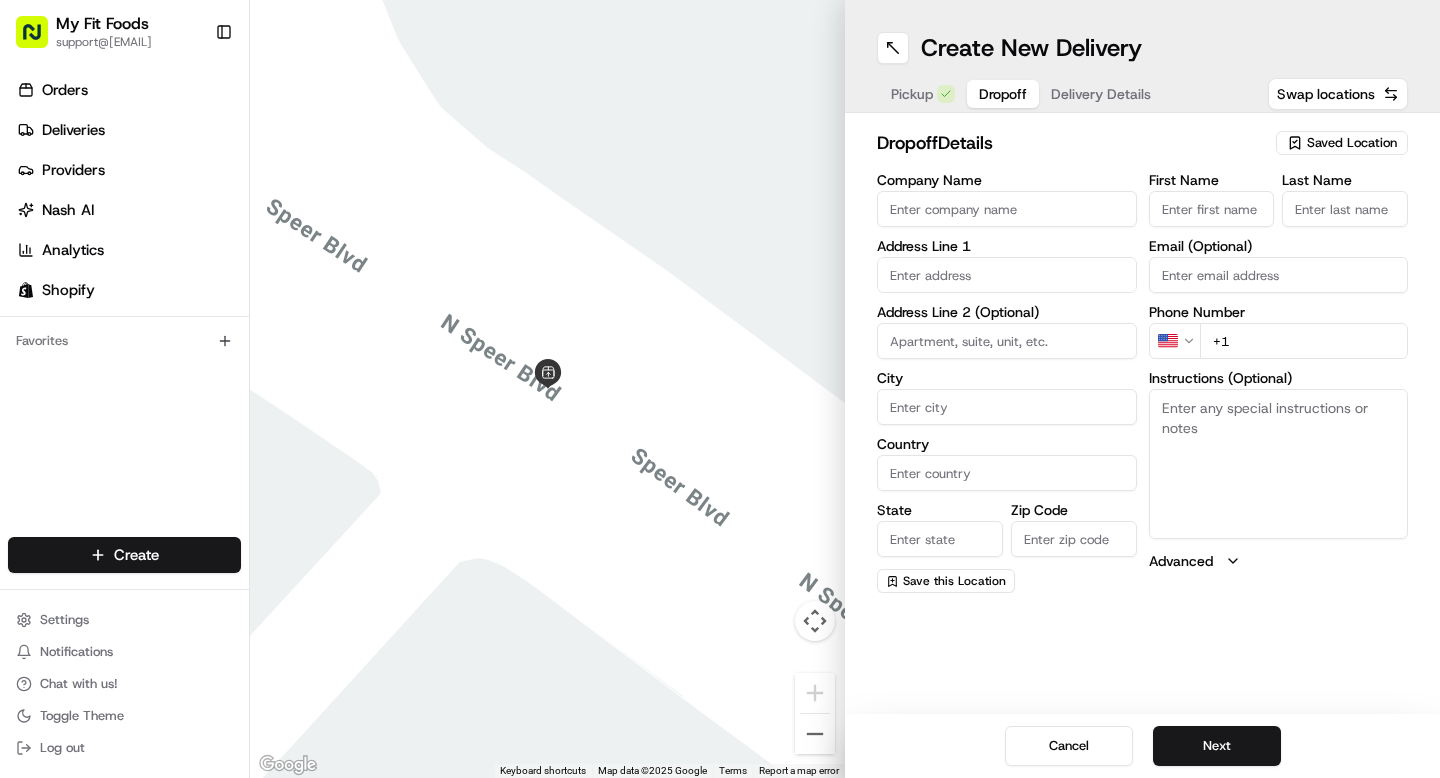 click on "Instructions (Optional)" at bounding box center (1279, 464) 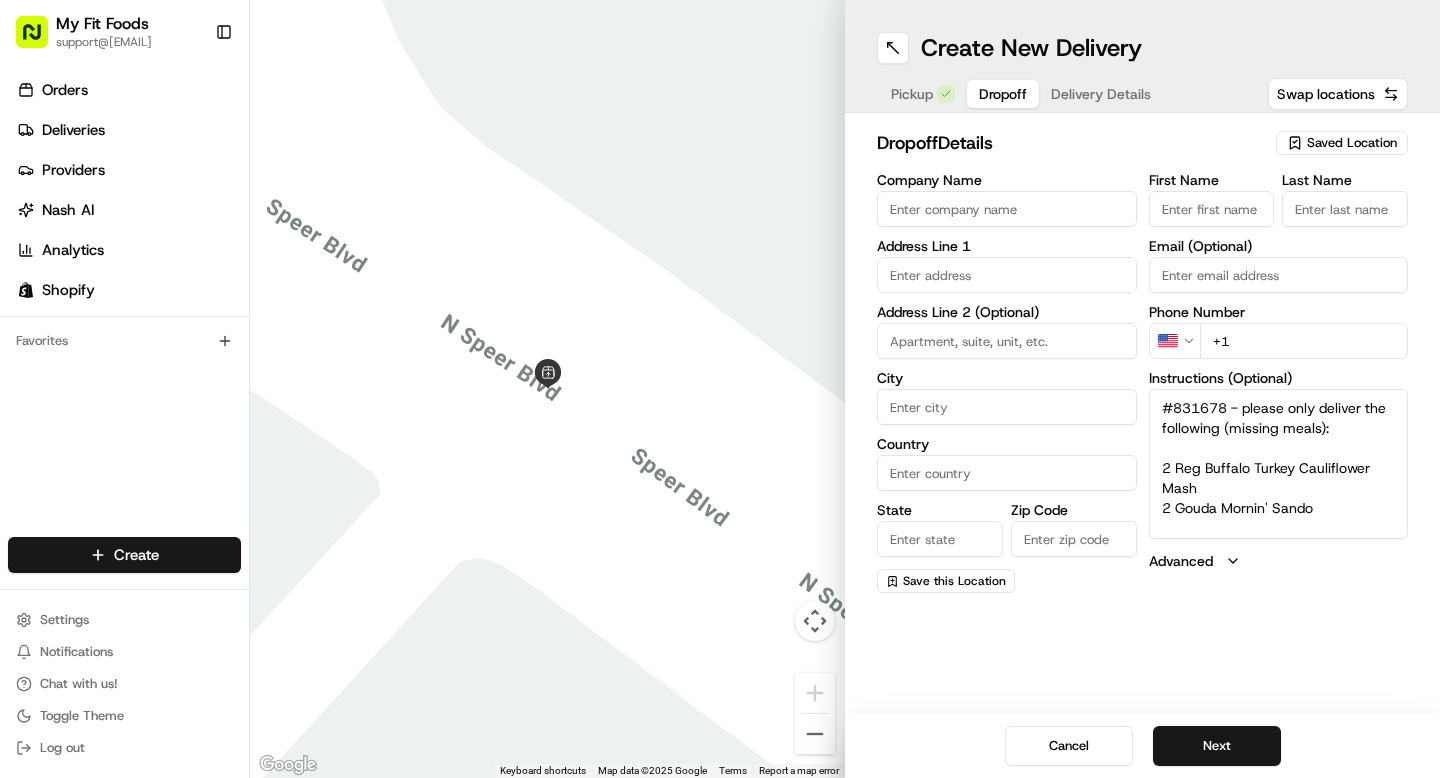 type on "#831678 - please only deliver the following (missing meals):
2 Reg Buffalo Turkey Cauliflower Mash
2 Gouda Mornin' Sando" 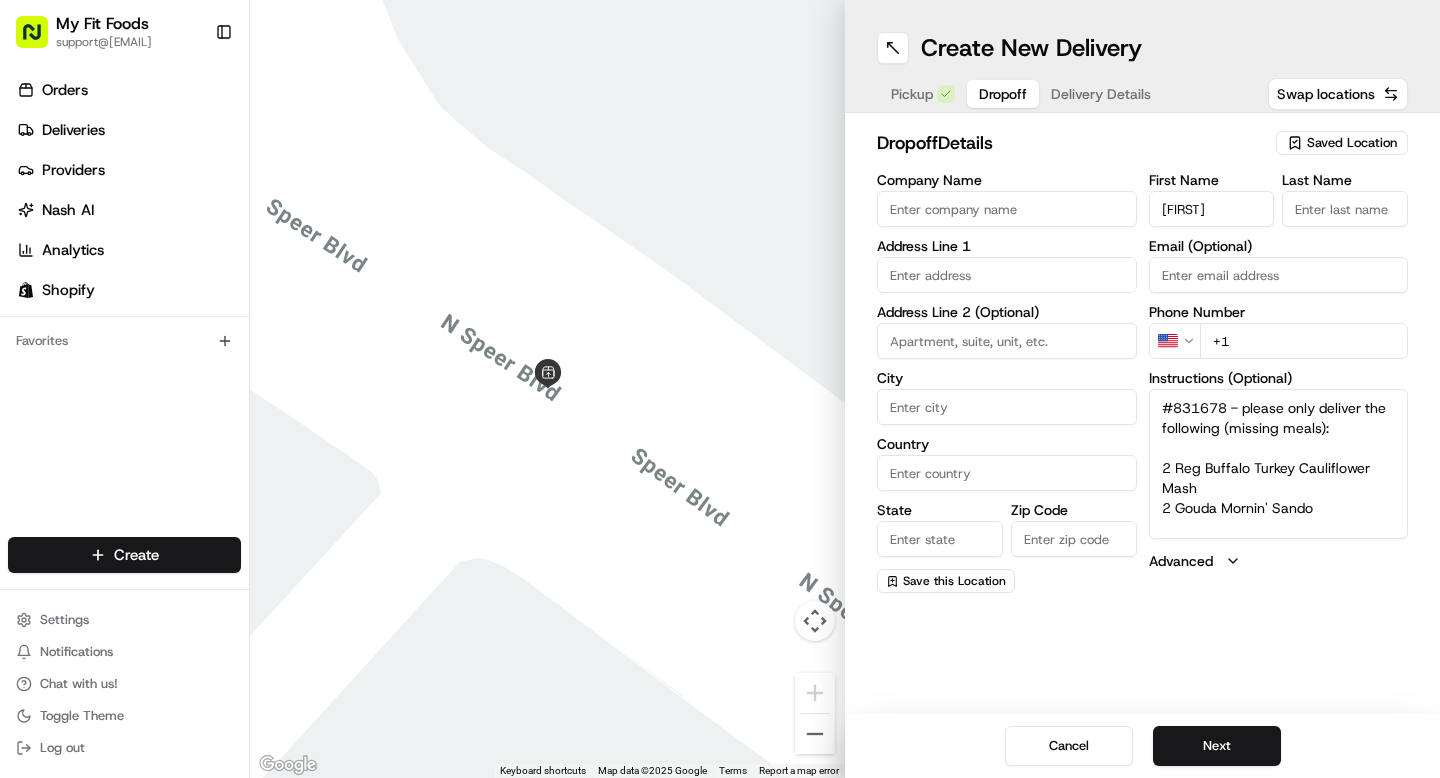 type on "[FIRST]" 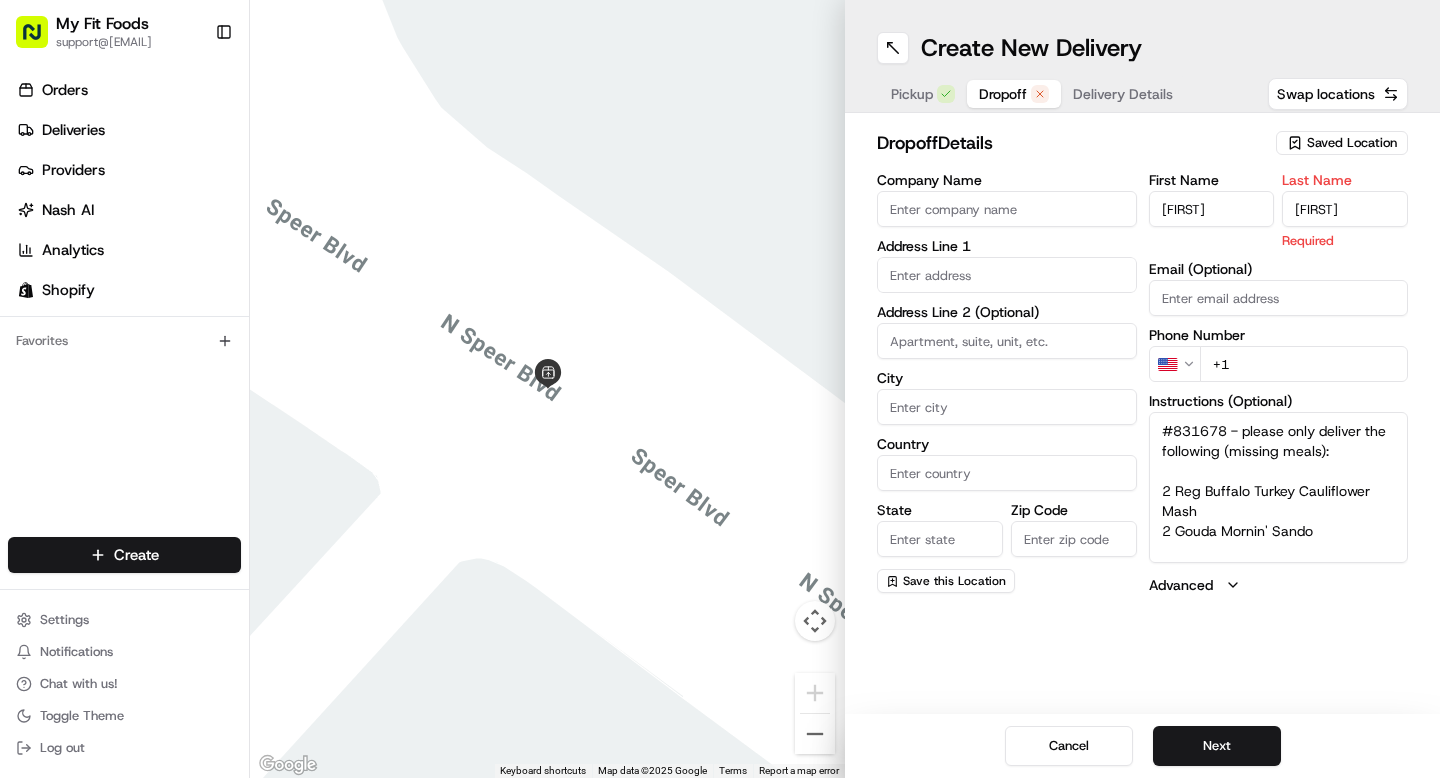 type on "[FIRST]" 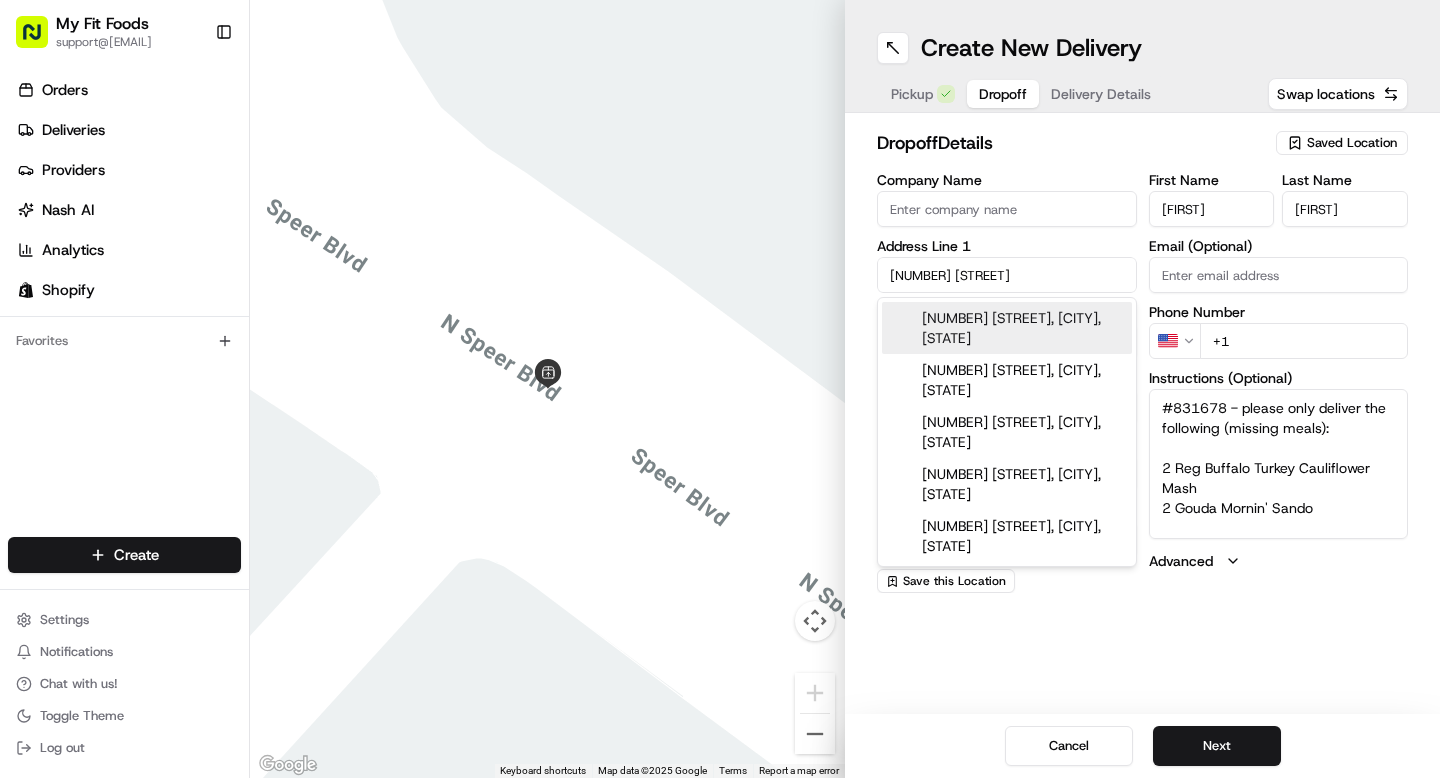 click on "[NUMBER] [STREET], [CITY], [STATE]" at bounding box center (1007, 328) 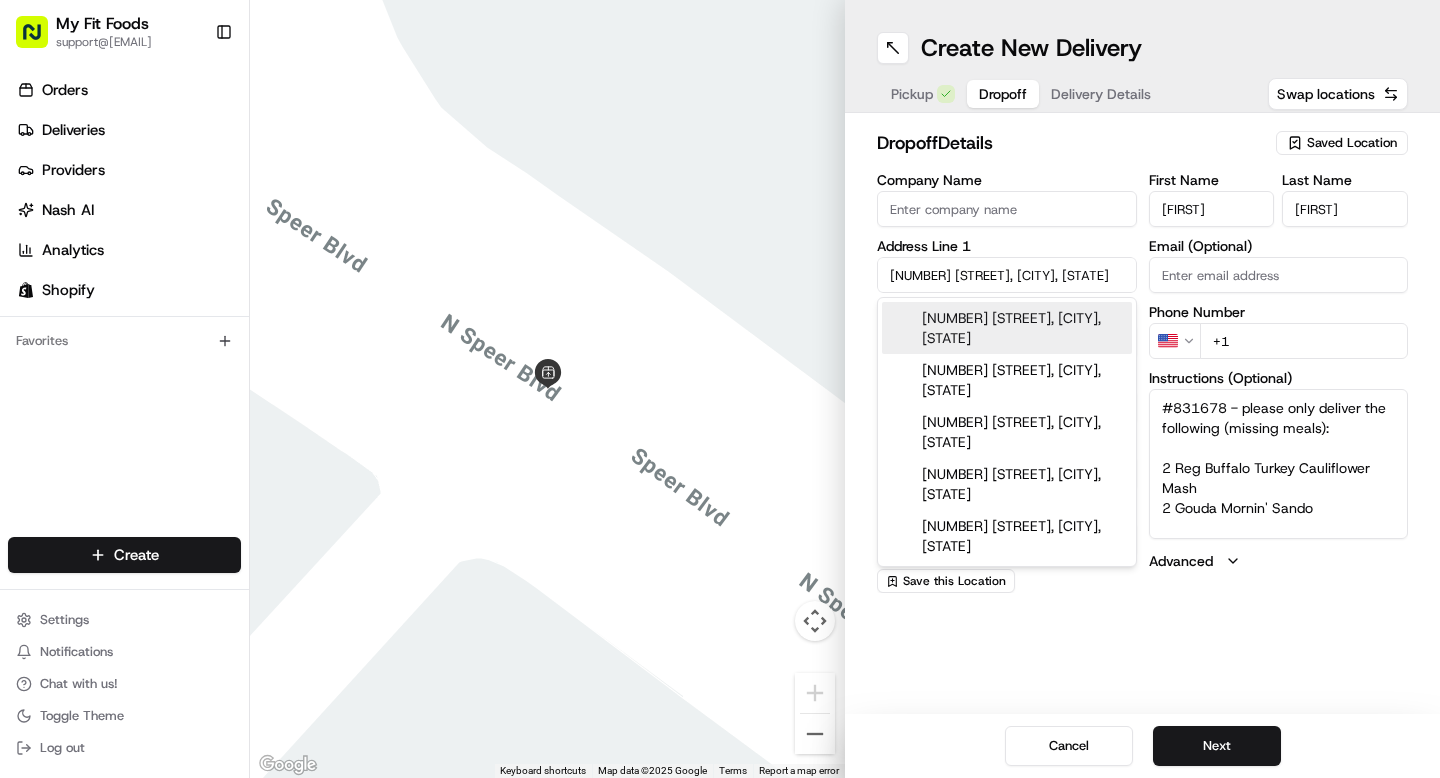 type on "[NUMBER] [STREET], [CITY], [STATE] [ZIP], [COUNTRY]" 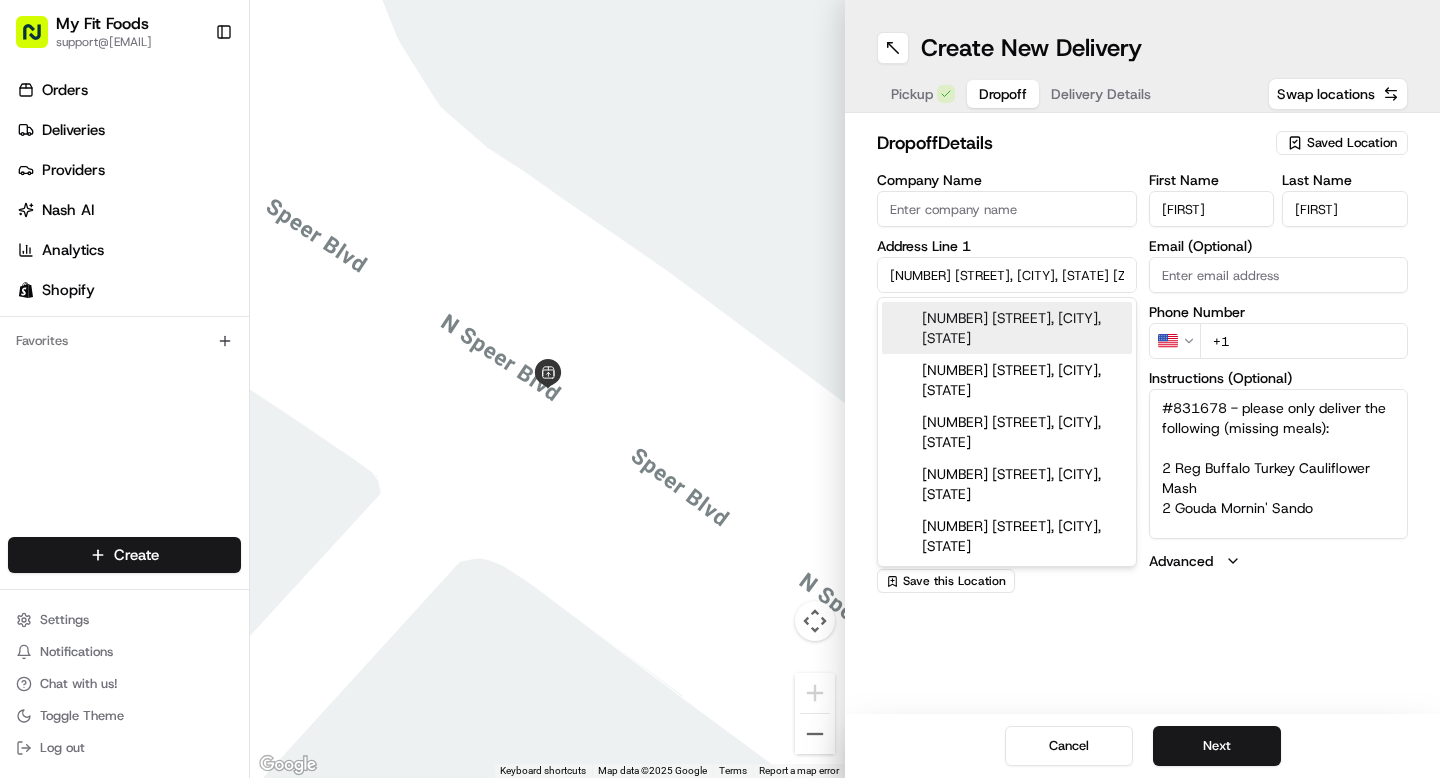 type on "[NUMBER] [STREET_NAME] [STREET_TYPE]" 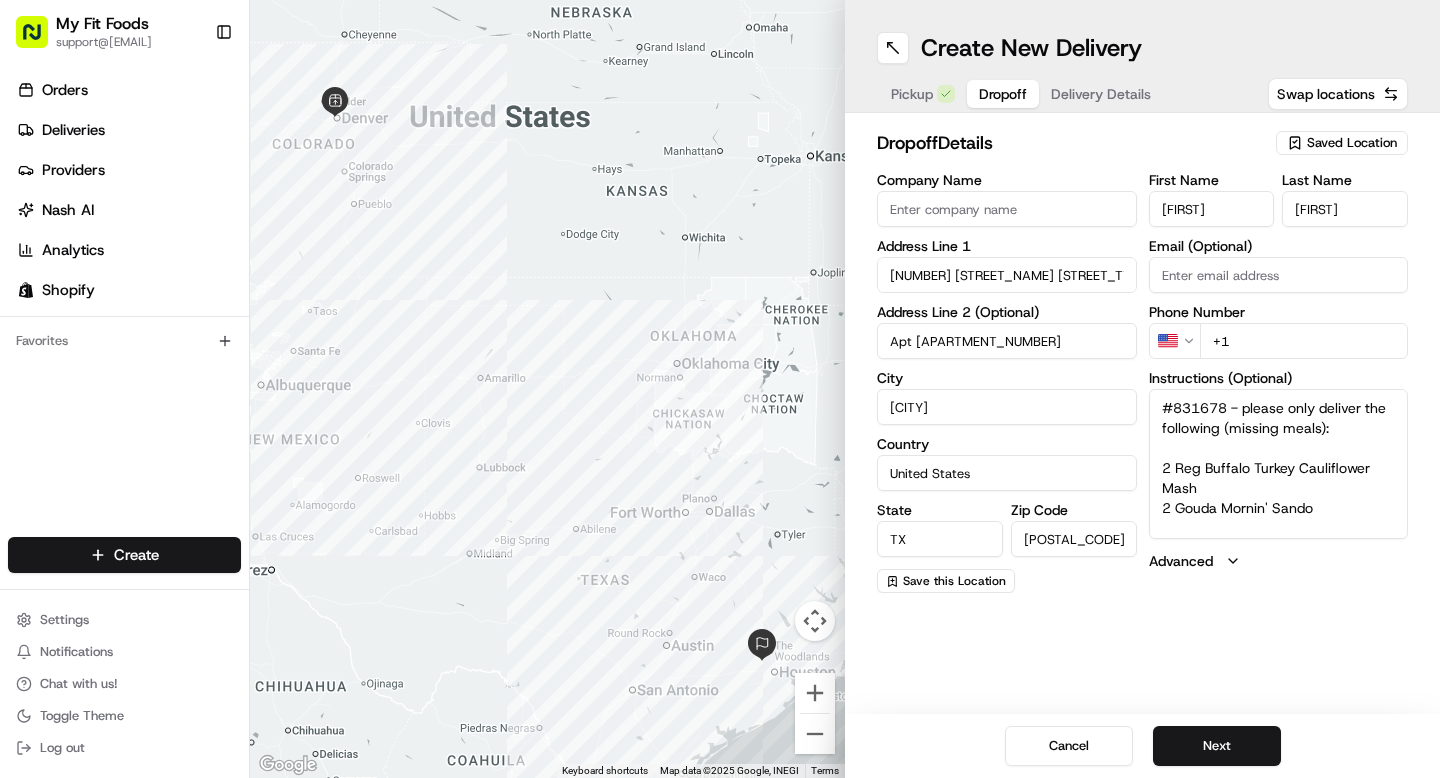 click on "Apt [APARTMENT_NUMBER]" at bounding box center (1007, 341) 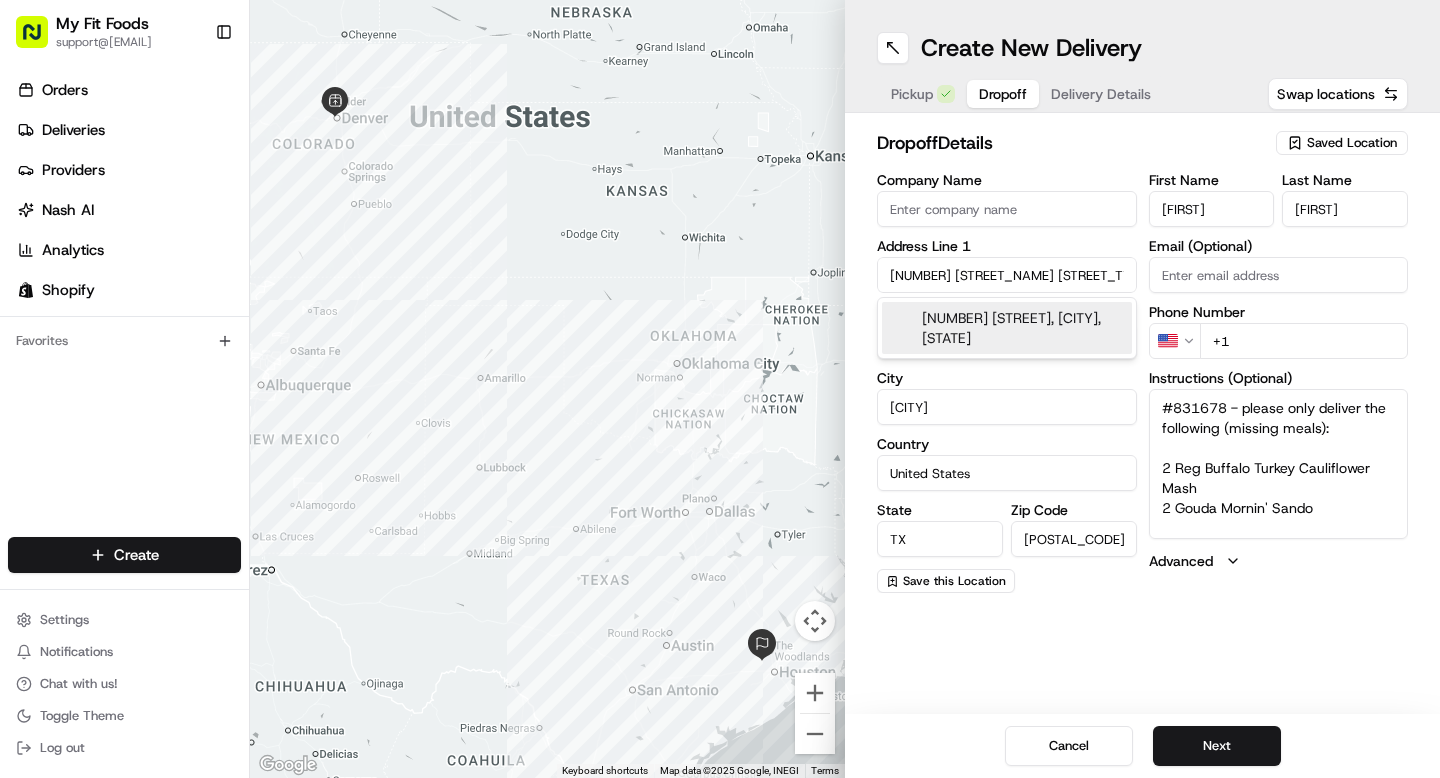 drag, startPoint x: 1063, startPoint y: 276, endPoint x: 854, endPoint y: 259, distance: 209.69025 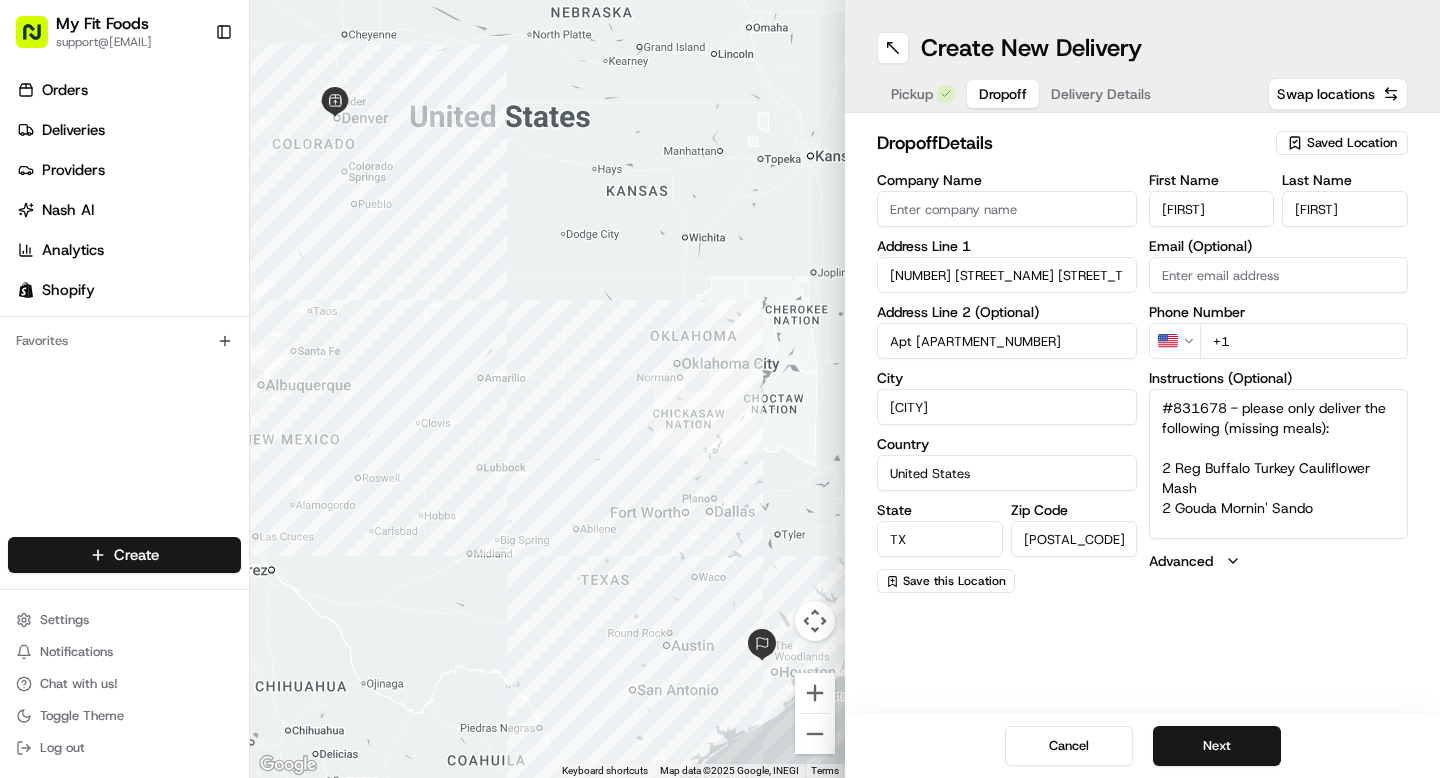 click on "Pickup" at bounding box center (912, 94) 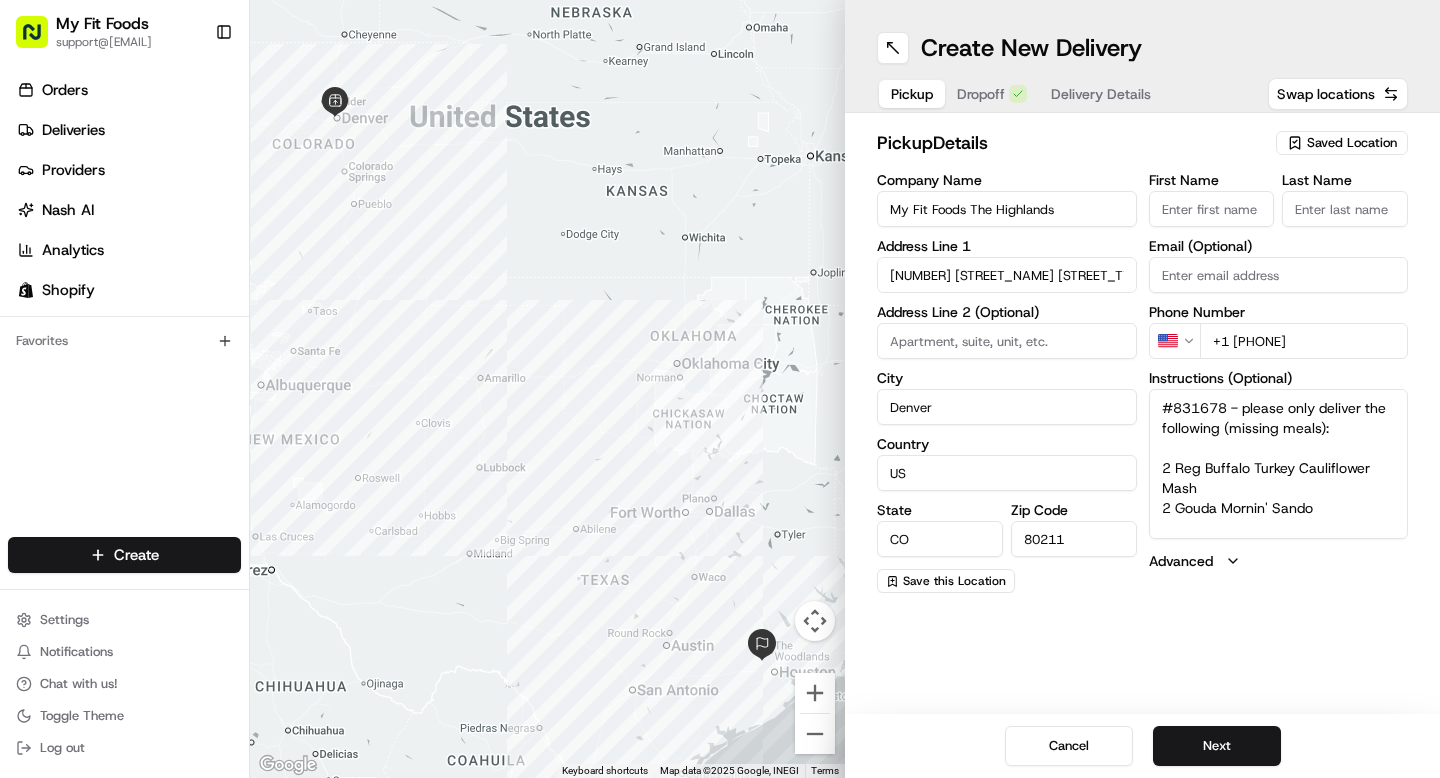 click on "Saved Location" at bounding box center [1352, 143] 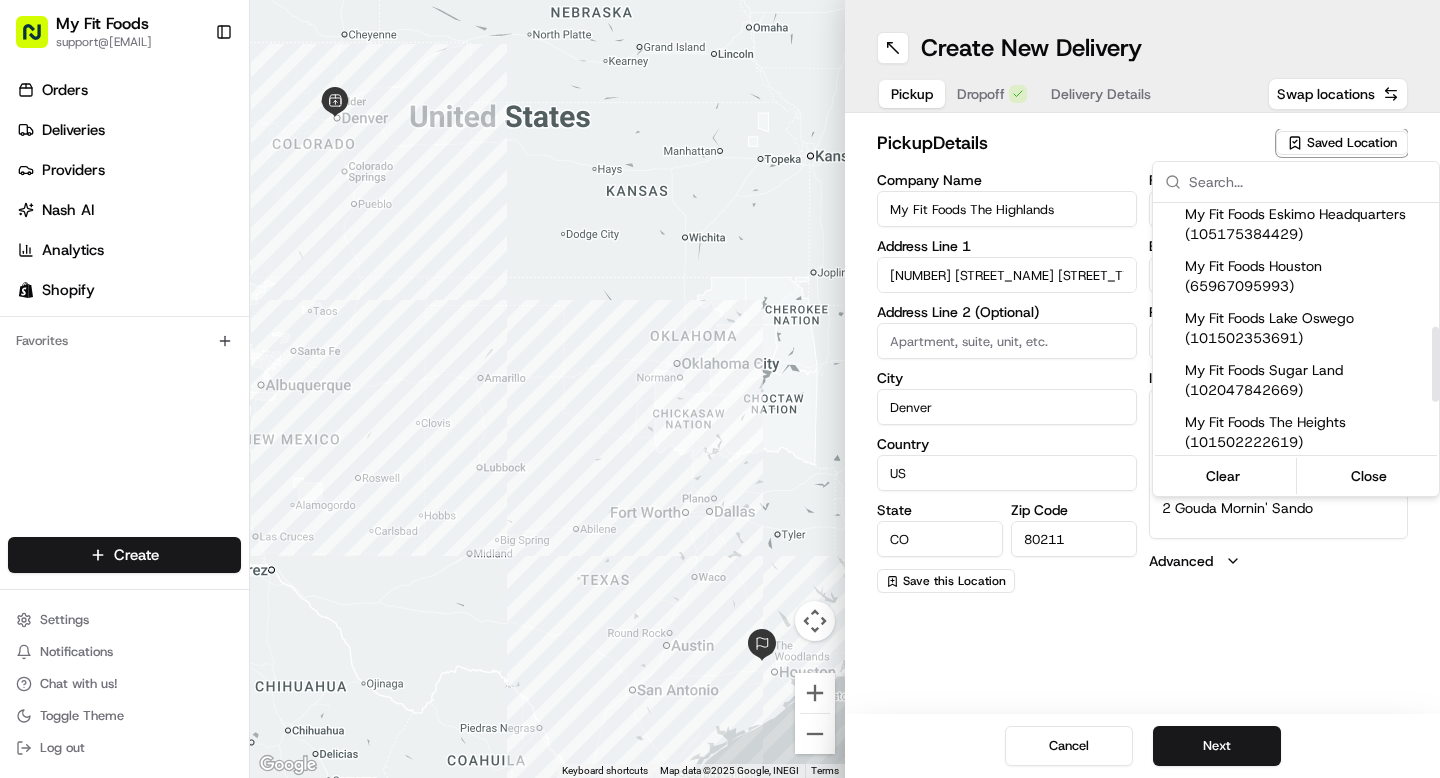 scroll, scrollTop: 461, scrollLeft: 0, axis: vertical 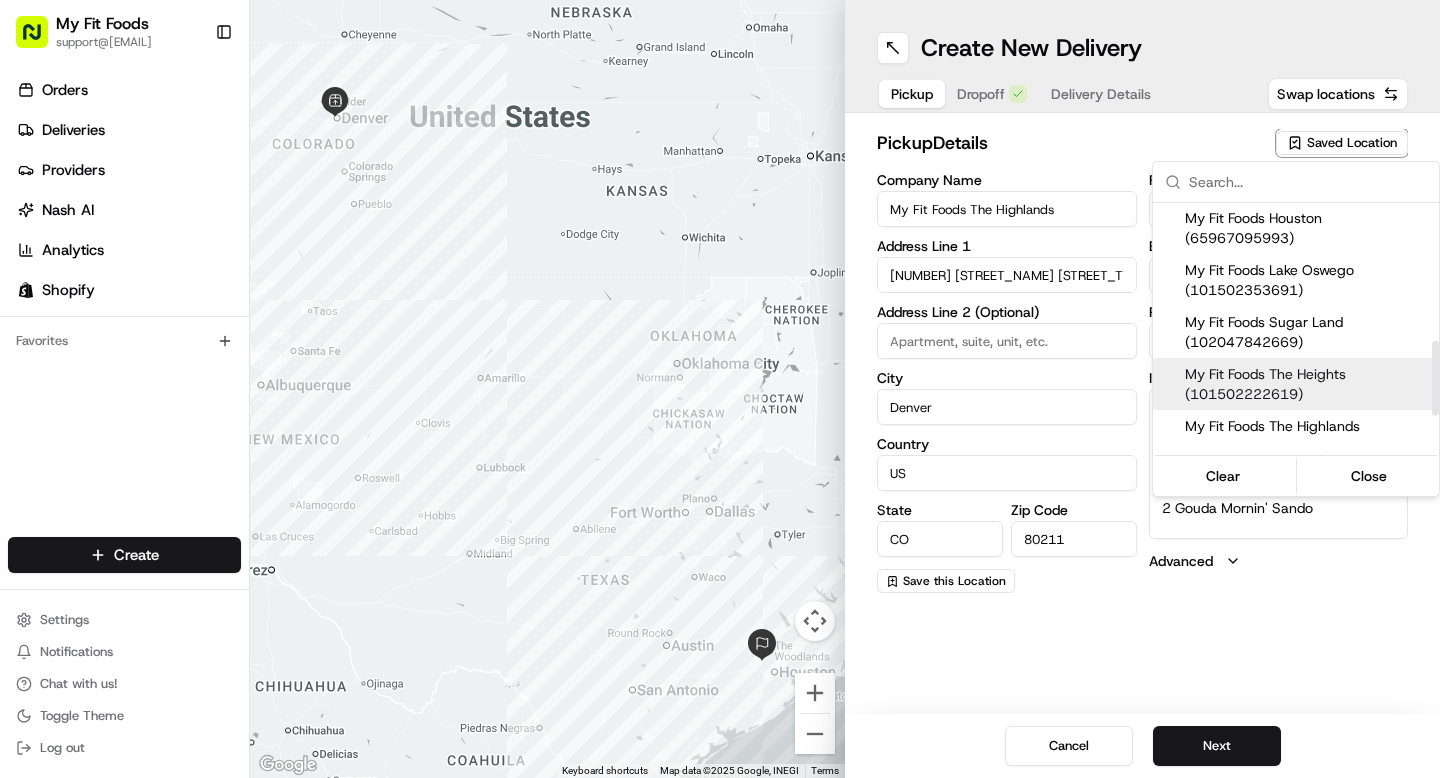 click on "My Fit Foods The Heights (101502222619)" at bounding box center [1308, 384] 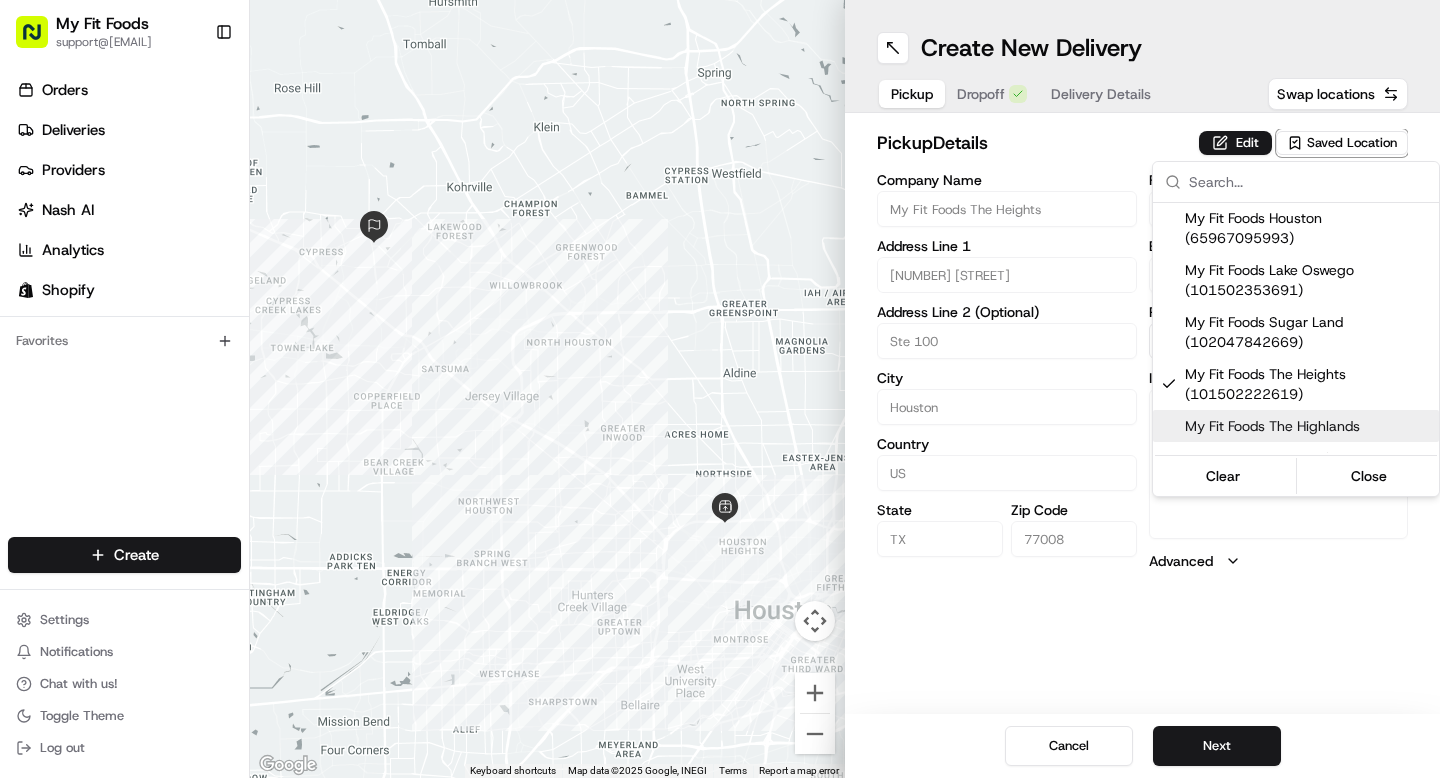 click on "My Fit Foods support@[EMAIL] Toggle Sidebar Orders Deliveries Providers Nash AI Analytics Shopify Favorites Main Menu Members Organization Organization Users Roles Preferences Customization Tracking Orchestration Automations Dispatch Strategy Optimization Strategy Locations Pickup Locations Dropoff Locations Shifts Billing Billing Refund Requests Integrations Notification Triggers Webhooks API Keys Request Logs Create Settings Notifications Chat with us! Toggle Theme Log out ← Move left → Move right ↑ Move up ↓ Move down + Zoom in - Zoom out Home Jump left by 75% End Jump right by 75% Page Up Jump up by 75% Page Down Jump down by 75% Keyboard shortcuts Map Data Map data ©2025 Google, INEGI Map data ©2025 Google, INEGI 5 km  Click to toggle between metric and imperial units Terms Report a map error Create New Delivery Pickup Dropoff Delivery Details Swap locations pickup Details Edit Saved Location Company Name My Fit Foods The Heights Address Line 1 [NUMBER] [STREET] US" at bounding box center (720, 389) 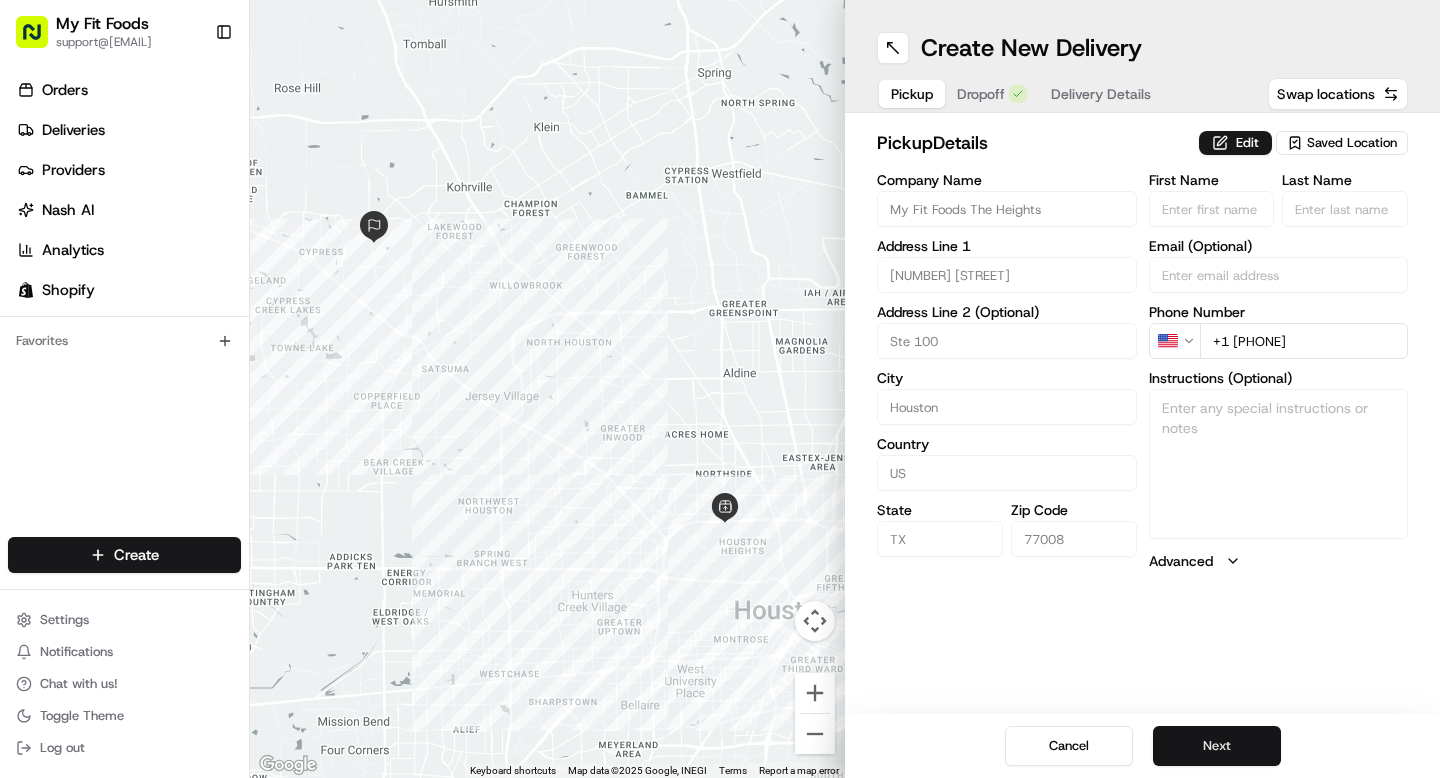 click on "Next" at bounding box center [1217, 746] 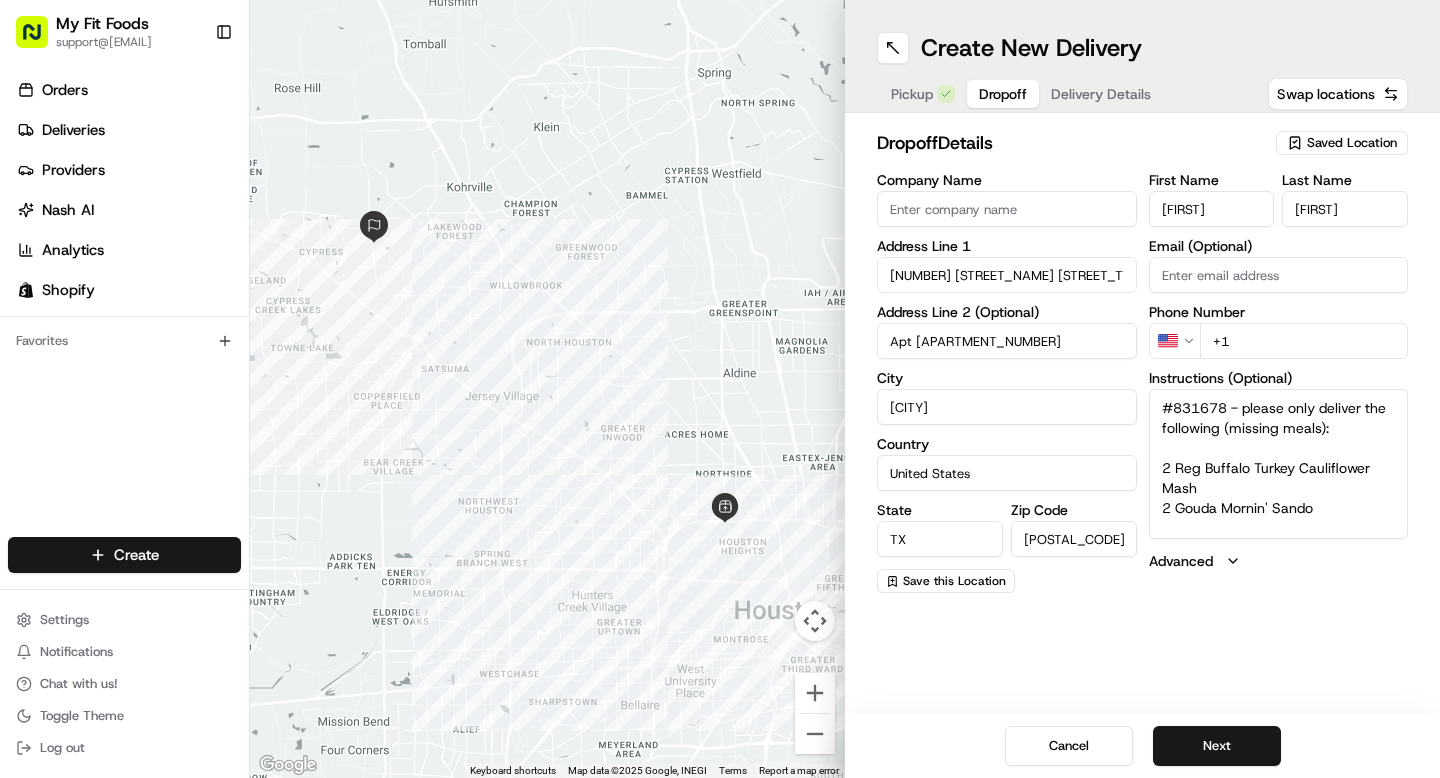 click on "+1" at bounding box center [1304, 341] 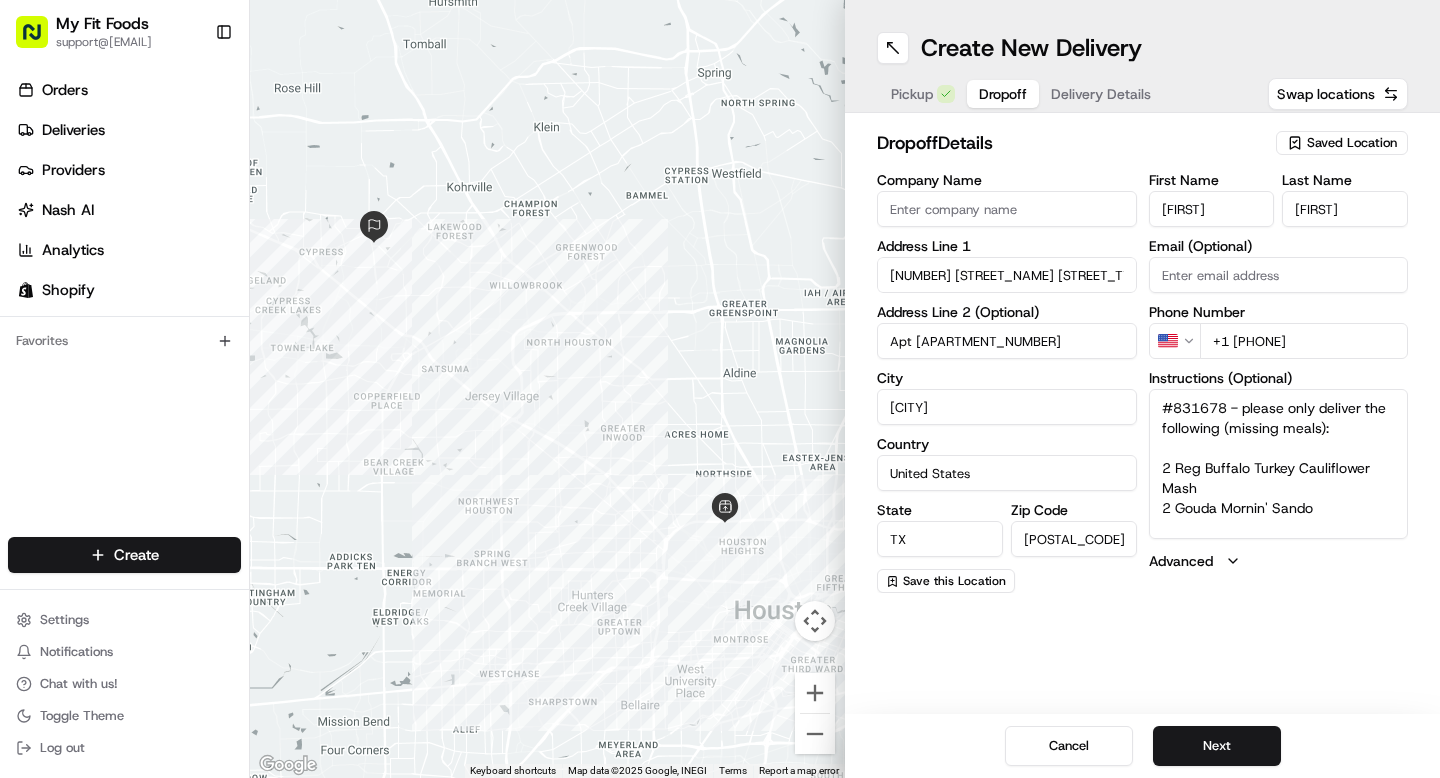 type on "+1 [PHONE]" 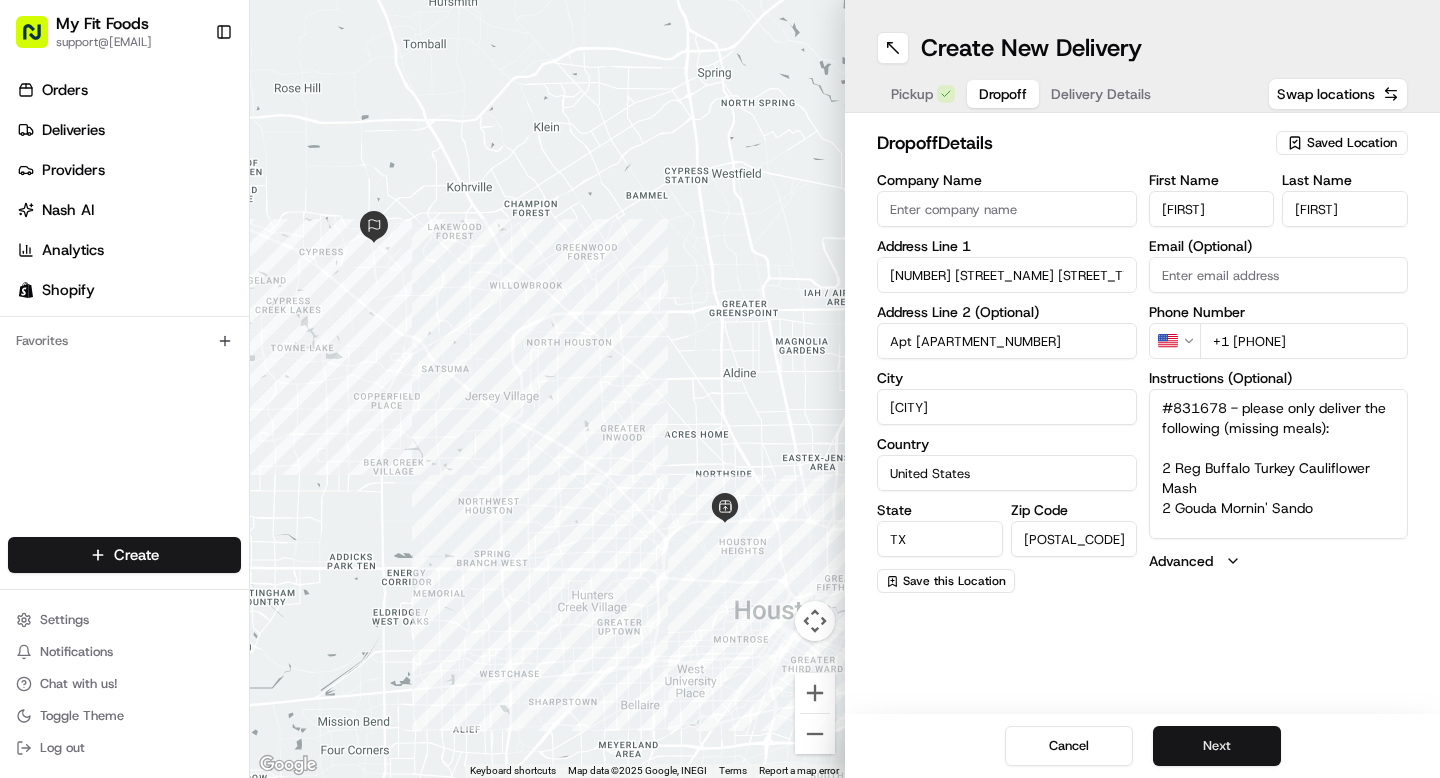 click on "Next" at bounding box center [1217, 746] 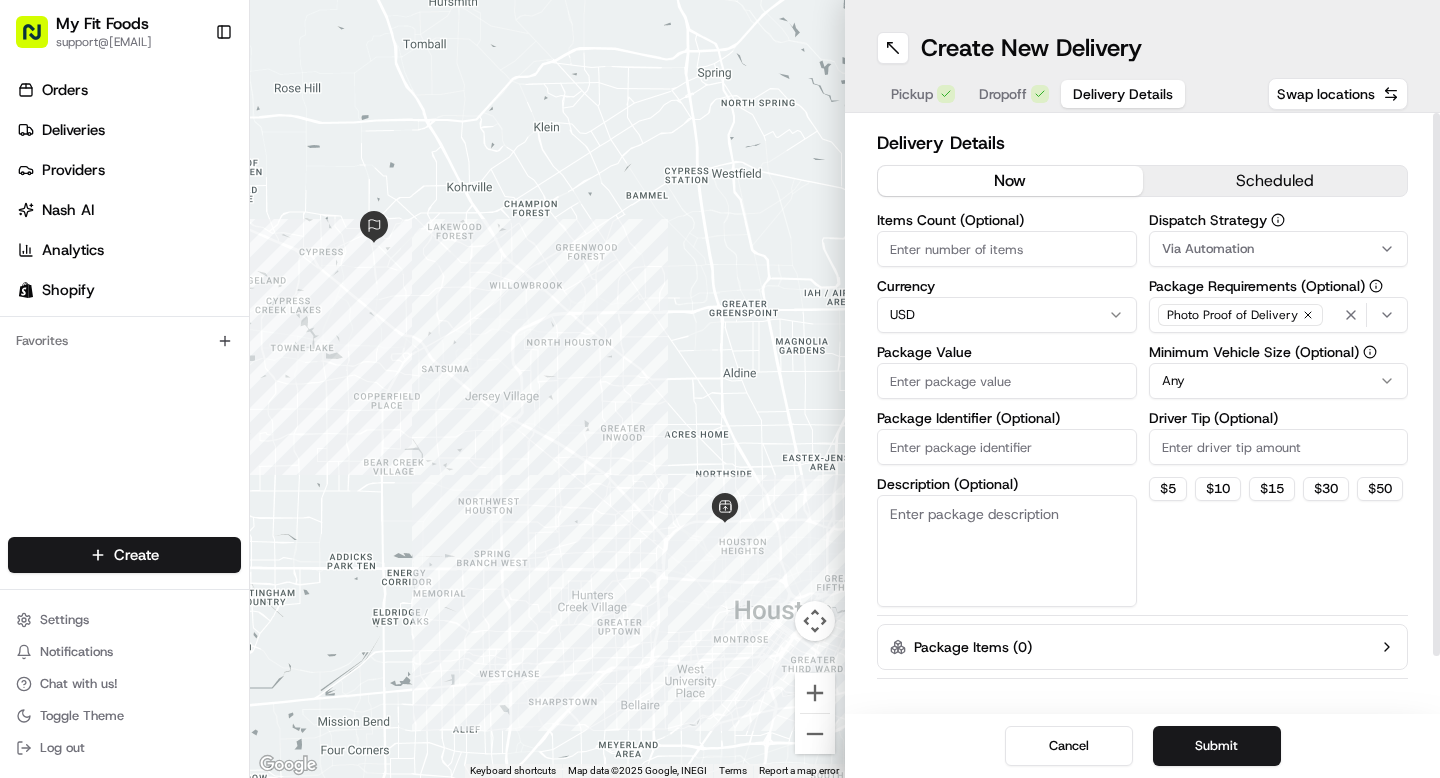 click on "Items Count (Optional)" at bounding box center [1007, 249] 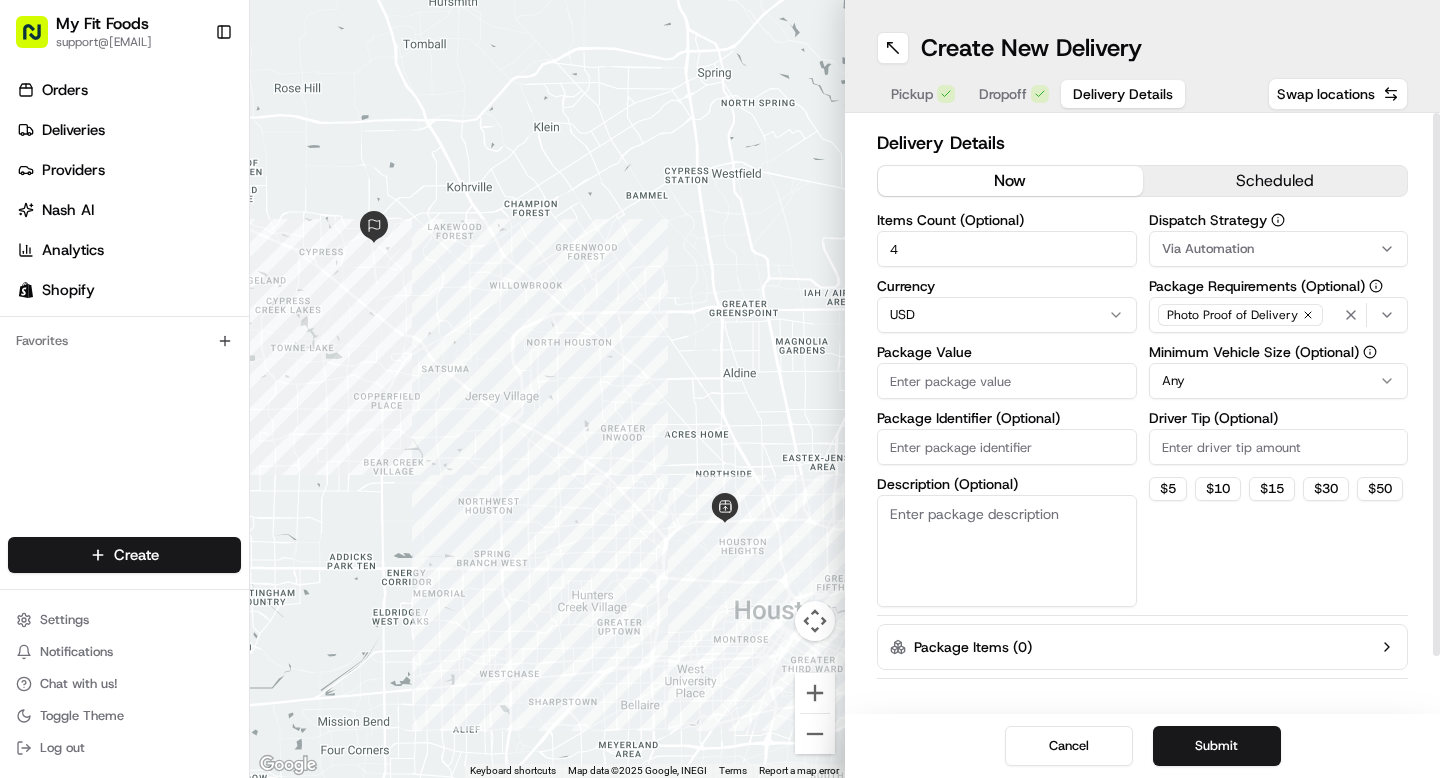 type on "4" 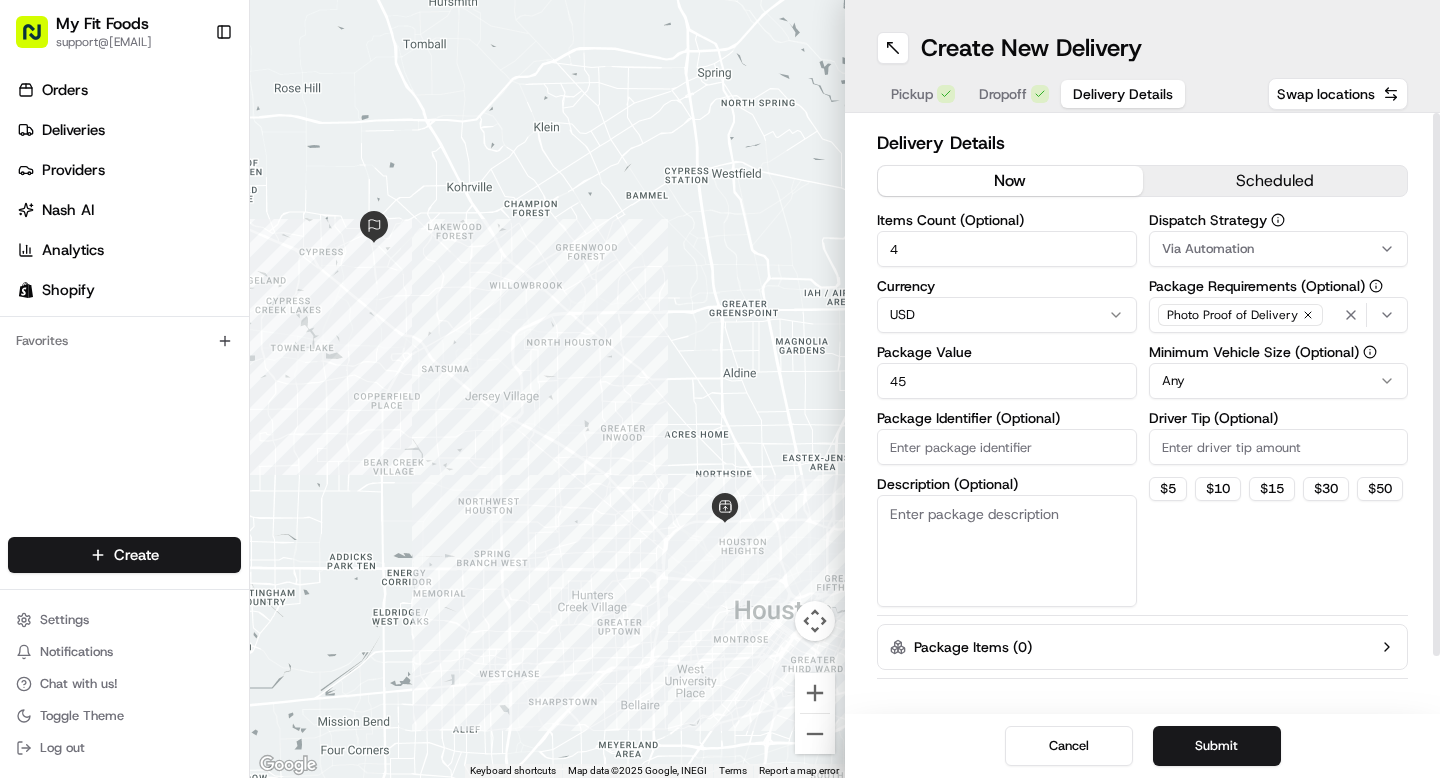 type on "45" 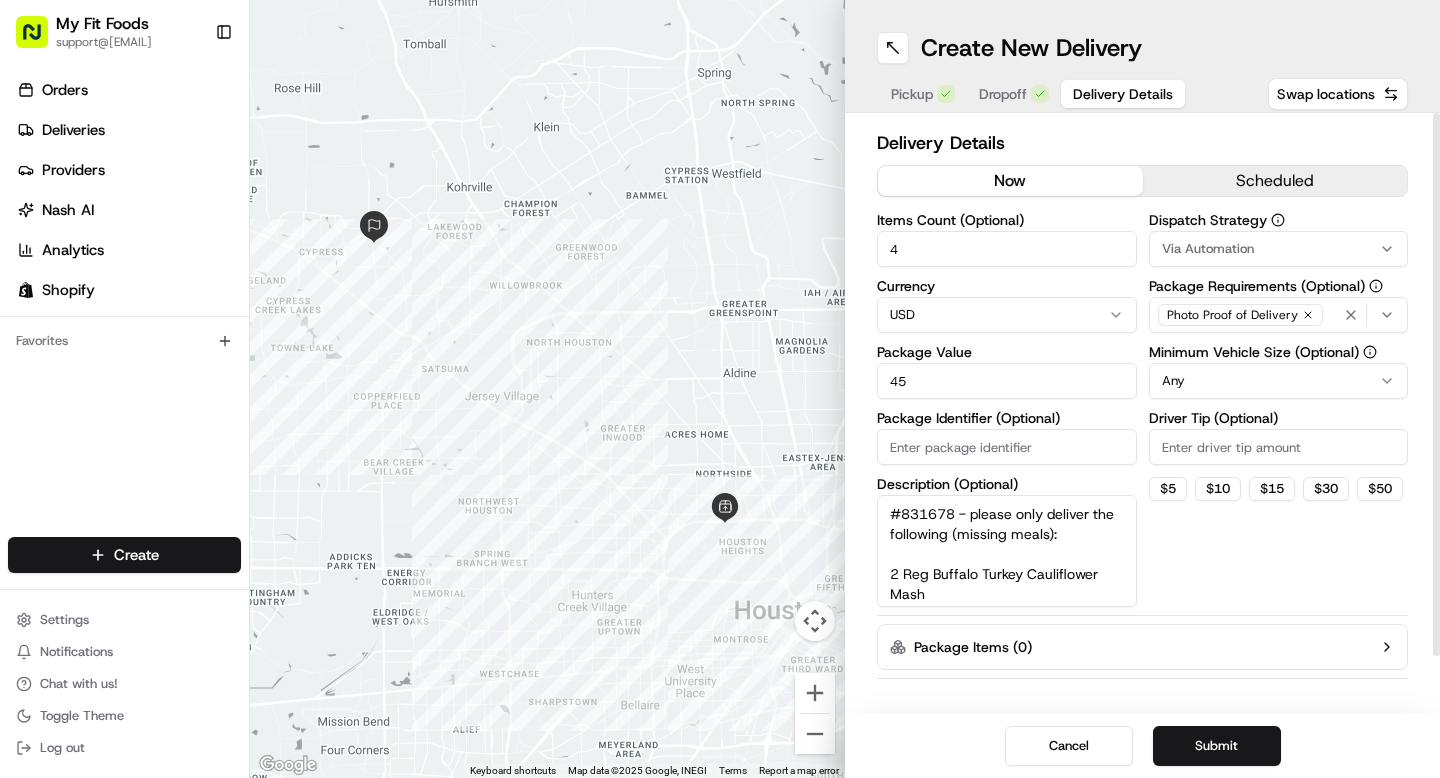 scroll, scrollTop: 17, scrollLeft: 0, axis: vertical 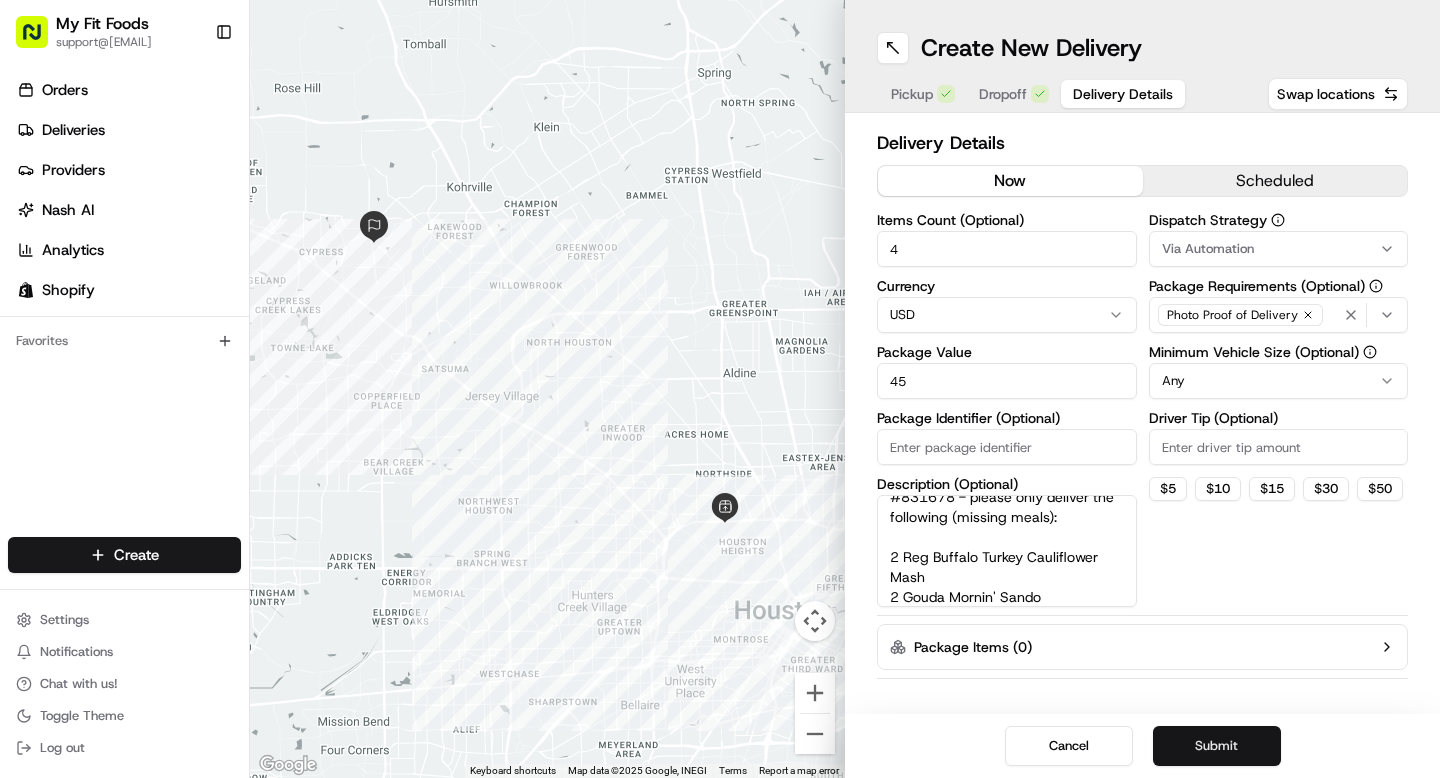 type on "#831678 - please only deliver the following (missing meals):
2 Reg Buffalo Turkey Cauliflower Mash
2 Gouda Mornin' Sando" 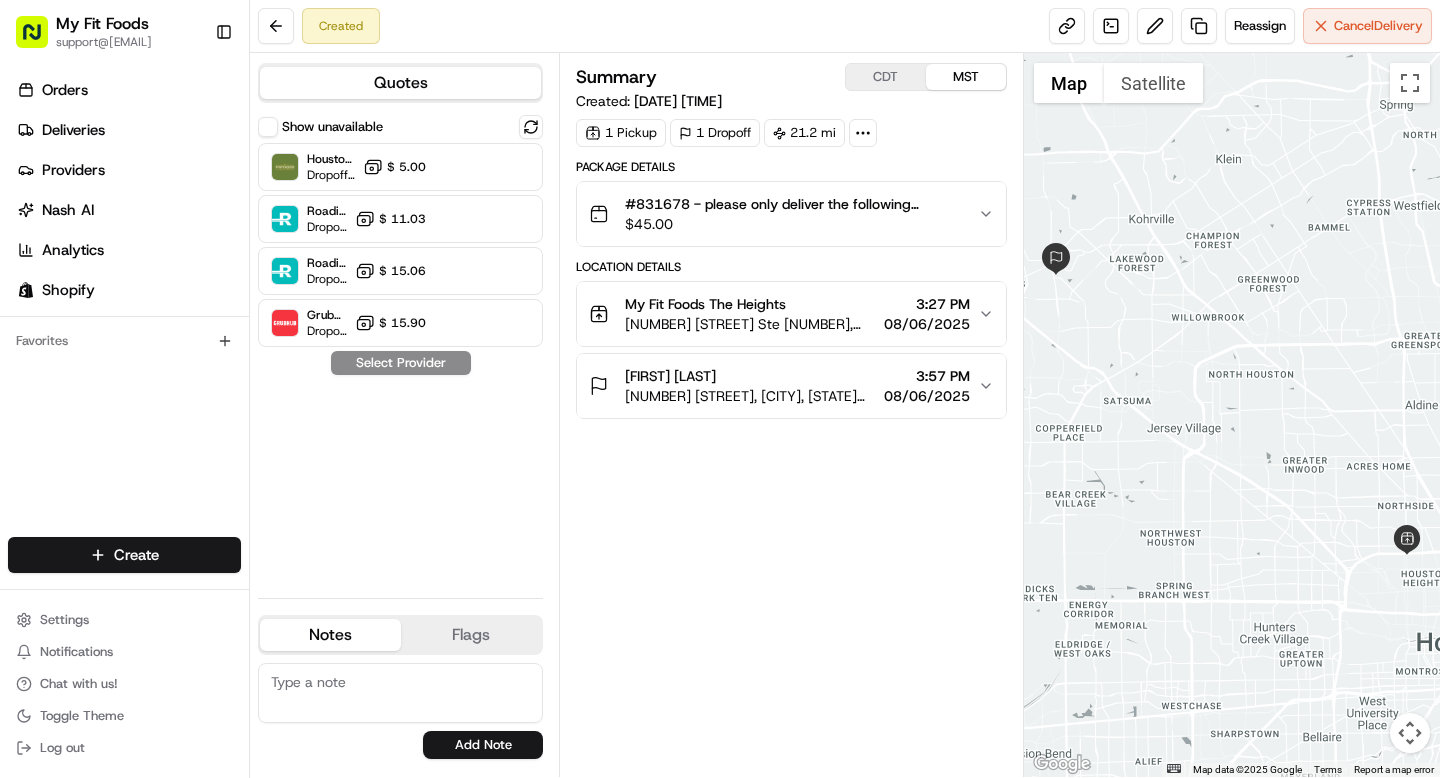 click 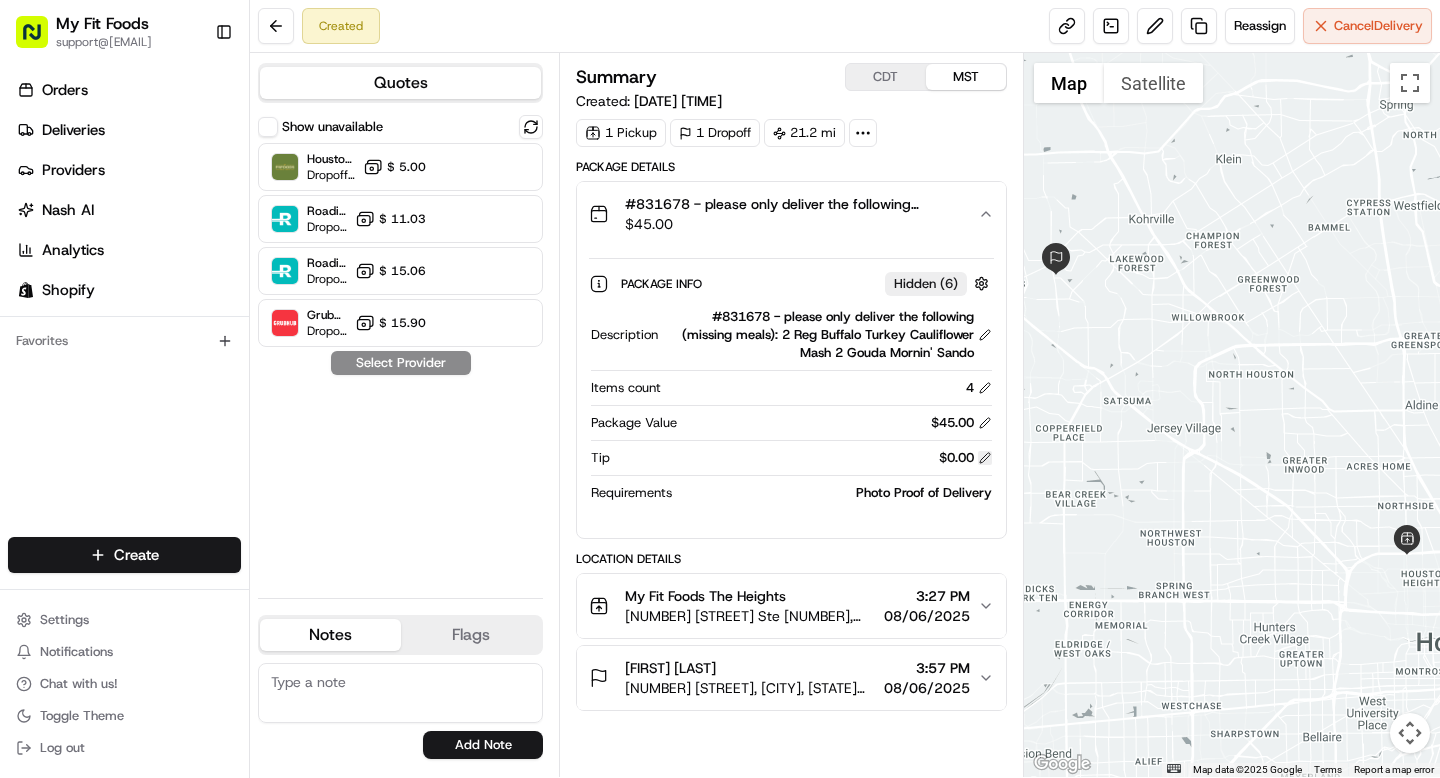 click at bounding box center [985, 458] 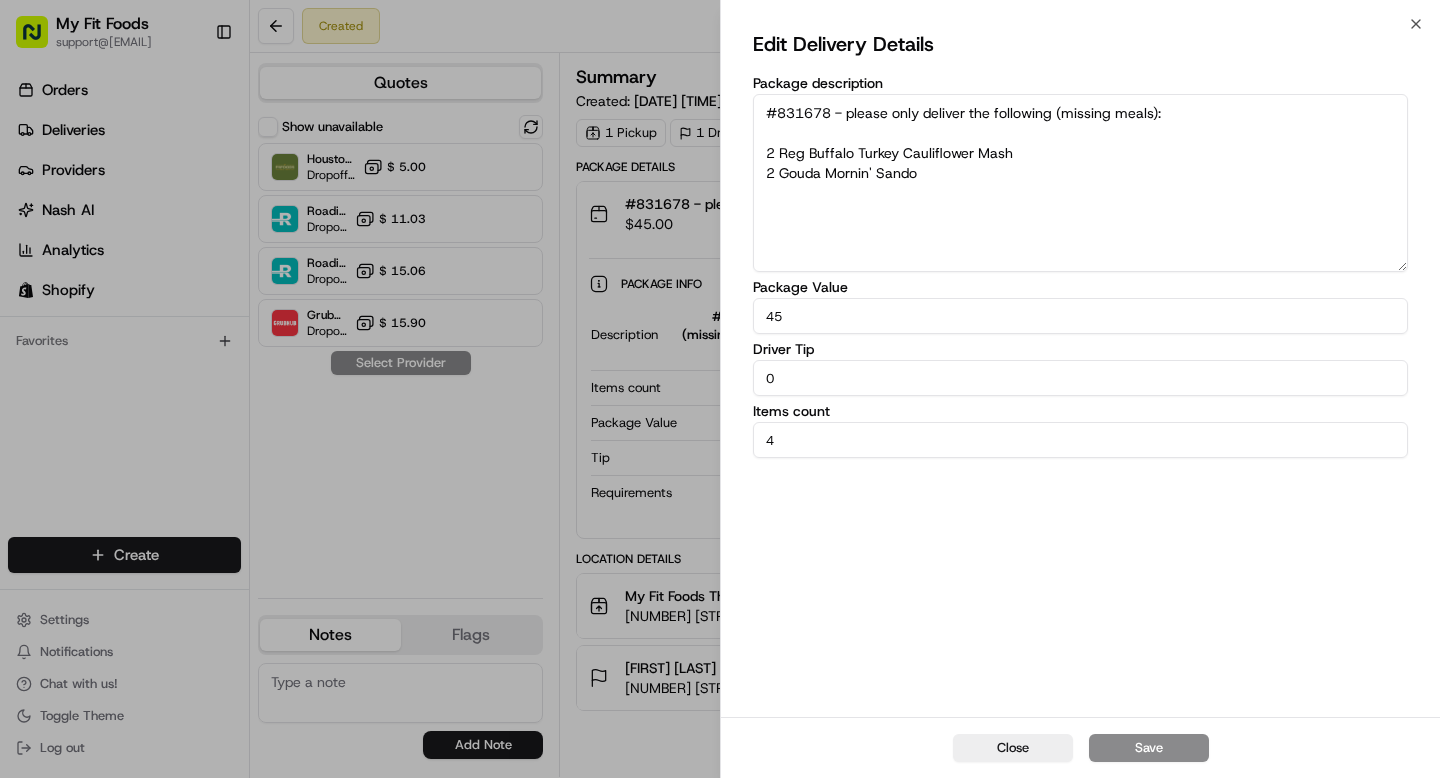 drag, startPoint x: 816, startPoint y: 369, endPoint x: 716, endPoint y: 369, distance: 100 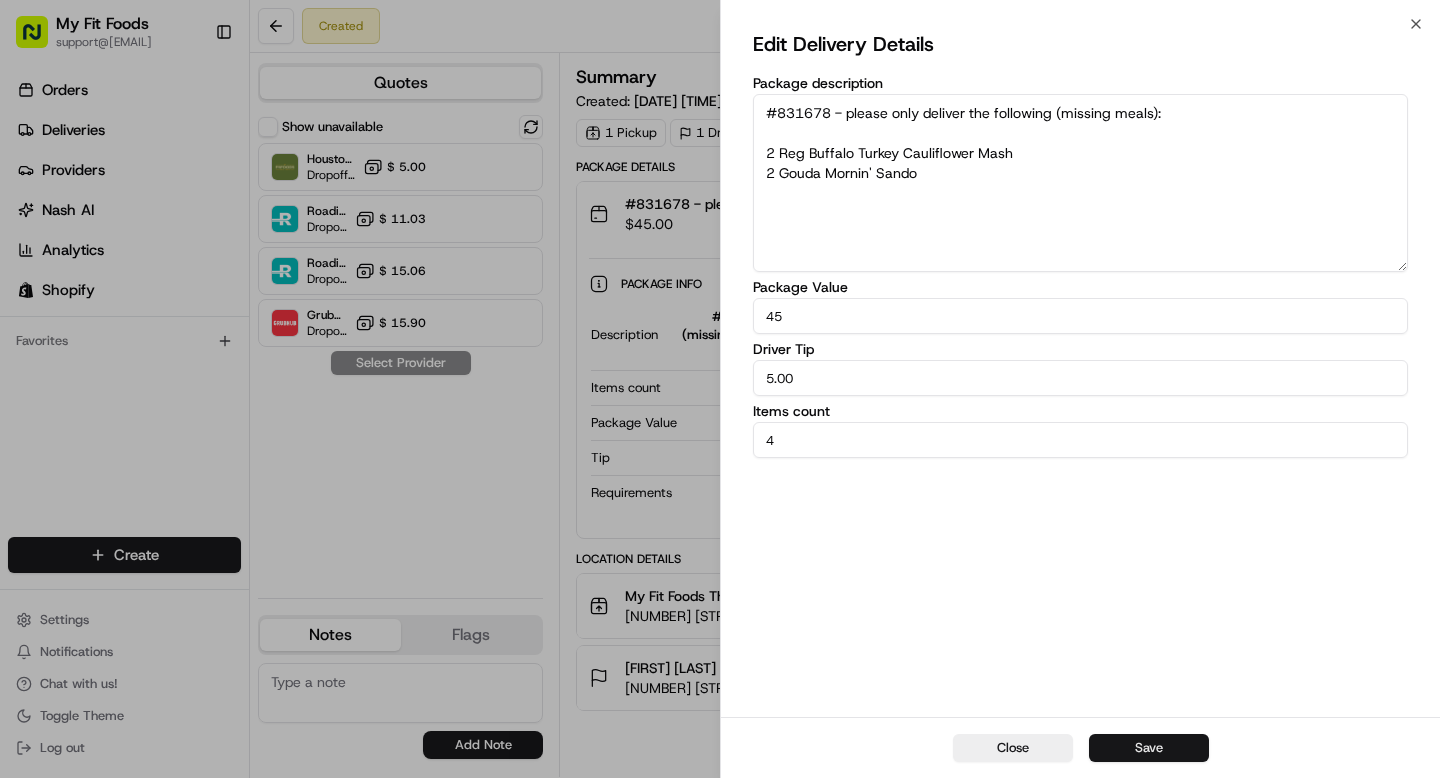 type on "5.00" 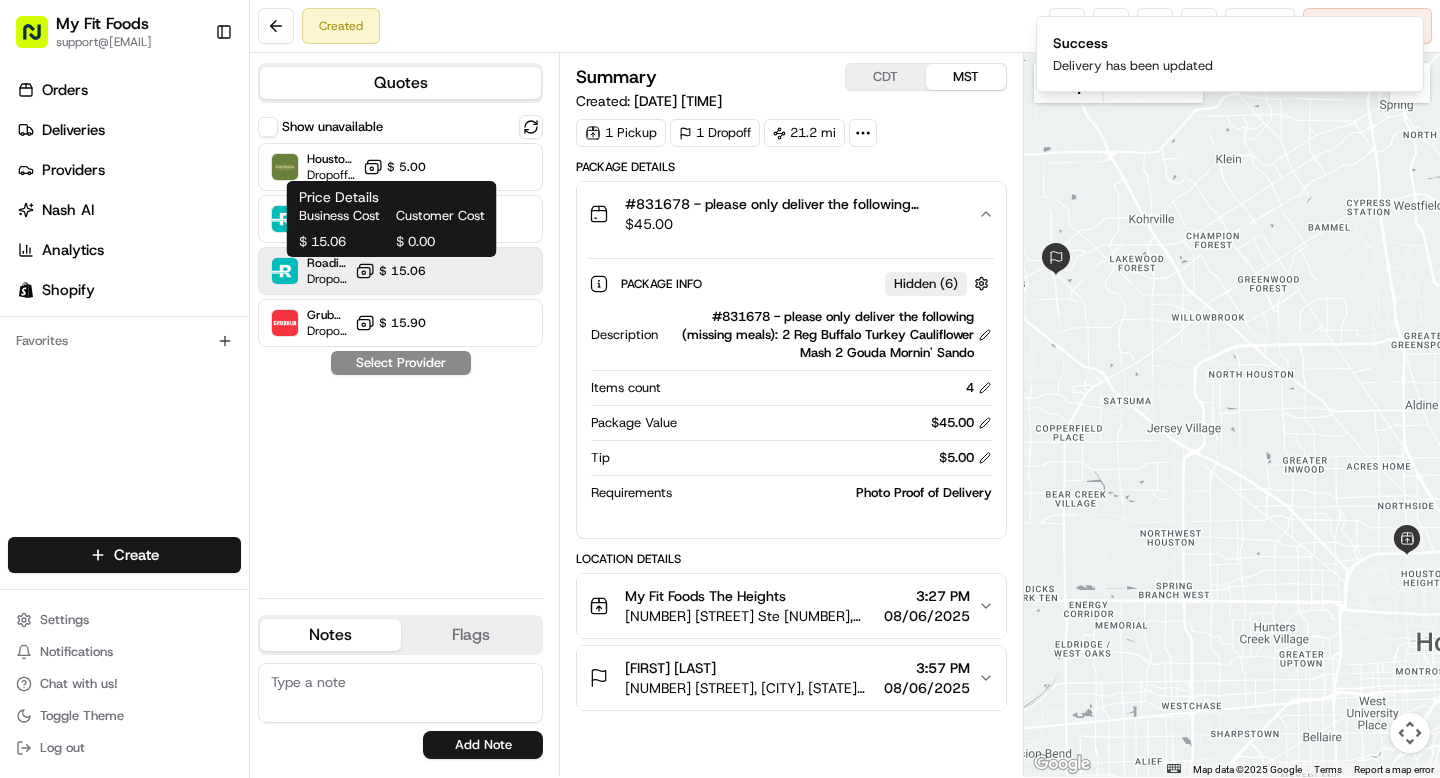 click on "$   15.06" at bounding box center (390, 271) 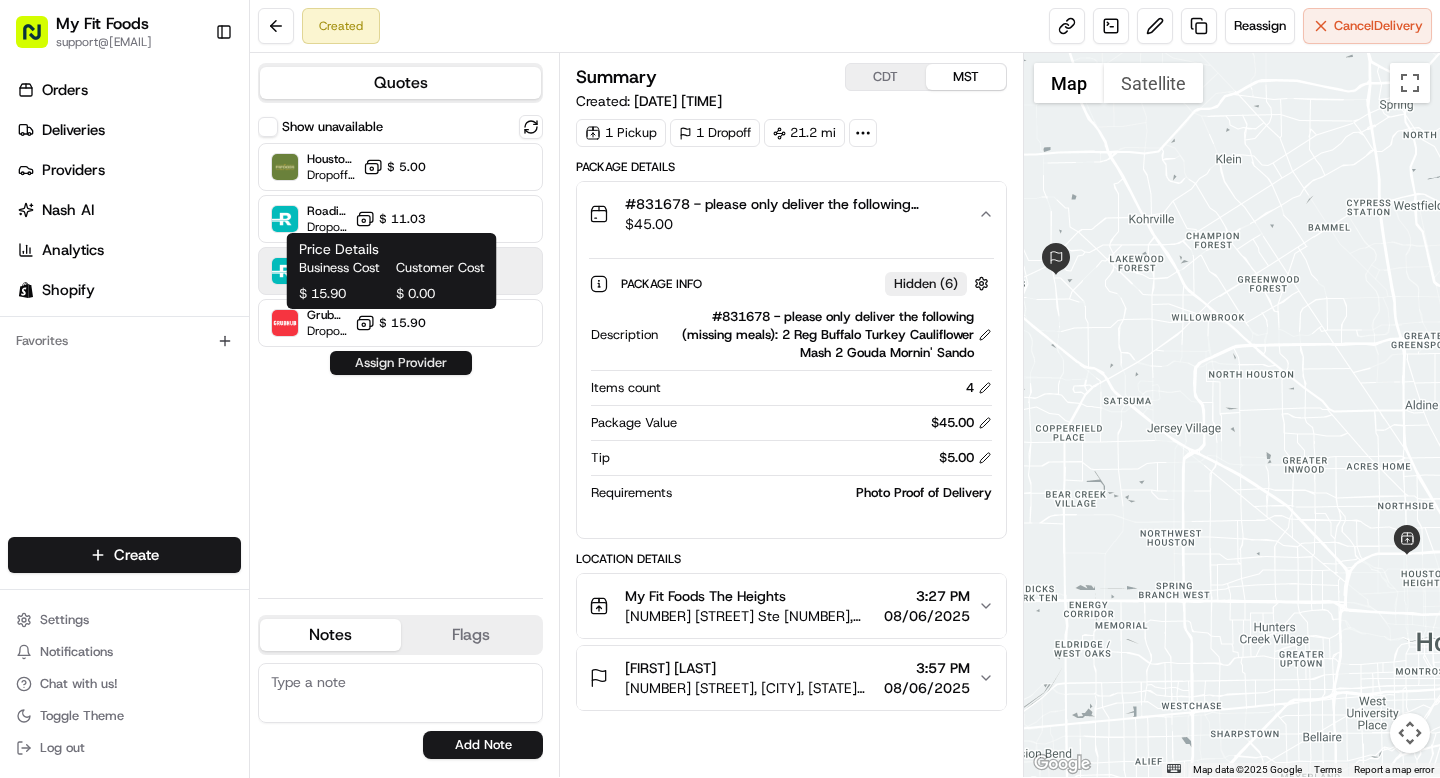click on "Assign Provider" at bounding box center (401, 363) 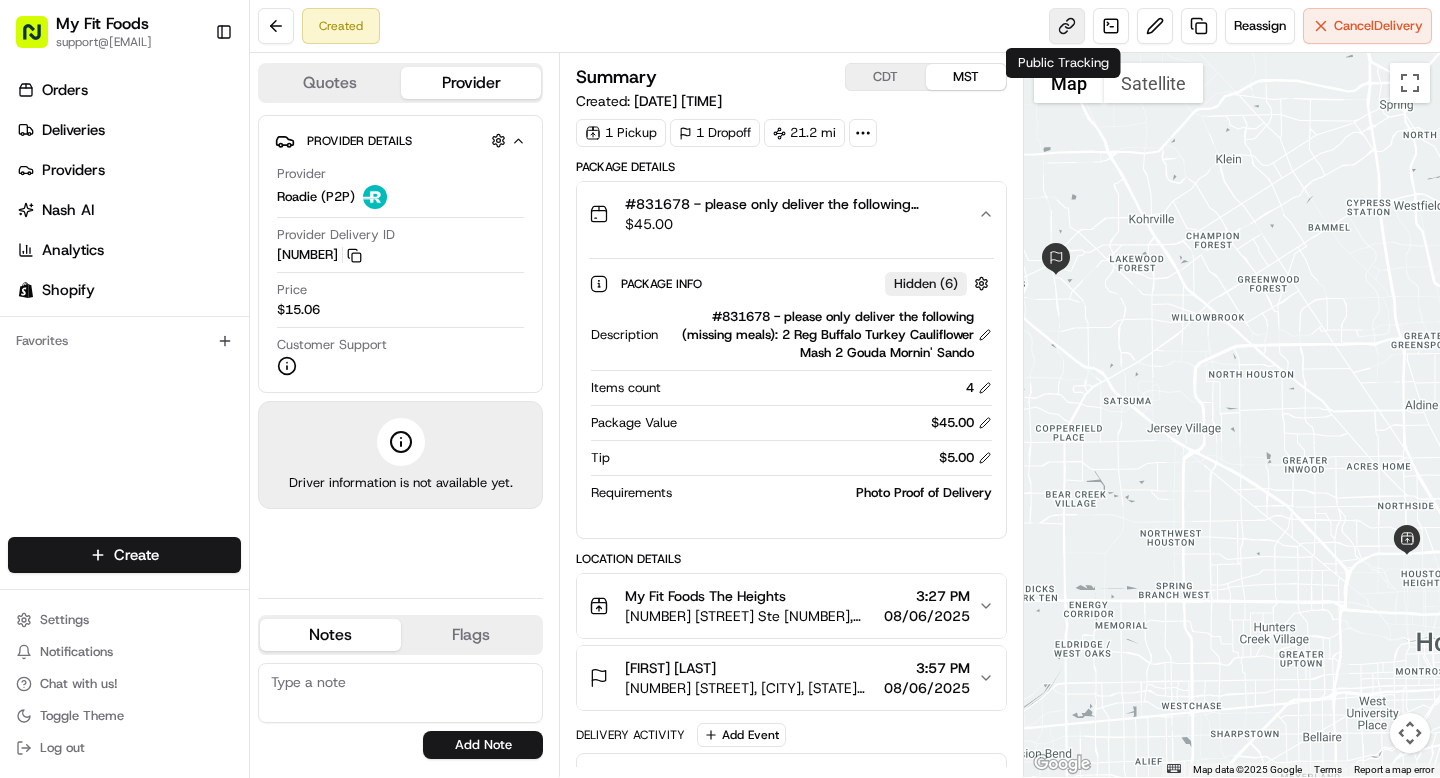 click at bounding box center [1067, 26] 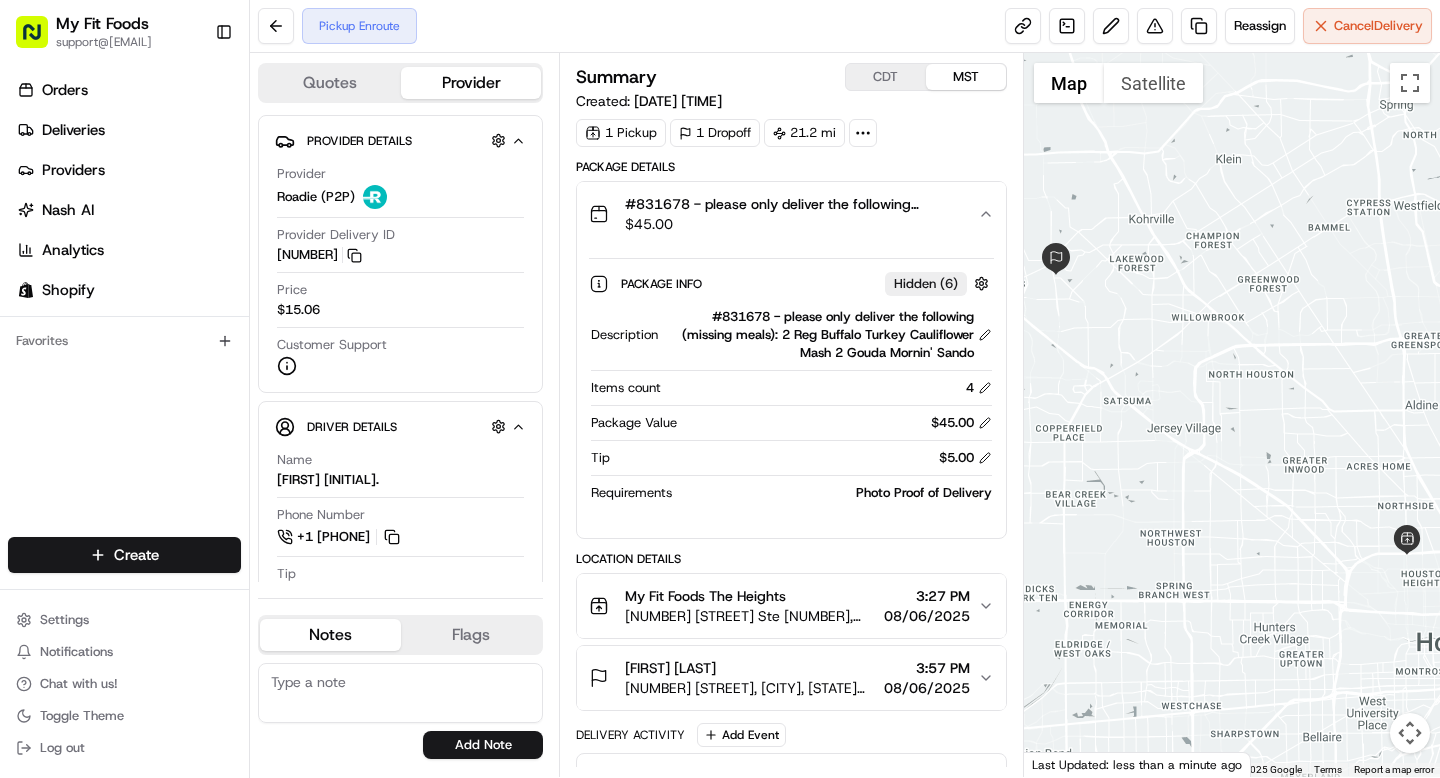 click on "Order # [NUMBER], Customer: [FIRST] [LAST], Customer's [NUMBER] Order, [STATE], Same Day: [DATE] | Time: [TIME]" at bounding box center [720, 389] 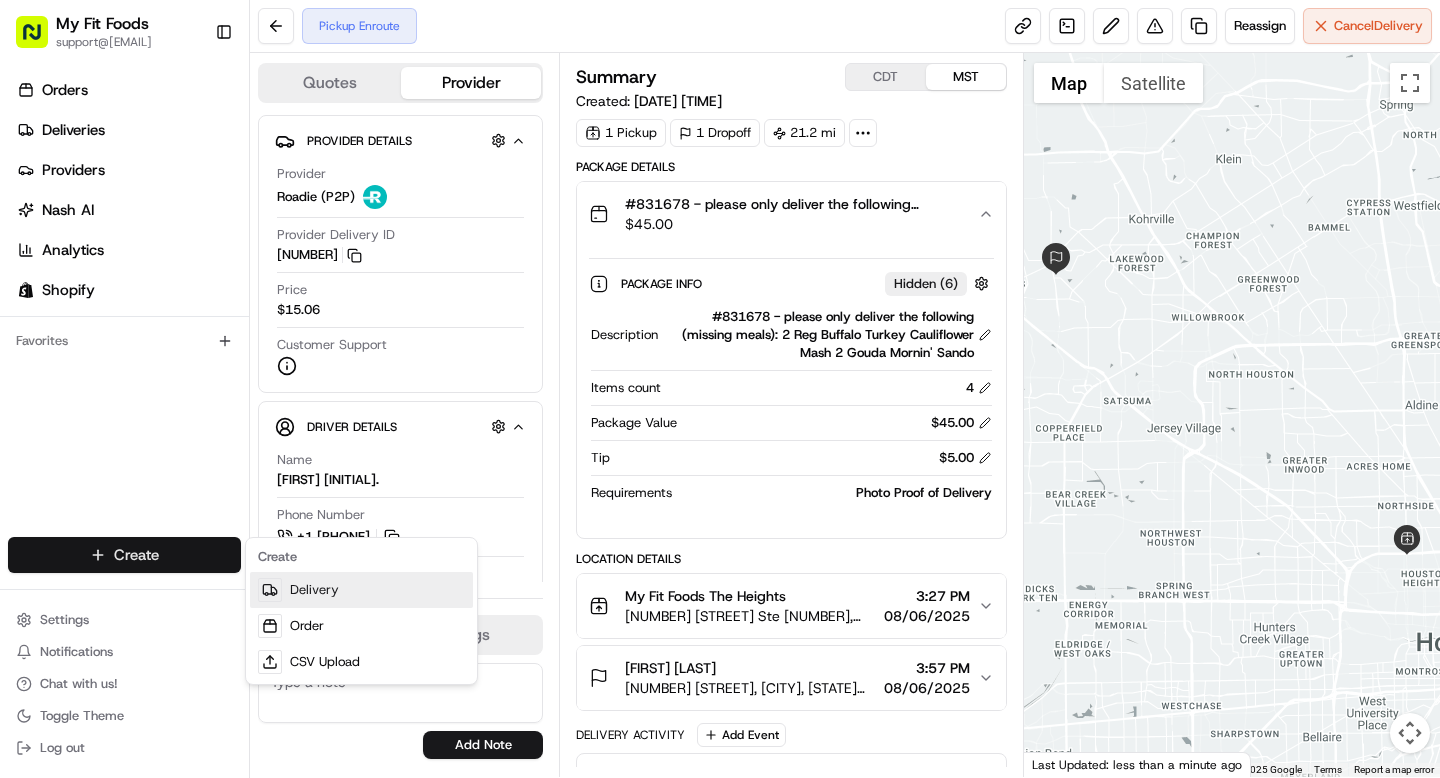 click on "Delivery" at bounding box center (361, 590) 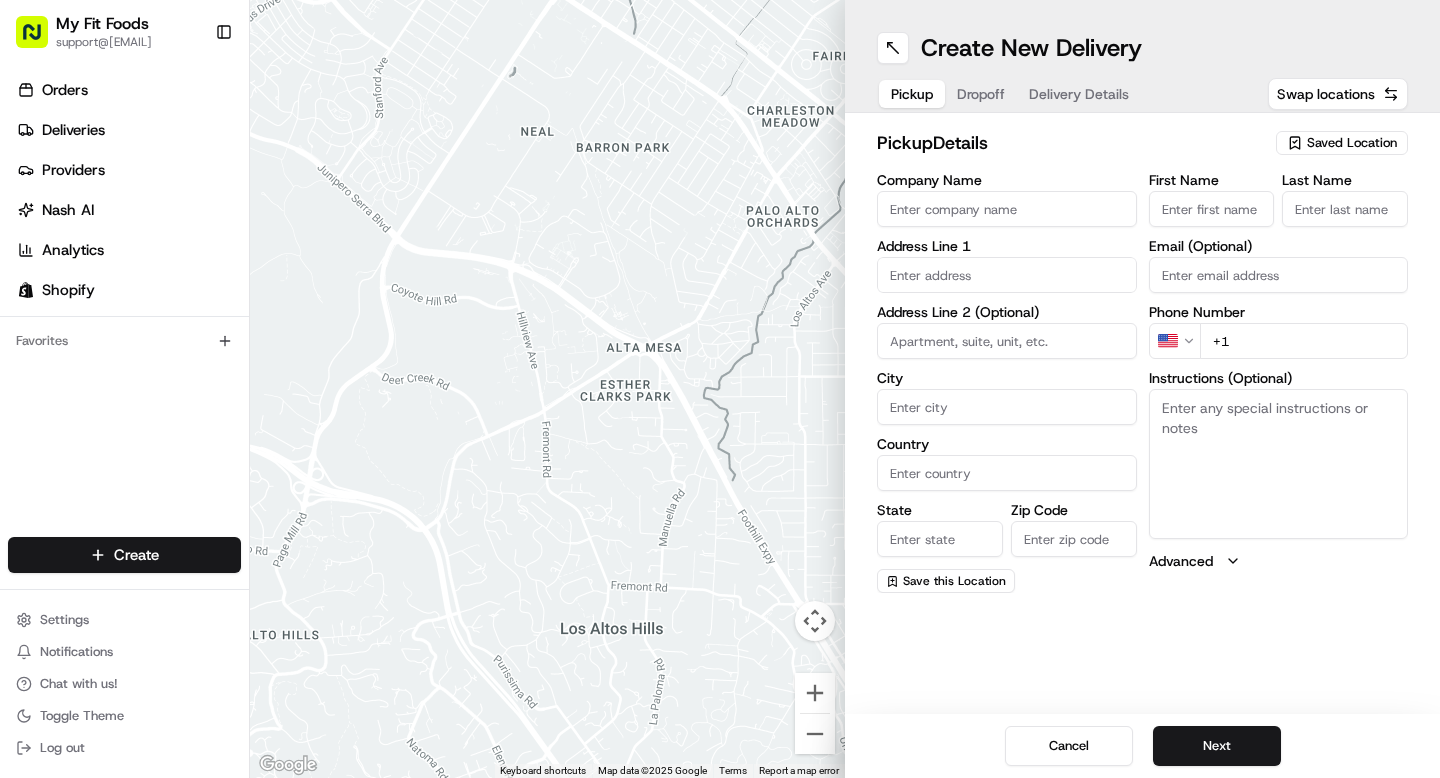 click on "Saved Location" at bounding box center (1352, 143) 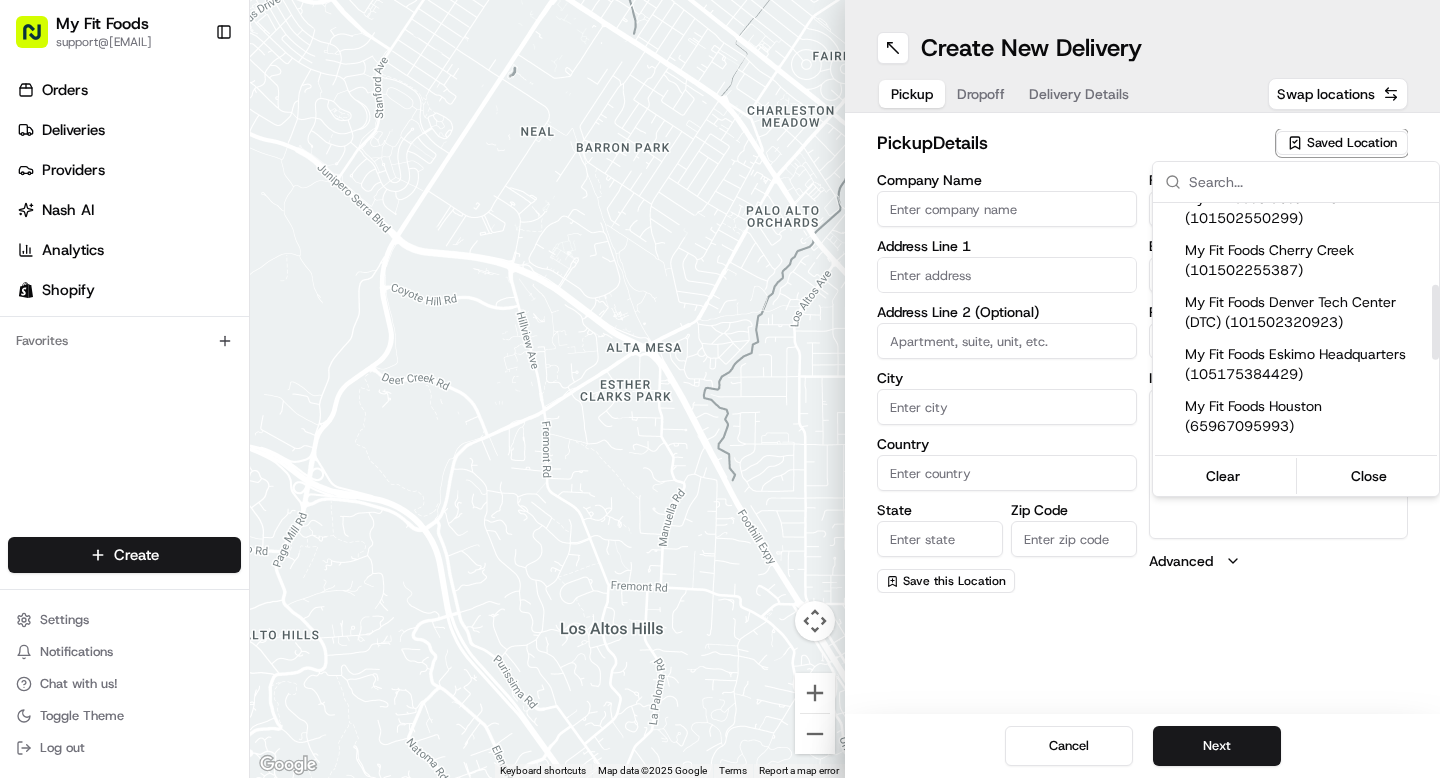 scroll, scrollTop: 586, scrollLeft: 0, axis: vertical 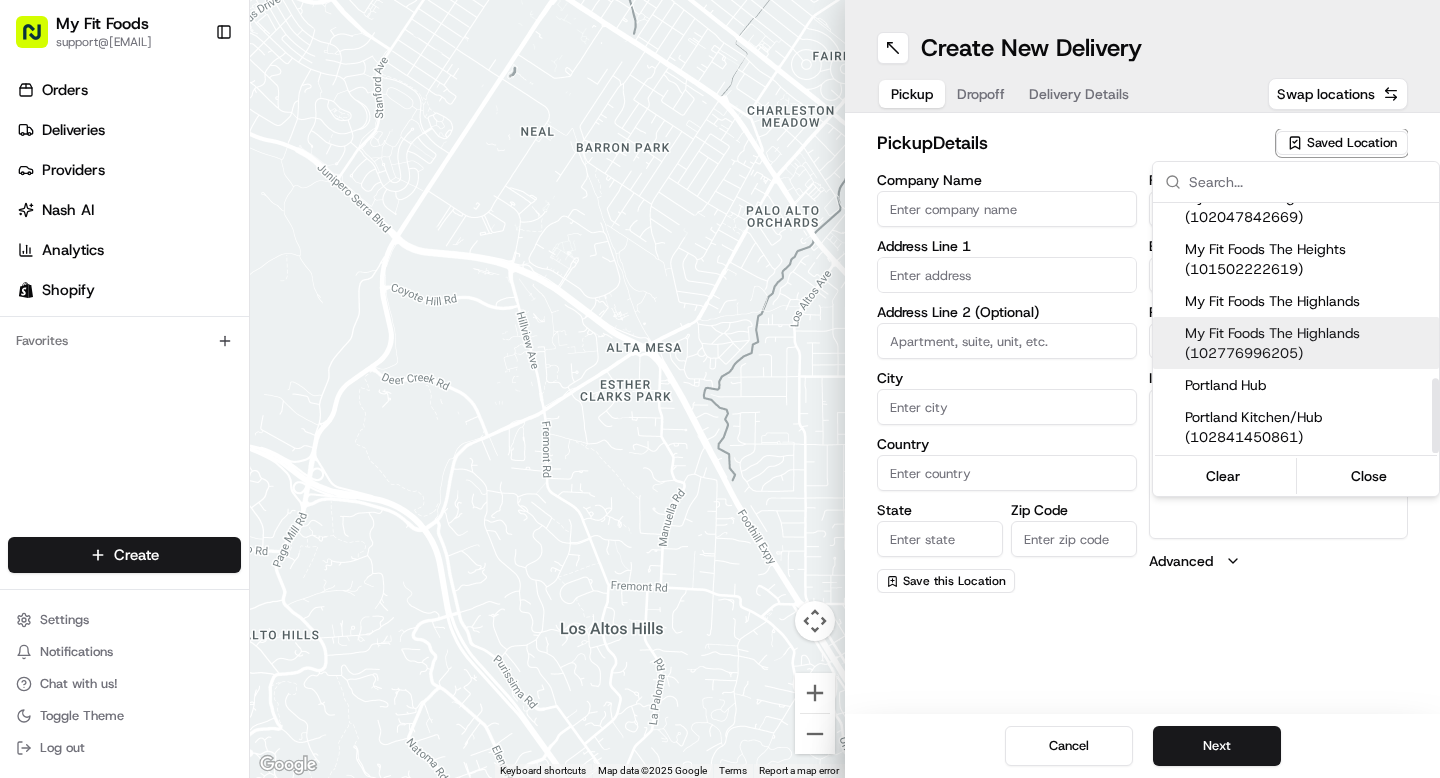 click on "My Fit Foods The Highlands (102776996205)" at bounding box center (1308, 343) 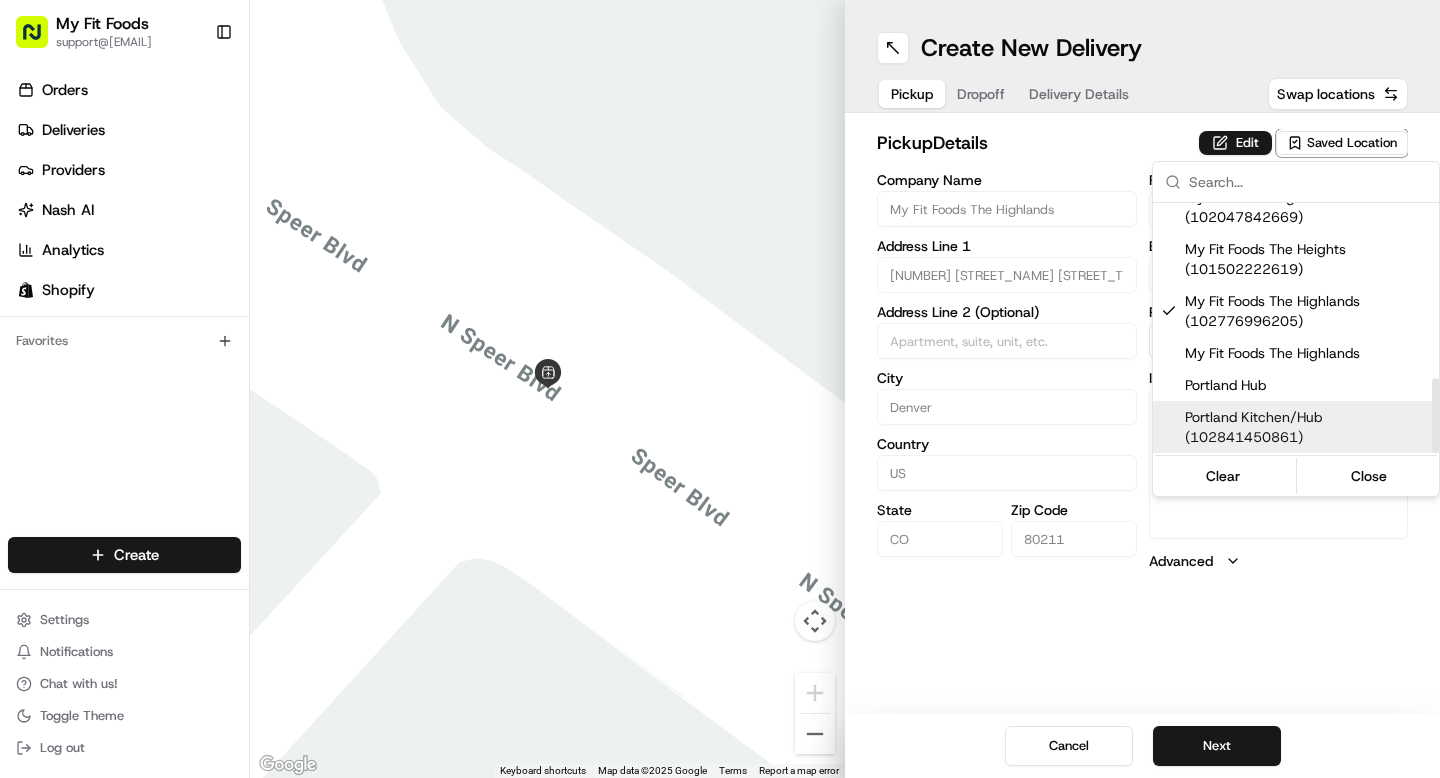 click on "Order #[ORDER_NUMBER], Customer: [FIRST] [LAST], Customer's 20 Order, Colorado, Next Day: 2025-08-04 | Time: 5PM-8PM" at bounding box center [720, 389] 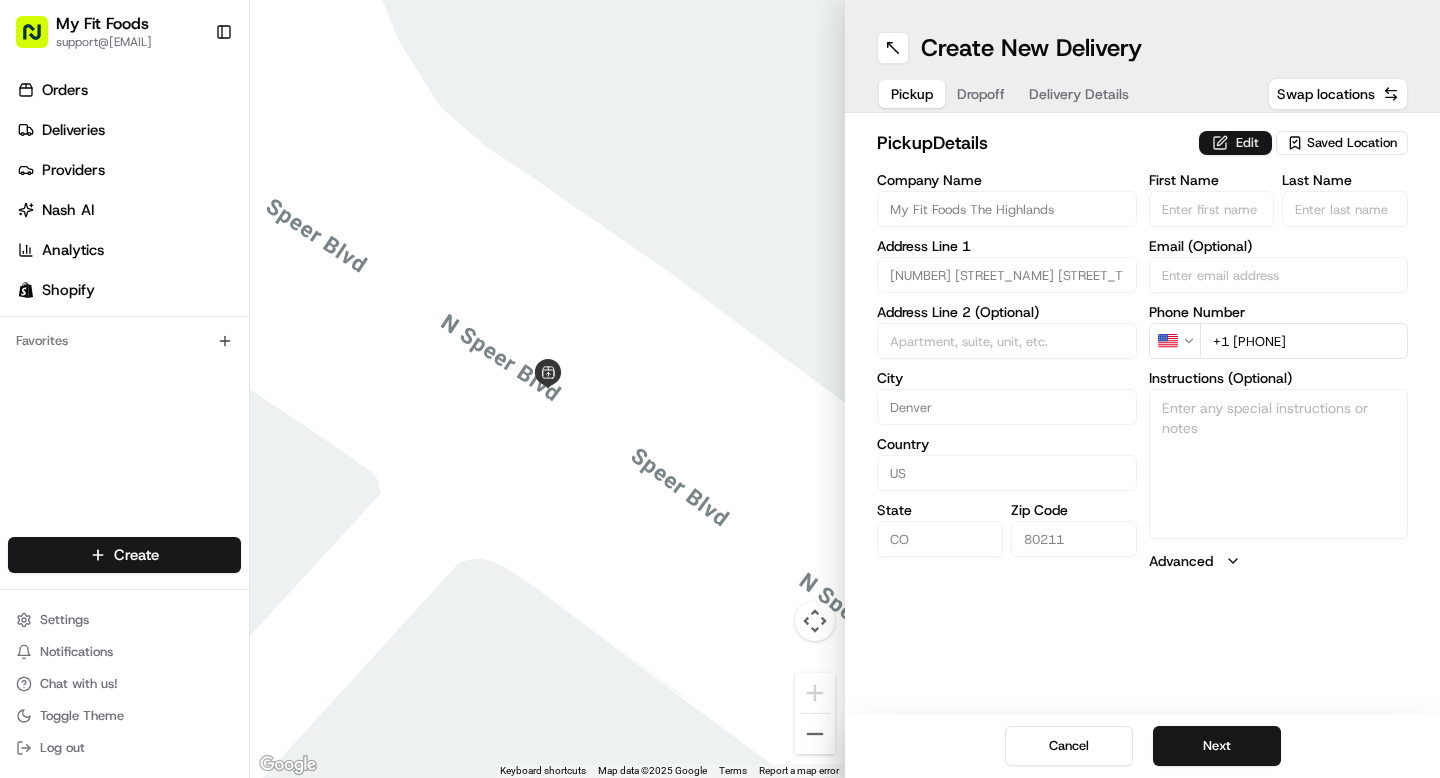 click on "Edit" at bounding box center (1235, 143) 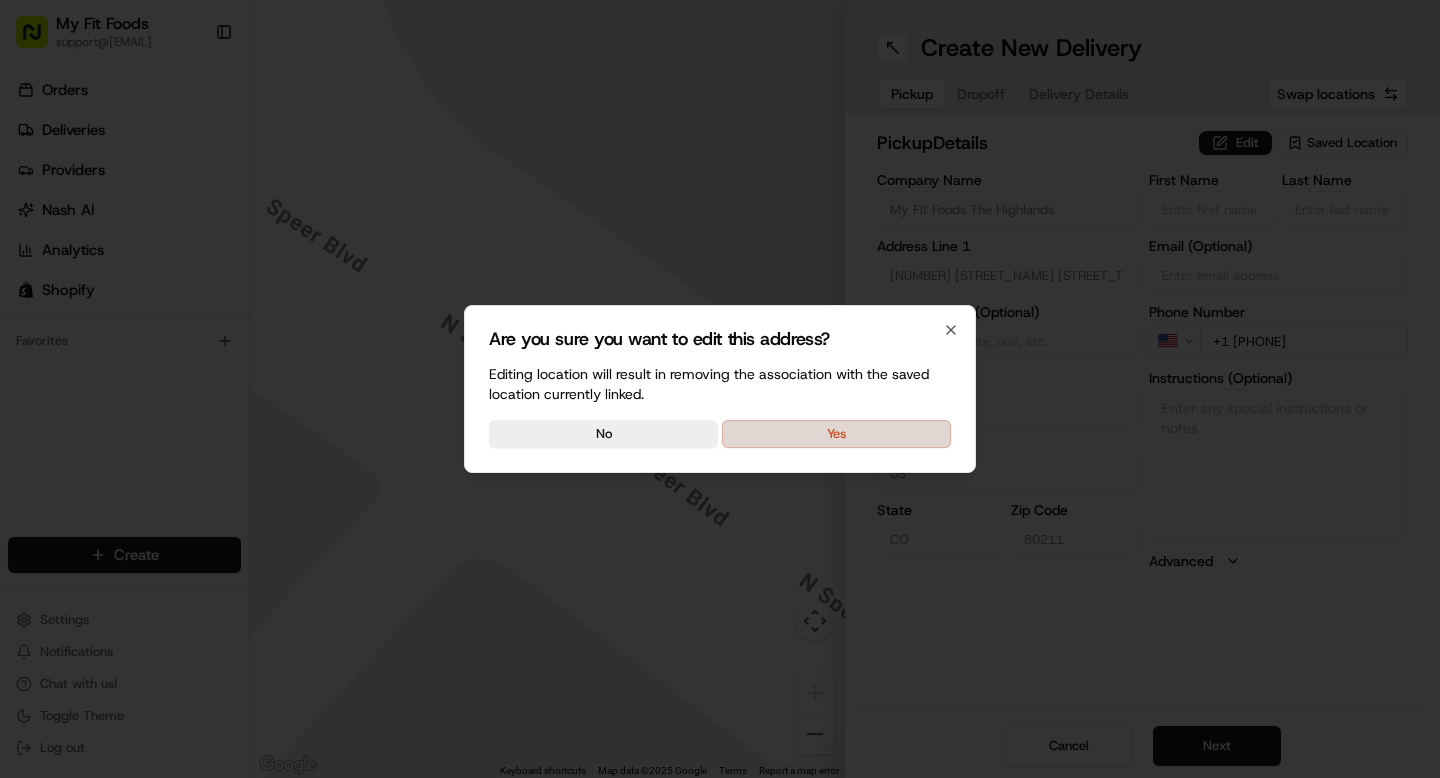 click on "Yes" at bounding box center (836, 434) 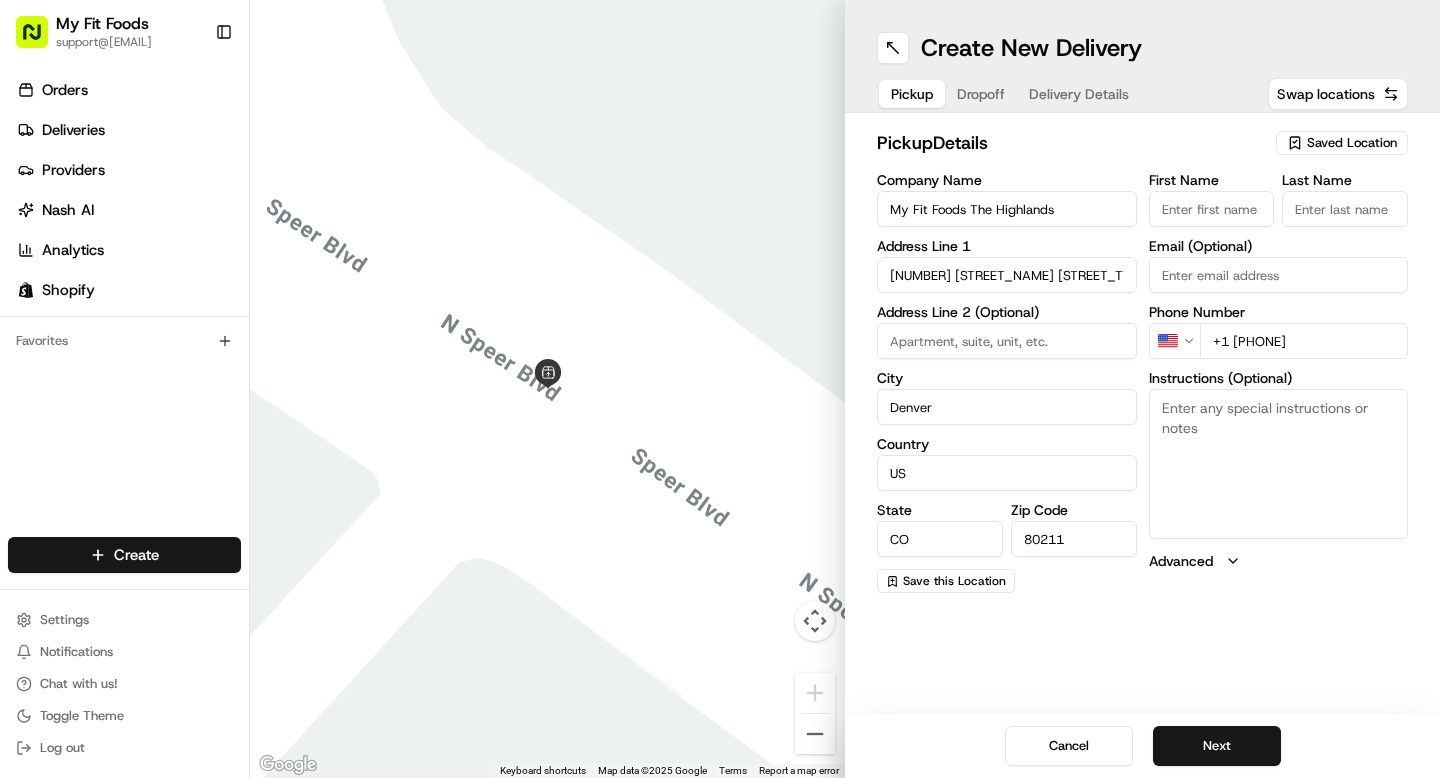 click on "Instructions (Optional)" at bounding box center (1279, 464) 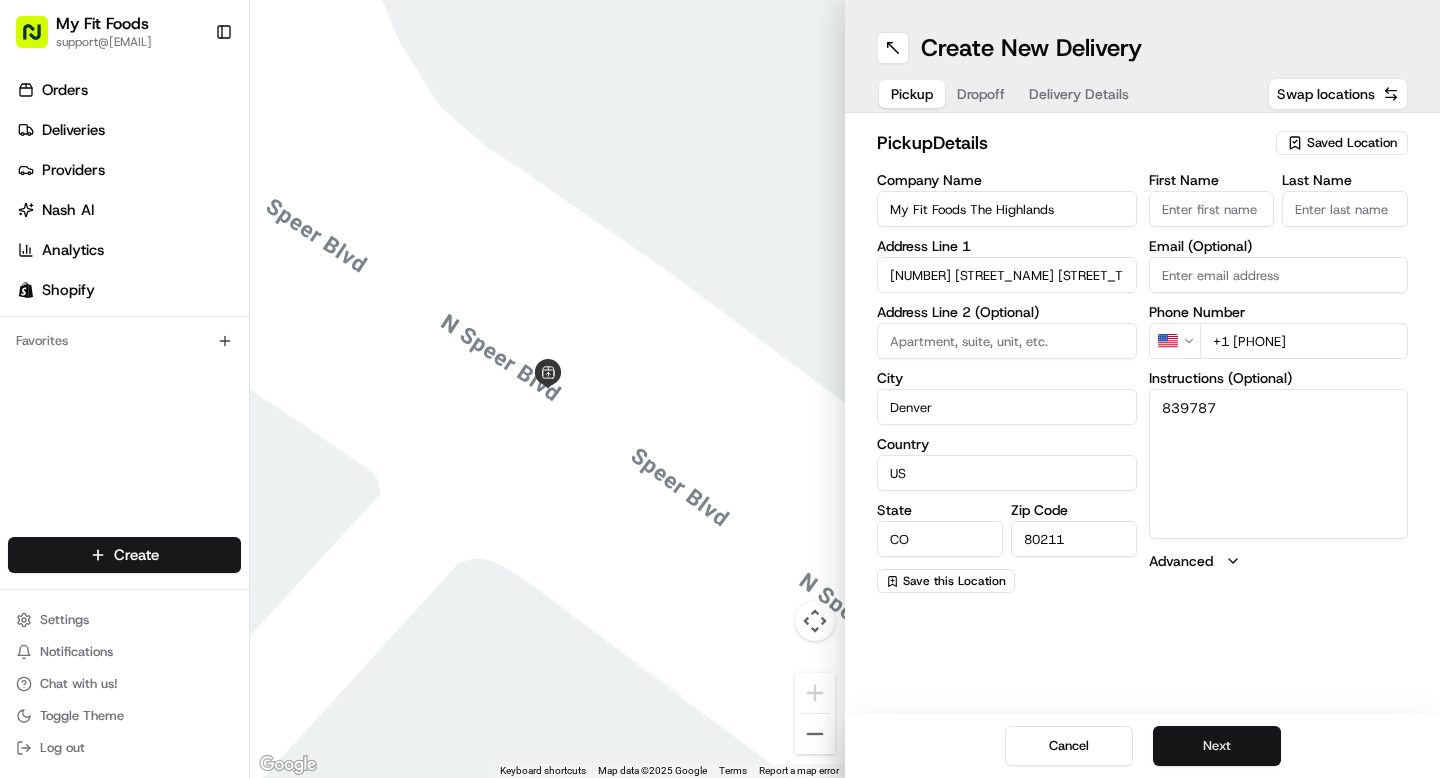 type on "839787" 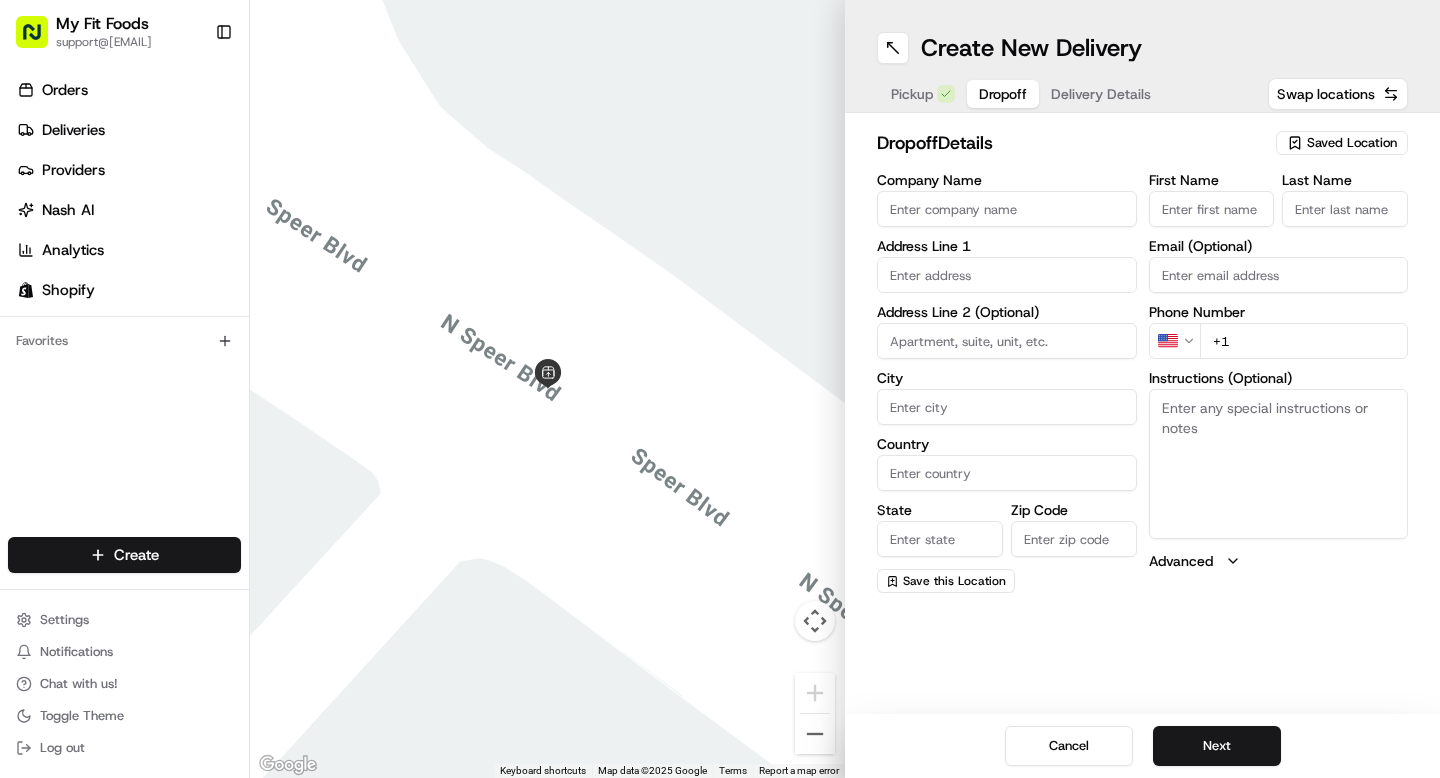 click on "Instructions (Optional)" at bounding box center (1279, 464) 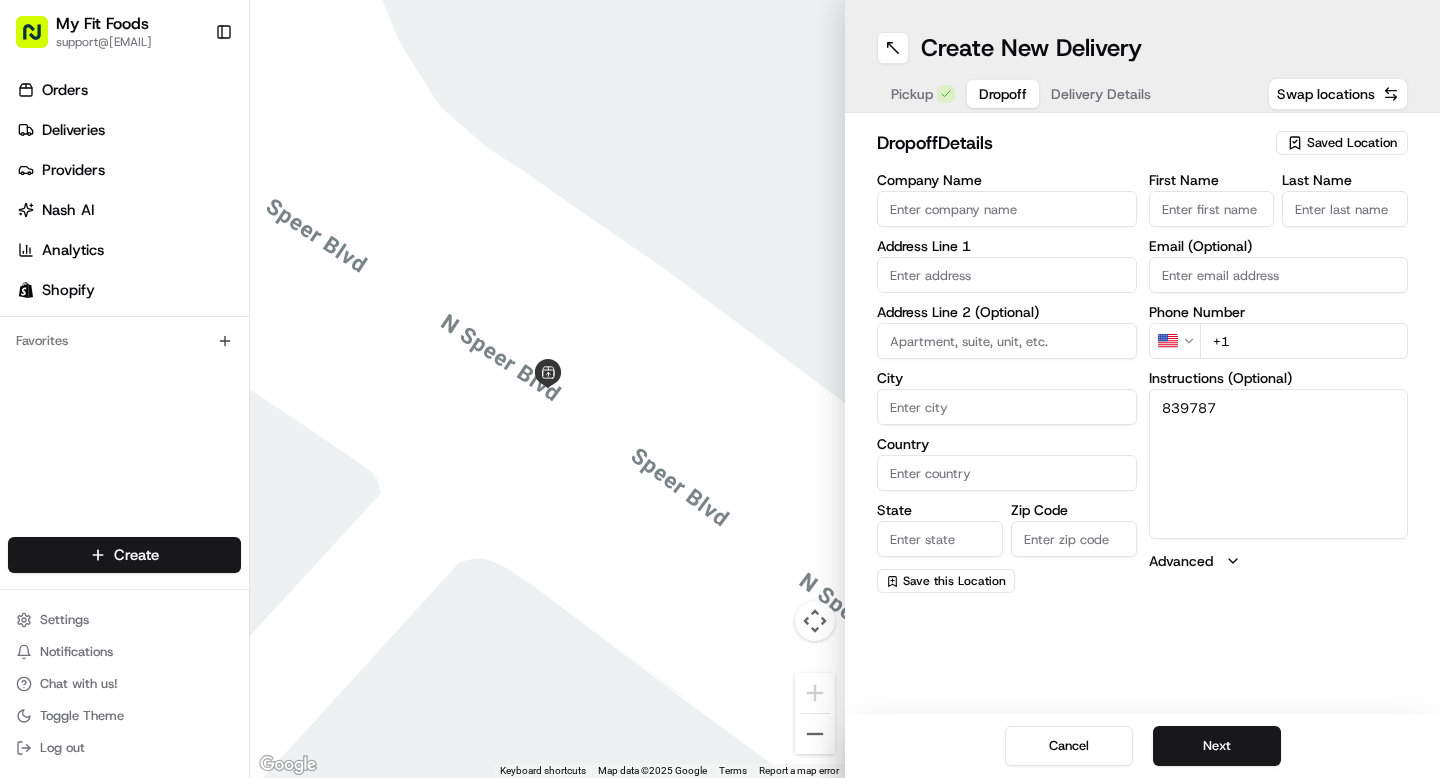 type on "839787" 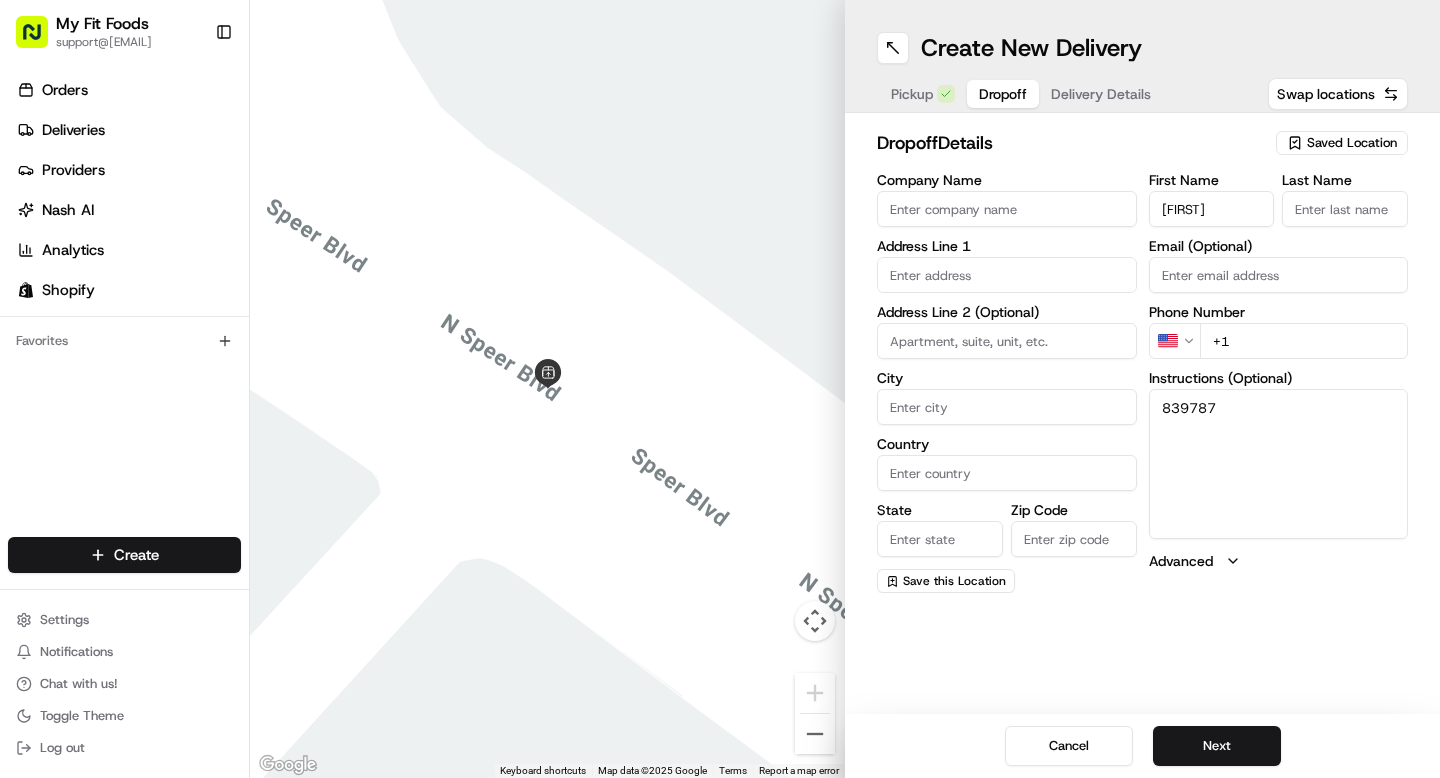 type on "[FIRST]" 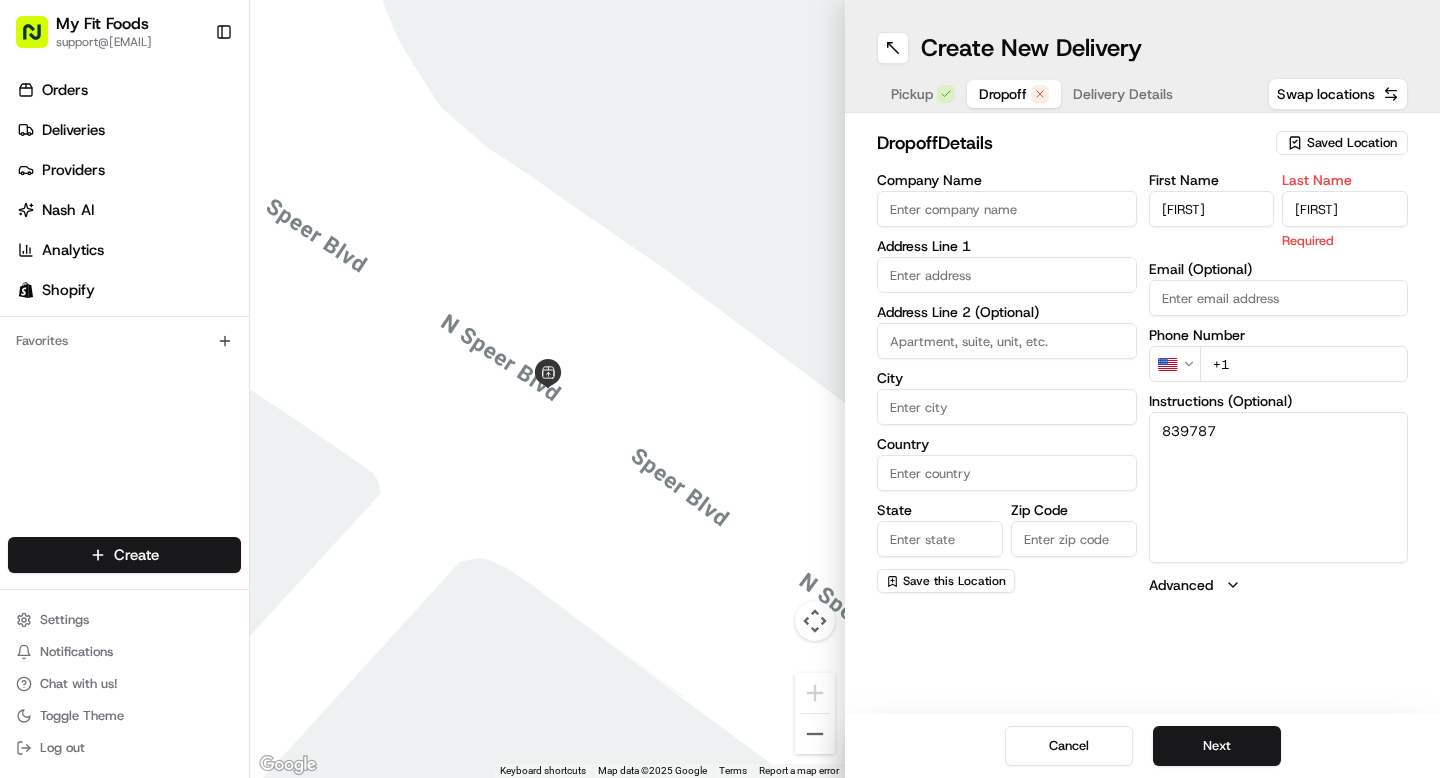 type on "[FIRST]" 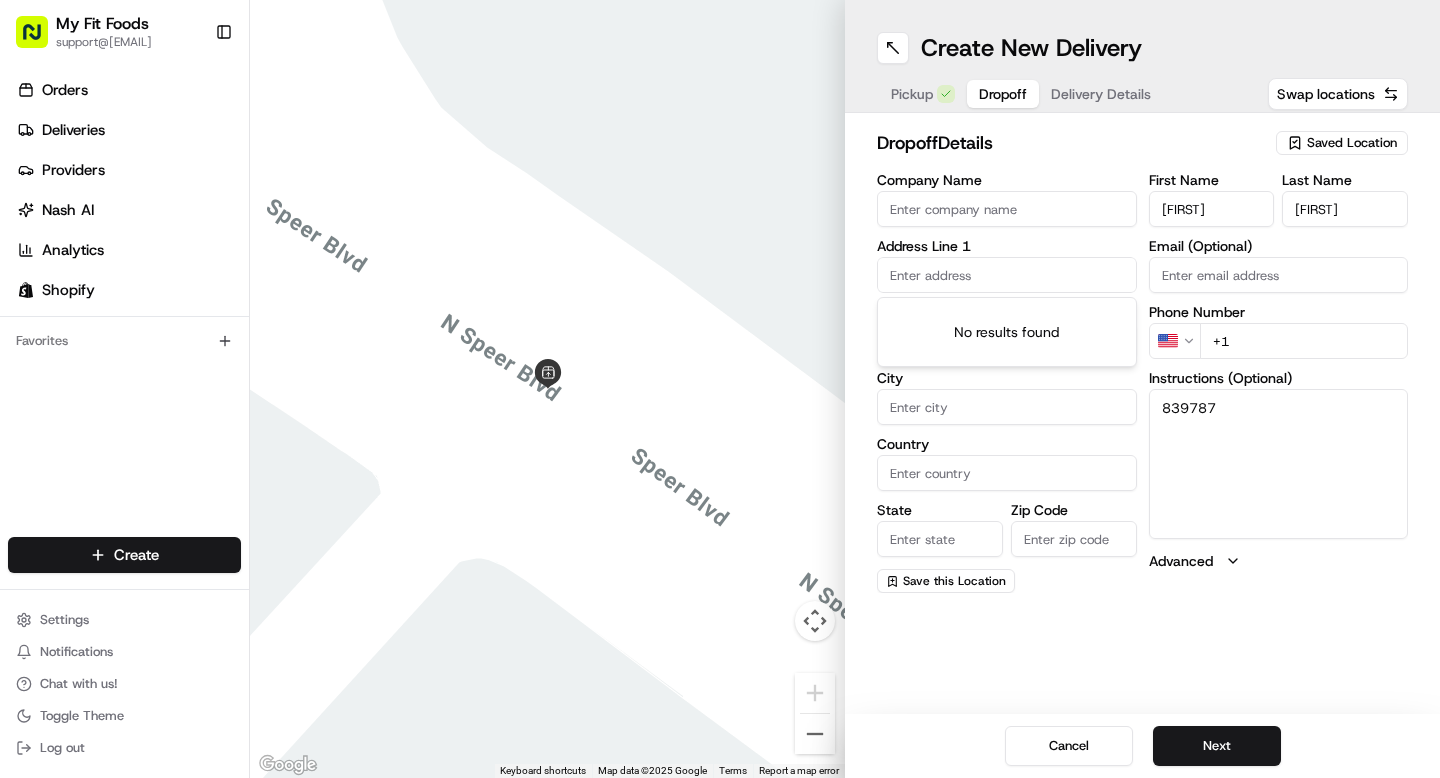 paste on "[NUMBER] [STREET] [CITY] [STATE] [ZIP_CODE]" 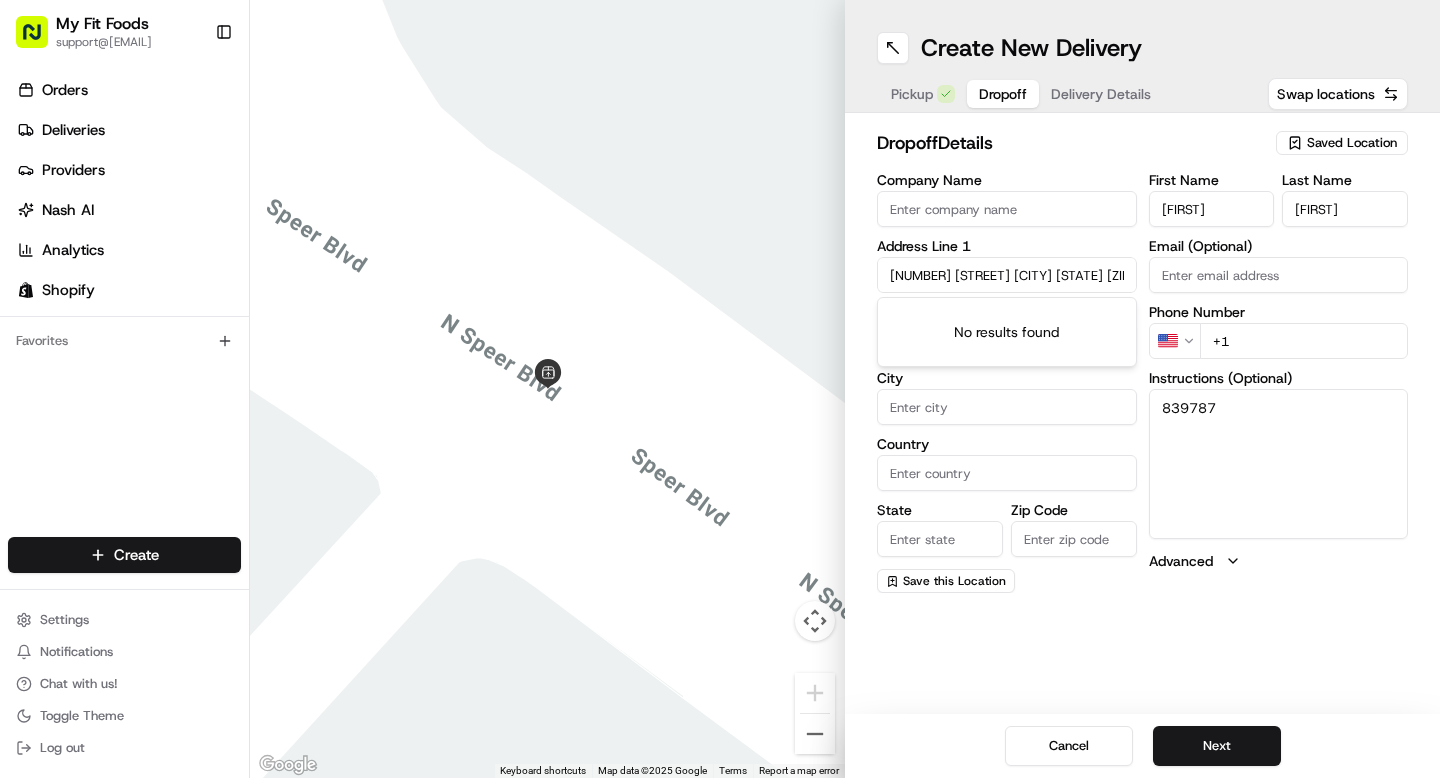 scroll, scrollTop: 0, scrollLeft: 32, axis: horizontal 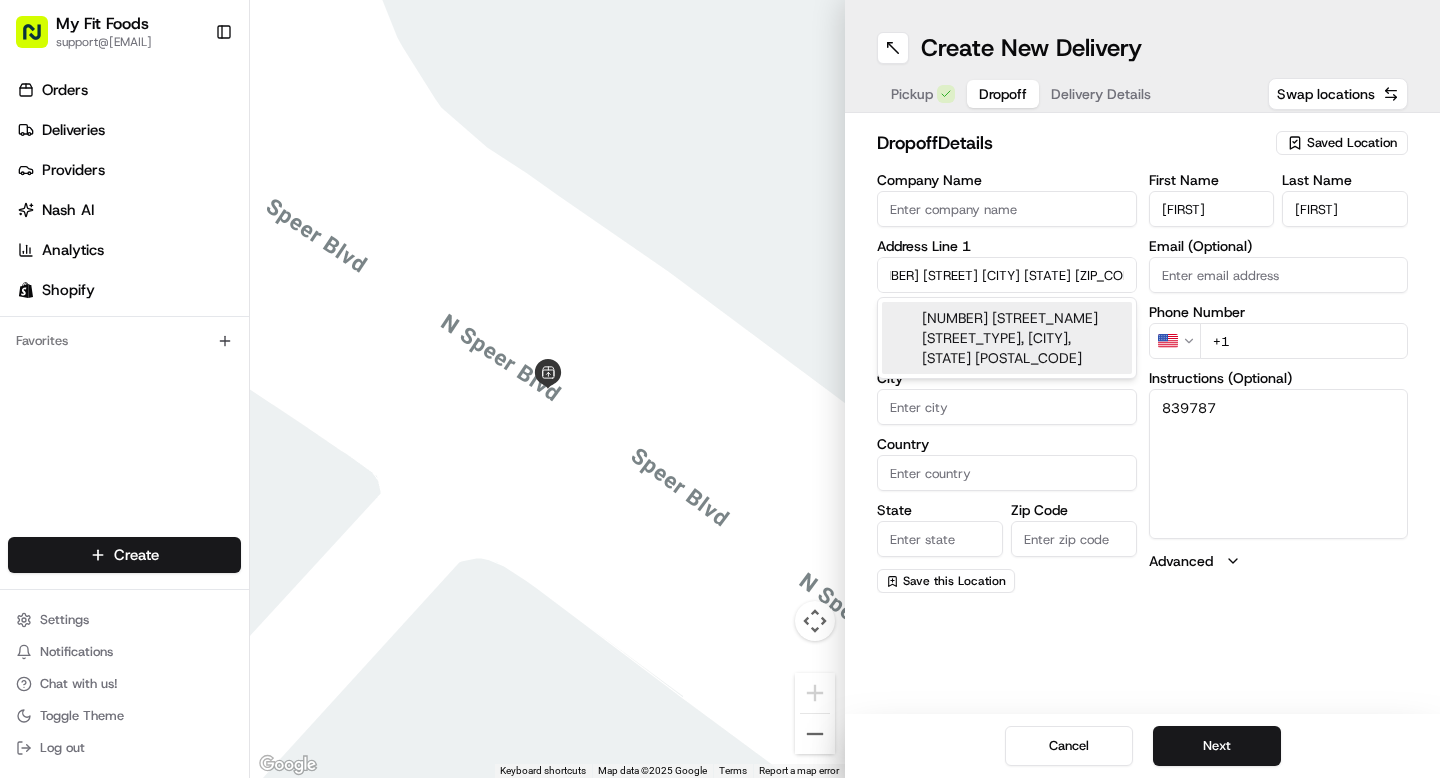 click on "[NUMBER] [STREET_NAME] [STREET_TYPE], [CITY], [STATE] [POSTAL_CODE]" at bounding box center (1007, 338) 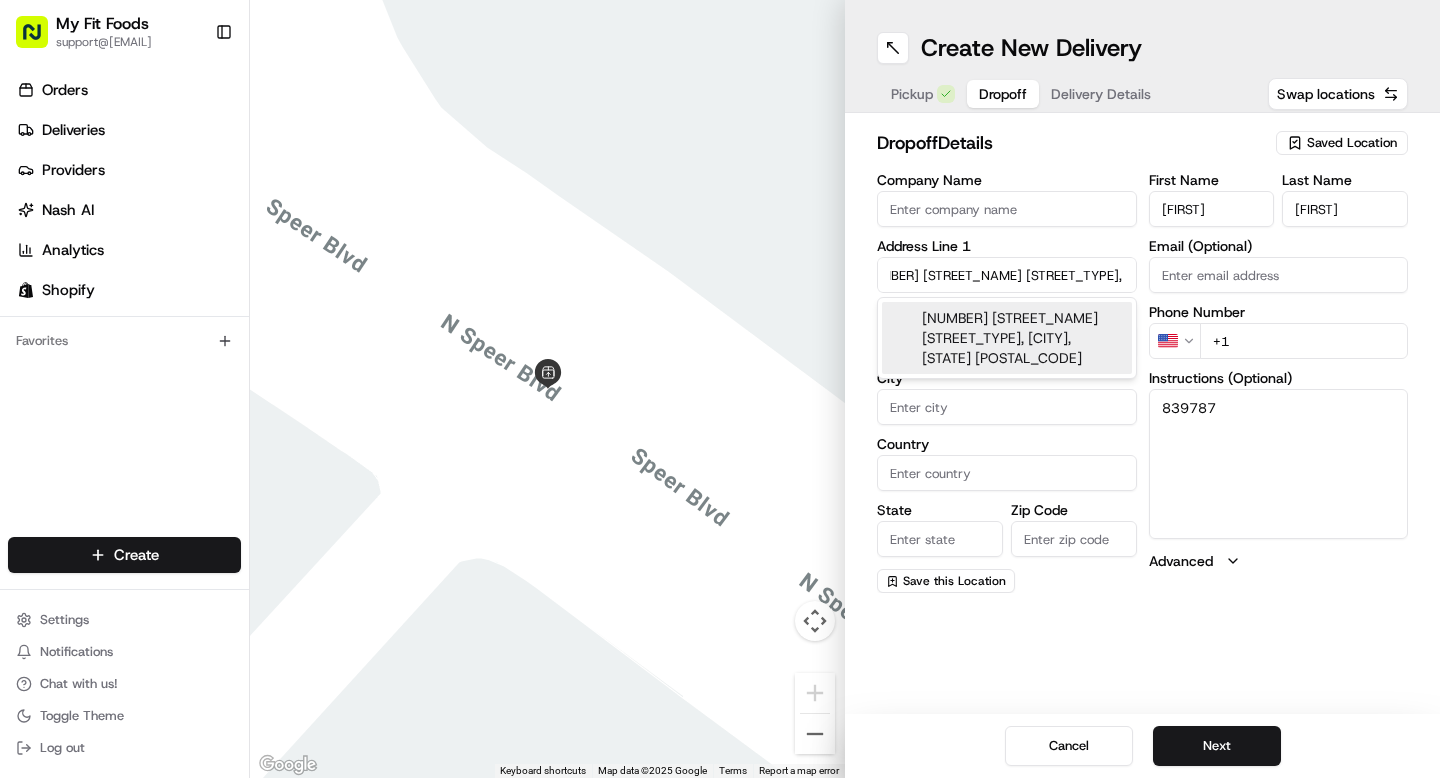 type on "[NUMBER] [STREET], [CITY], [STATE], USA" 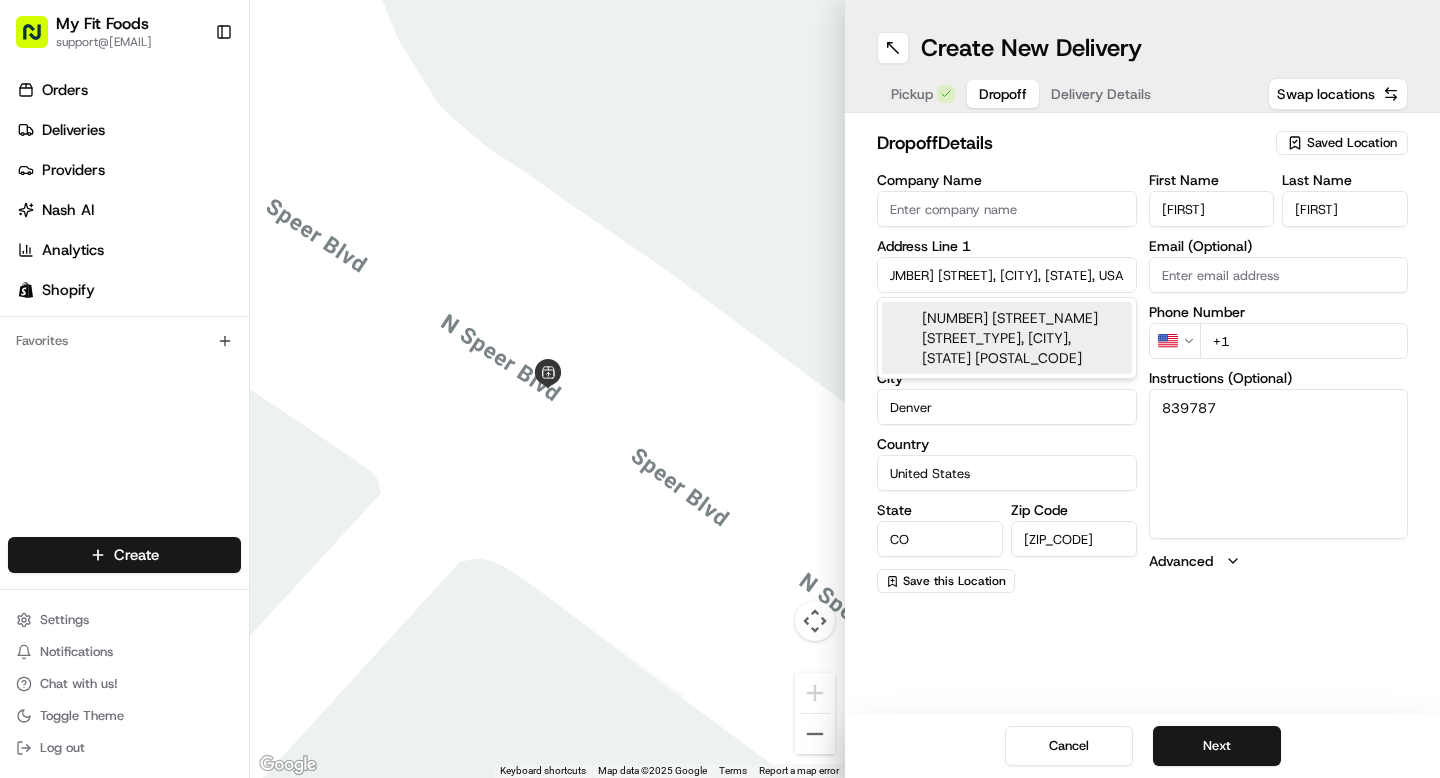 type on "[NUMBER] [STREET]" 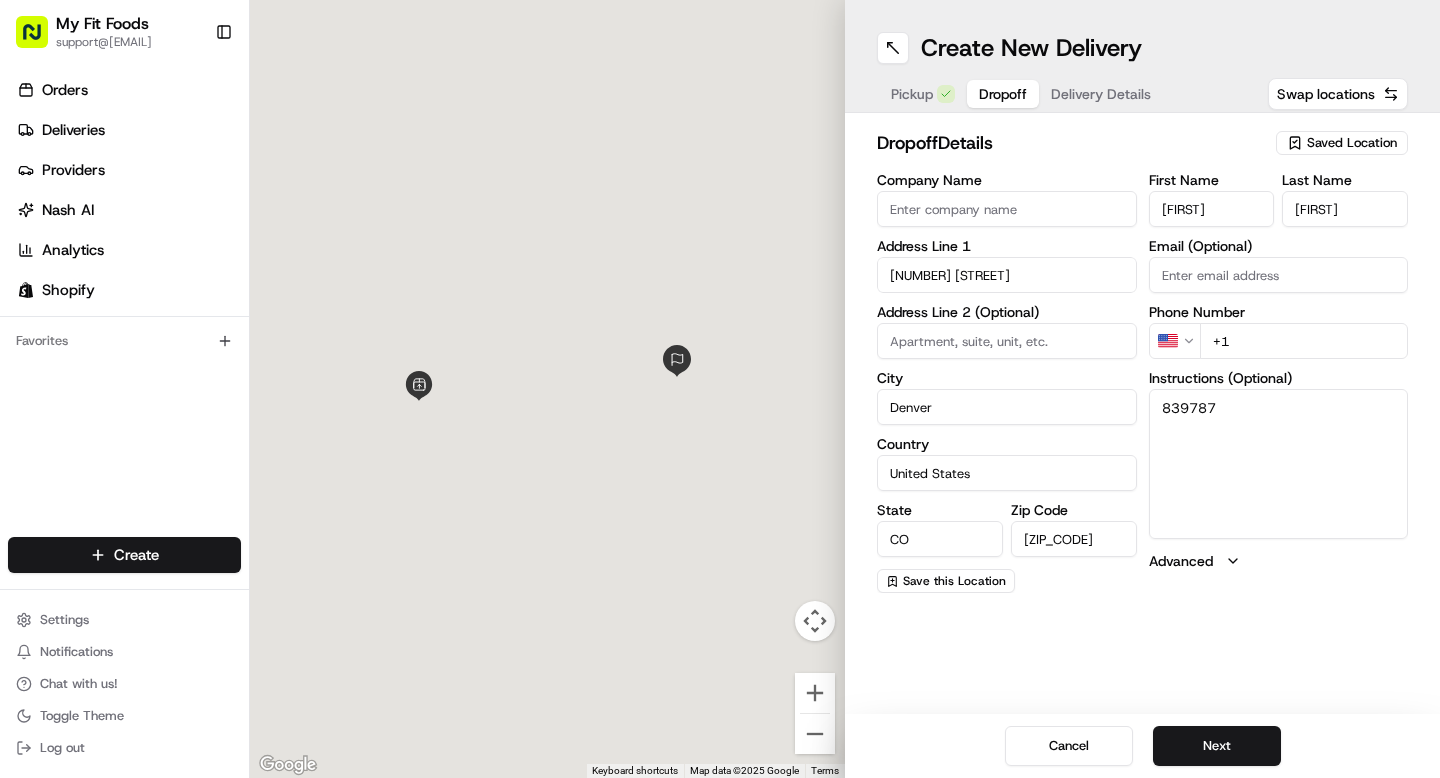 scroll, scrollTop: 0, scrollLeft: 0, axis: both 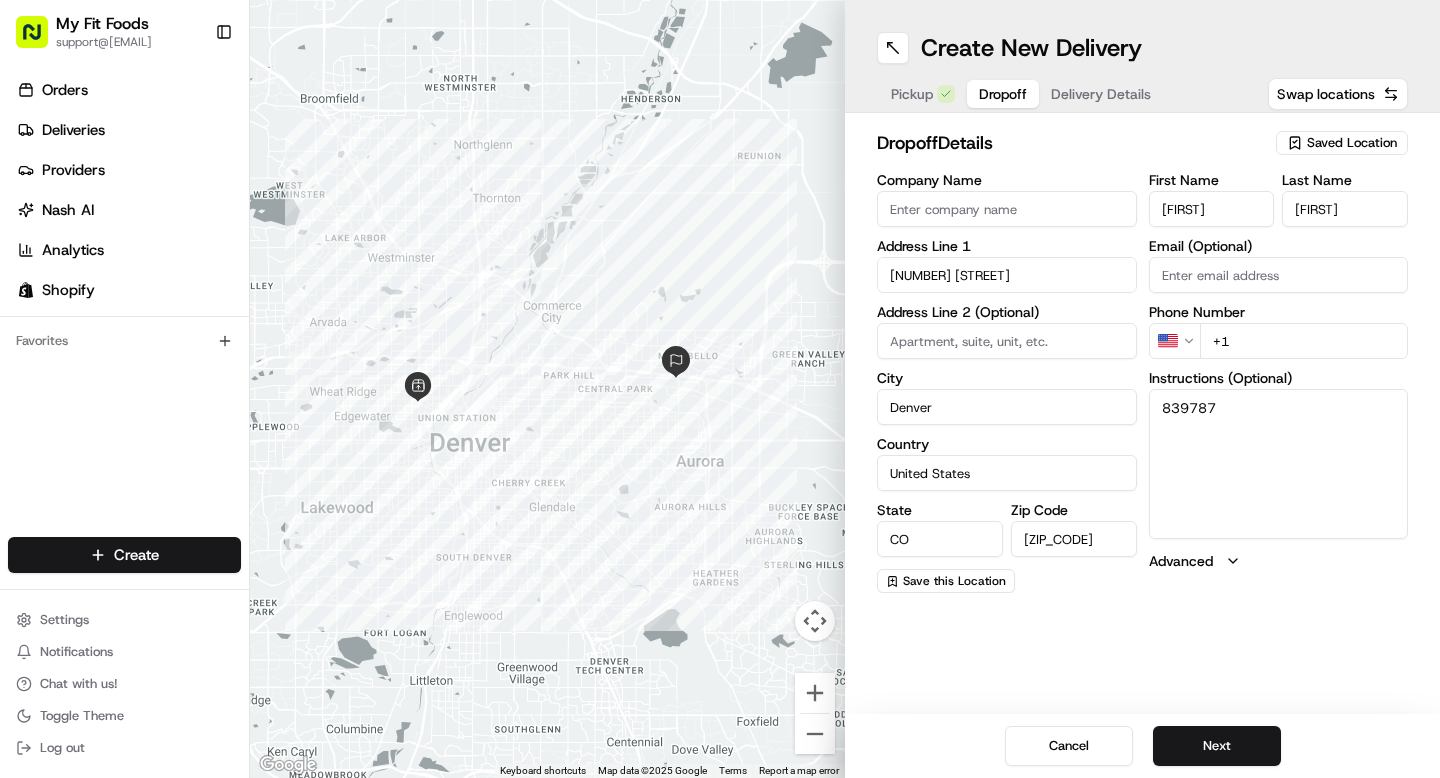 click on "Company Name" at bounding box center [1007, 209] 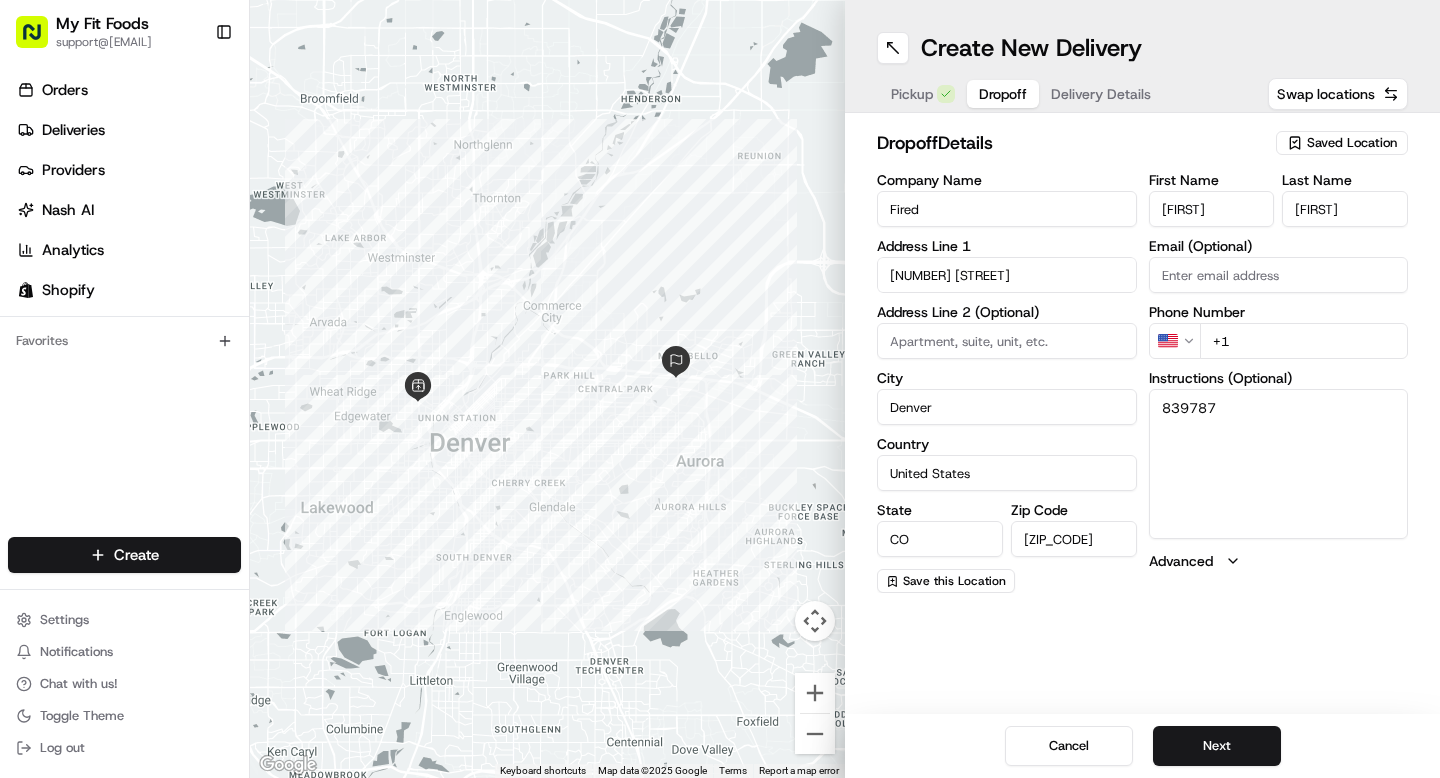 type on "Fired Cannabis" 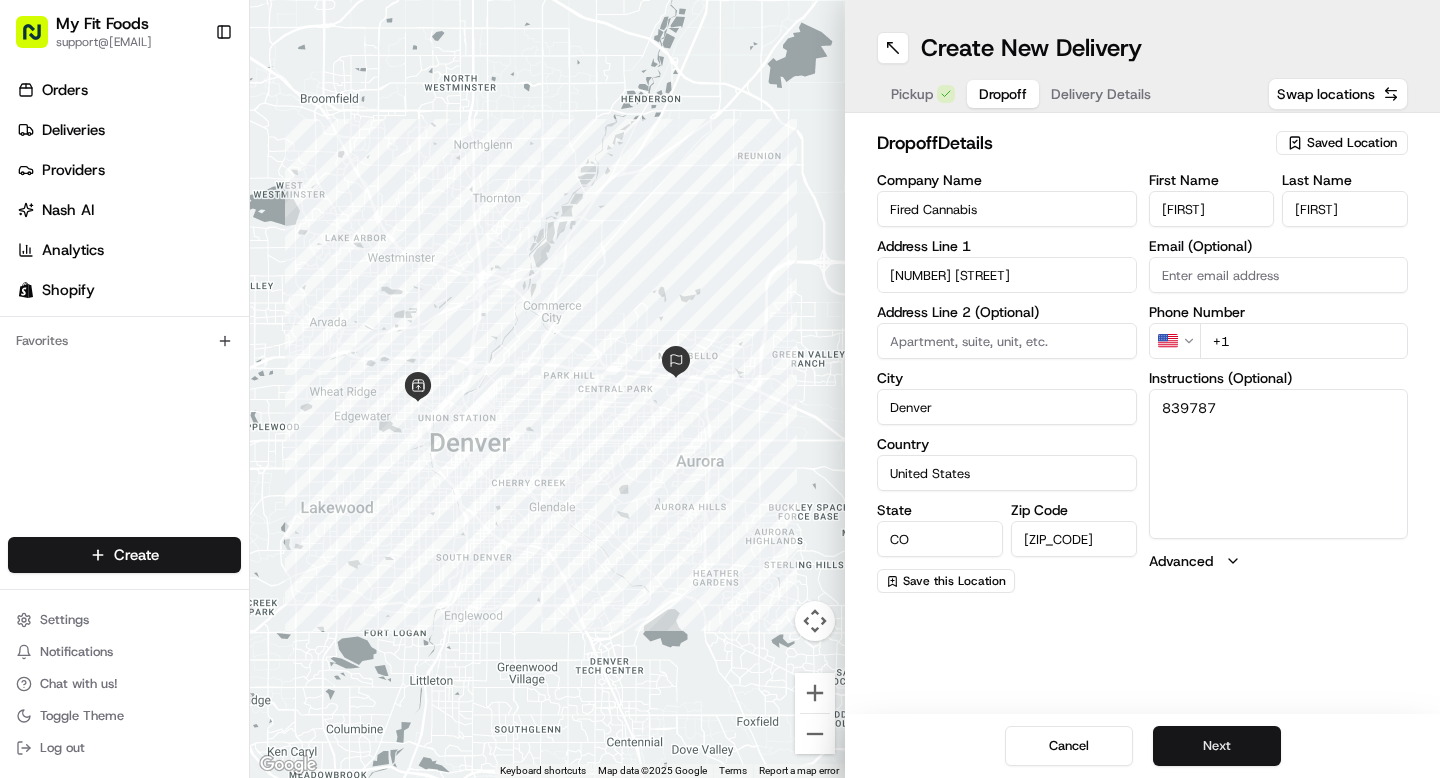 click on "Next" at bounding box center [1217, 746] 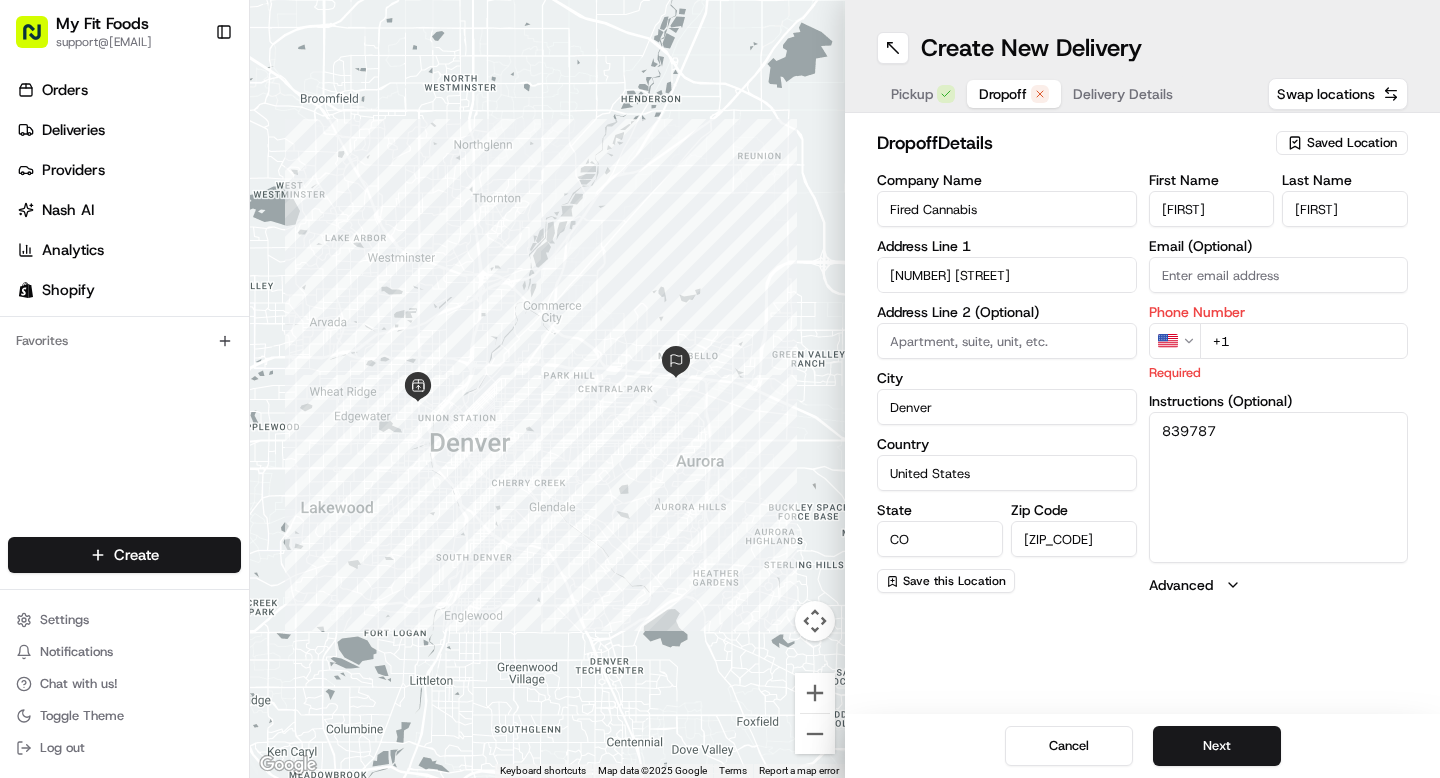 click on "+1" at bounding box center (1304, 341) 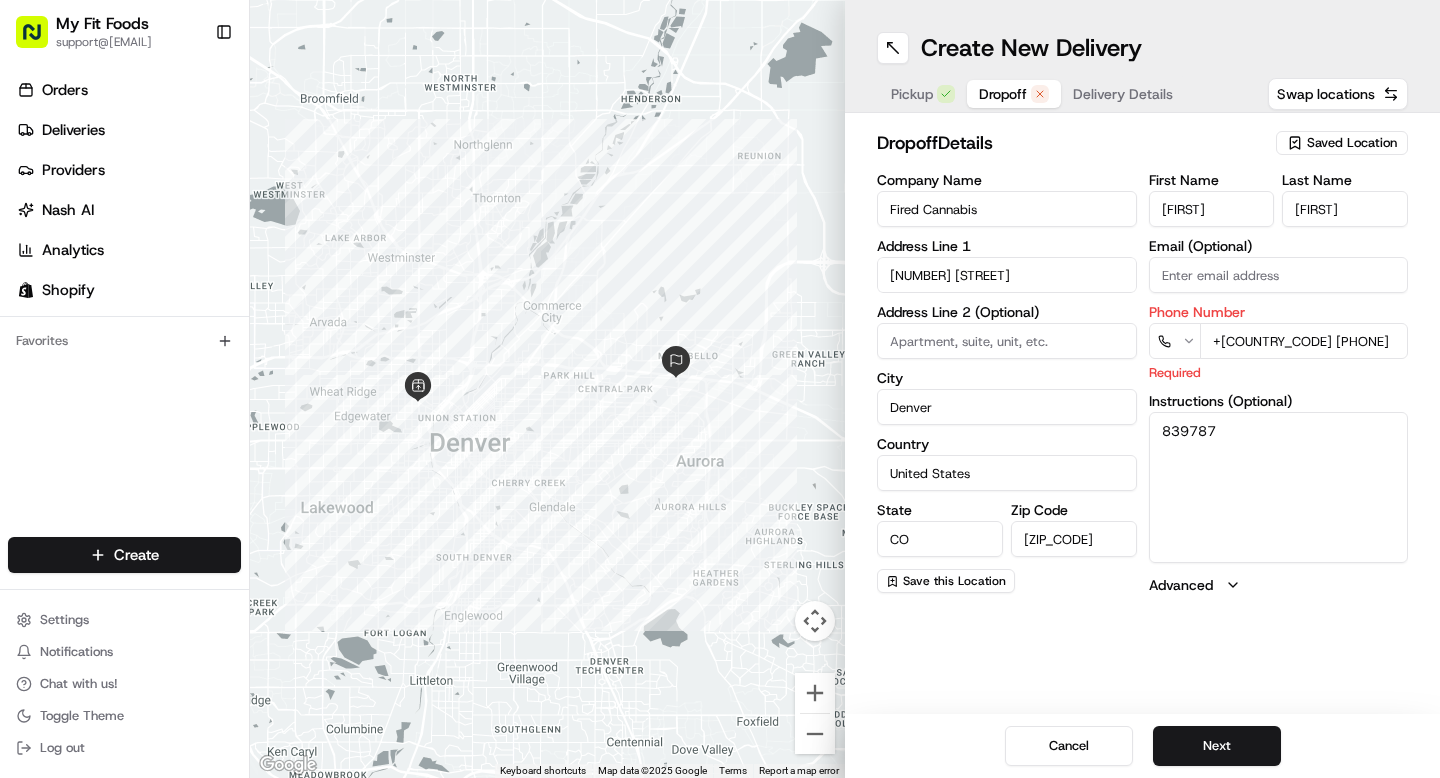 drag, startPoint x: 1317, startPoint y: 332, endPoint x: 1127, endPoint y: 327, distance: 190.06578 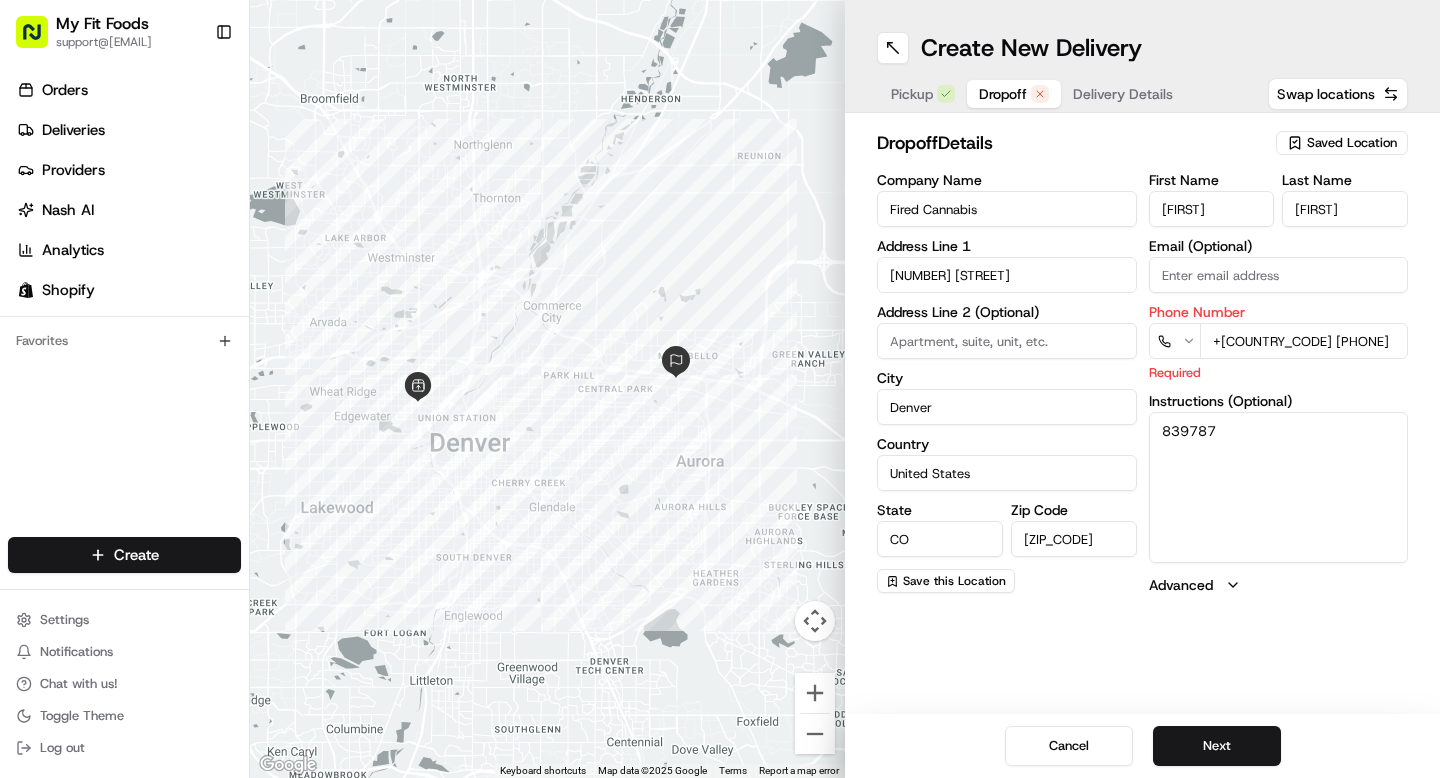 click on "Company Name [NAME] Address Line 1 [NUMBER] [STREET] [AVENUE] Address Line 2 (Optional) City [CITY] Country United States State [STATE] Zip Code [POSTAL_CODE] First Name [FIRST] Last Name [LAST] Email (Optional) Phone Number +[COUNTRY_CODE] [PHONE] Required Instructions (Optional) [NUMBER] Advanced" at bounding box center (1142, 384) 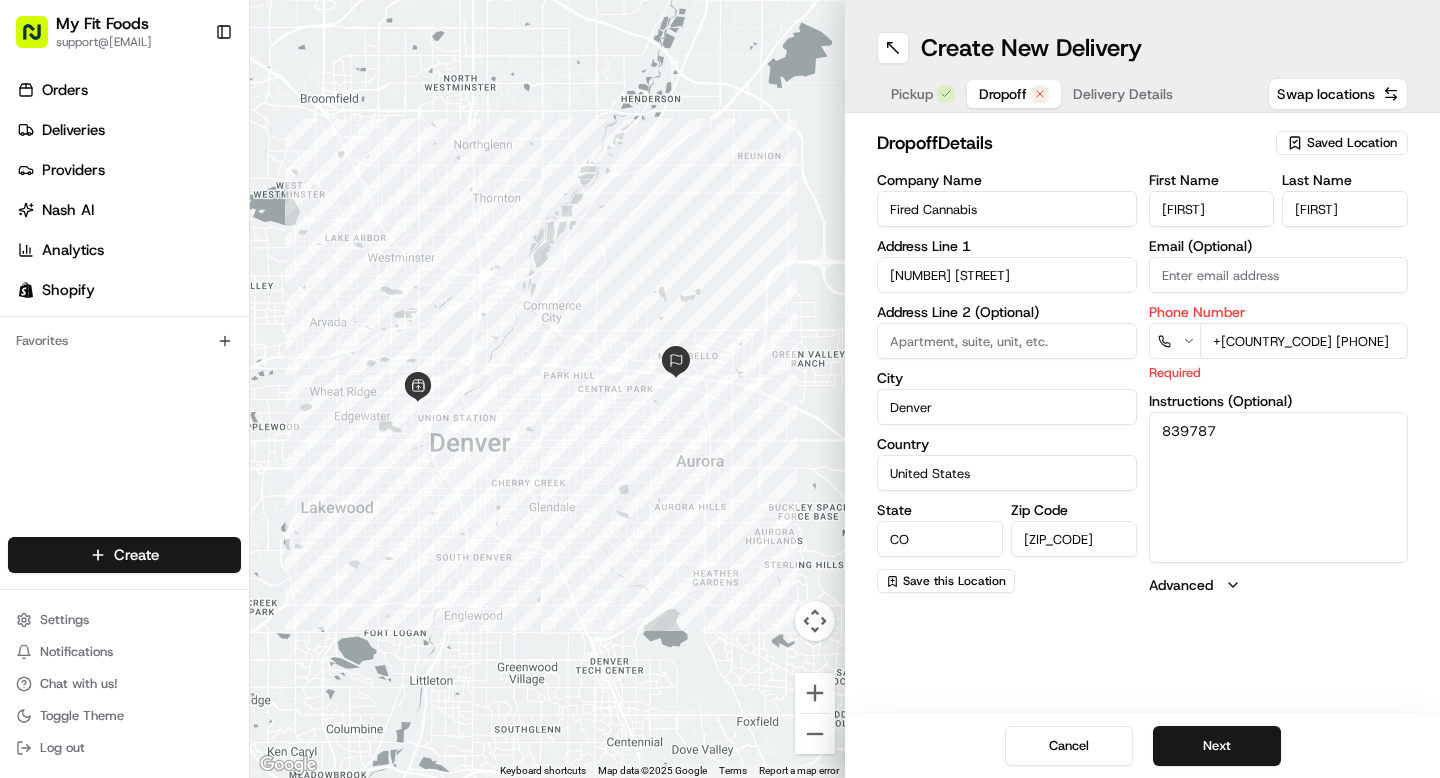 drag, startPoint x: 1314, startPoint y: 333, endPoint x: 1166, endPoint y: 305, distance: 150.62537 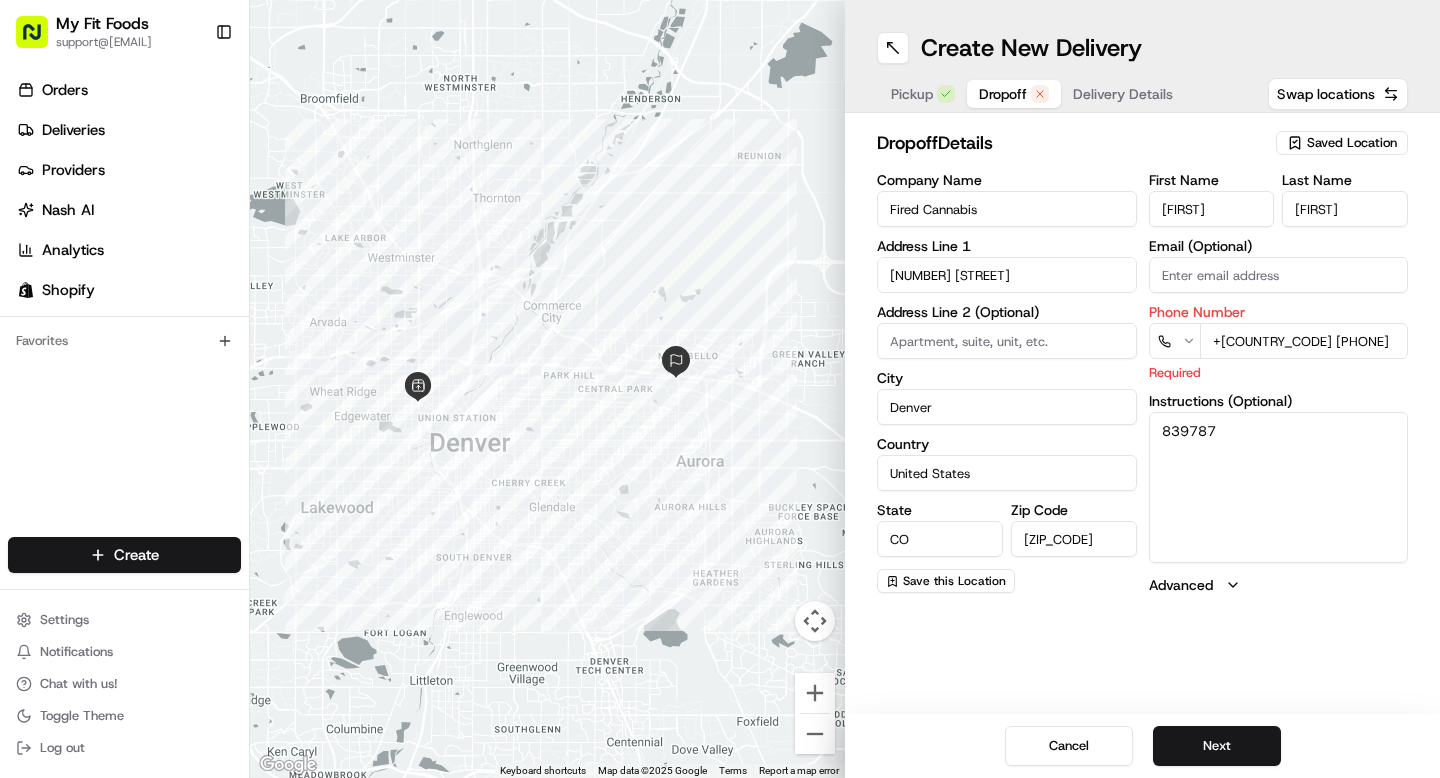 click on "Phone Number [COUNTRY_CODE] [PHONE] Required" at bounding box center (1279, 343) 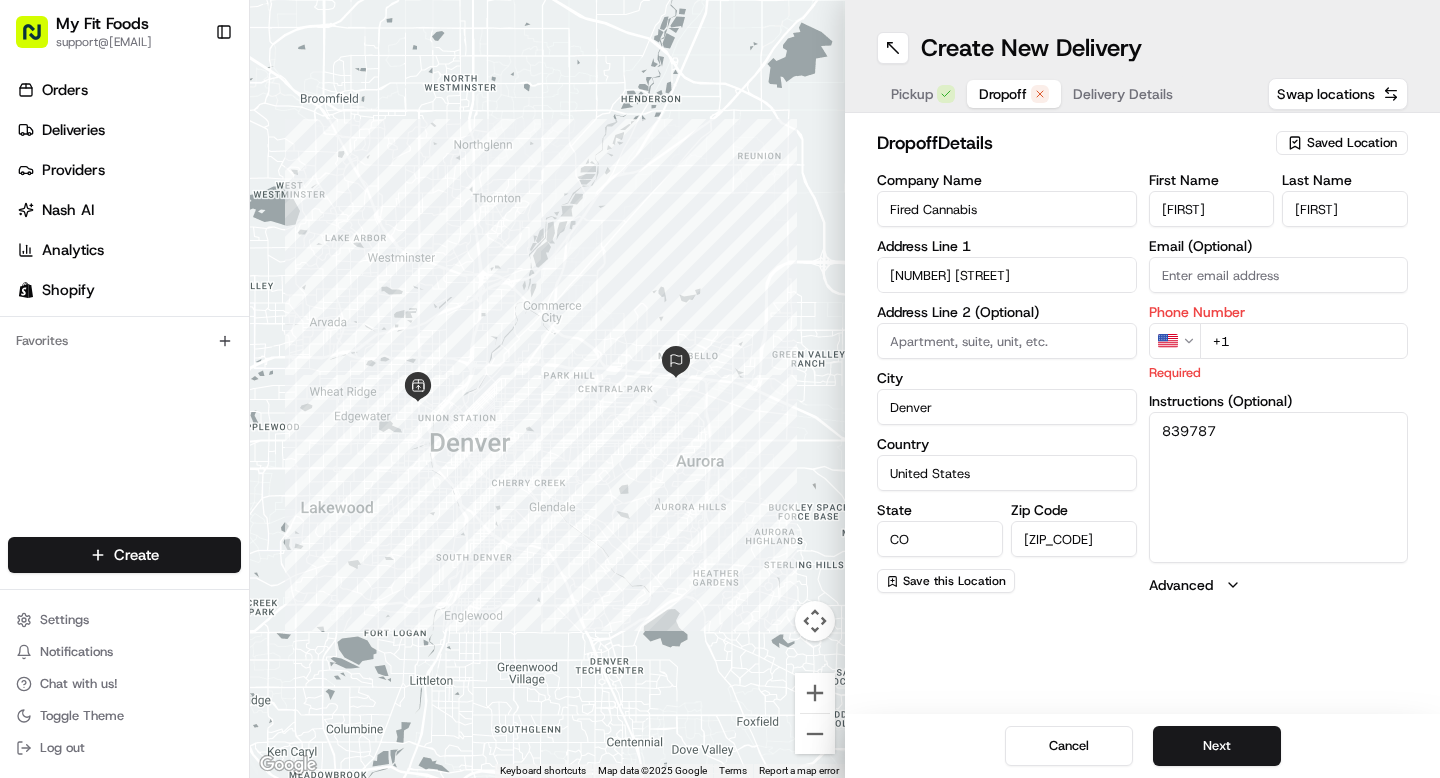 click on "+1" at bounding box center (1304, 341) 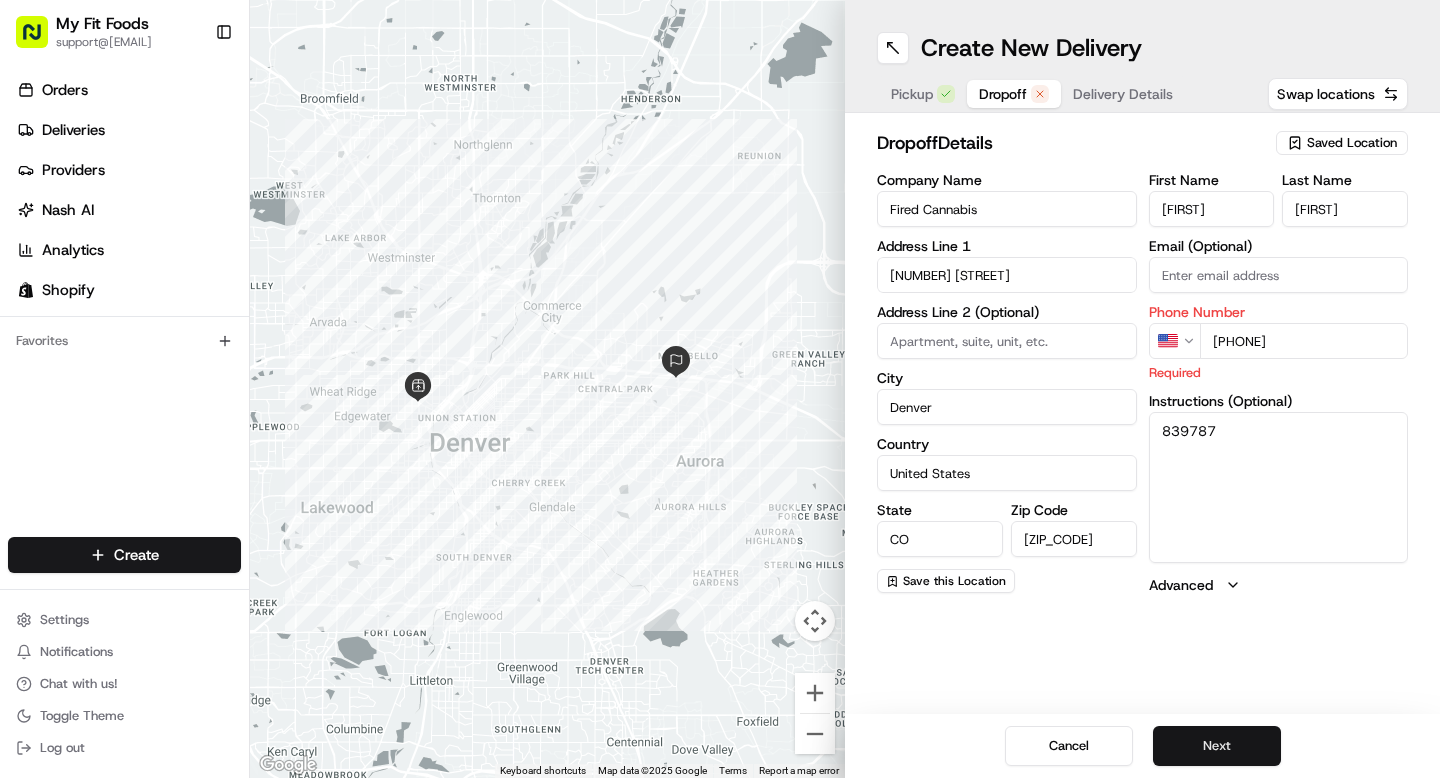 type on "[PHONE]" 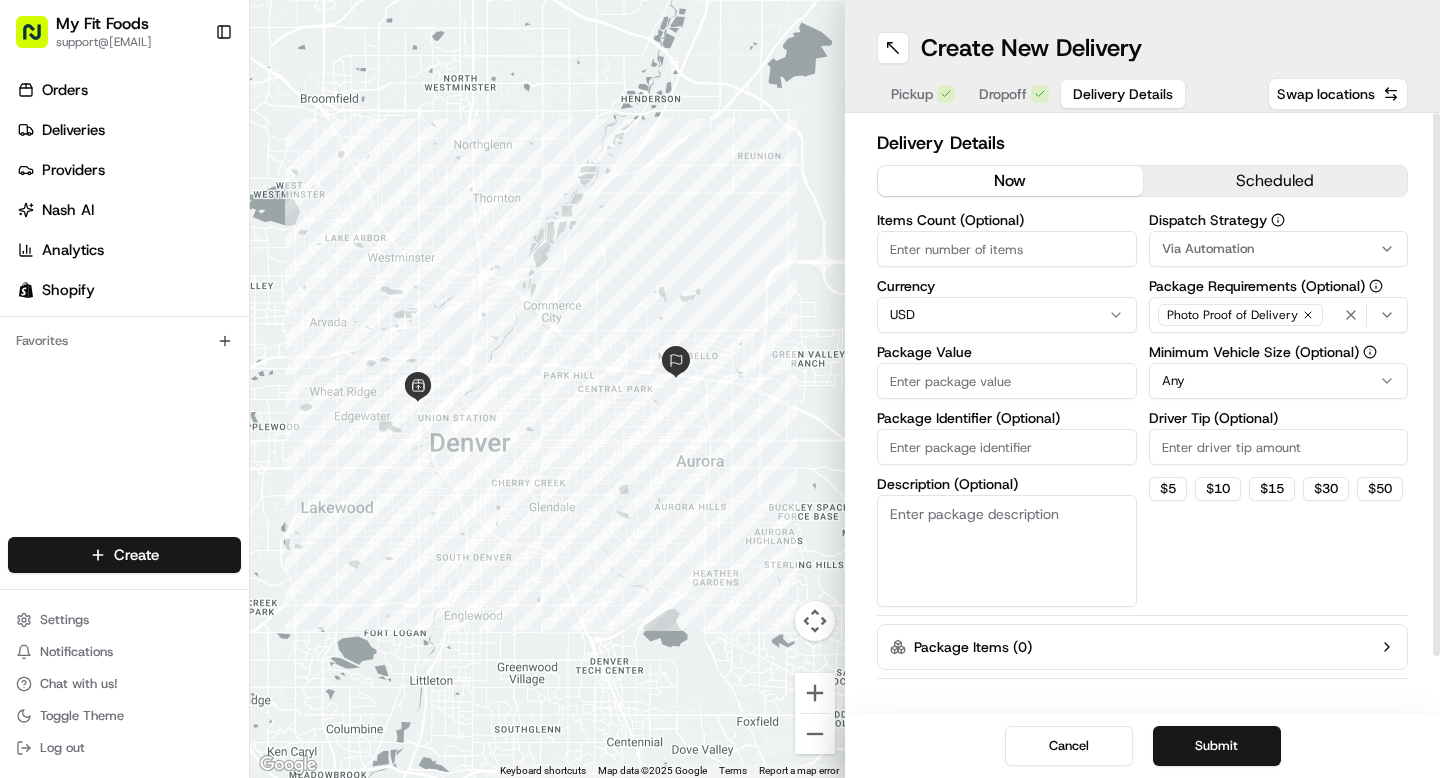 click on "Items Count (Optional)" at bounding box center [1007, 249] 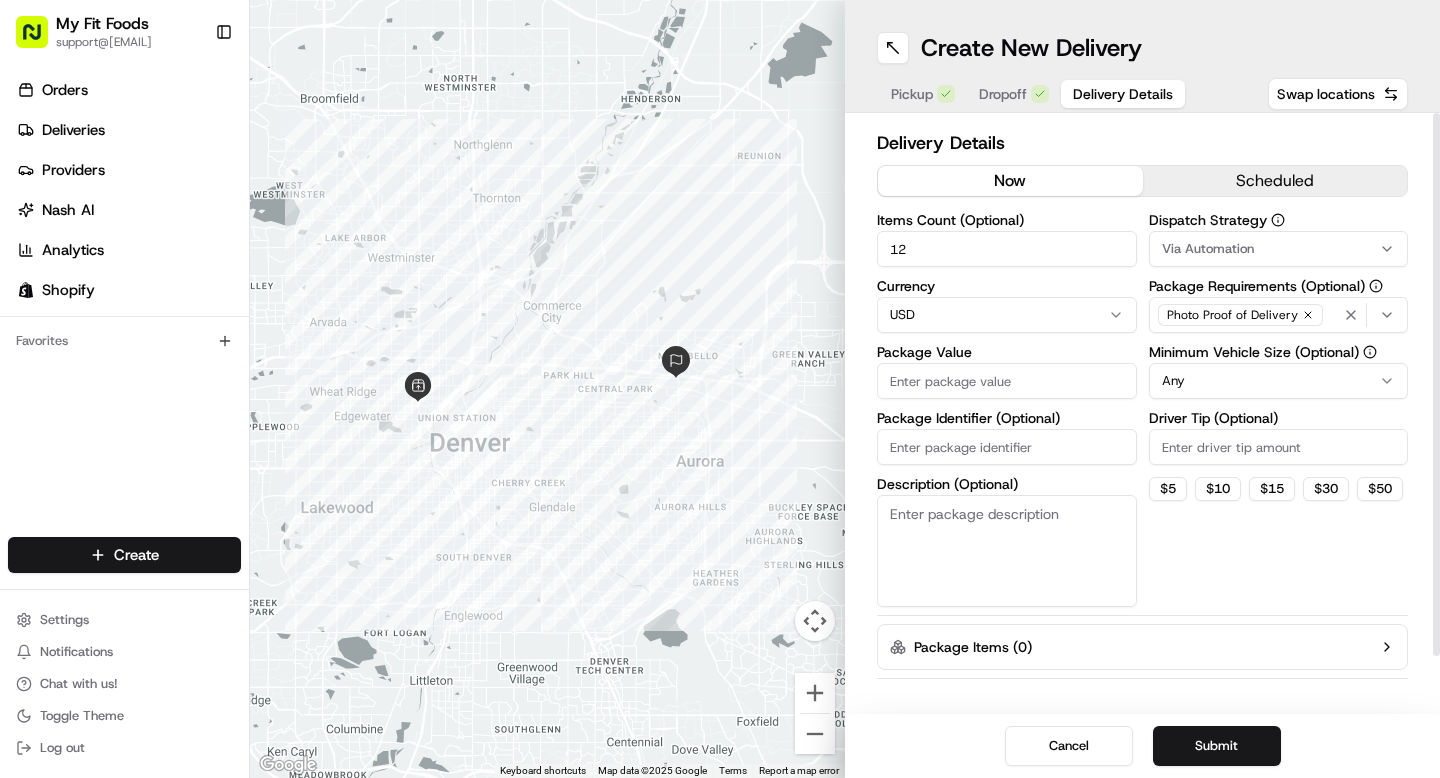 type on "12" 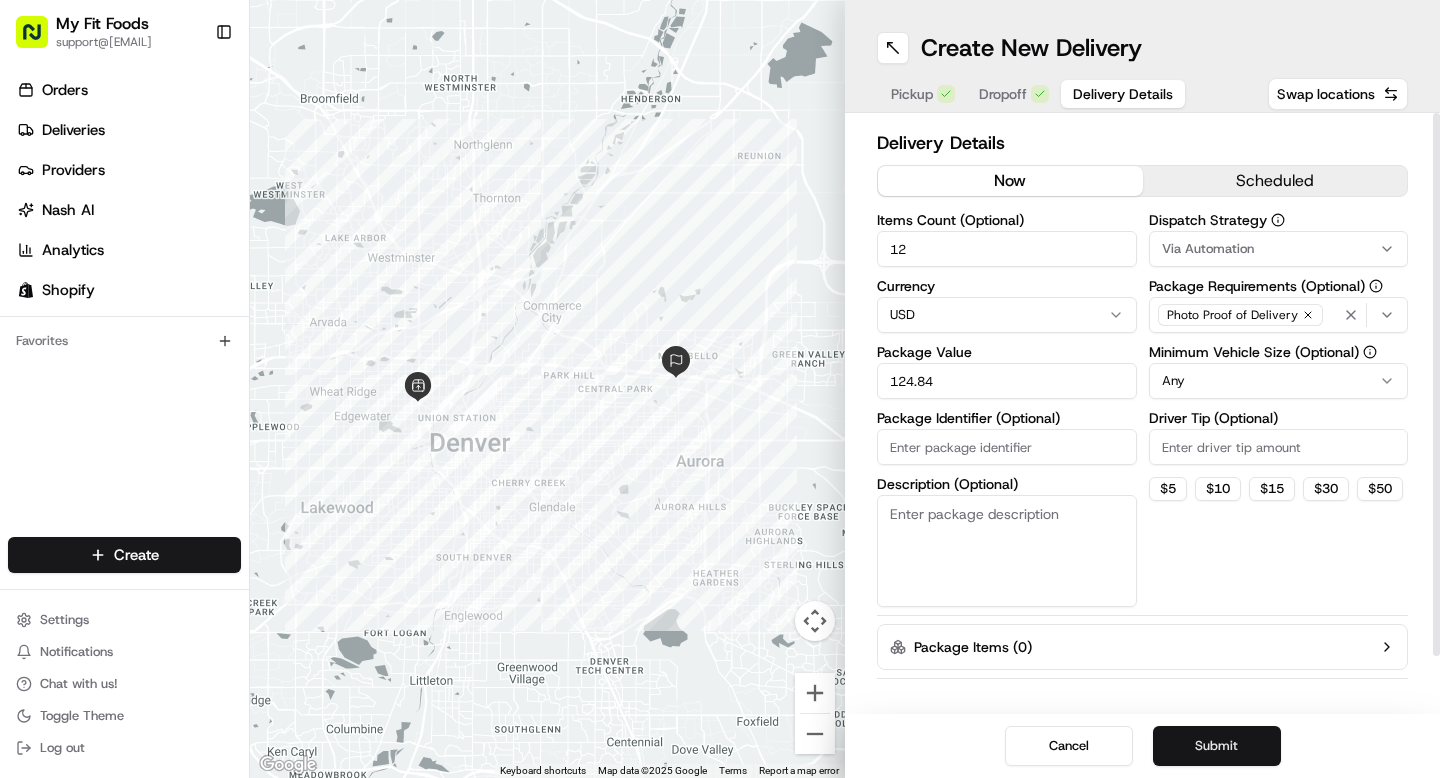 type on "124.84" 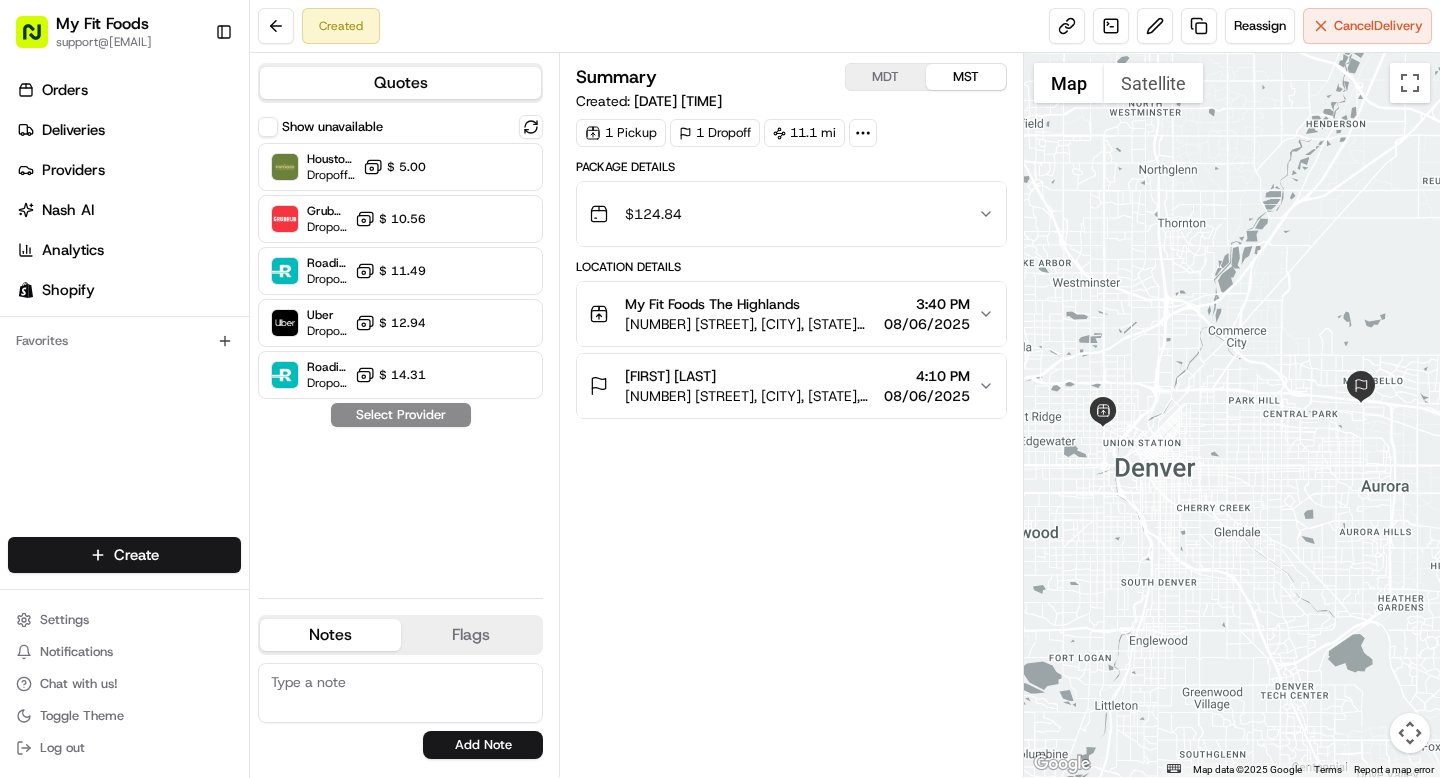 click 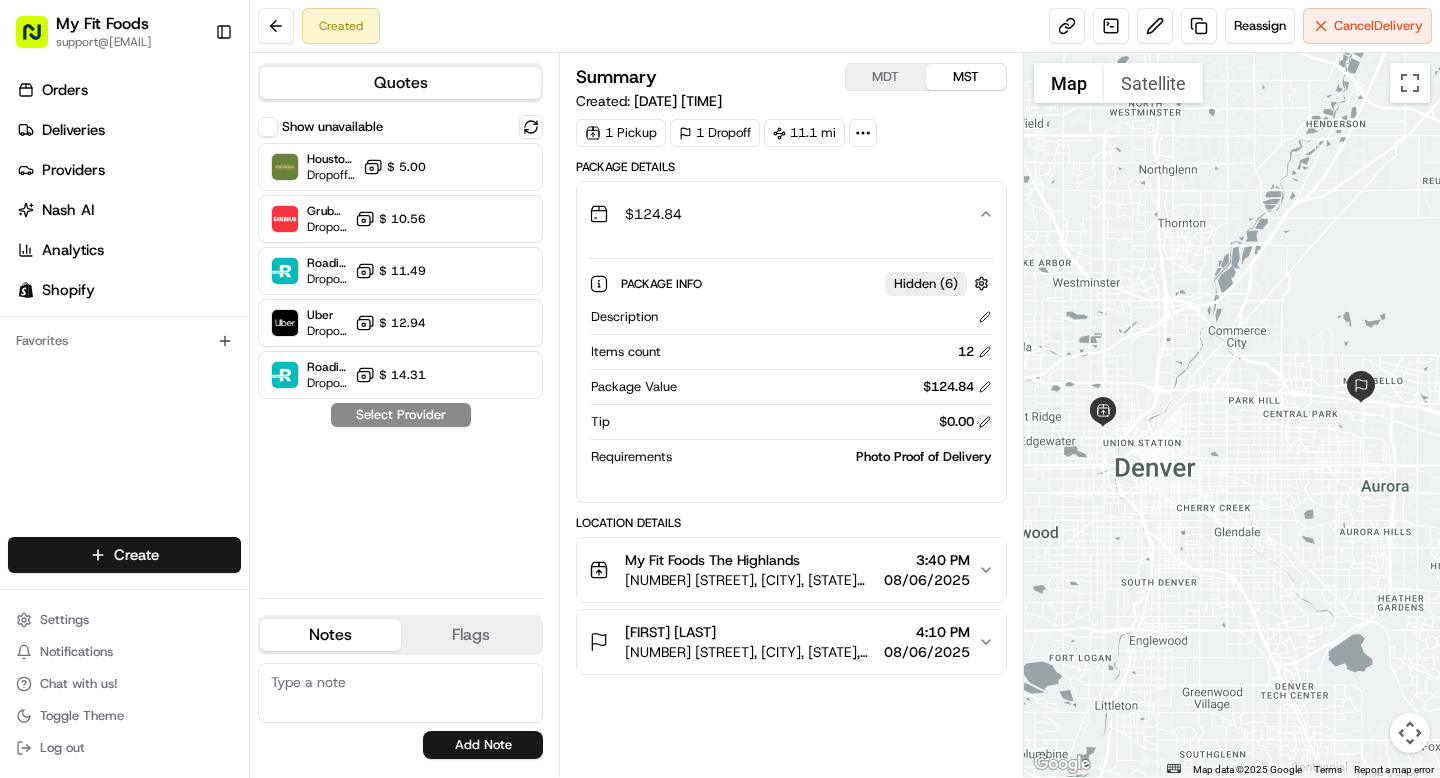 click at bounding box center [985, 422] 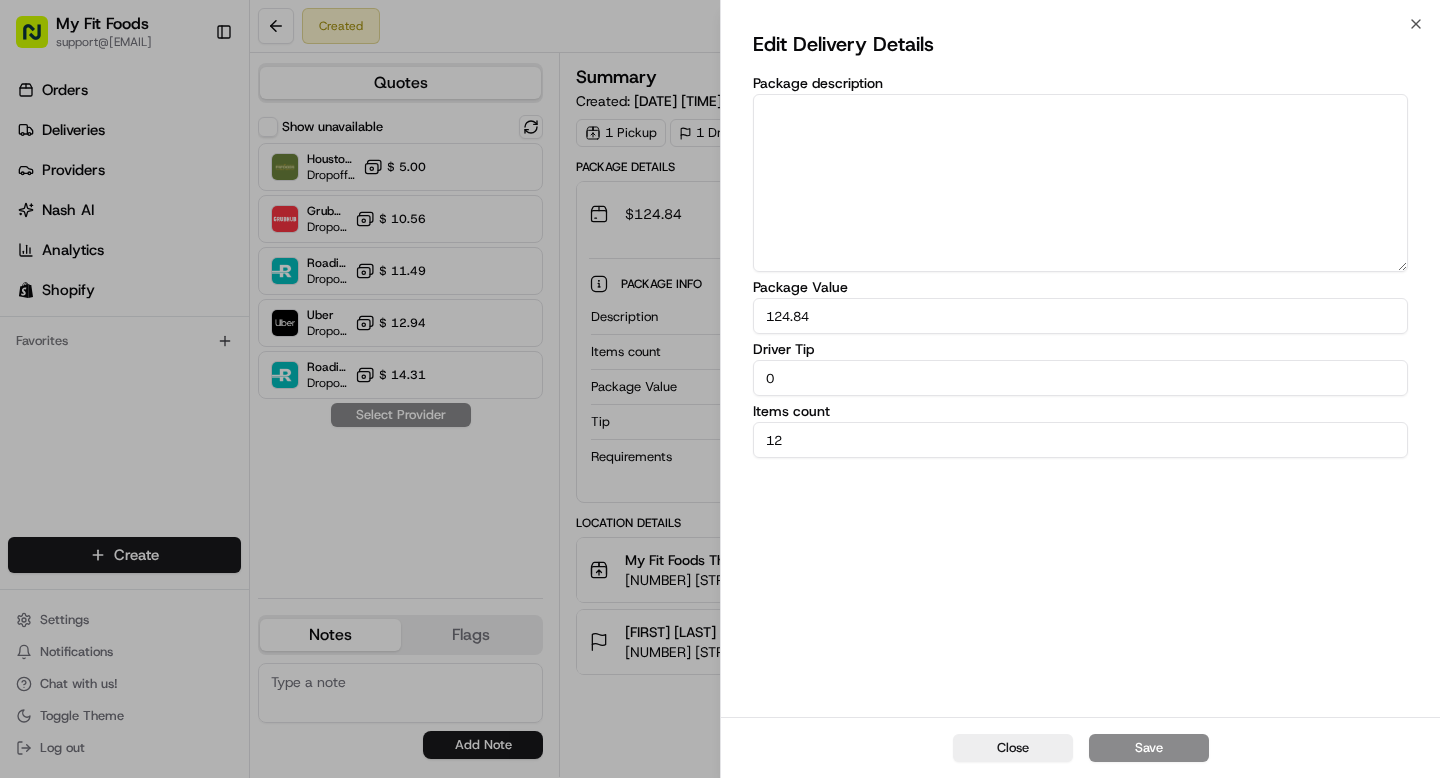 drag, startPoint x: 862, startPoint y: 375, endPoint x: 744, endPoint y: 376, distance: 118.004234 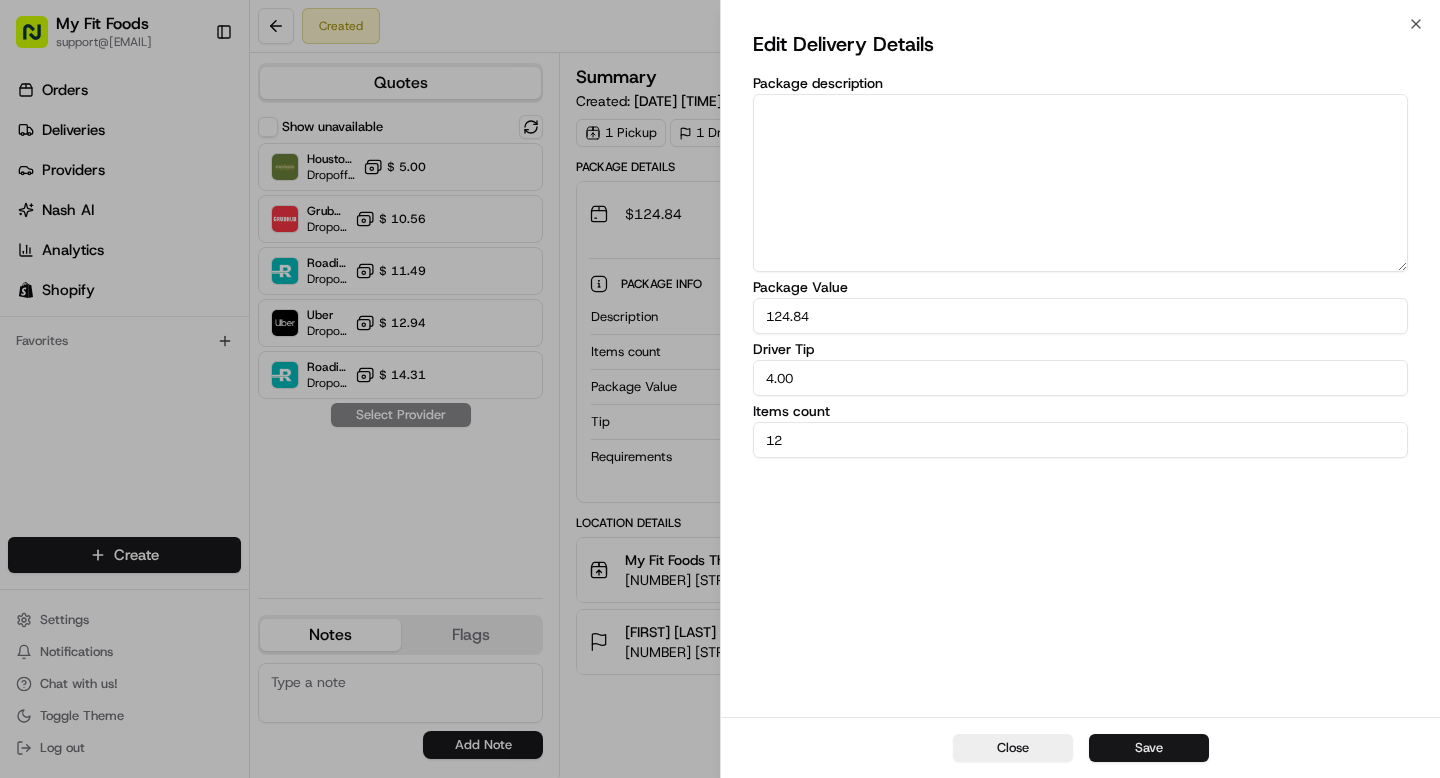 type on "4.00" 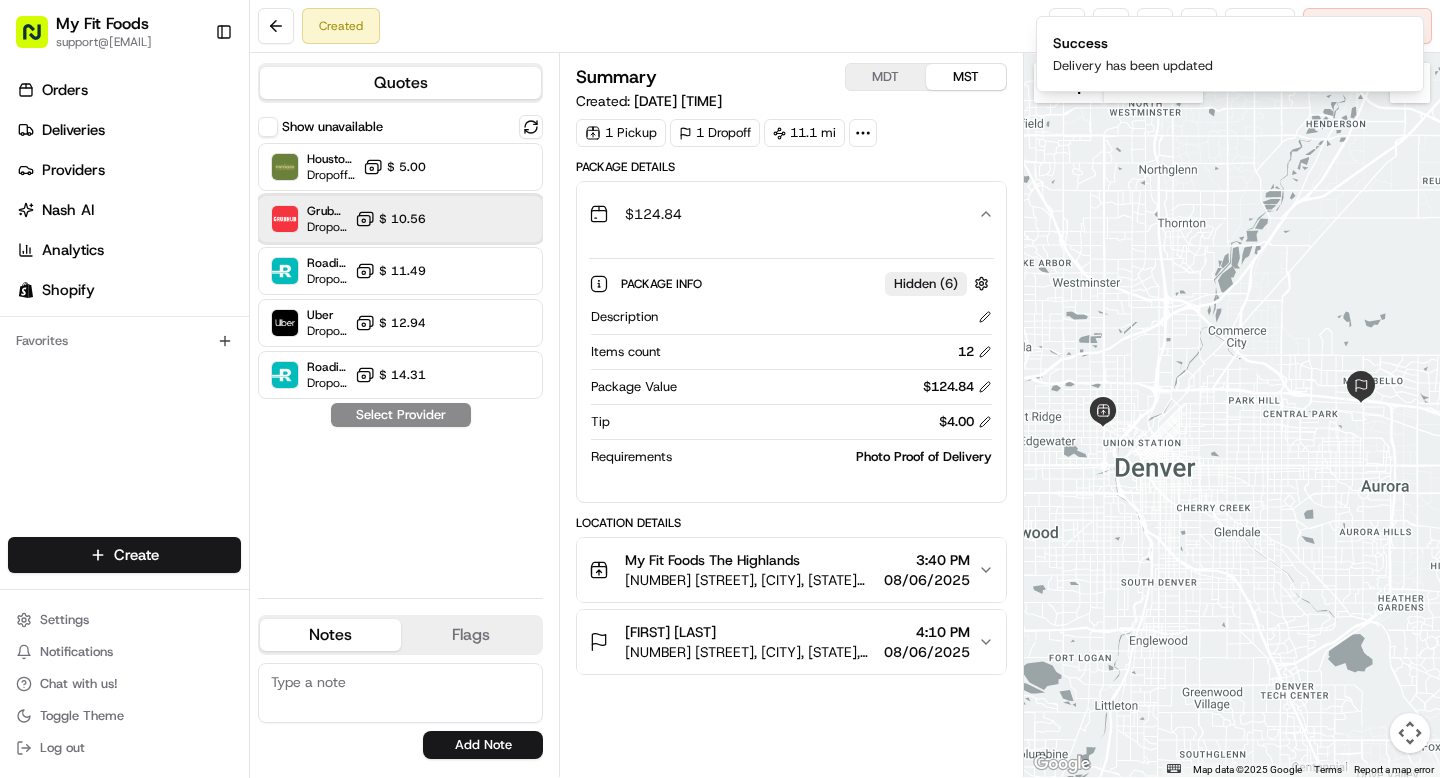 click on "Grubhub (MFF) Dropoff ETA   37 minutes $   10.56" at bounding box center [400, 219] 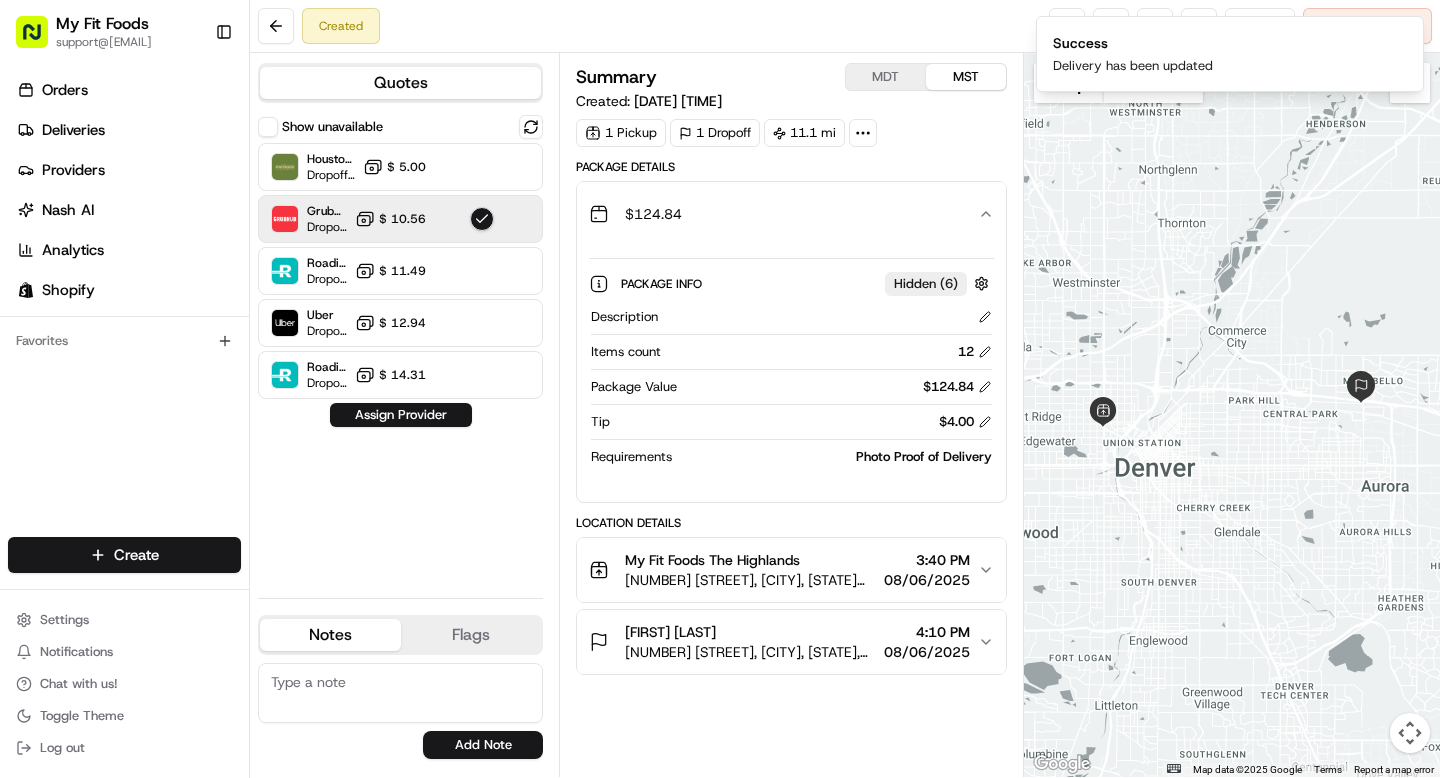 click on "Assign Provider" at bounding box center [401, 415] 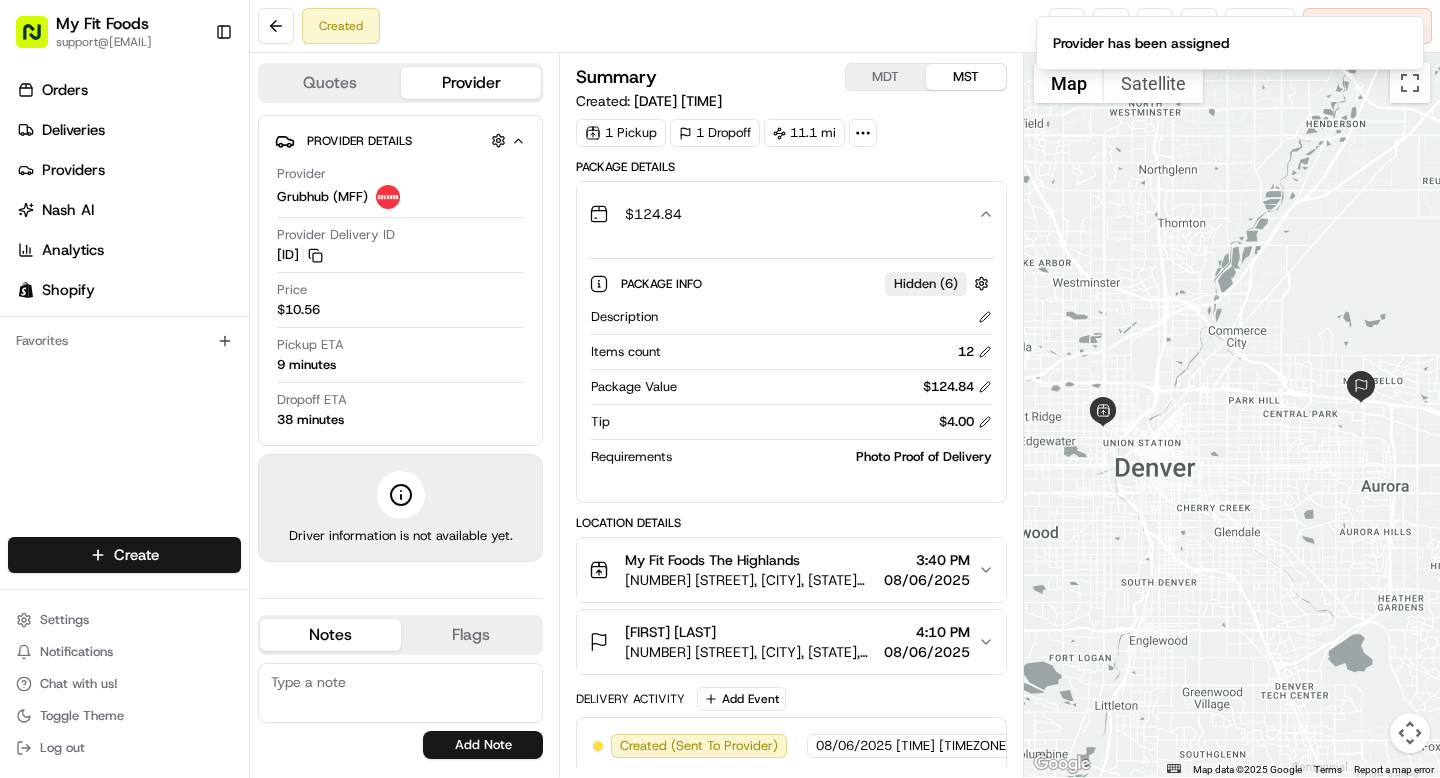 click on "Created Reassign Cancel  Delivery" at bounding box center [845, 26] 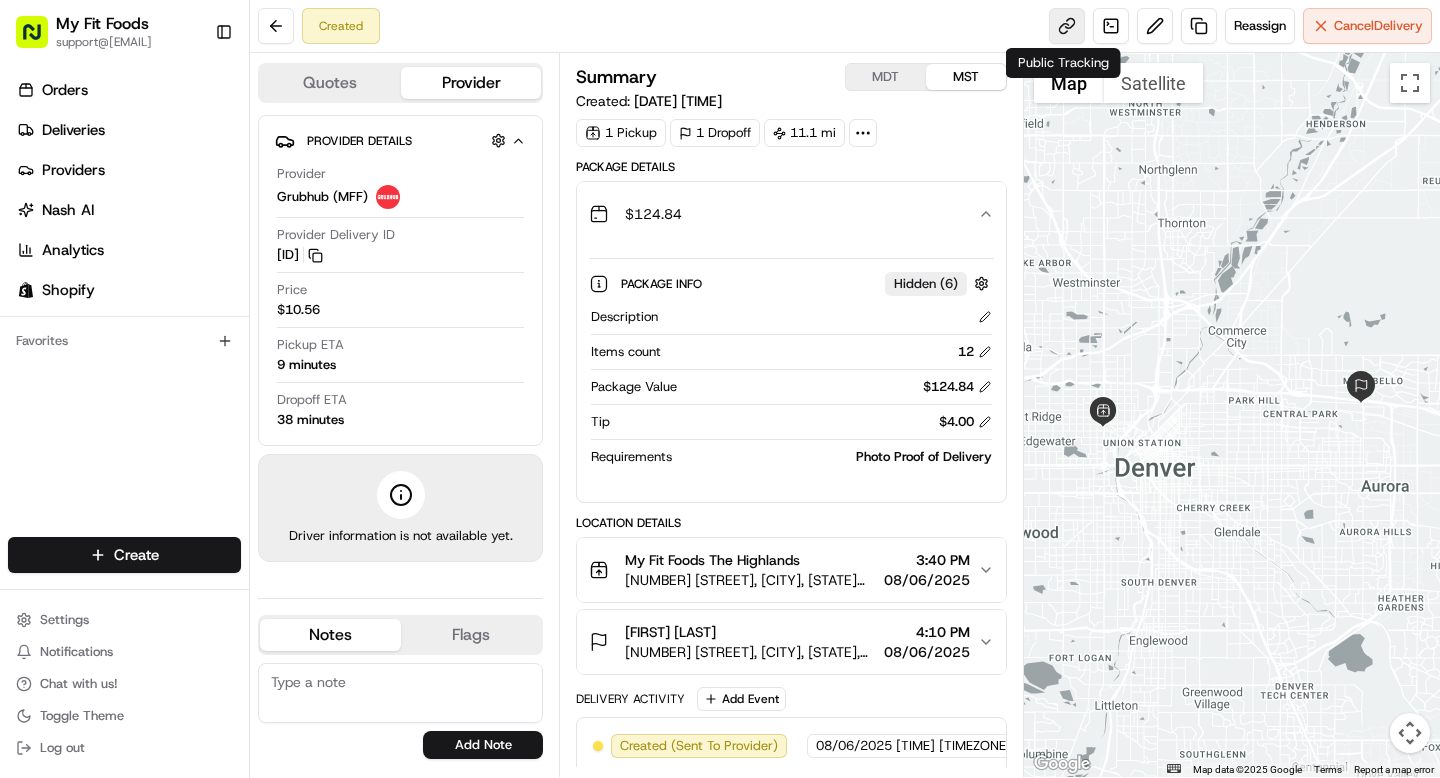click at bounding box center [1067, 26] 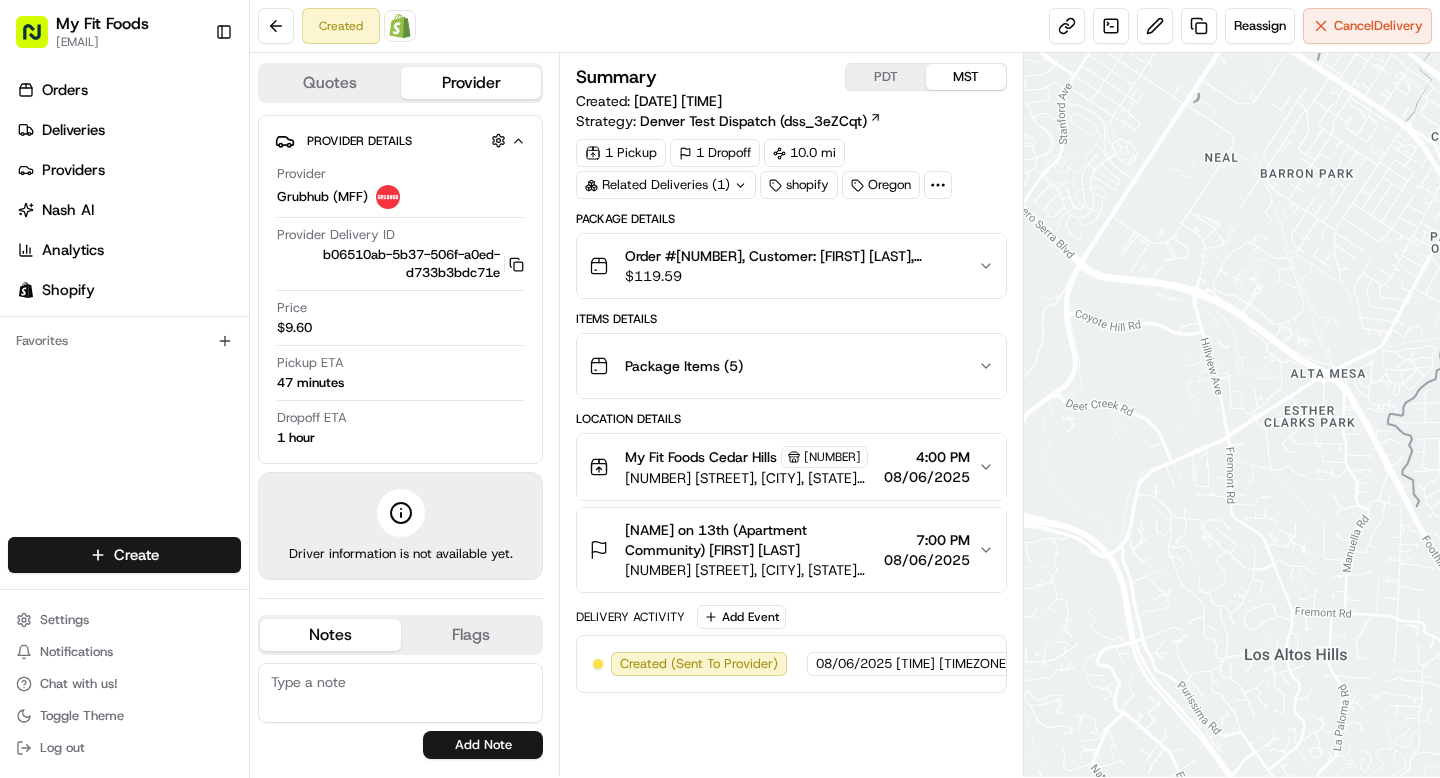 scroll, scrollTop: 0, scrollLeft: 0, axis: both 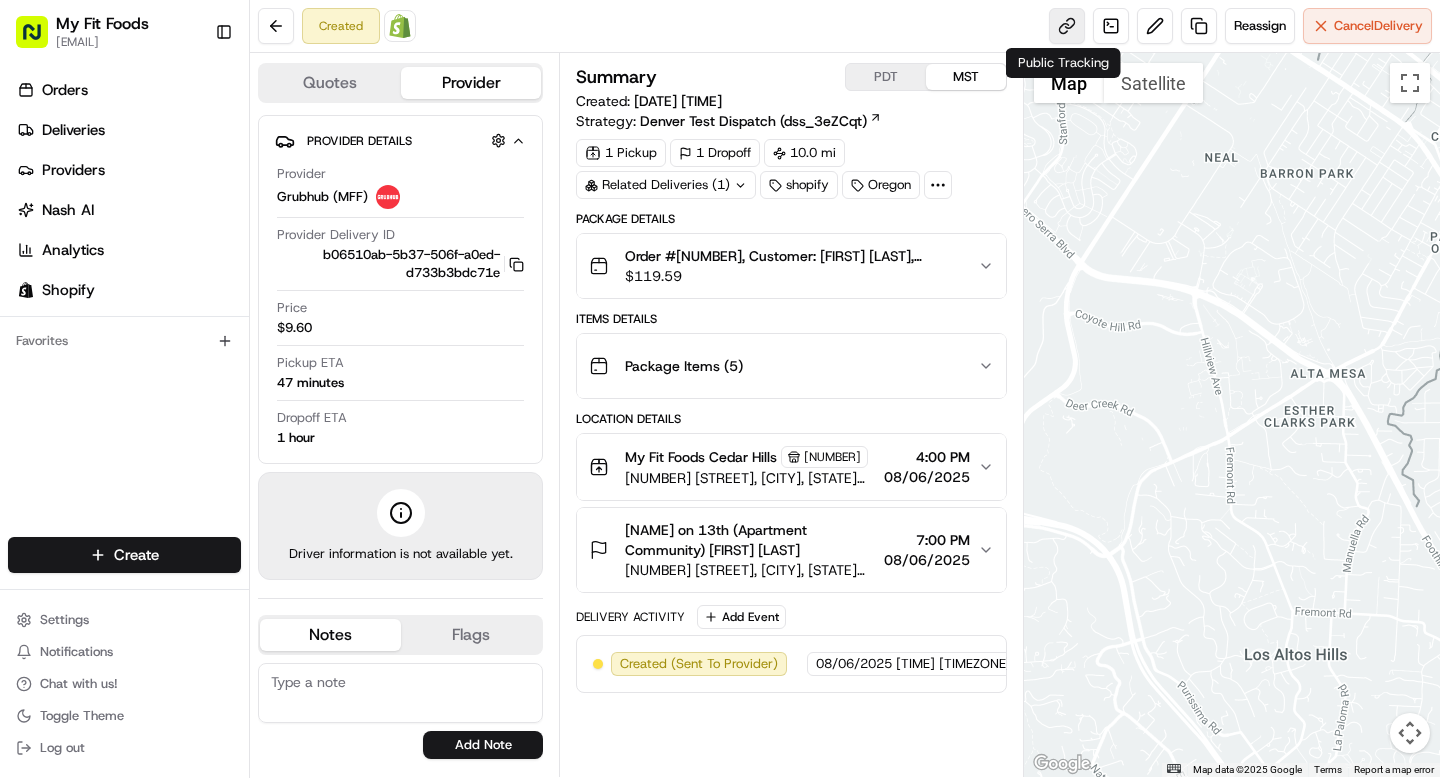 click at bounding box center [1067, 26] 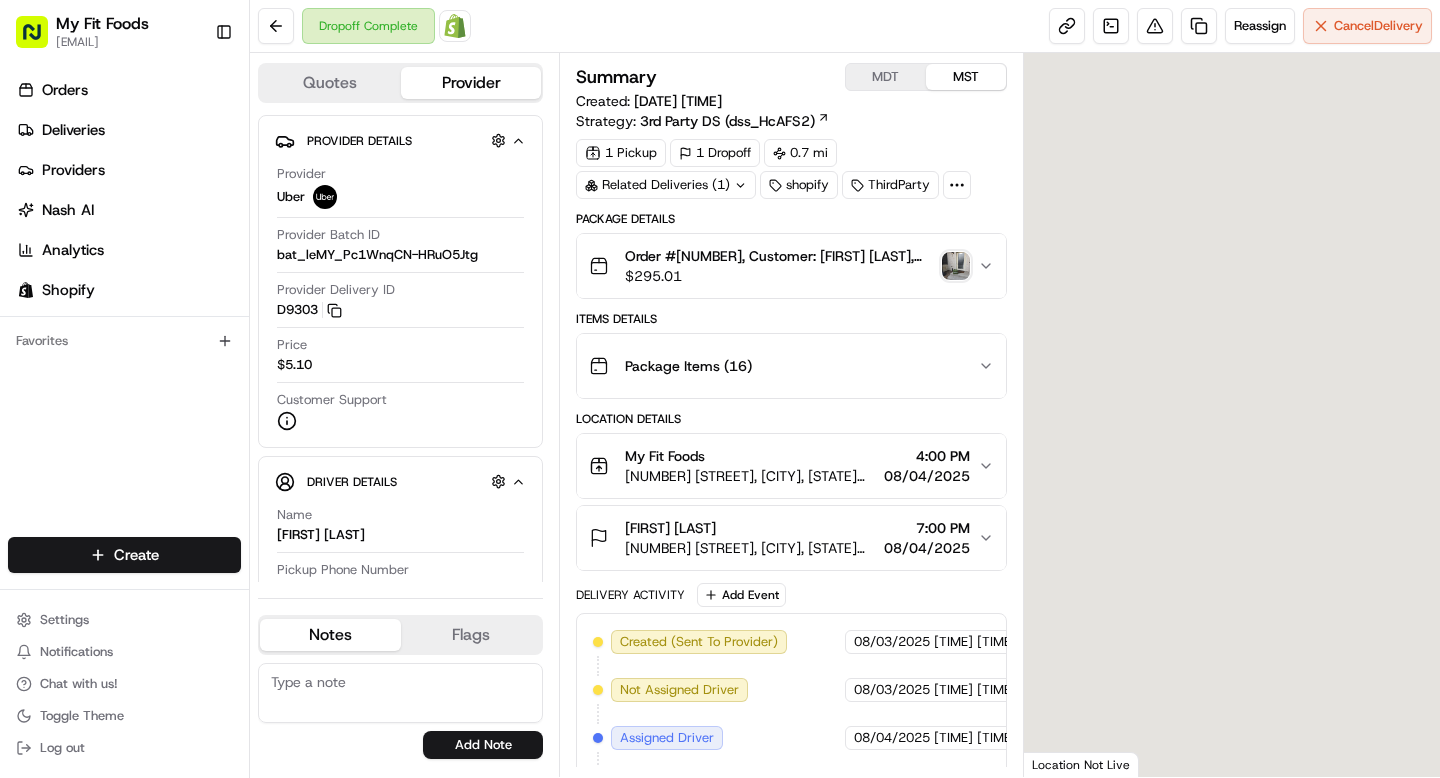 scroll, scrollTop: 0, scrollLeft: 0, axis: both 